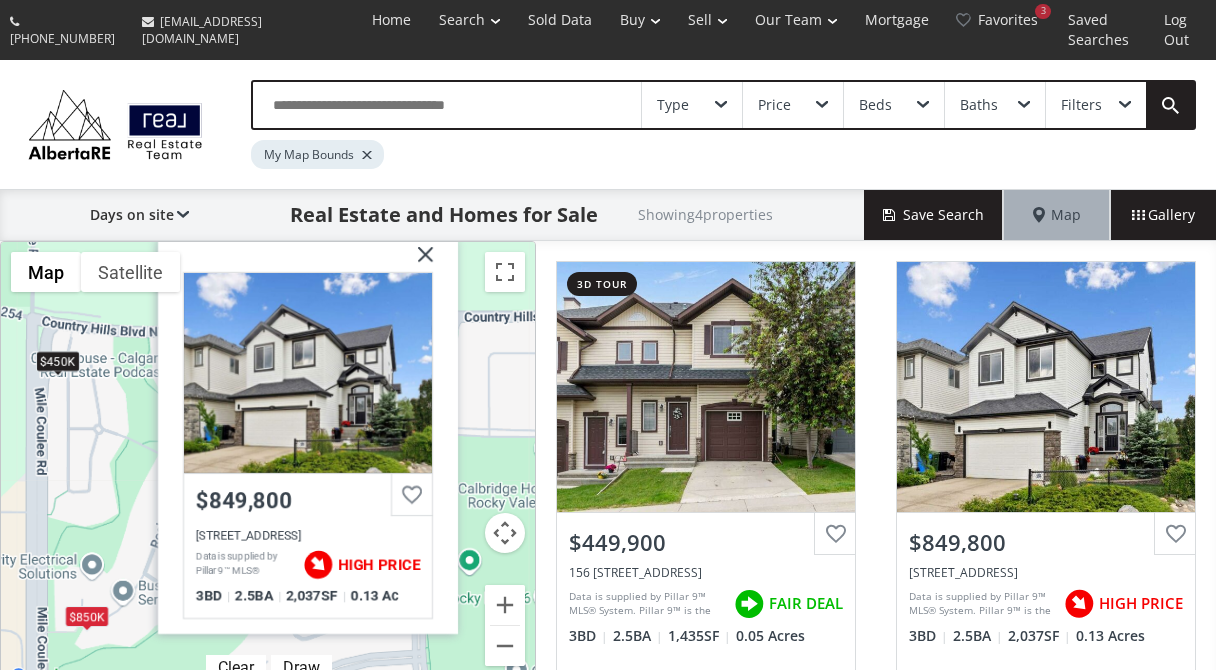 scroll, scrollTop: 0, scrollLeft: 0, axis: both 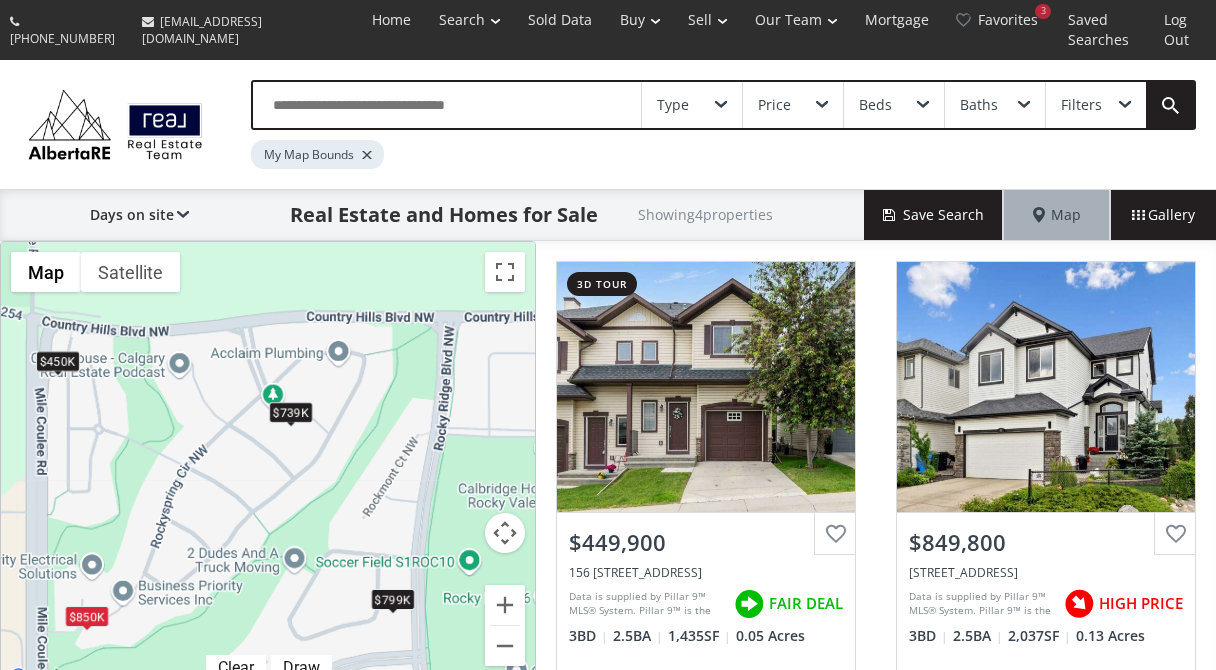 click on "$739K" at bounding box center (291, 412) 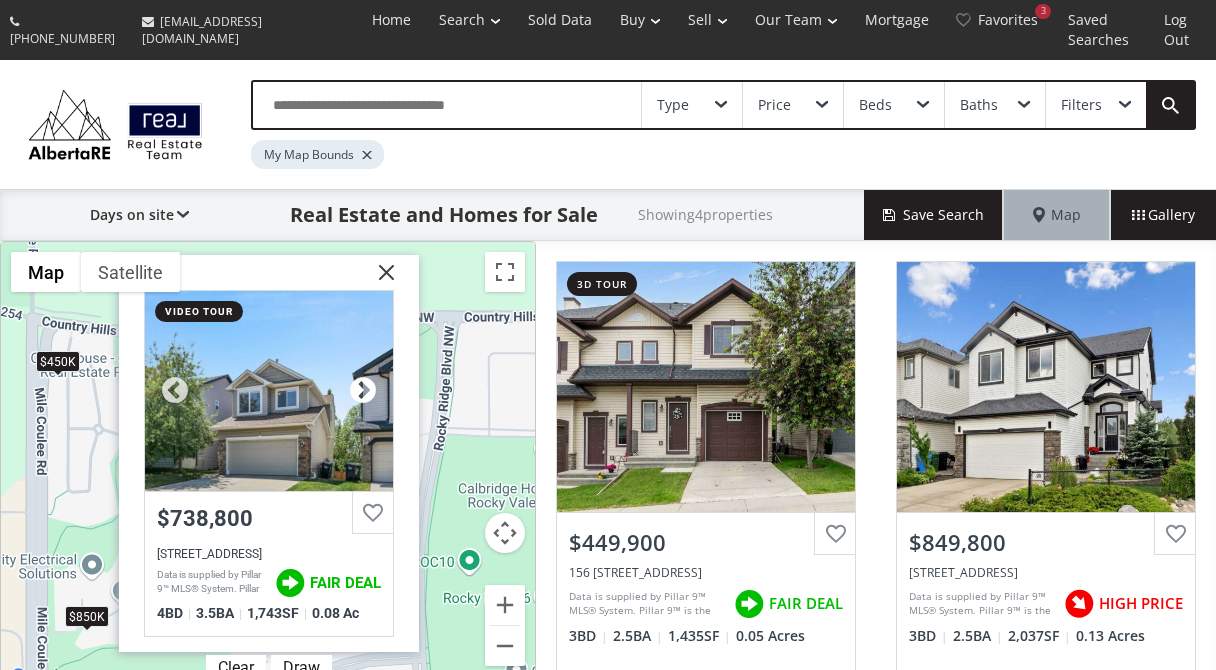 click at bounding box center (363, 391) 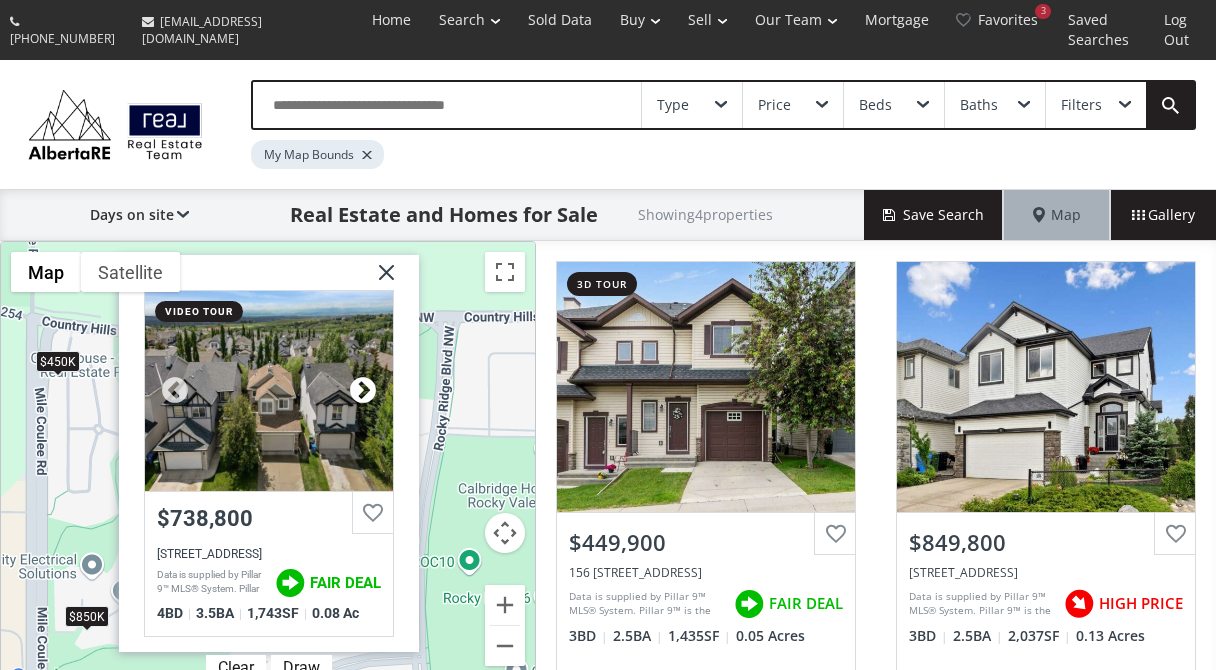 click at bounding box center [363, 391] 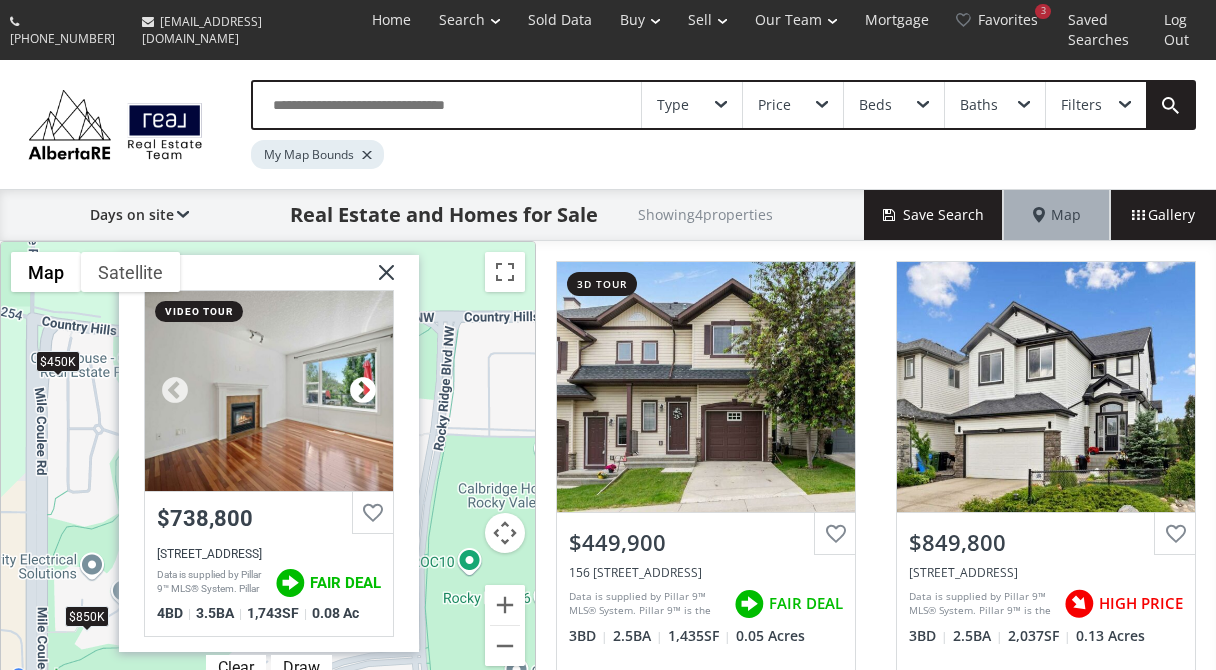 click at bounding box center (363, 391) 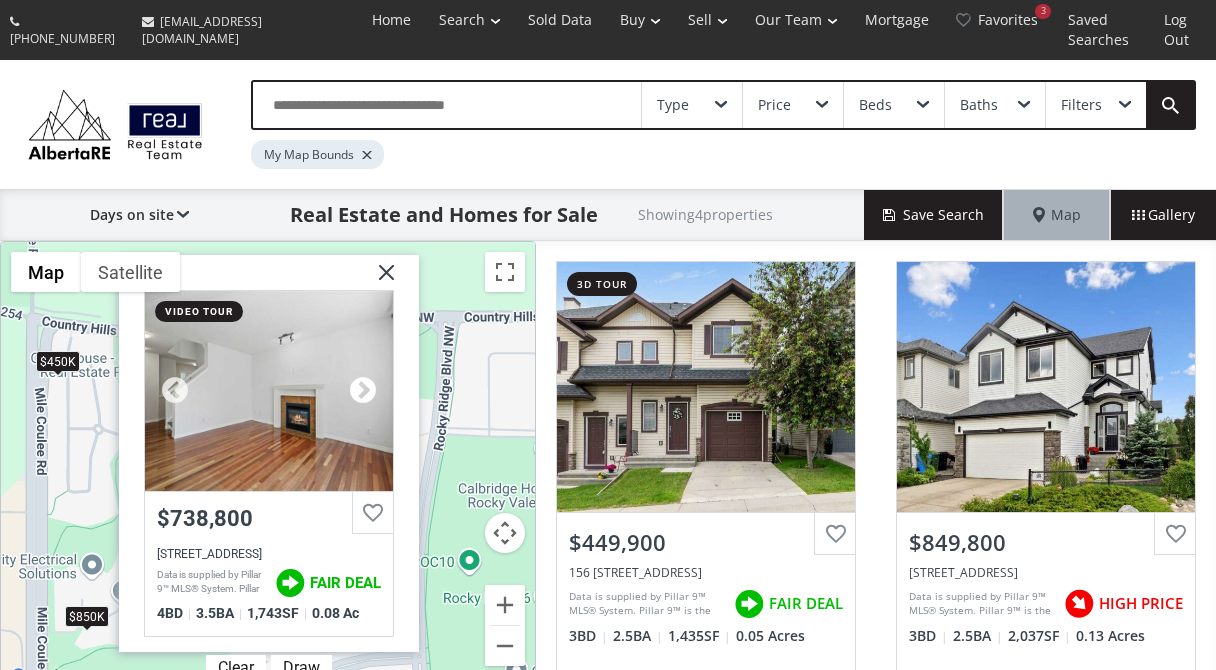 click at bounding box center [363, 391] 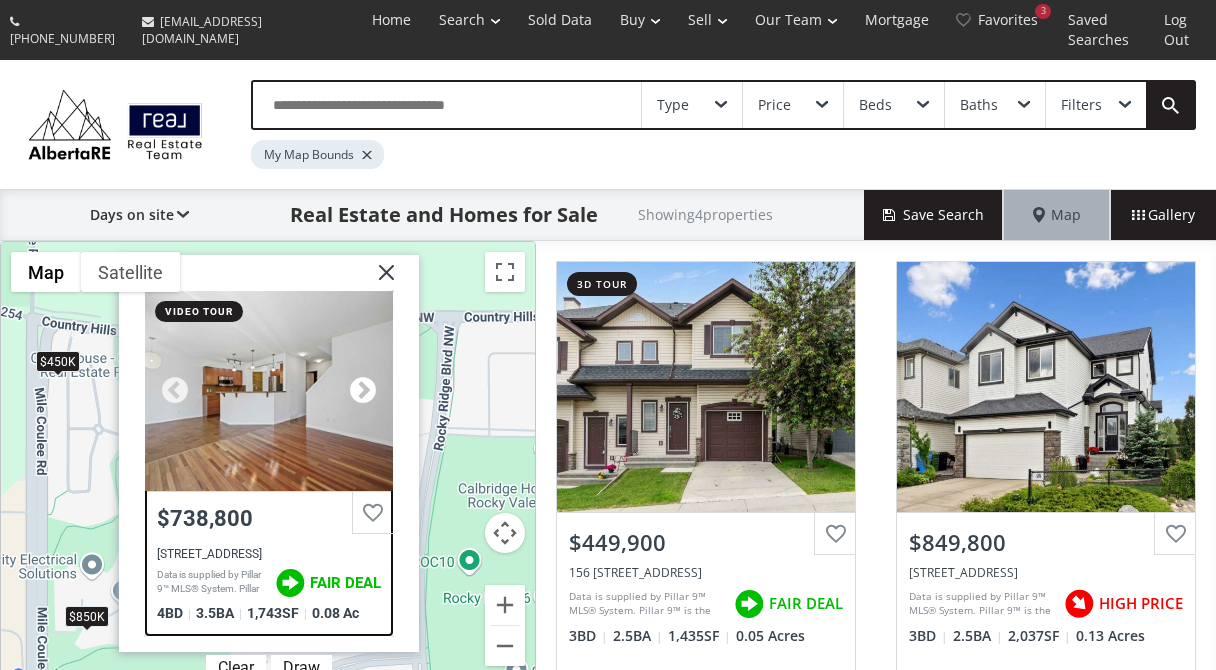 click at bounding box center [363, 391] 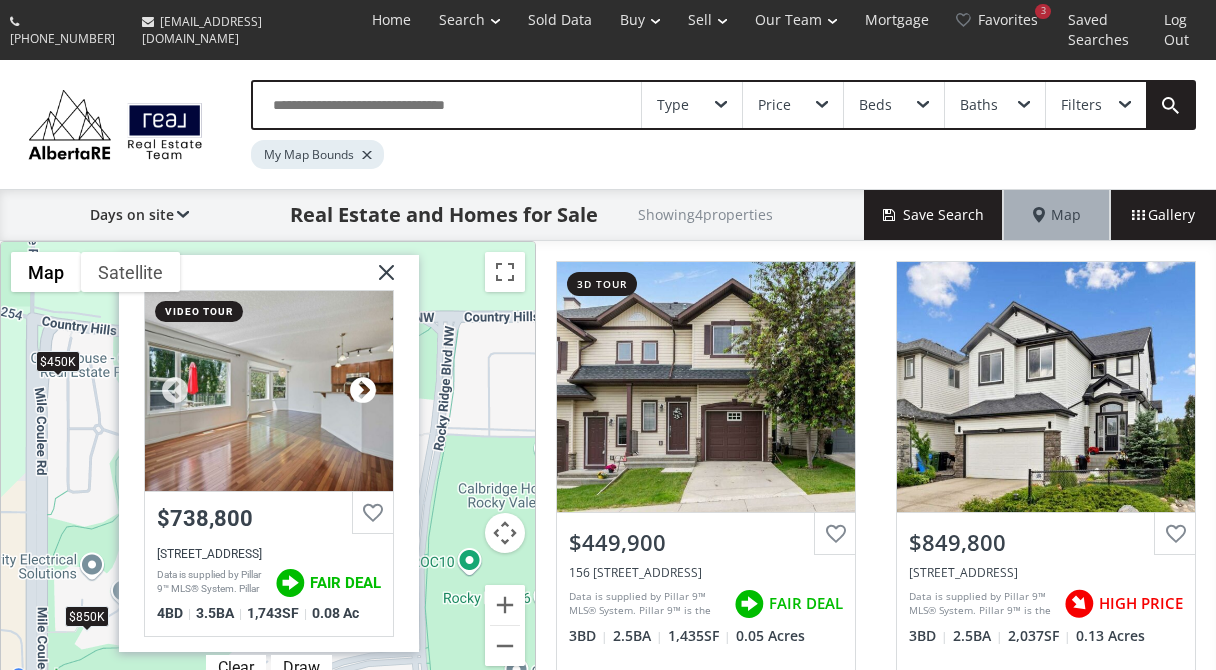 click at bounding box center (363, 391) 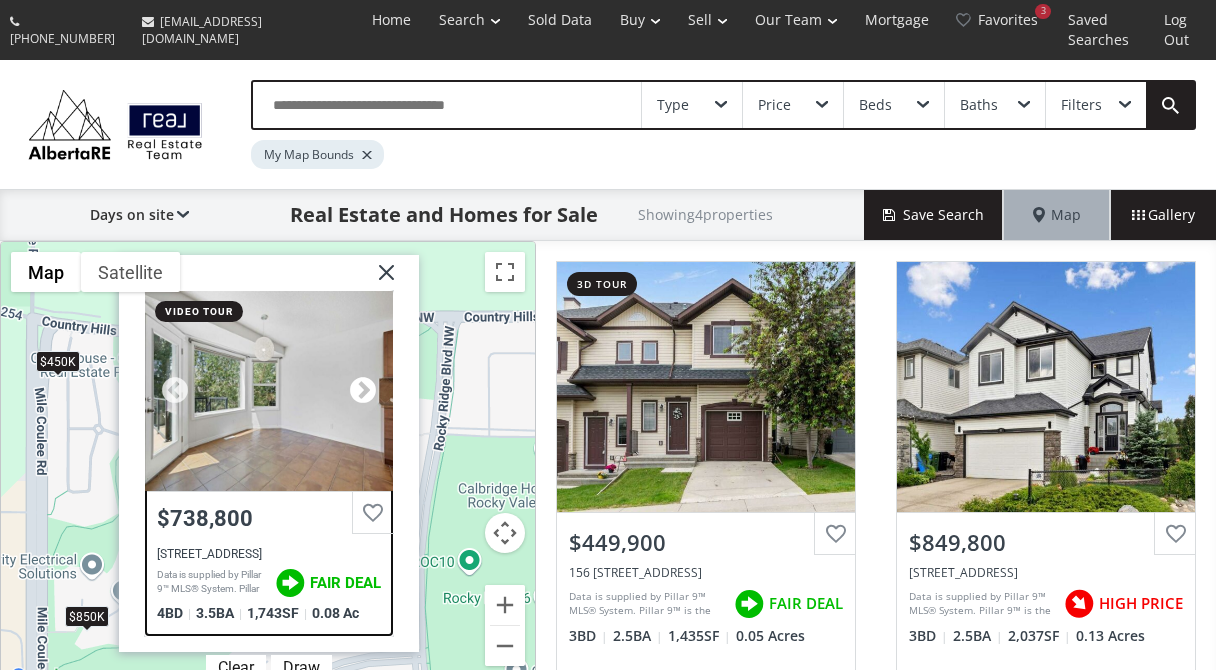 click at bounding box center (363, 391) 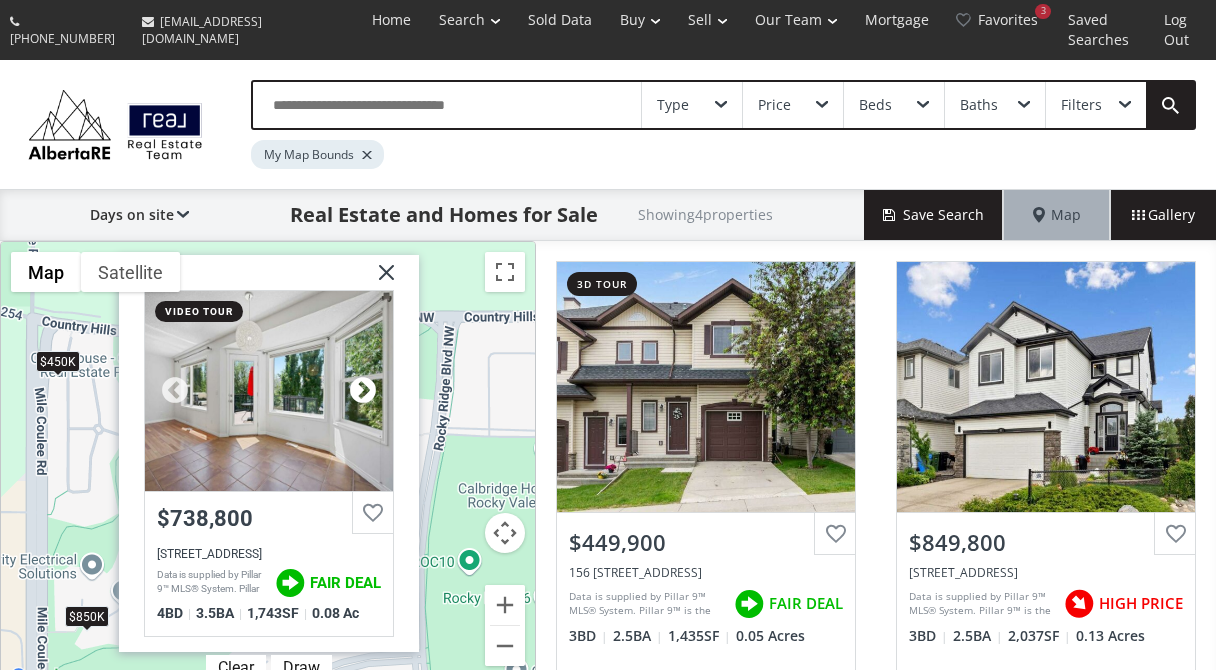 click at bounding box center [363, 391] 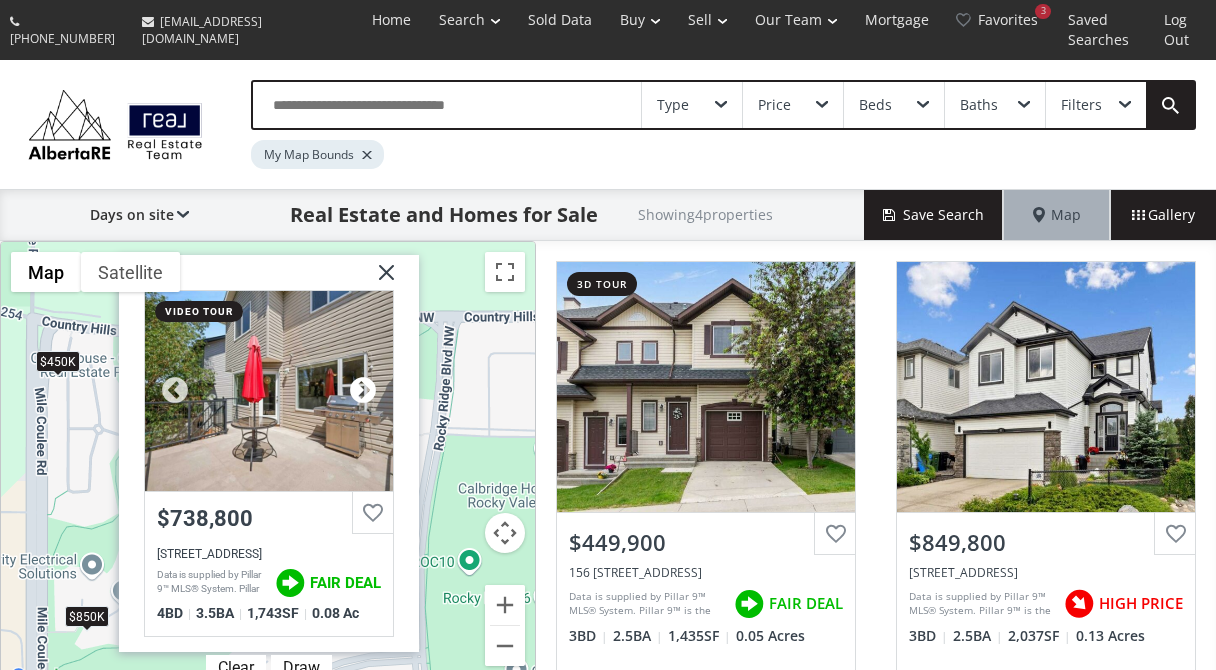 click at bounding box center [363, 391] 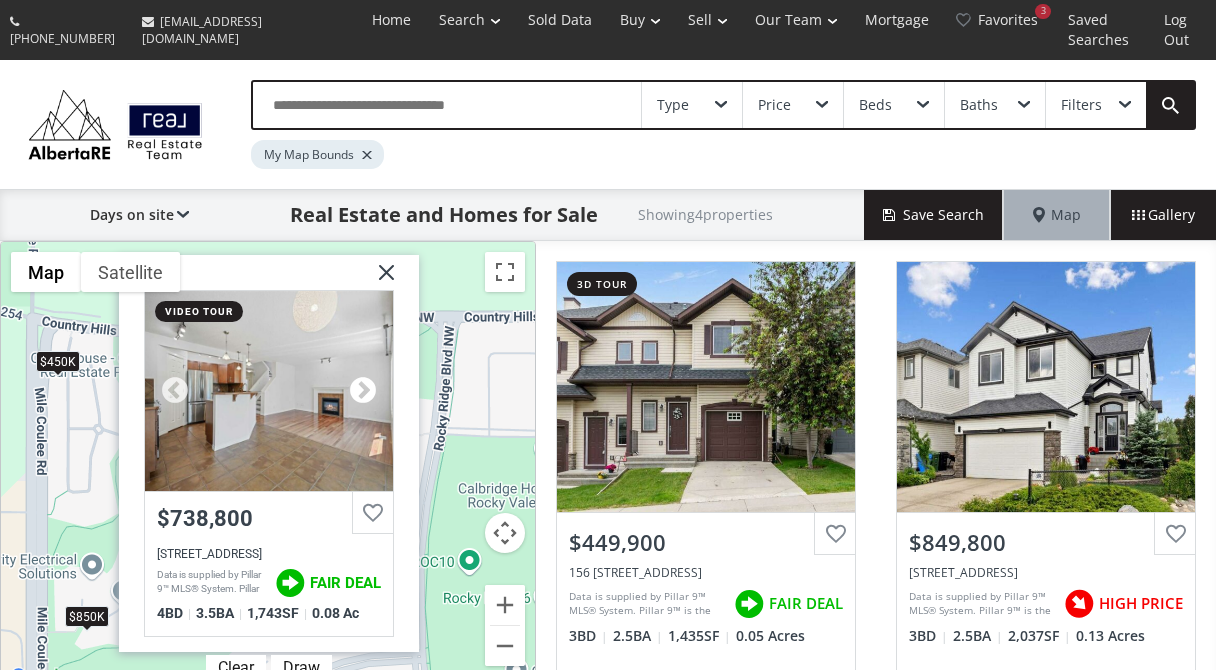 click at bounding box center [363, 391] 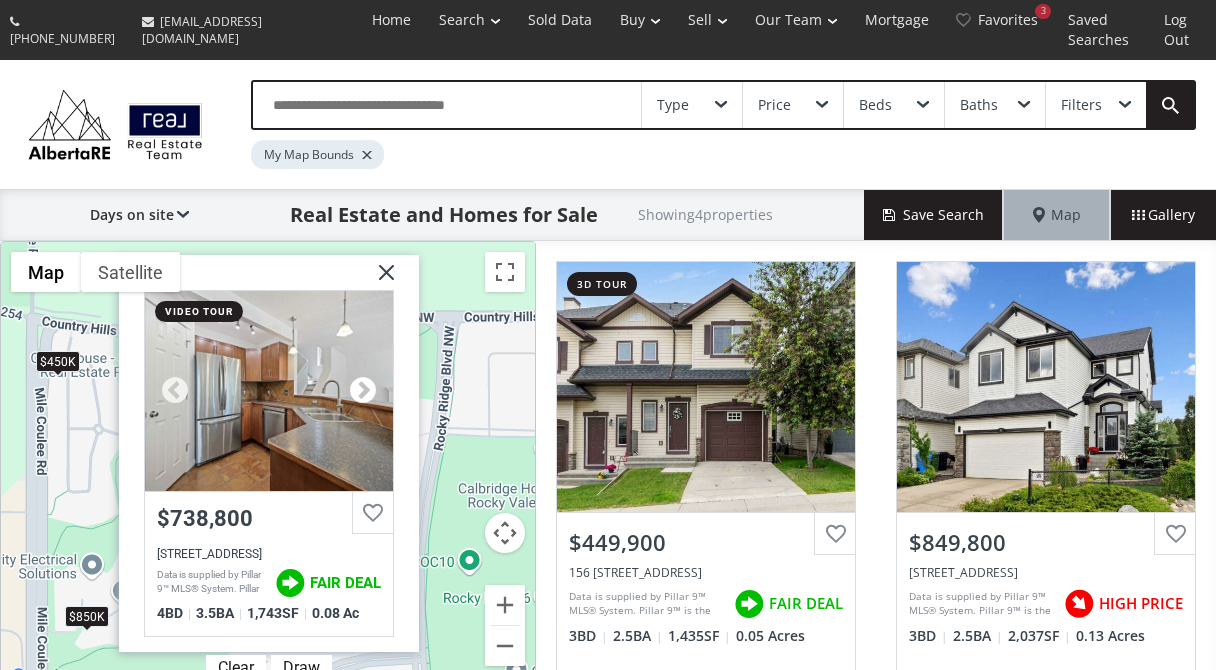 click at bounding box center [363, 391] 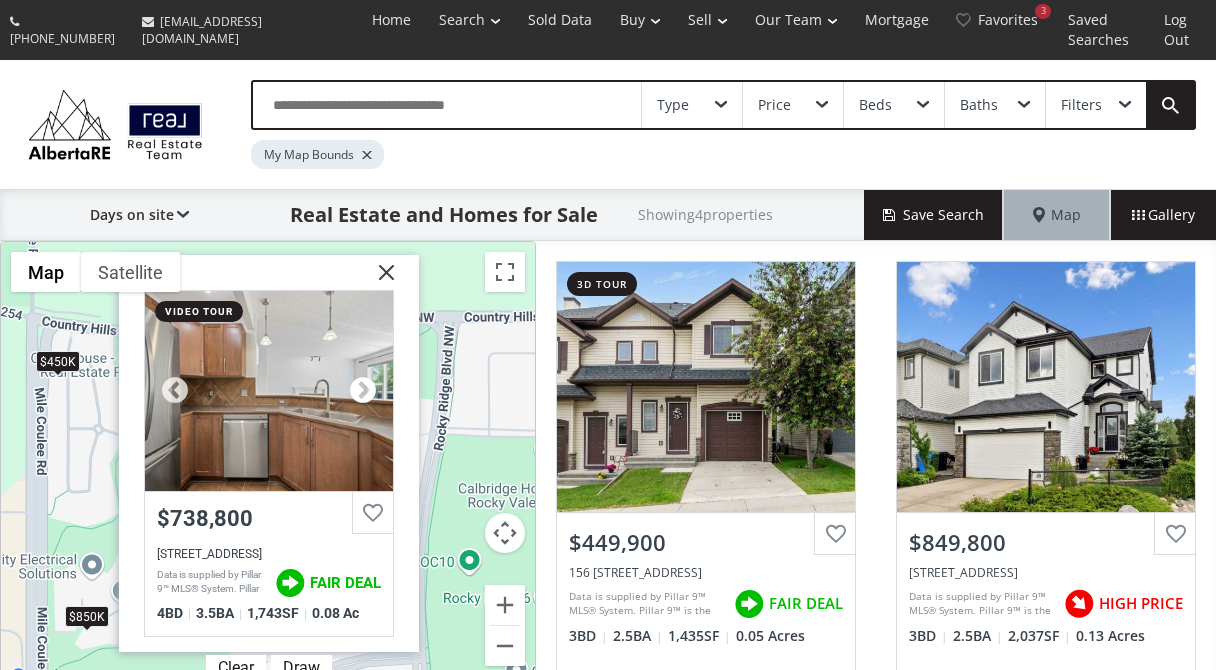 click at bounding box center [363, 391] 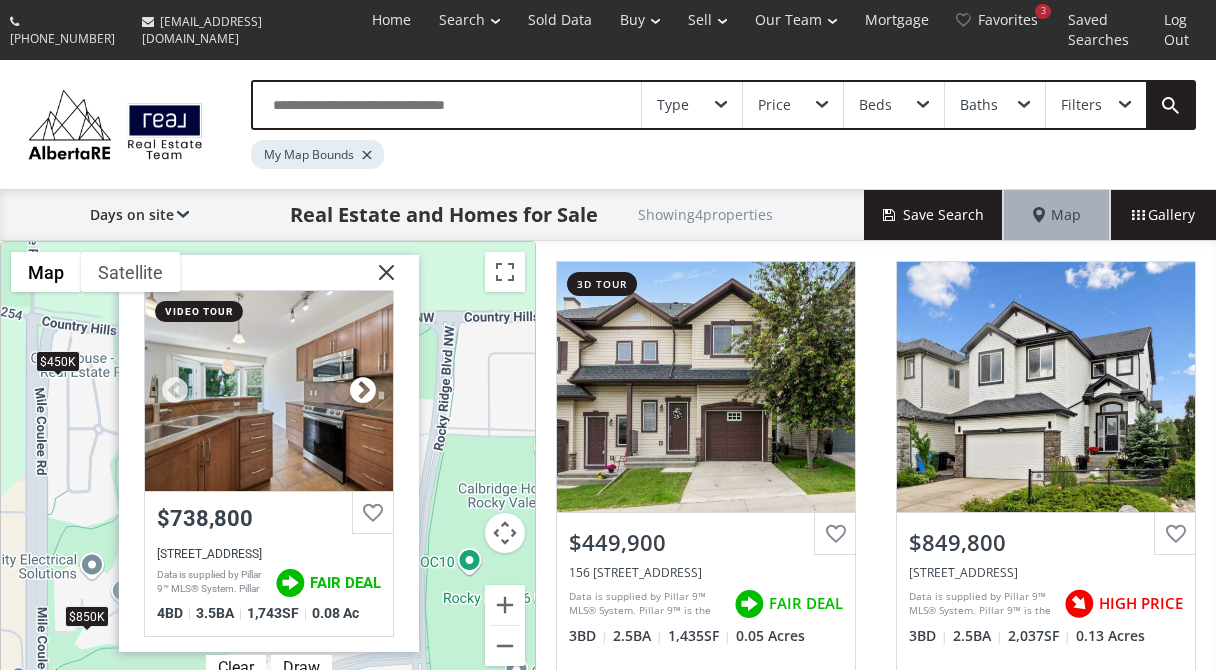 click at bounding box center [363, 391] 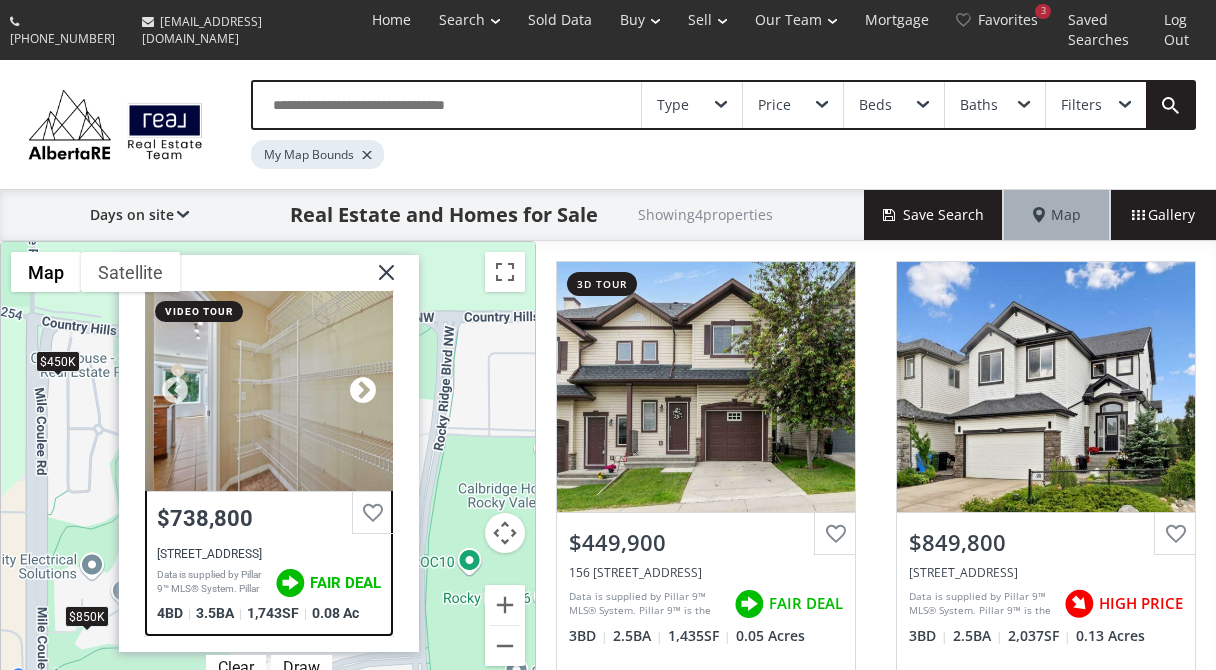 click at bounding box center [363, 391] 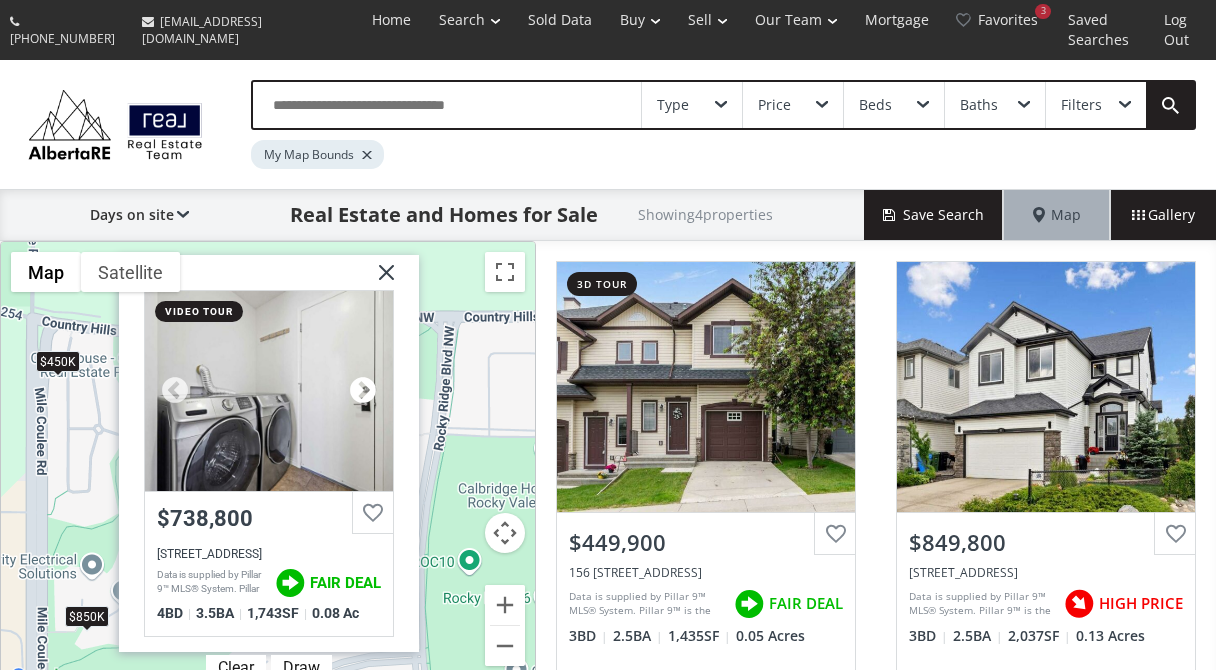 click at bounding box center (363, 391) 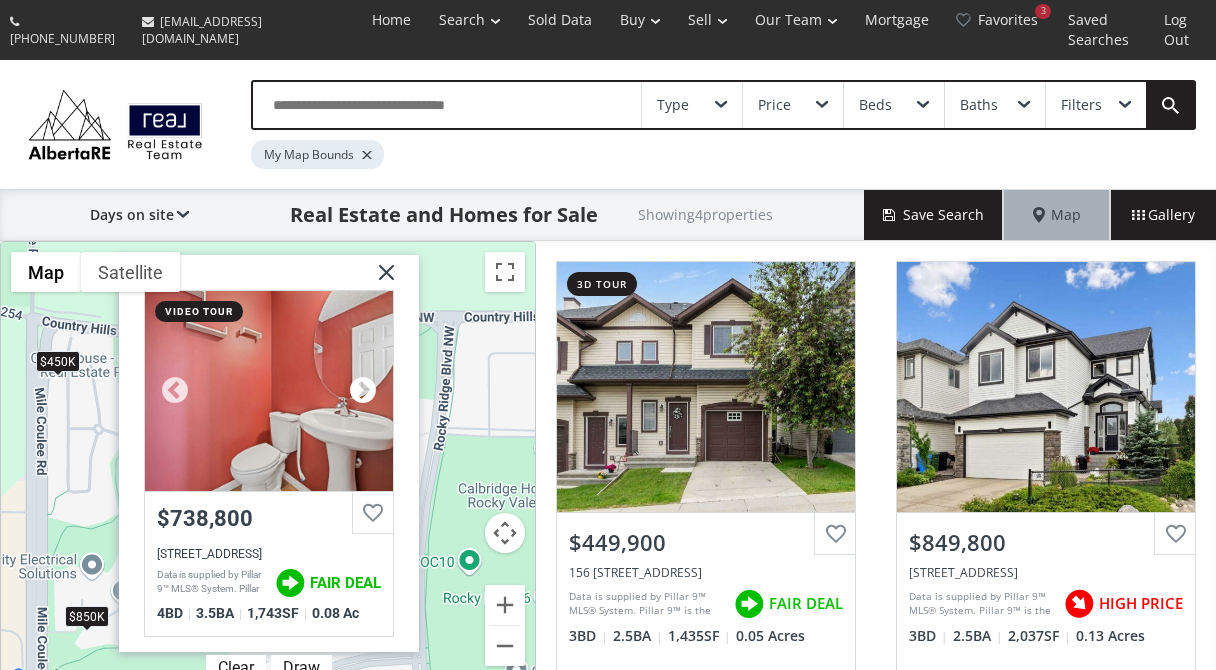 click at bounding box center [363, 391] 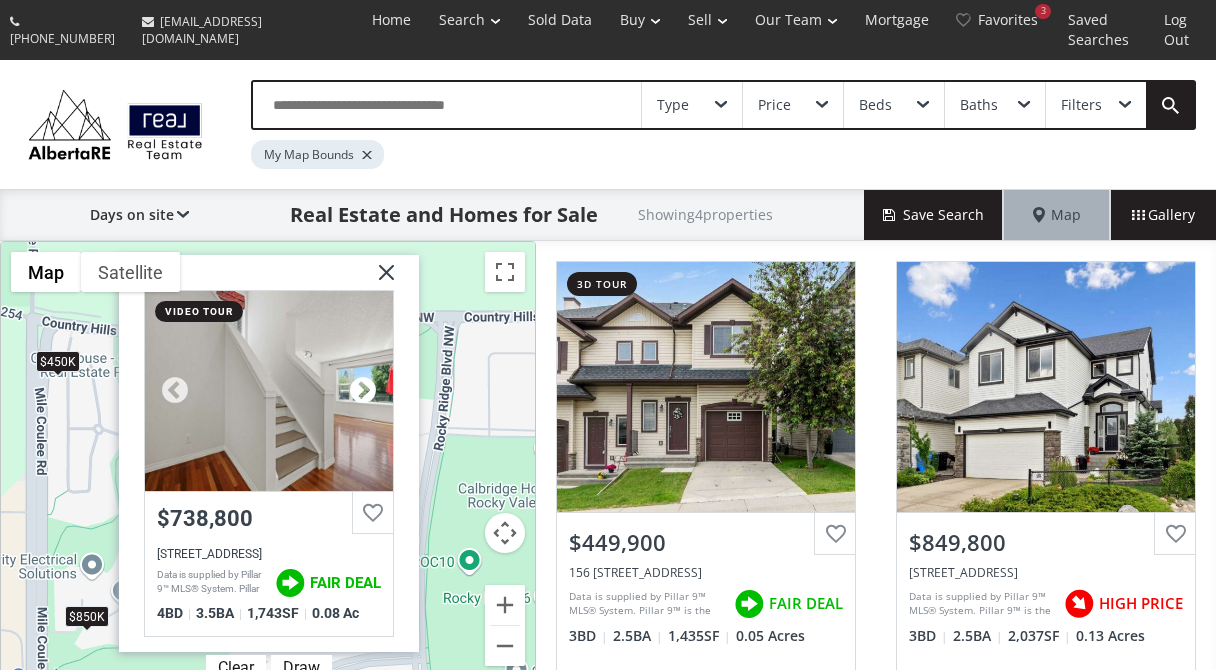 click at bounding box center (363, 391) 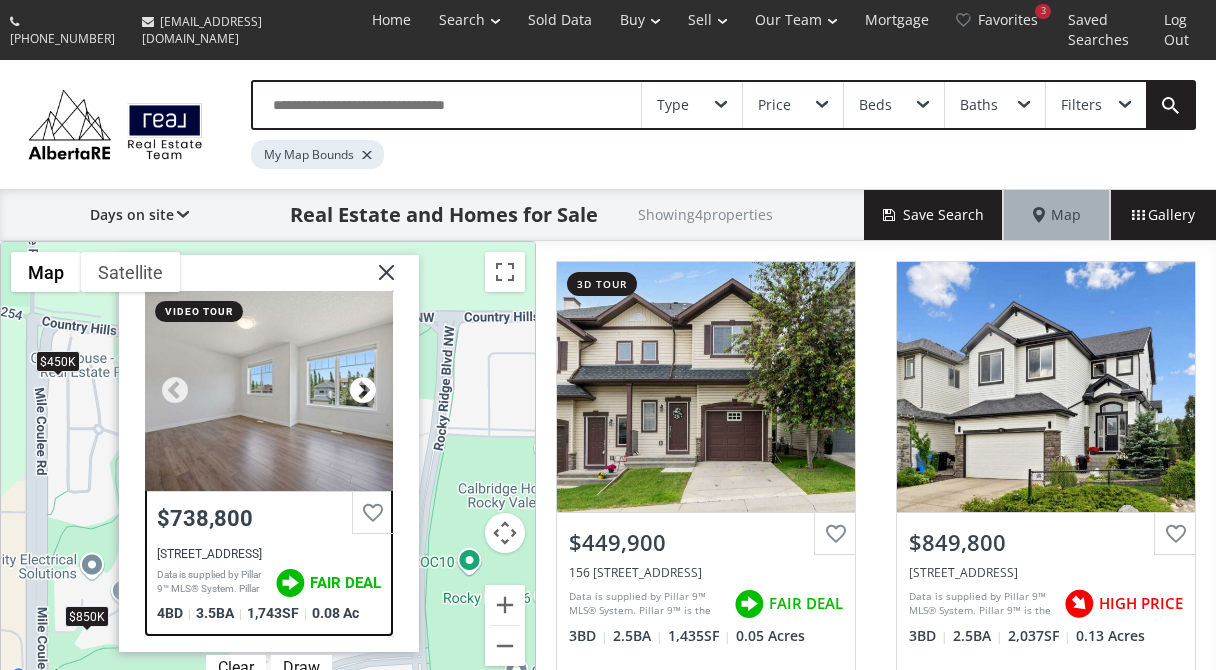 click at bounding box center (363, 391) 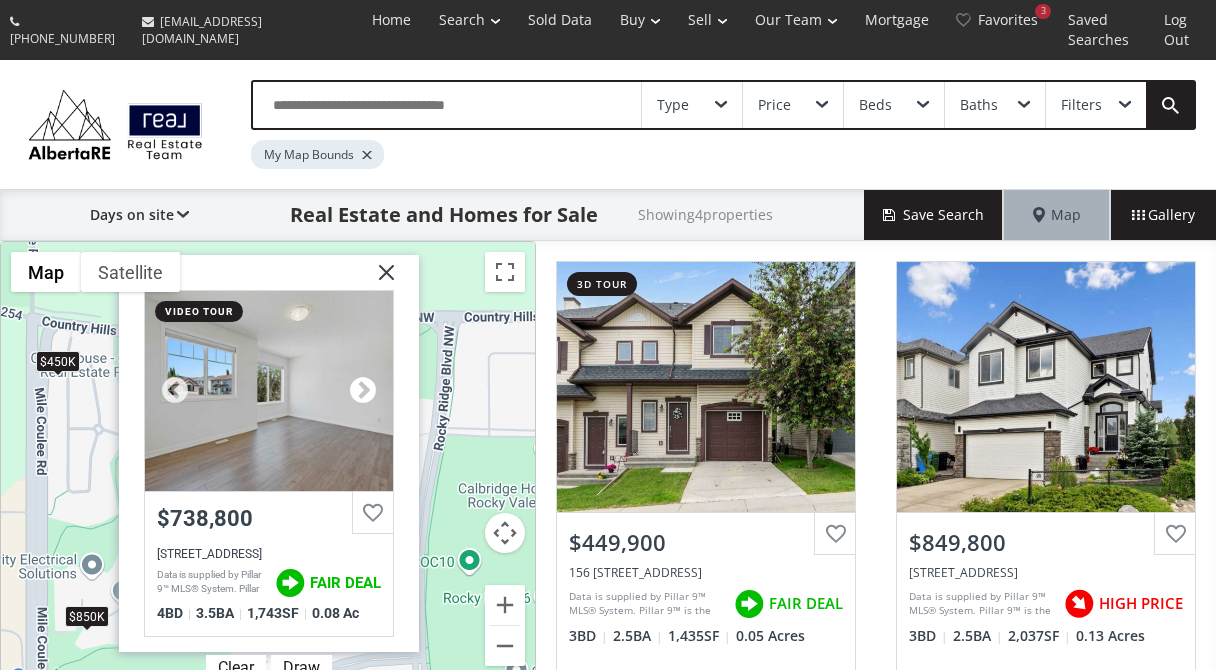 click at bounding box center (363, 391) 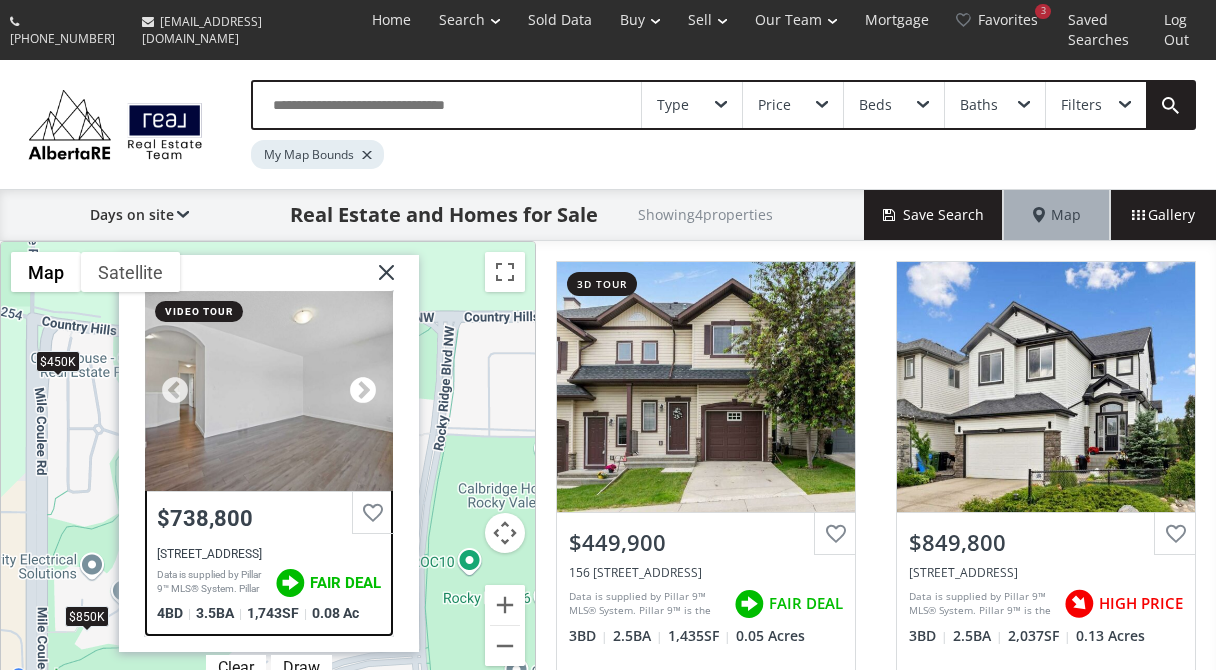 click at bounding box center [363, 391] 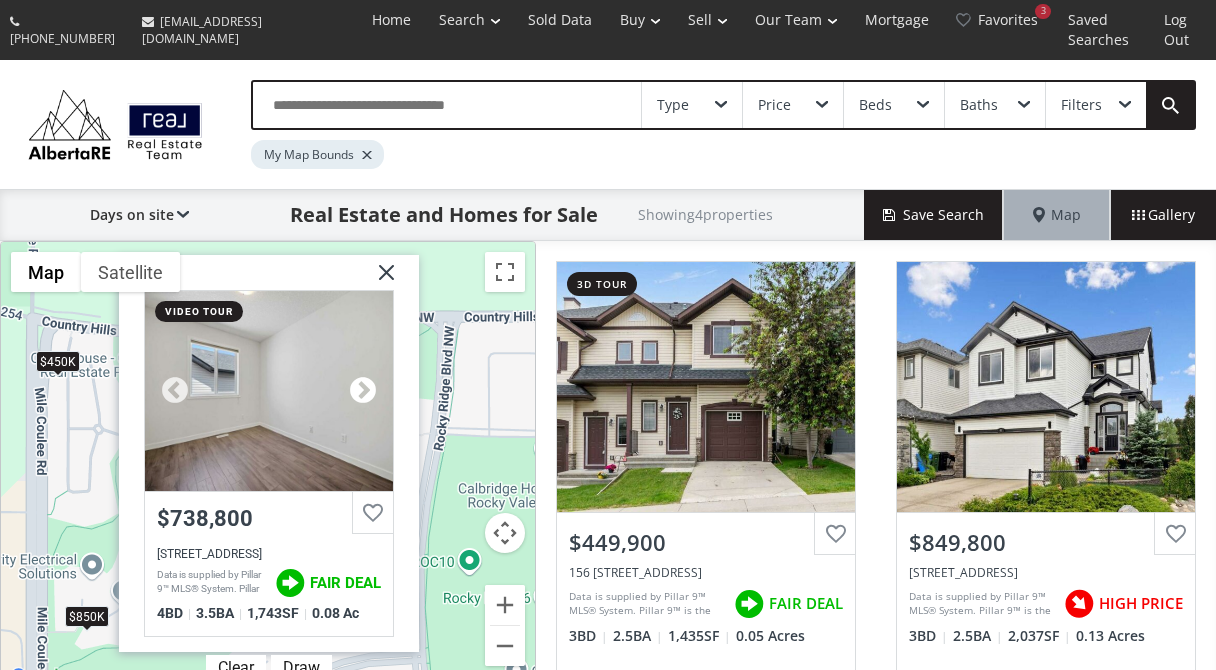 click at bounding box center (363, 391) 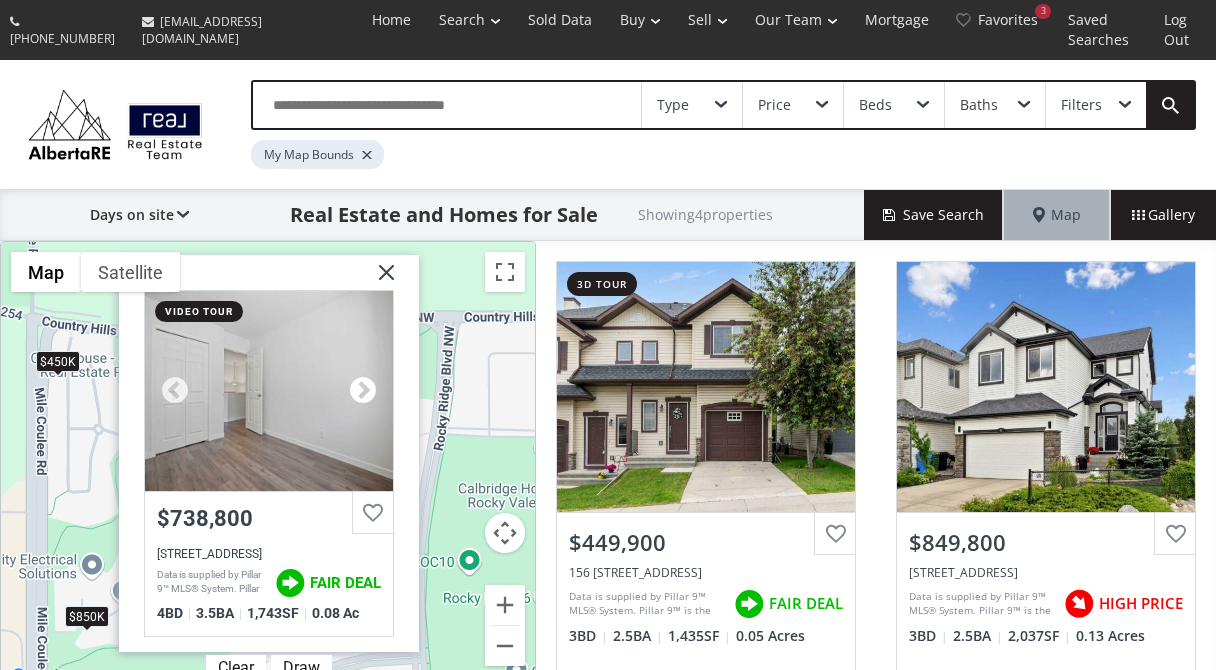 click at bounding box center [363, 391] 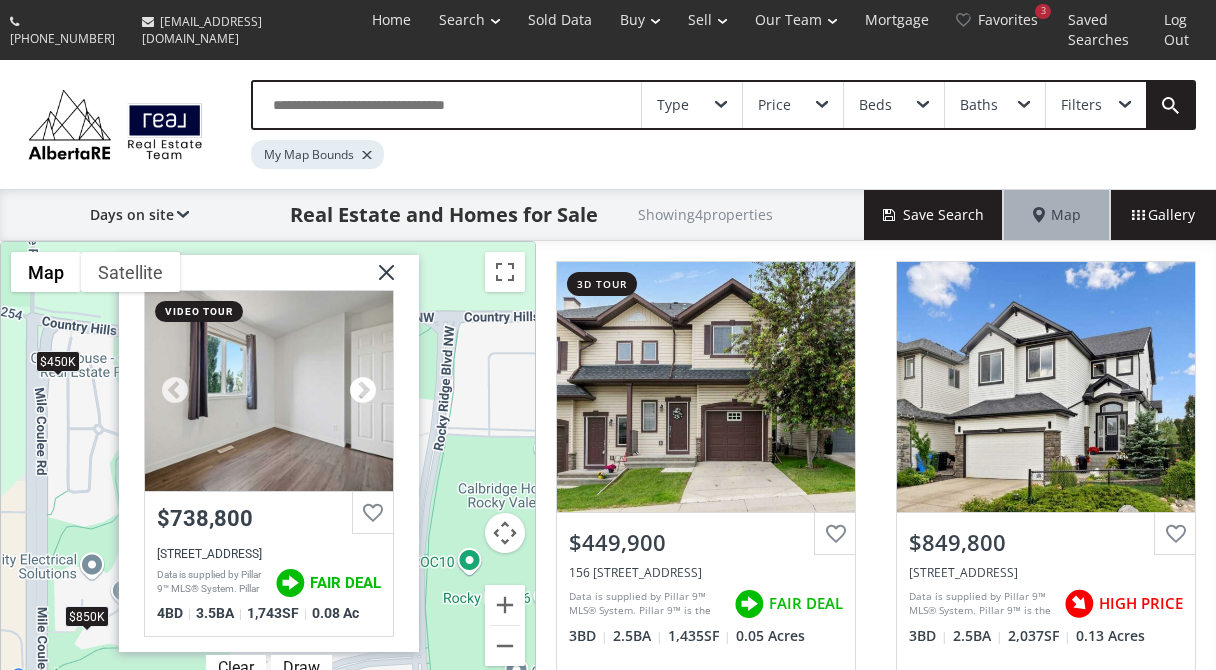 click at bounding box center (363, 391) 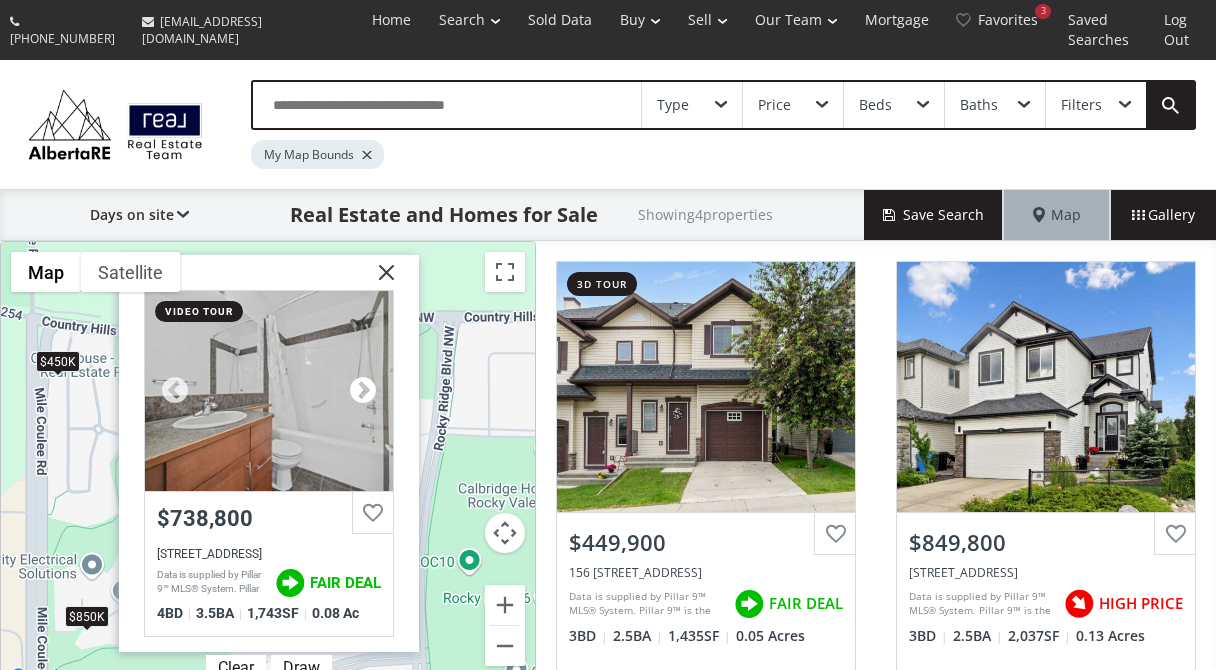 click at bounding box center [363, 391] 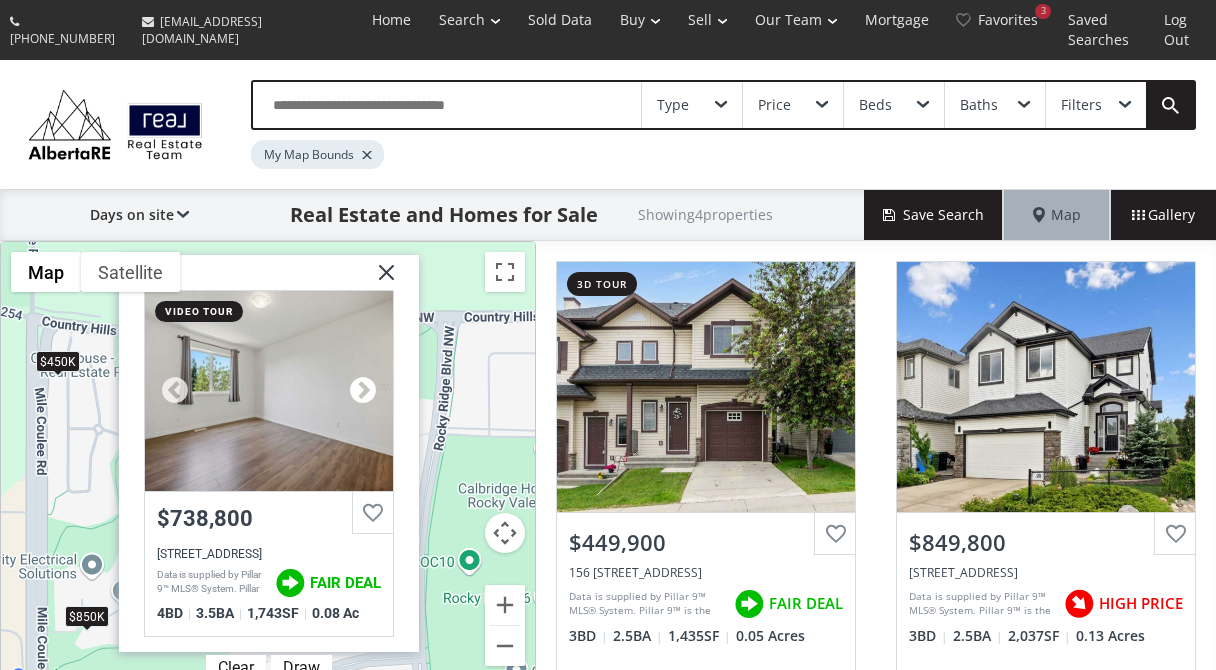 click at bounding box center [363, 391] 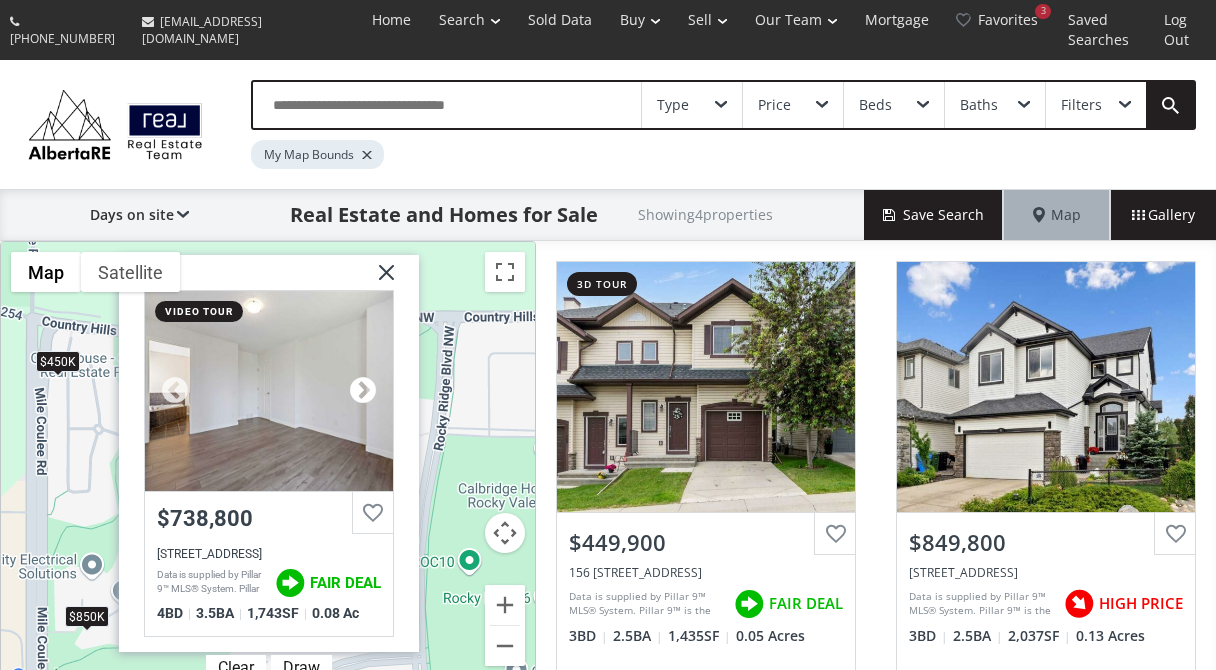 click at bounding box center [363, 391] 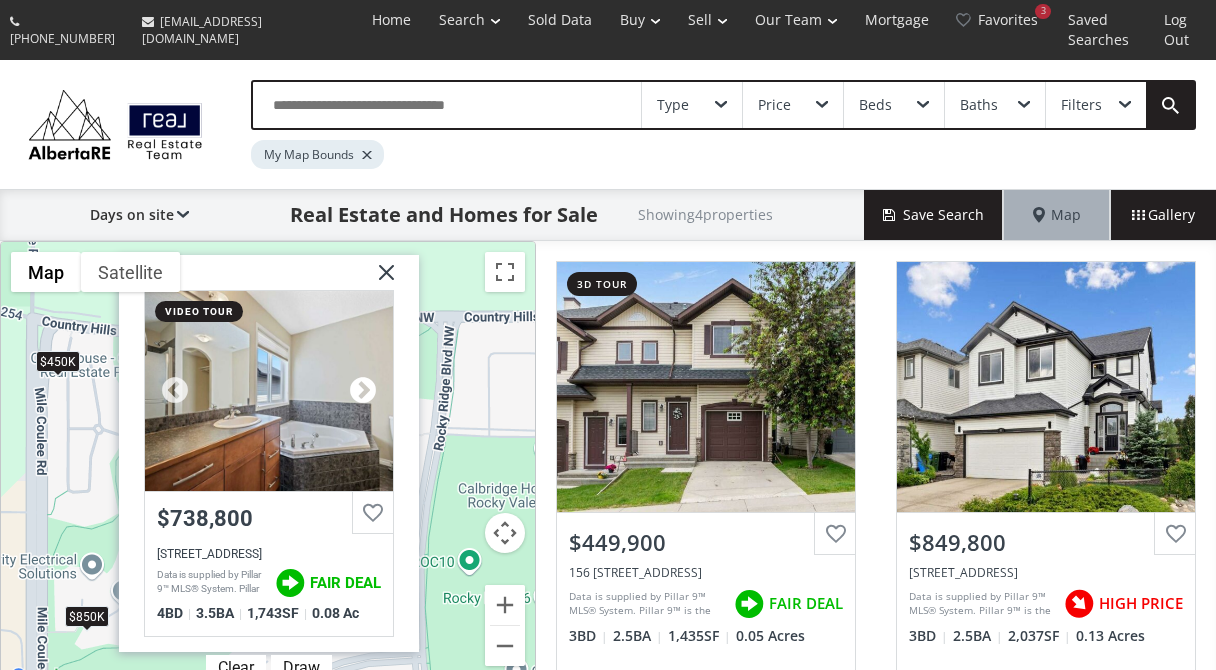 click at bounding box center [363, 391] 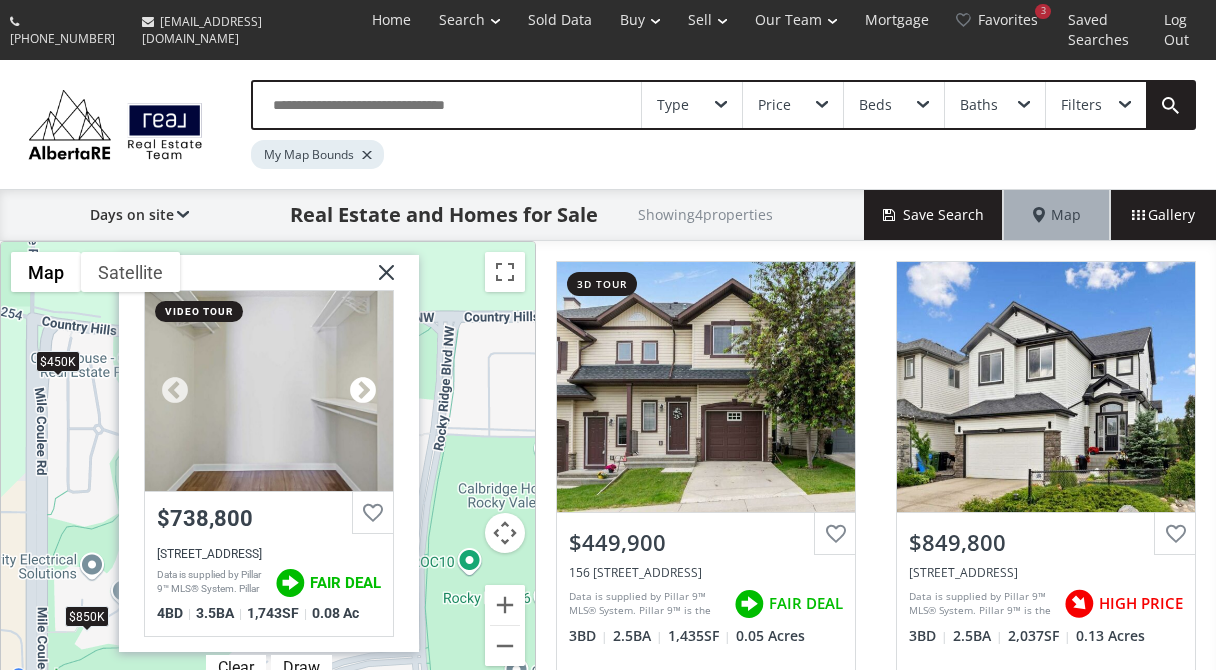click at bounding box center [363, 391] 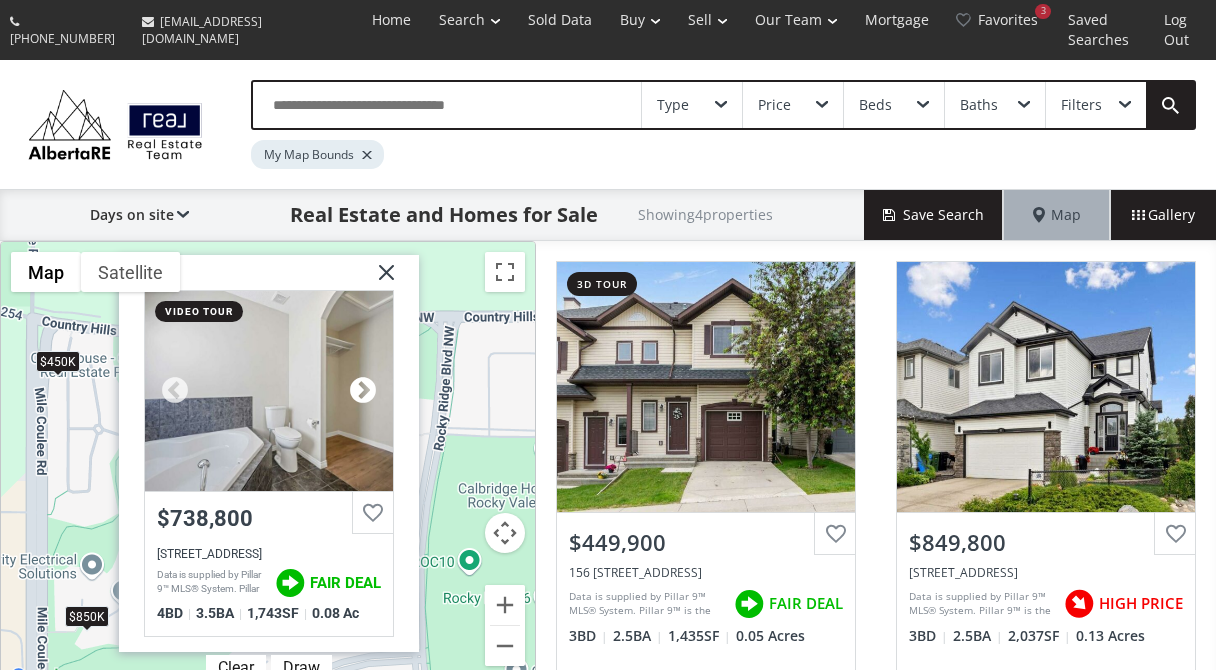 click at bounding box center (363, 391) 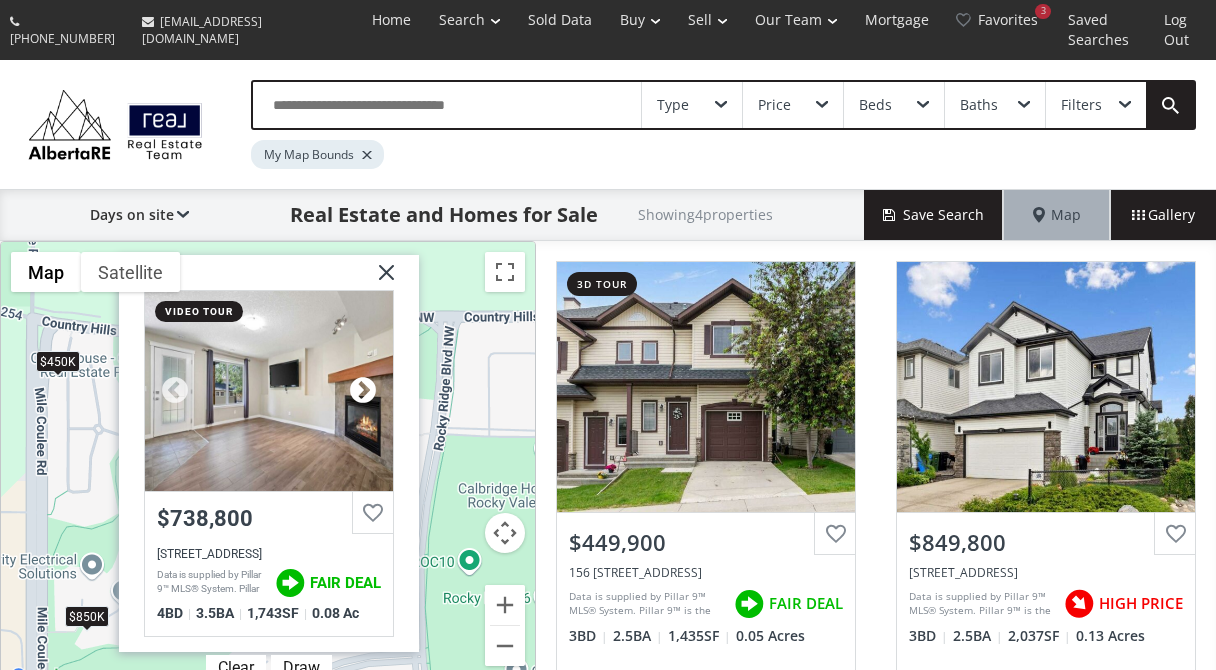 click at bounding box center (363, 391) 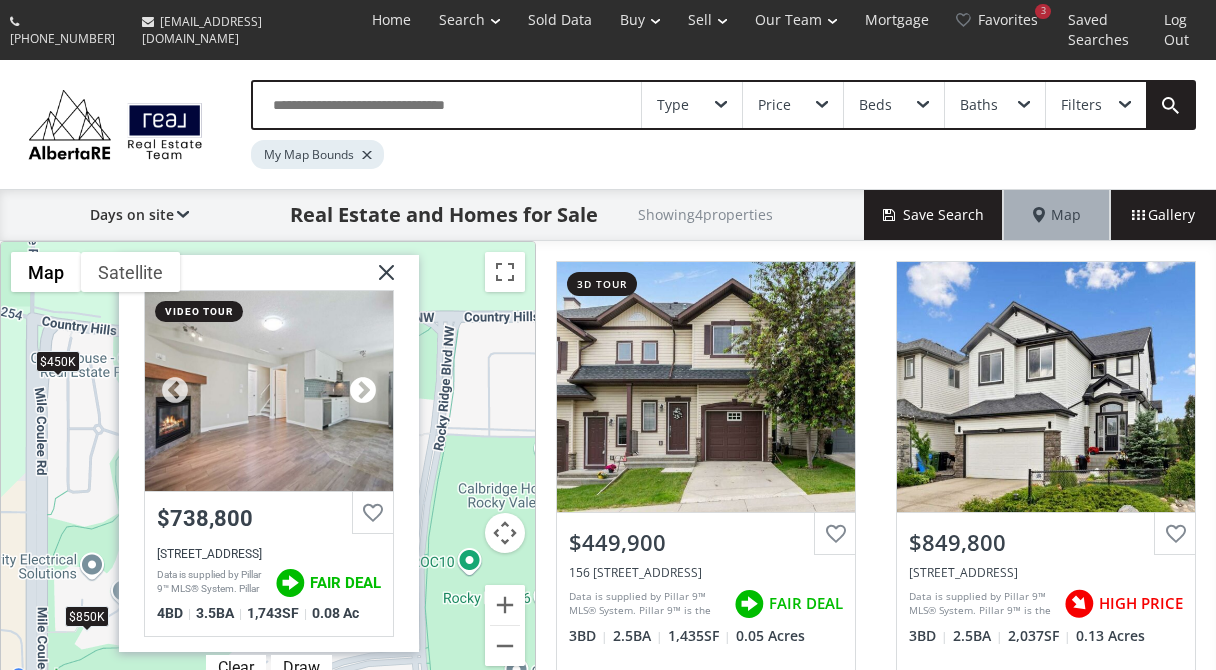 click at bounding box center [363, 391] 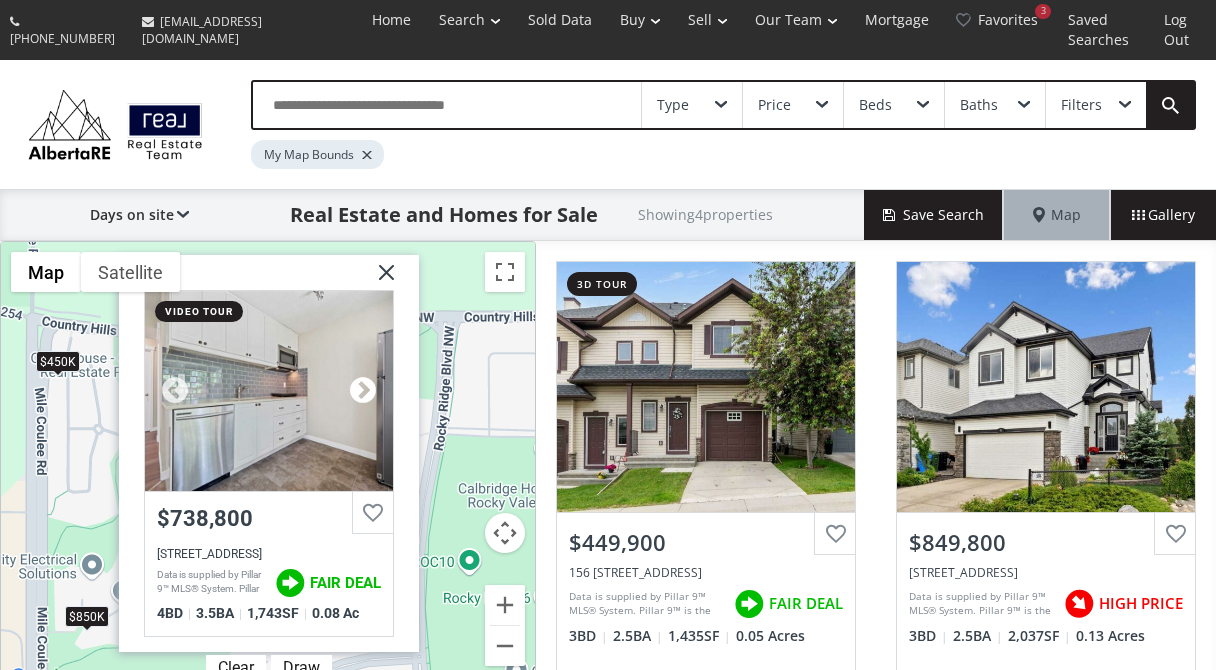 click at bounding box center (363, 391) 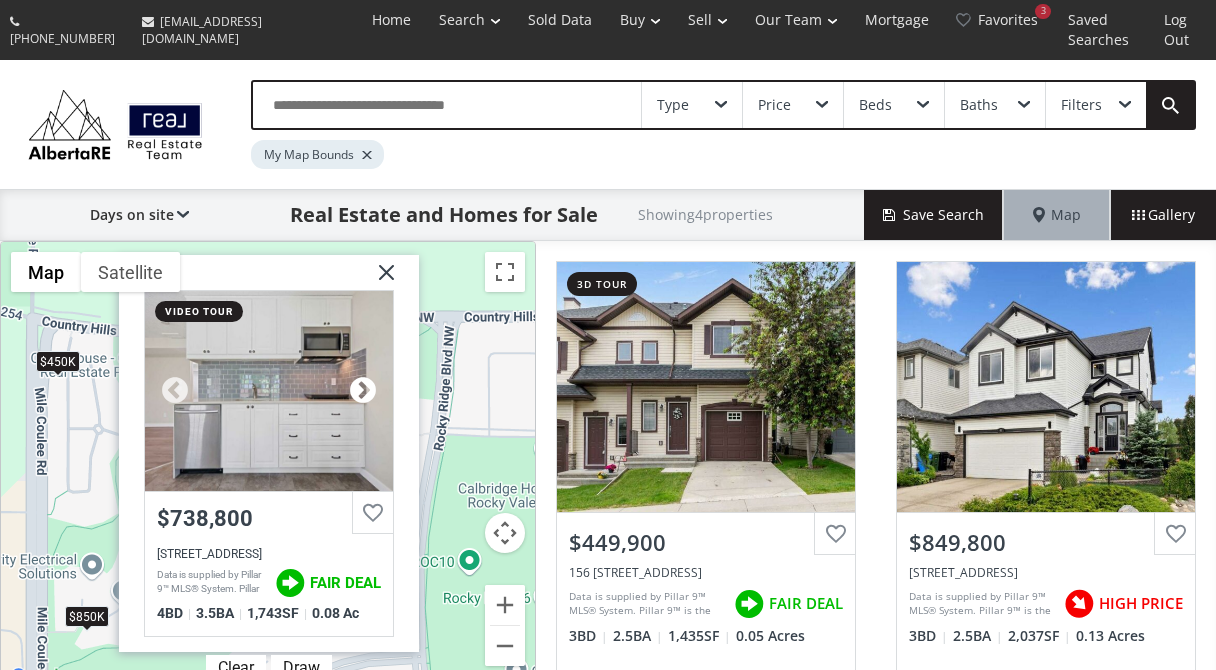 click at bounding box center (363, 391) 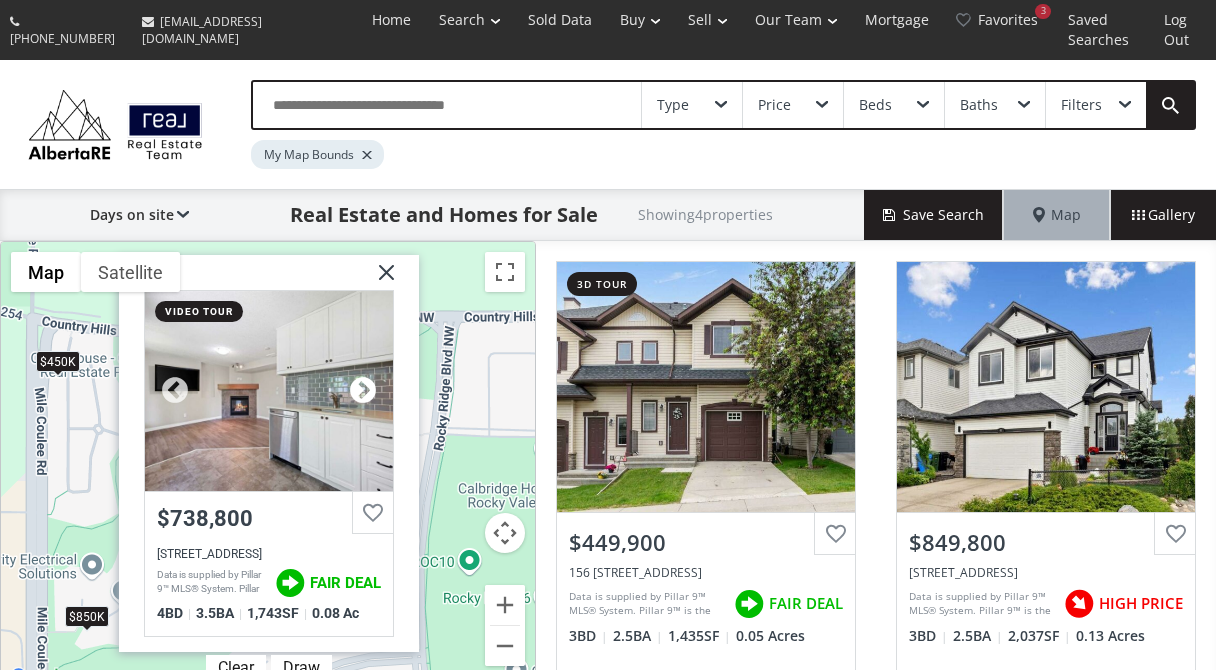 click at bounding box center [363, 391] 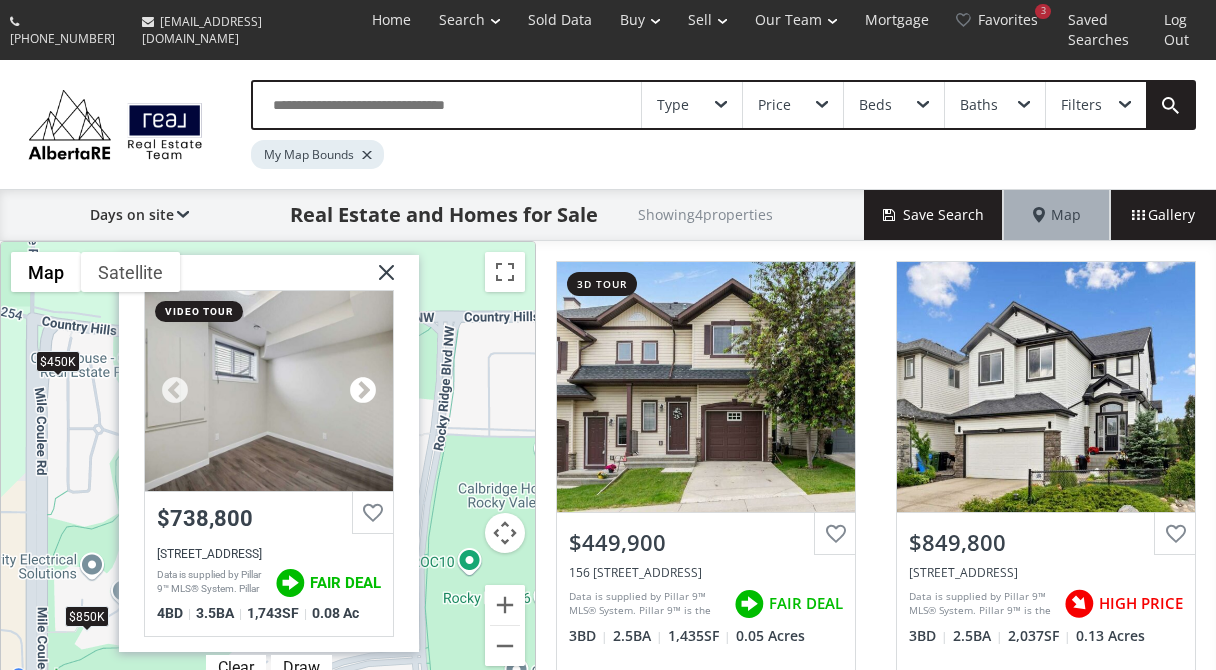 click at bounding box center [363, 391] 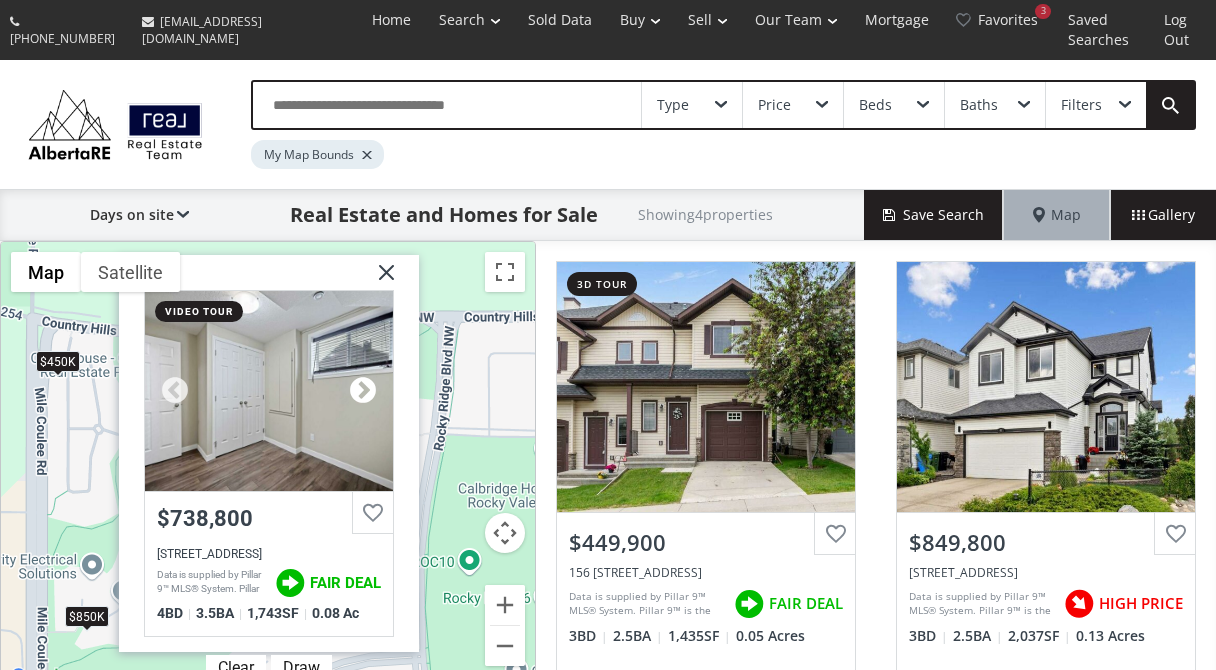 click at bounding box center (363, 391) 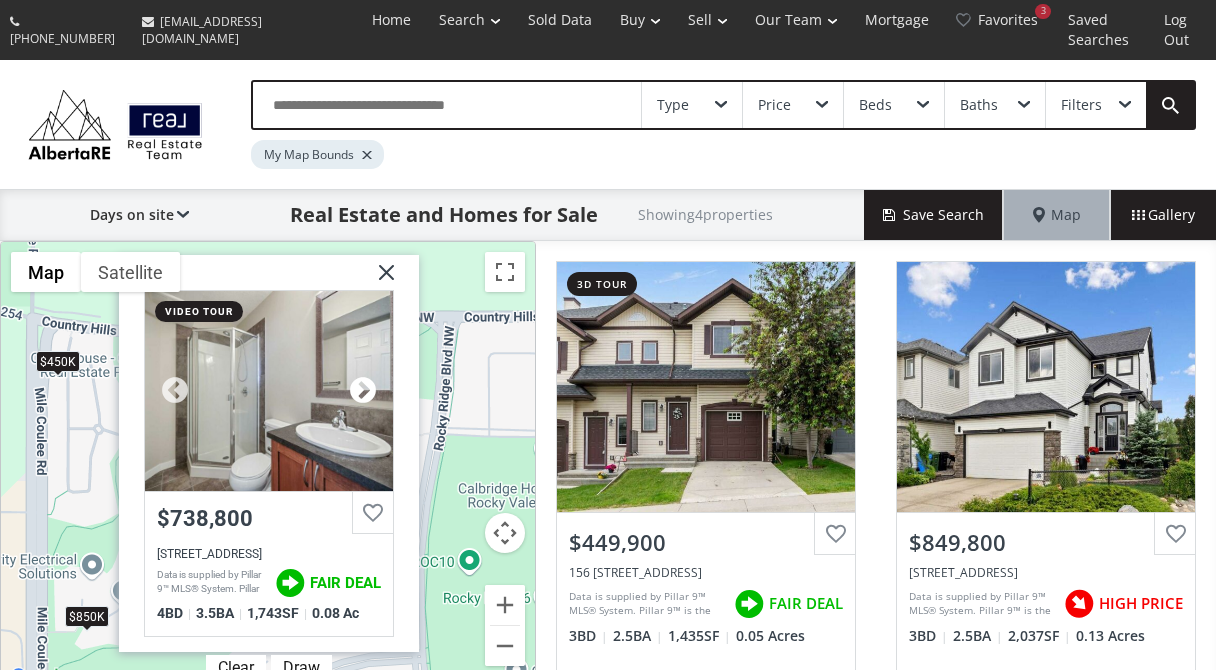 click at bounding box center (363, 391) 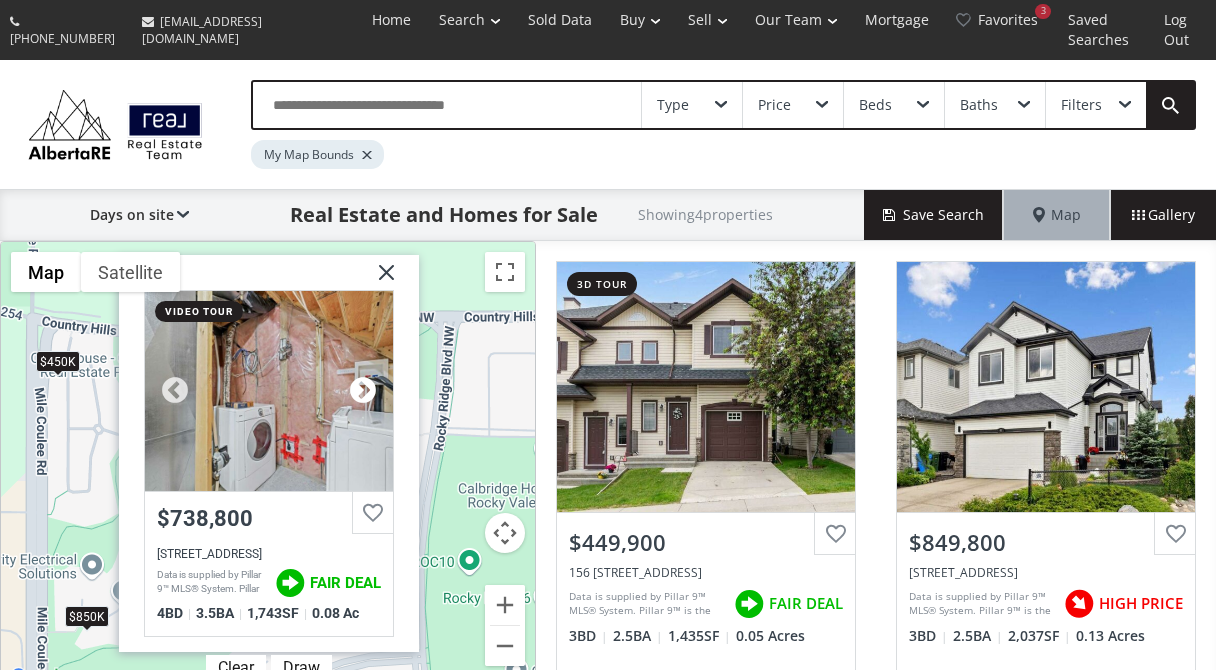 click at bounding box center (363, 391) 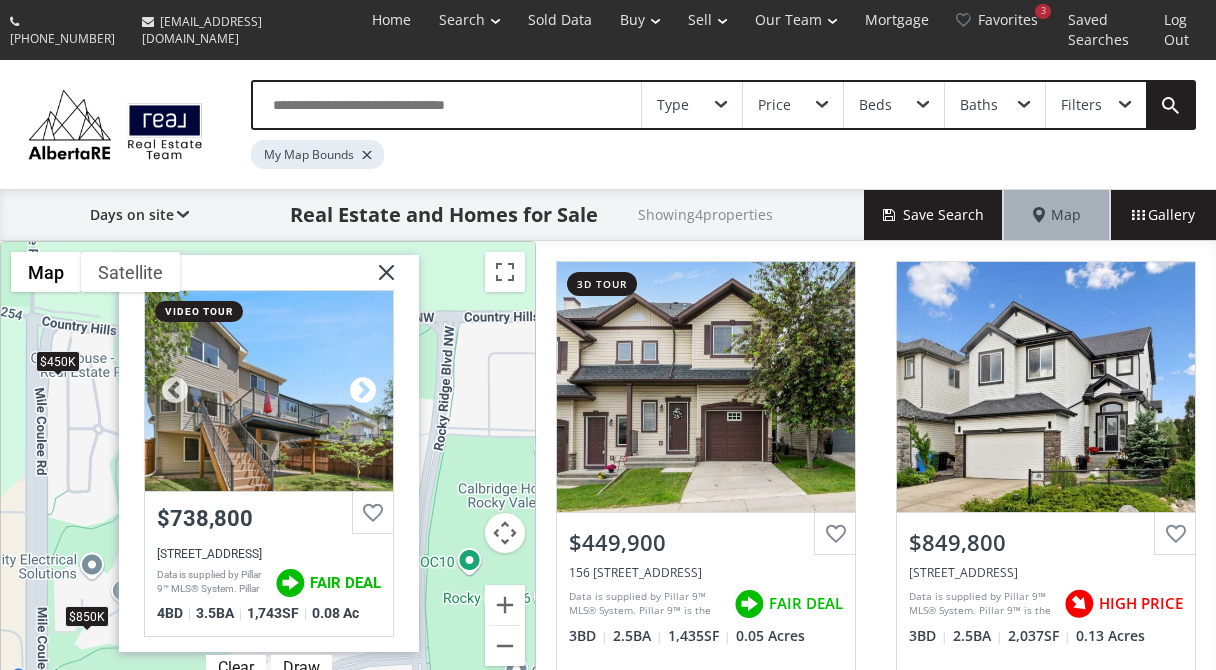 click at bounding box center (363, 391) 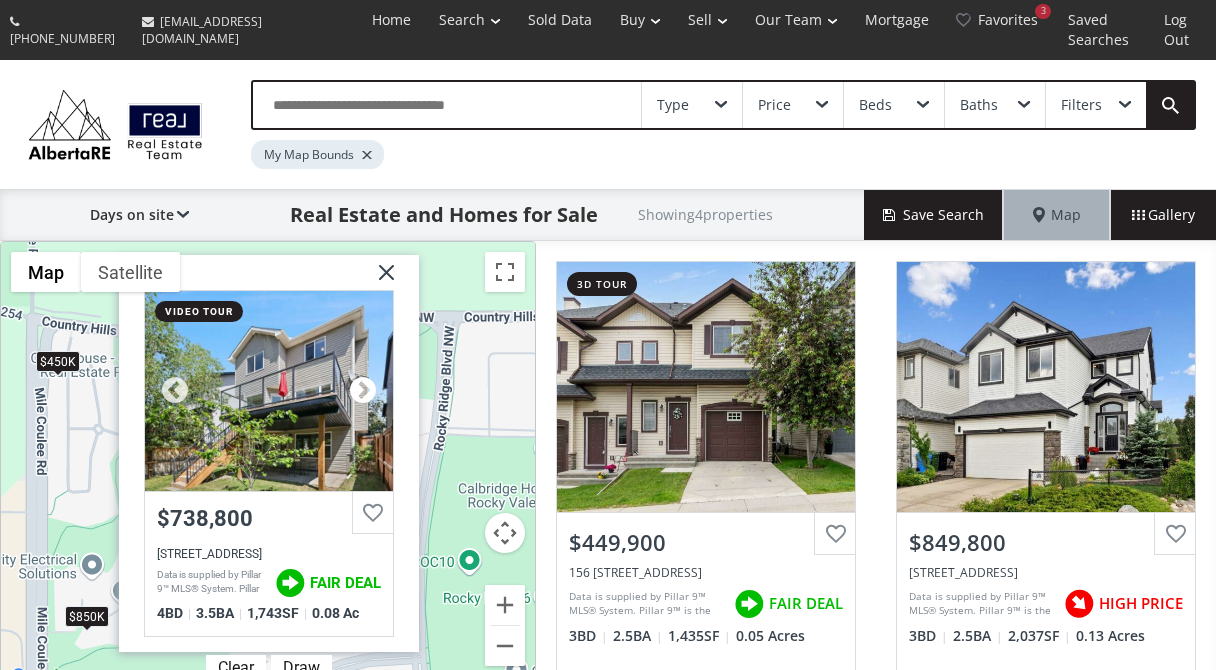 click at bounding box center (363, 391) 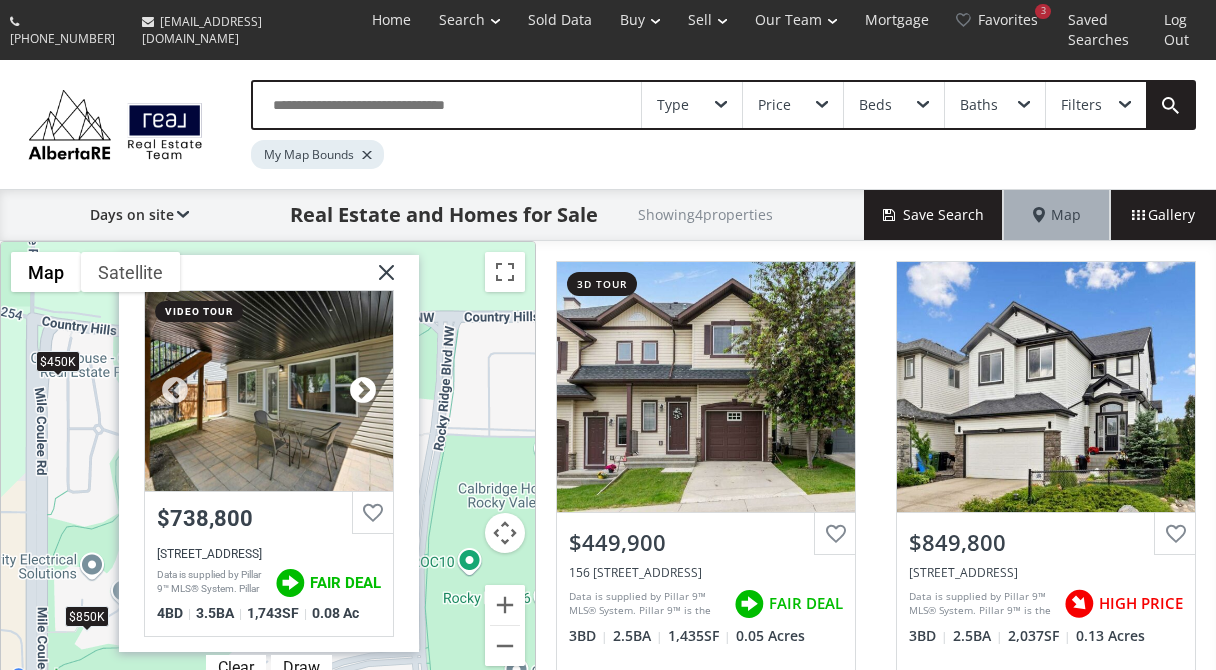 click at bounding box center [363, 391] 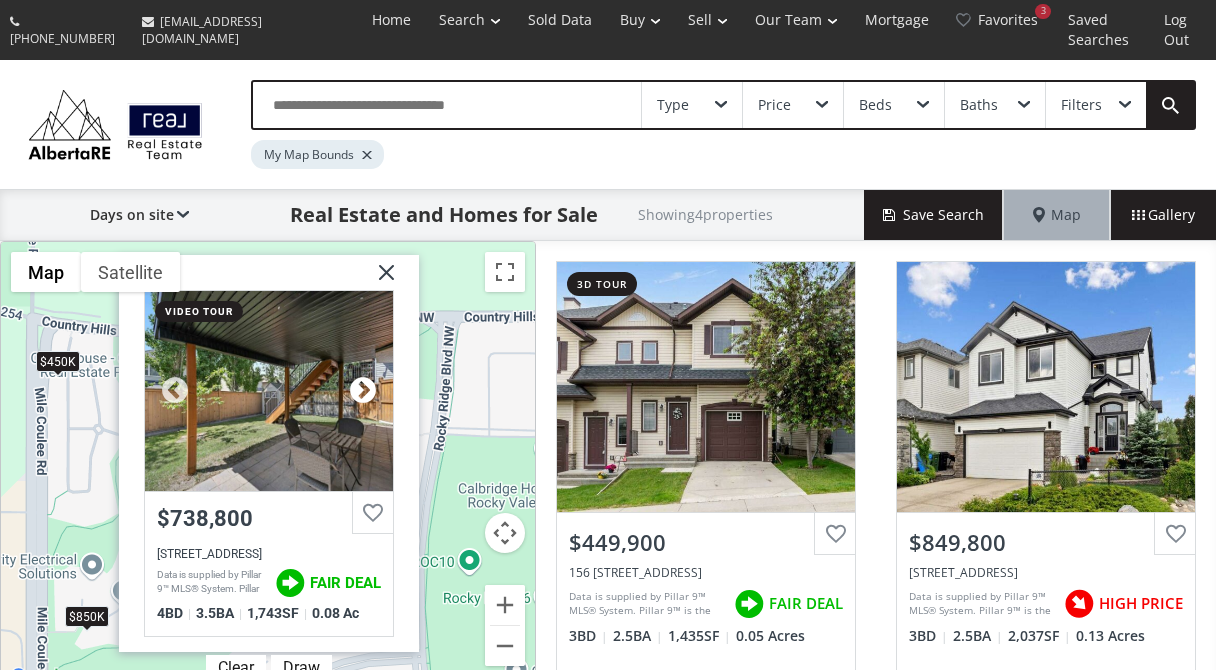 click at bounding box center [363, 391] 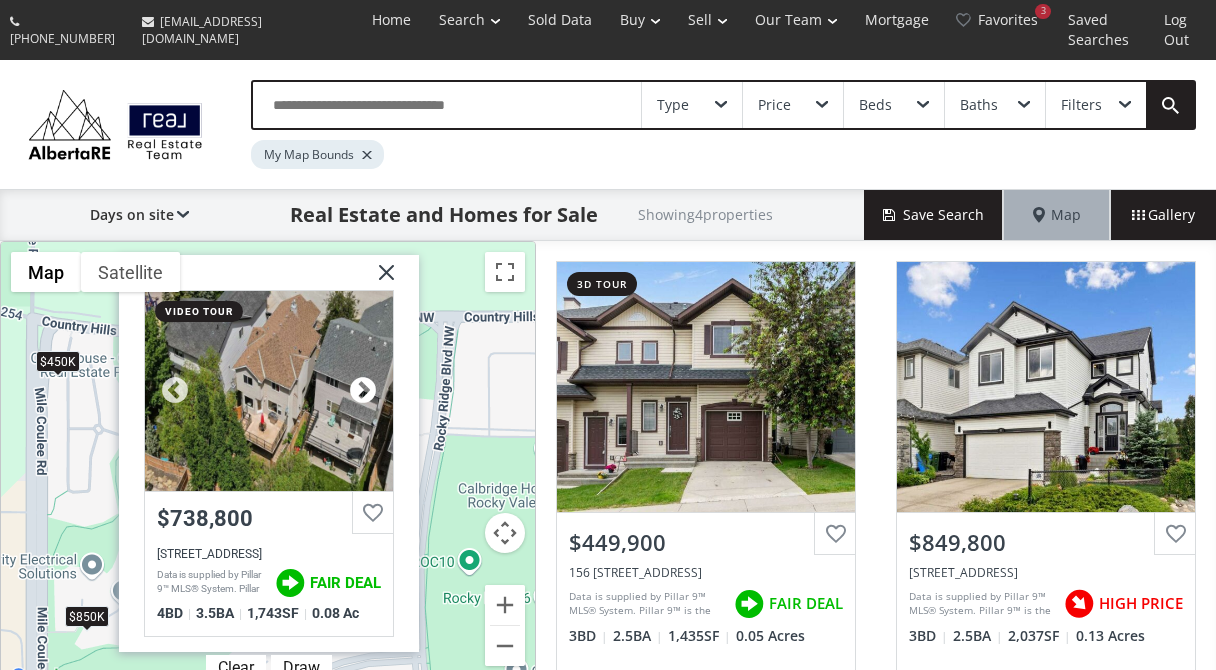 click at bounding box center (363, 391) 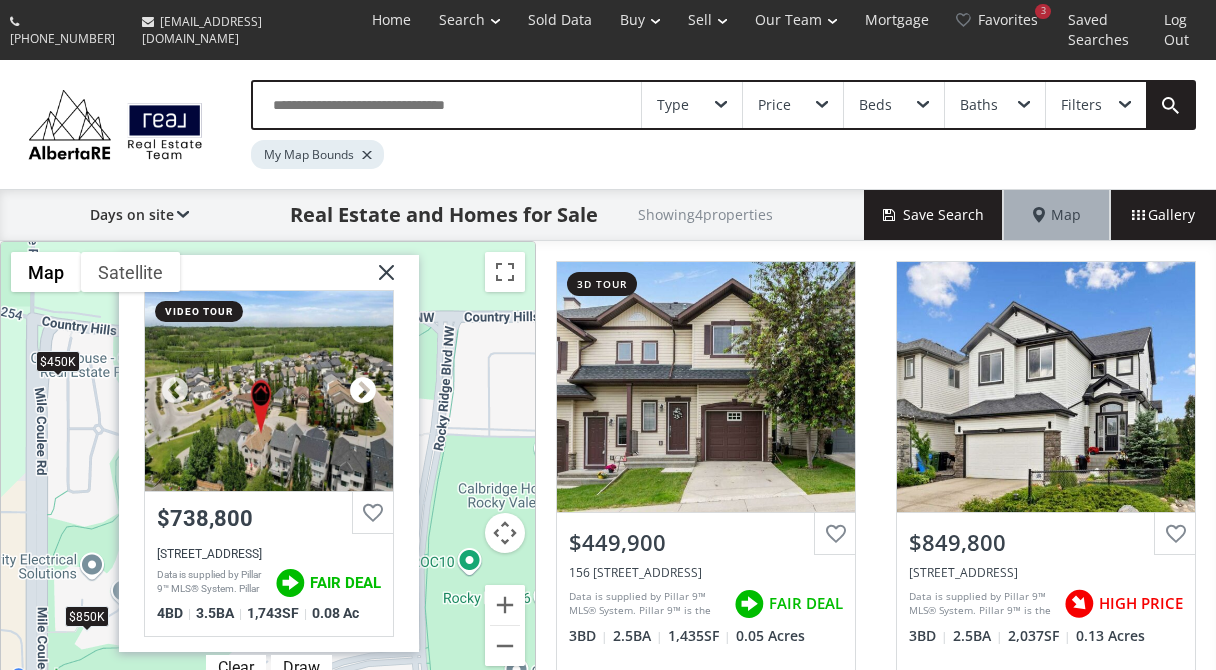 click at bounding box center [363, 391] 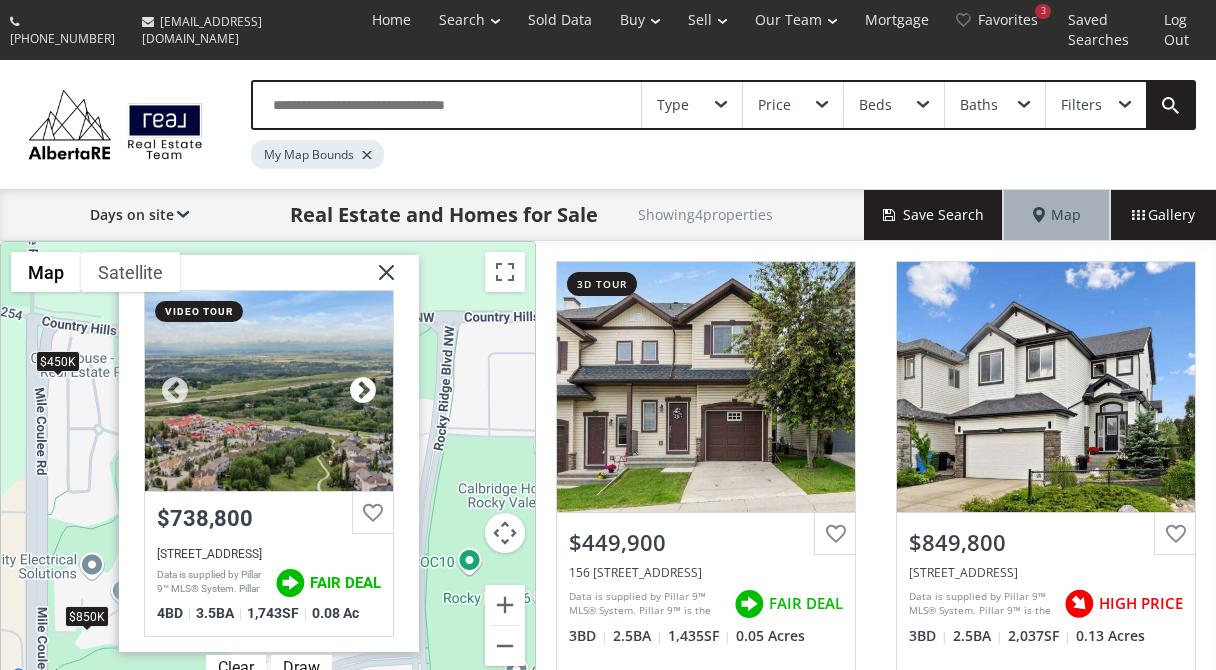 click at bounding box center [363, 391] 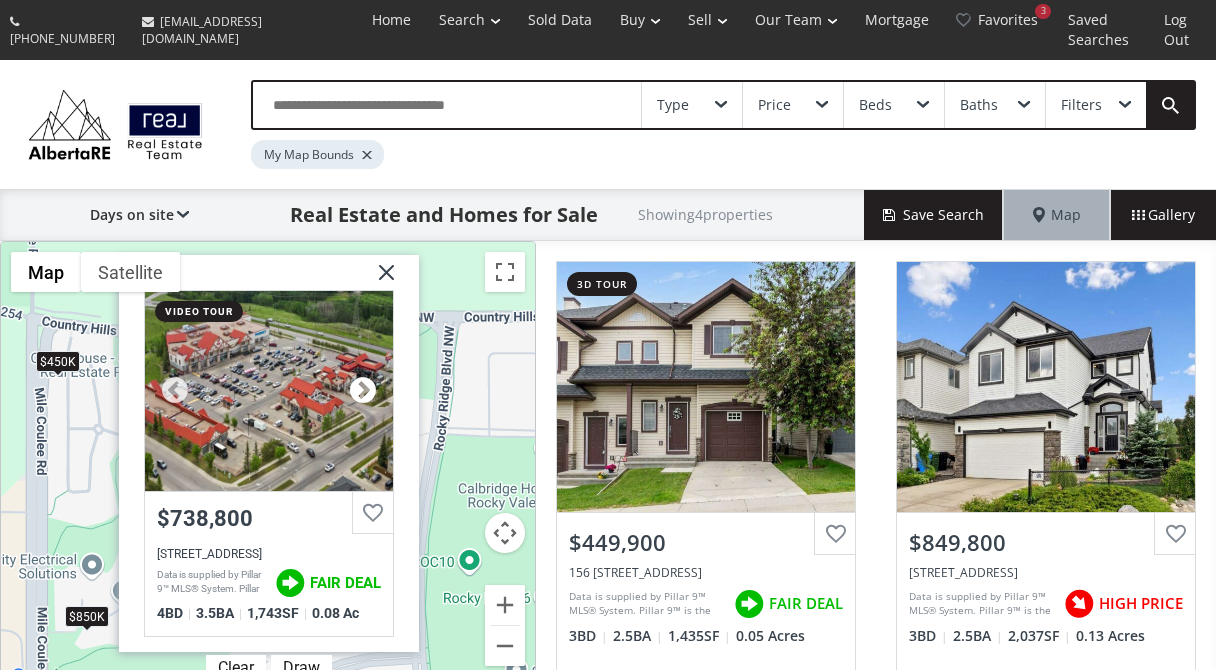 click at bounding box center [363, 391] 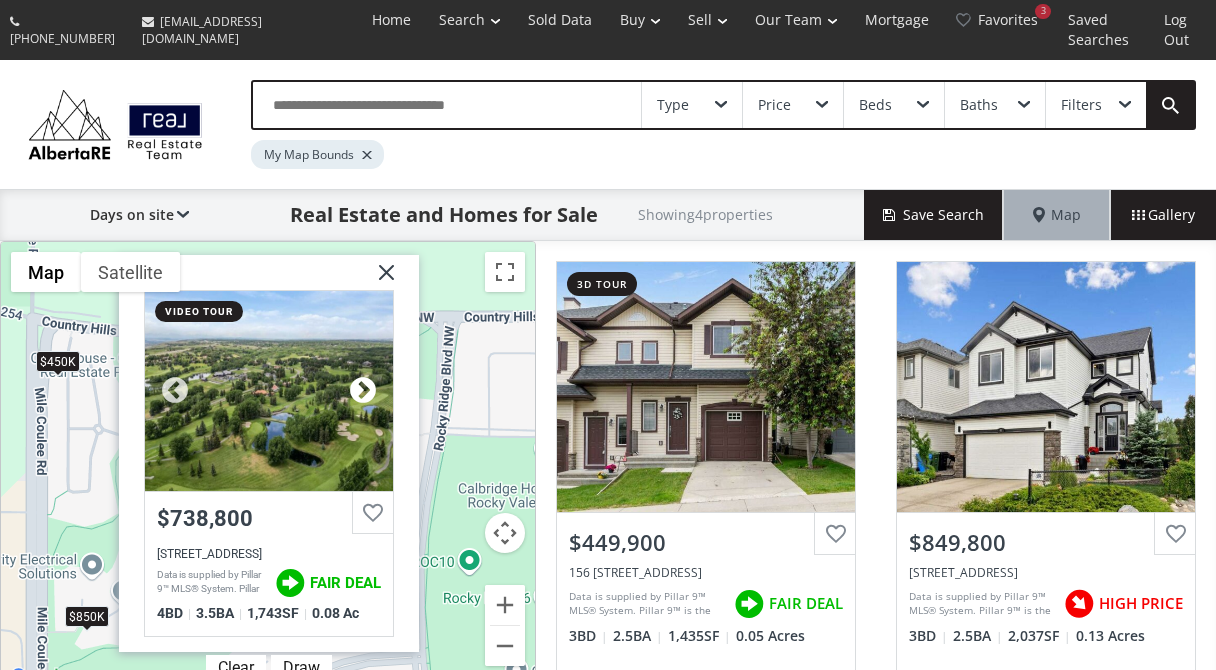 click at bounding box center (363, 391) 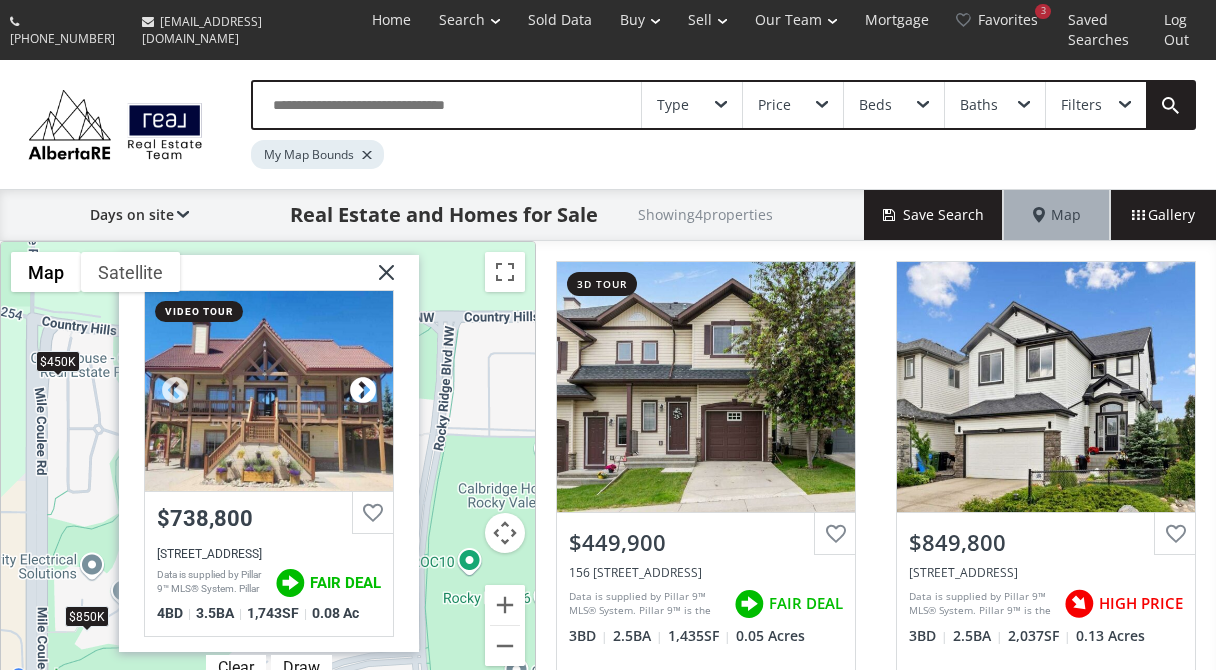 click at bounding box center [363, 391] 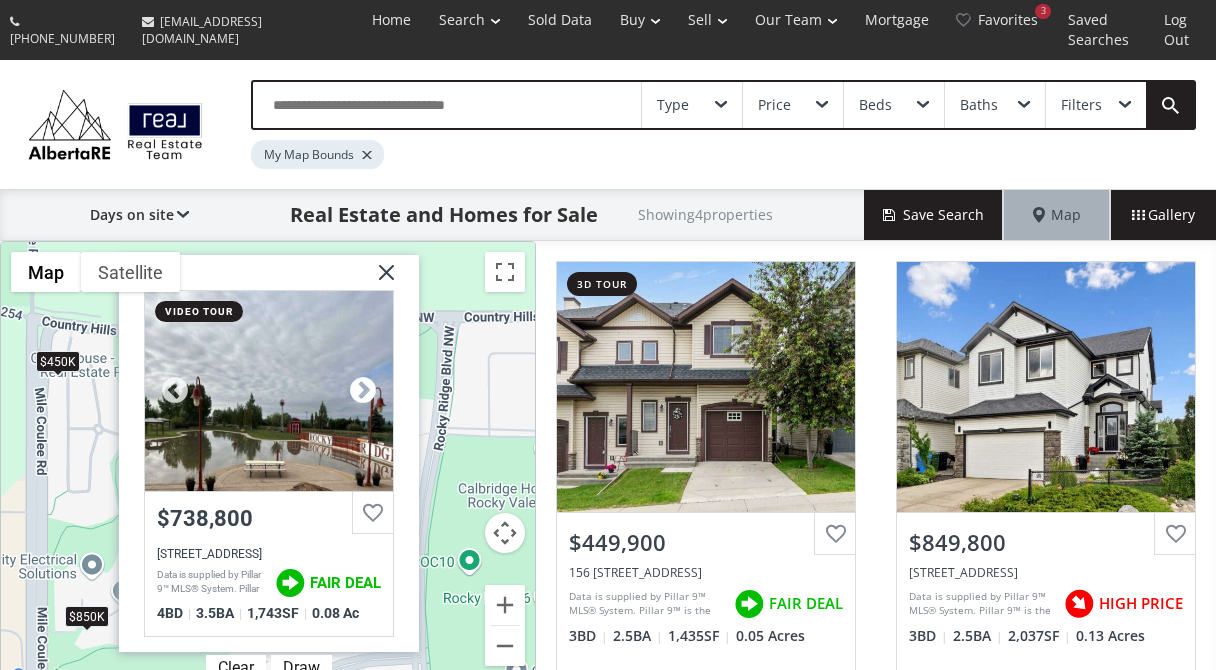 click at bounding box center [363, 391] 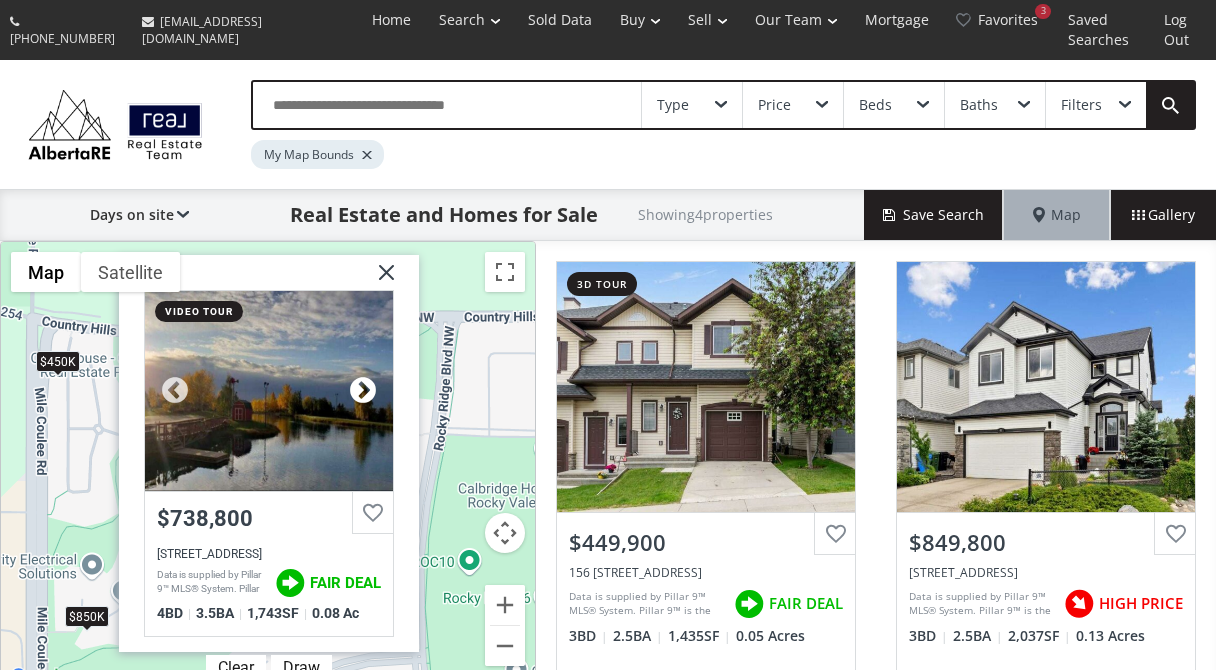 click at bounding box center (363, 391) 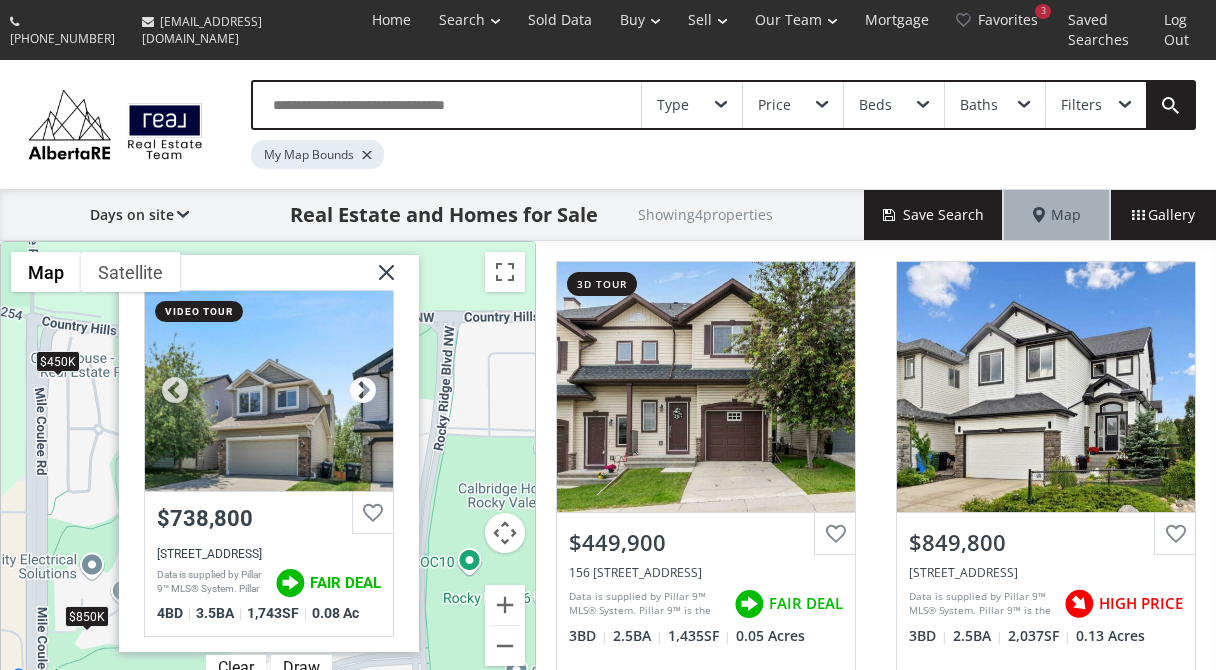 click at bounding box center [363, 391] 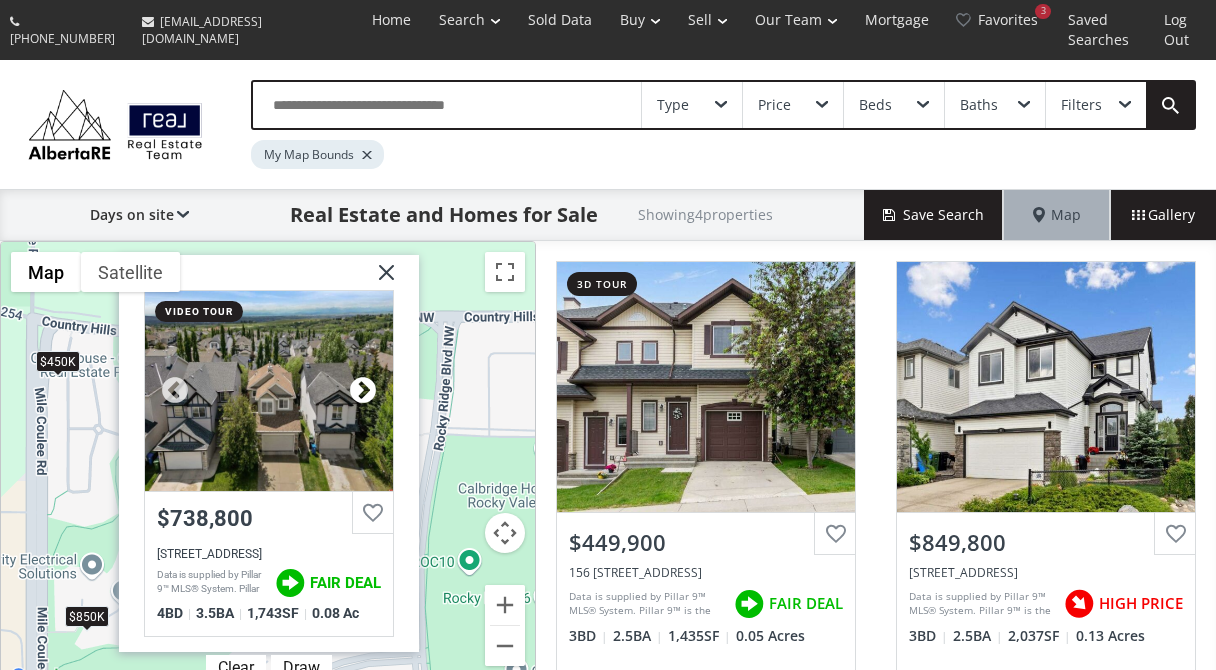 click at bounding box center (363, 391) 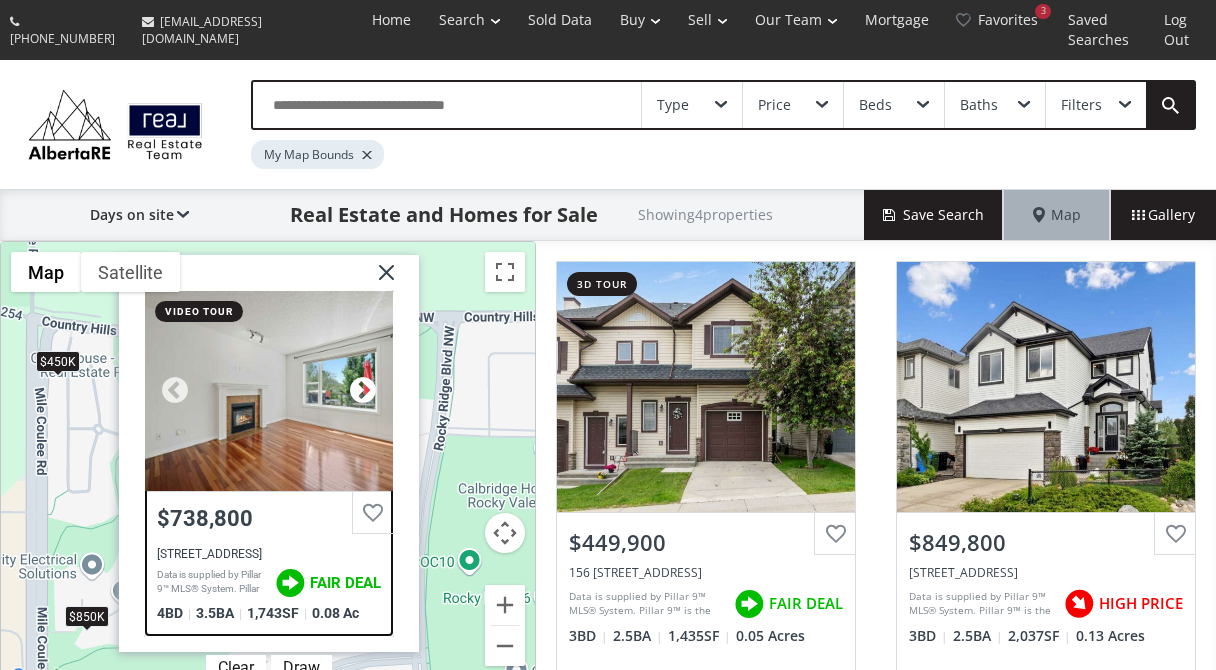click at bounding box center (363, 391) 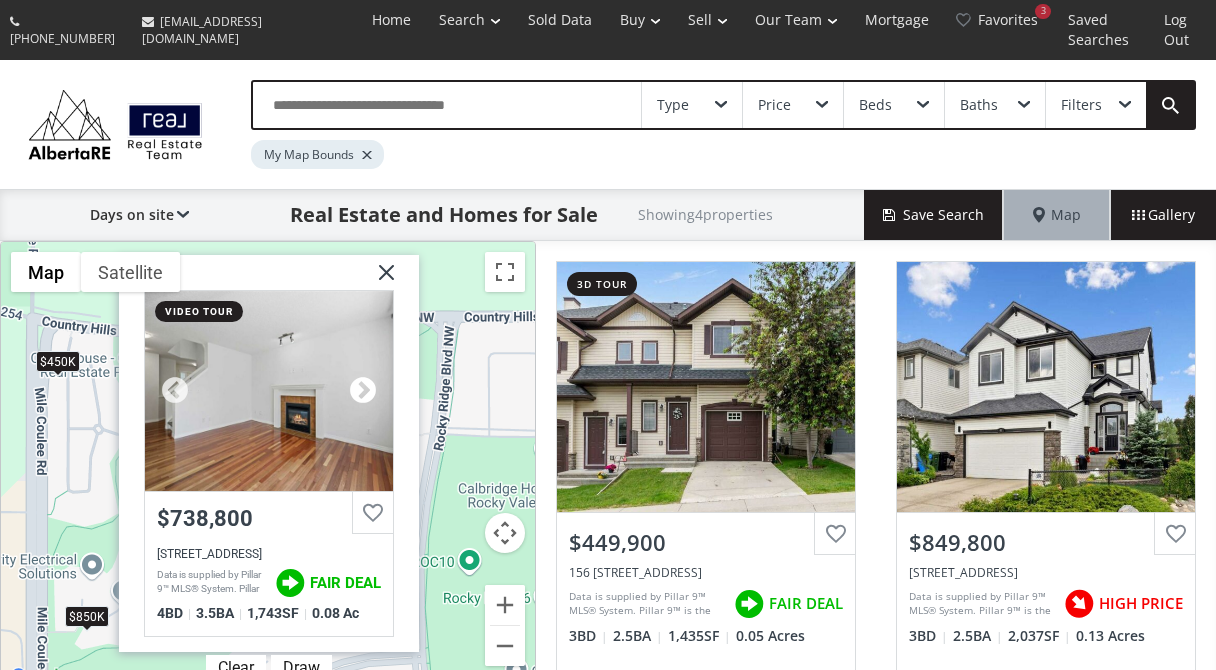 click at bounding box center (363, 391) 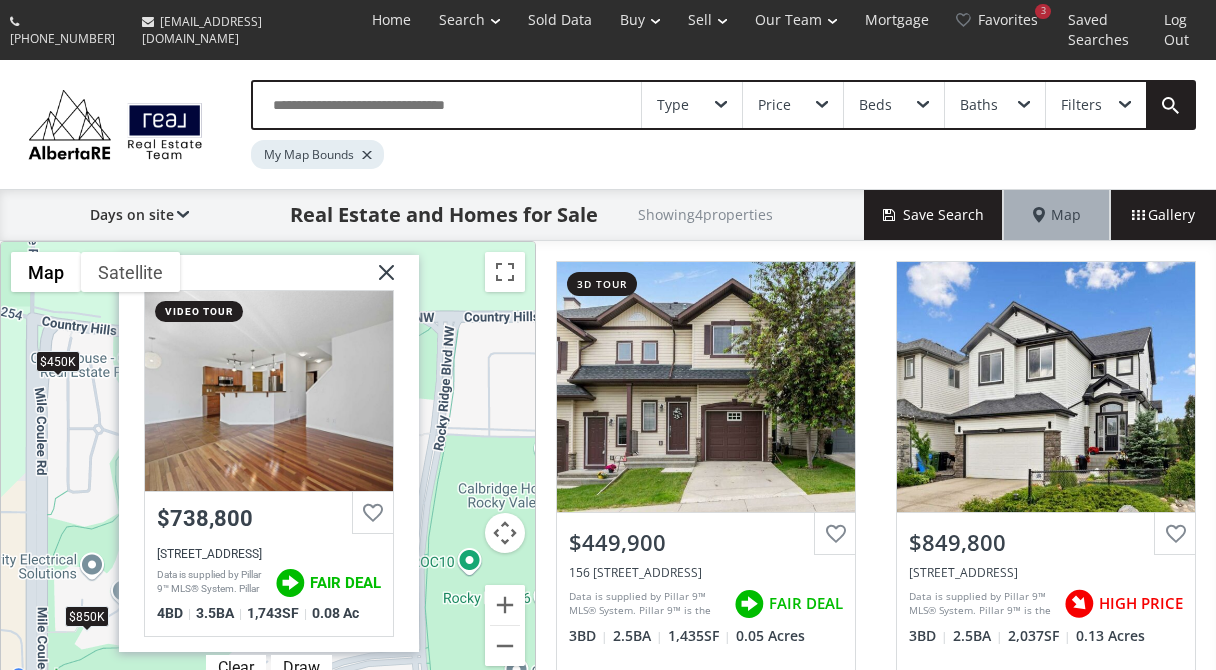 click at bounding box center (379, 280) 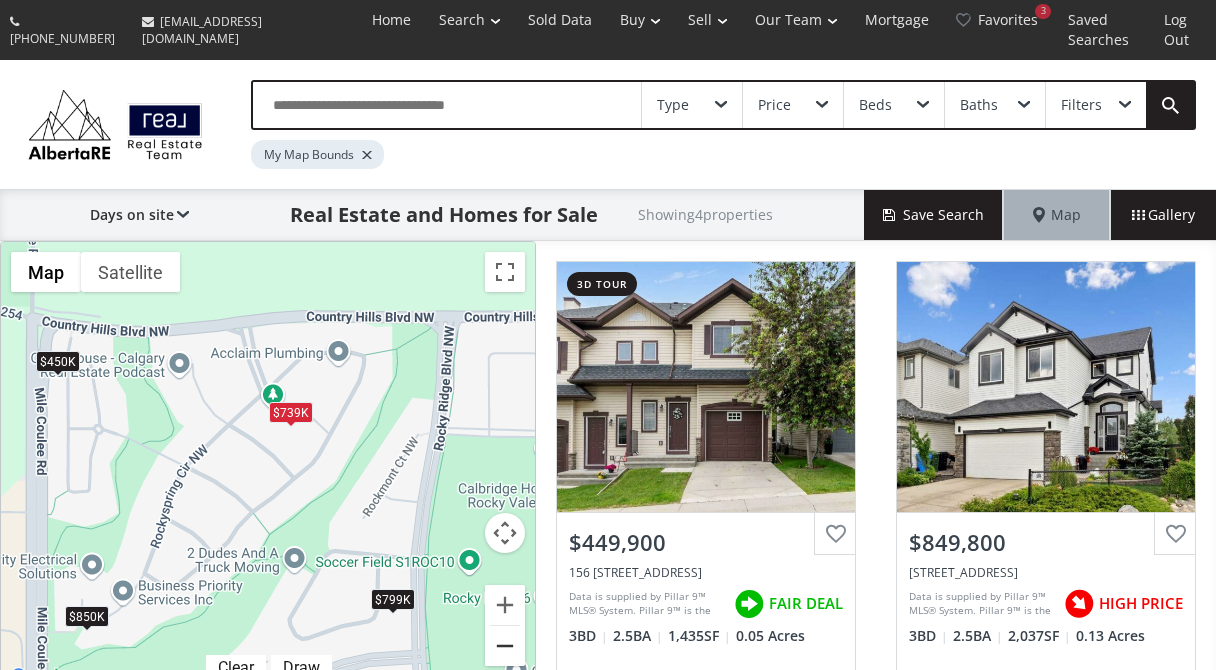 click at bounding box center (505, 646) 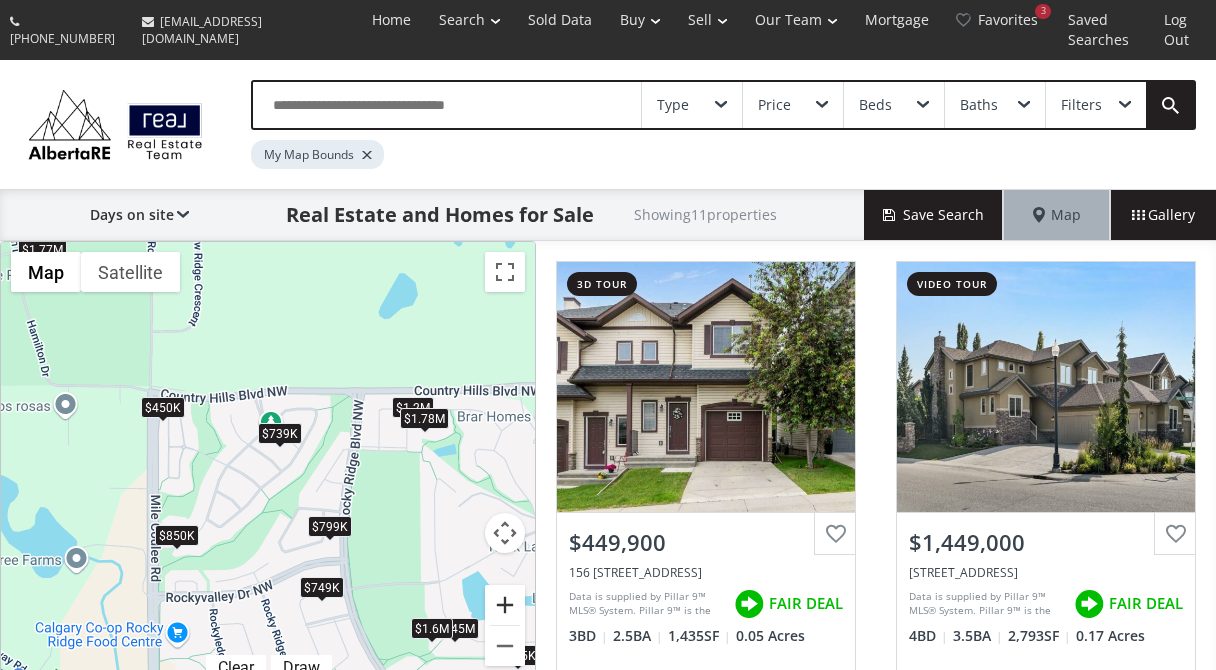 click at bounding box center (505, 605) 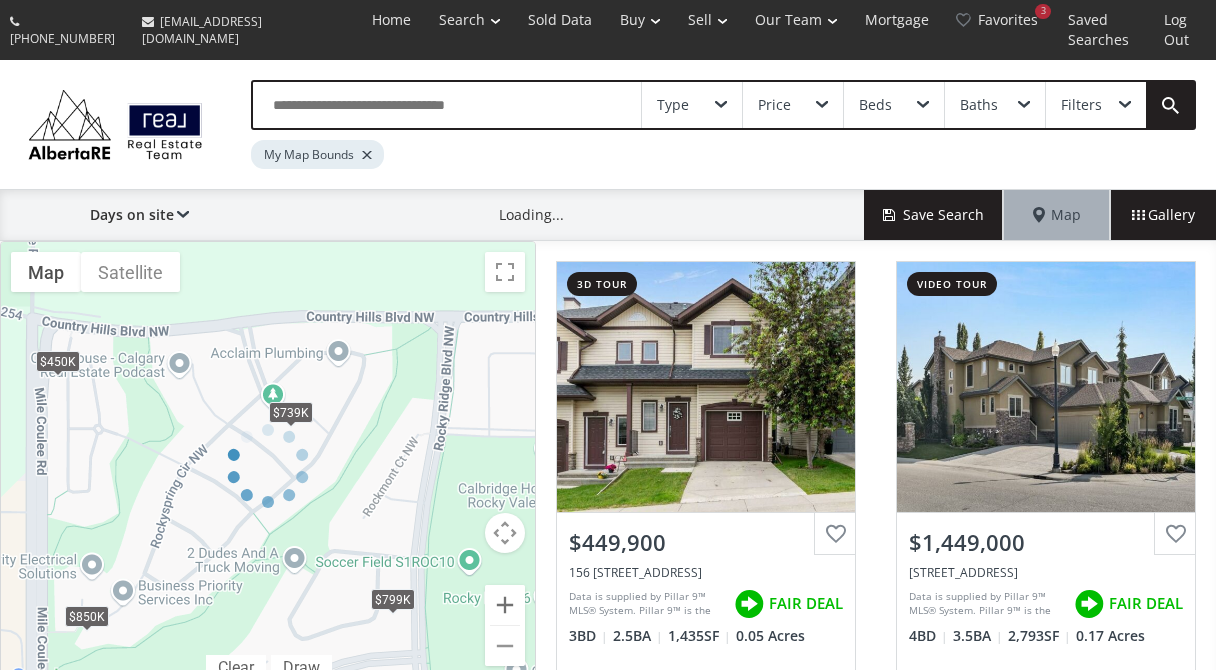 click at bounding box center [268, 466] 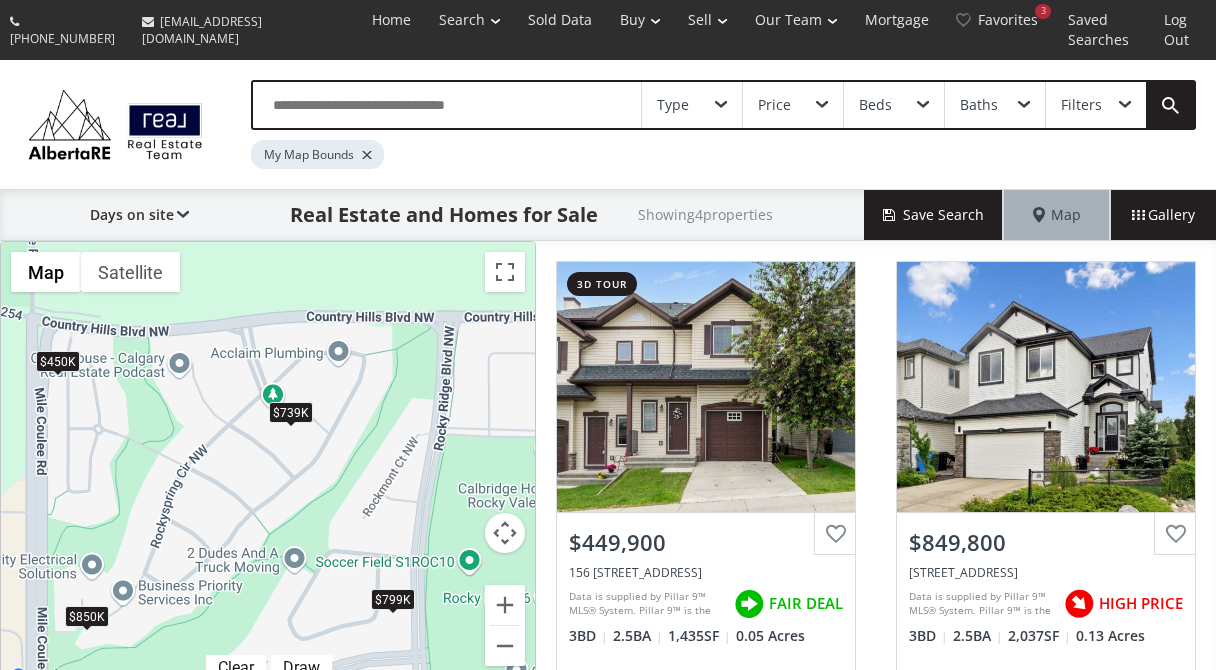 click on "To navigate, press the arrow keys. $450K $850K $739K $799K" at bounding box center [268, 466] 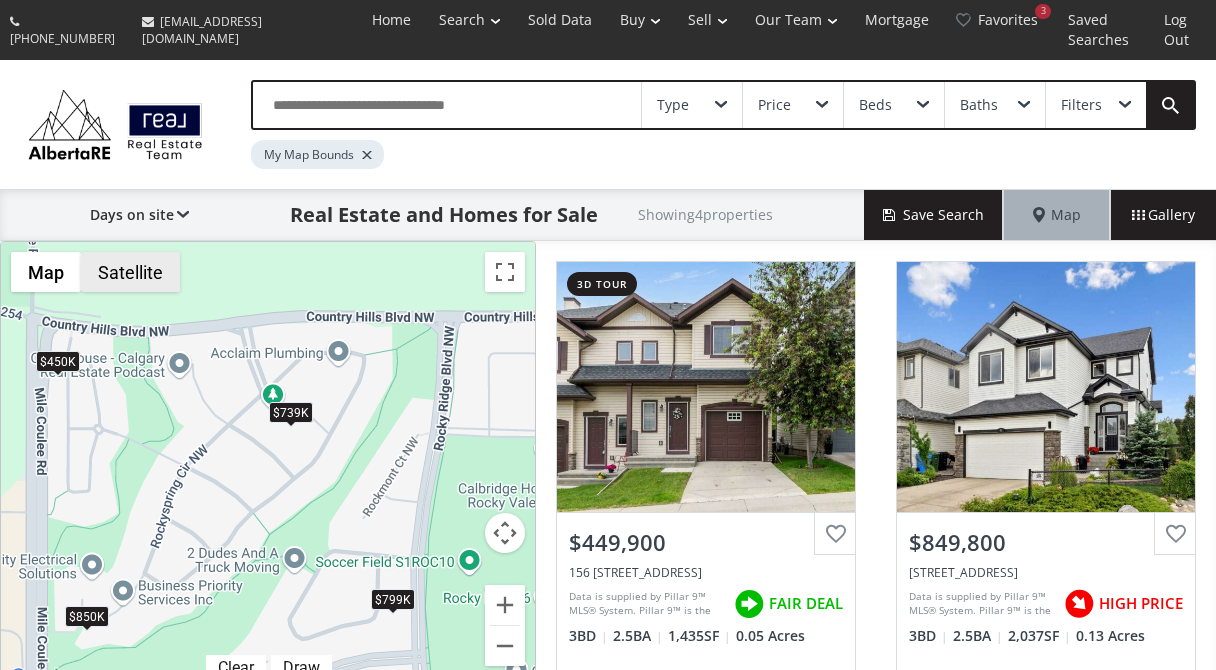 click on "Satellite" at bounding box center (130, 272) 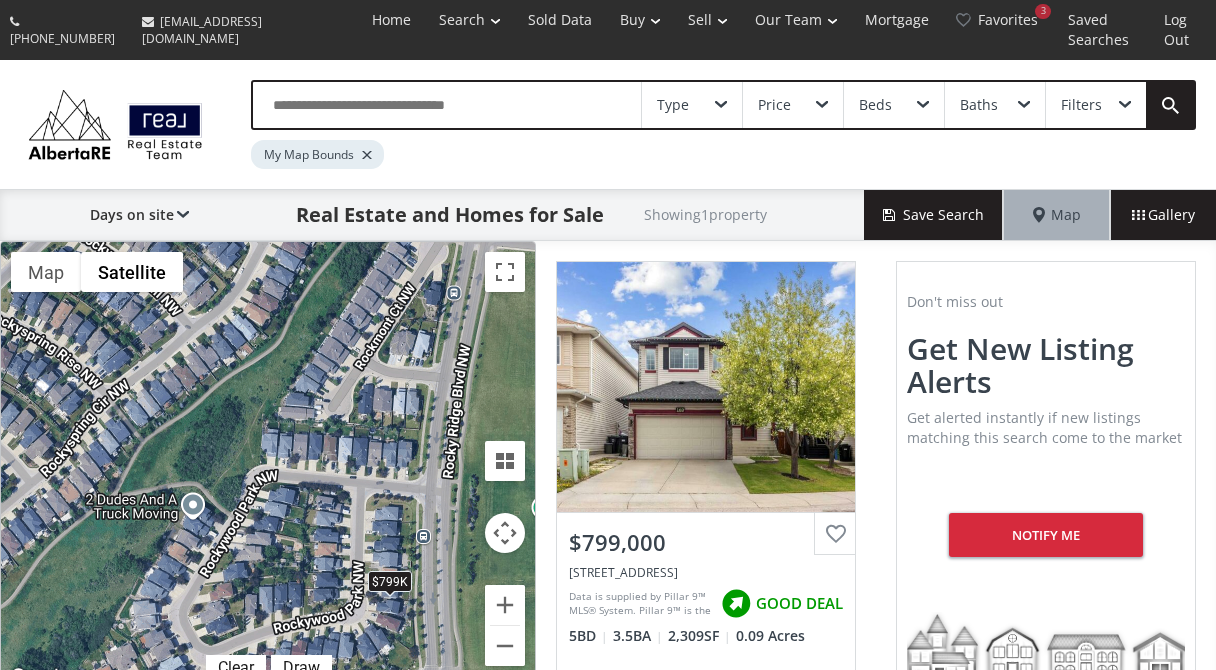 click on "$799K" at bounding box center (390, 581) 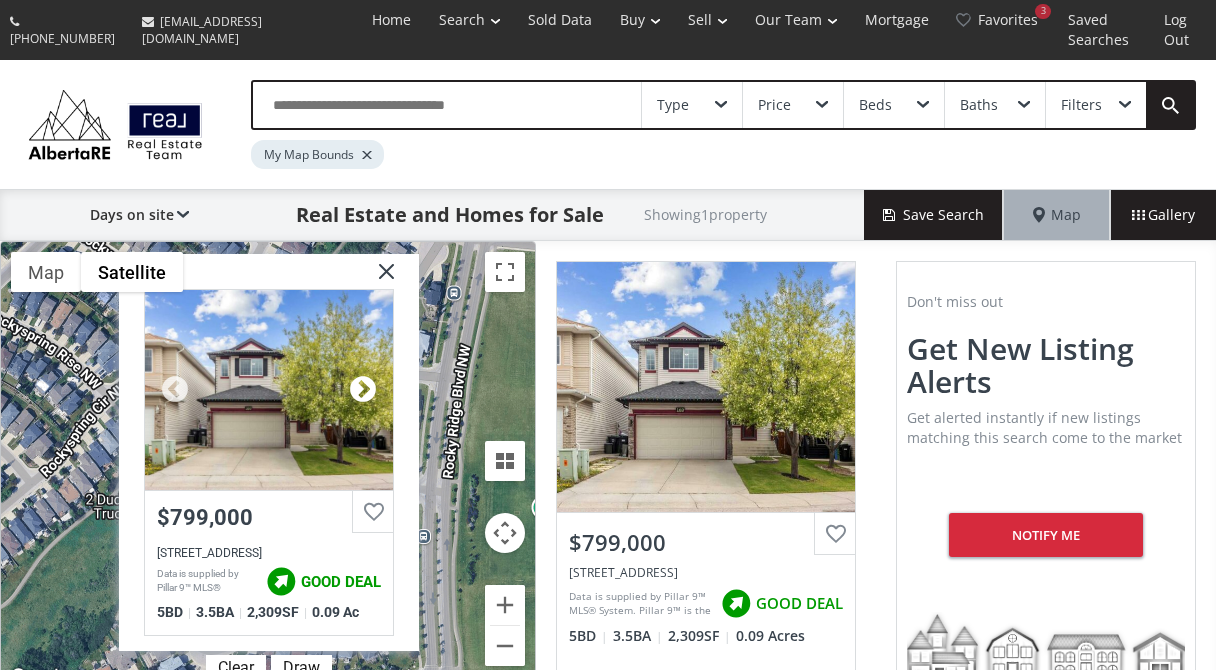 click at bounding box center [363, 390] 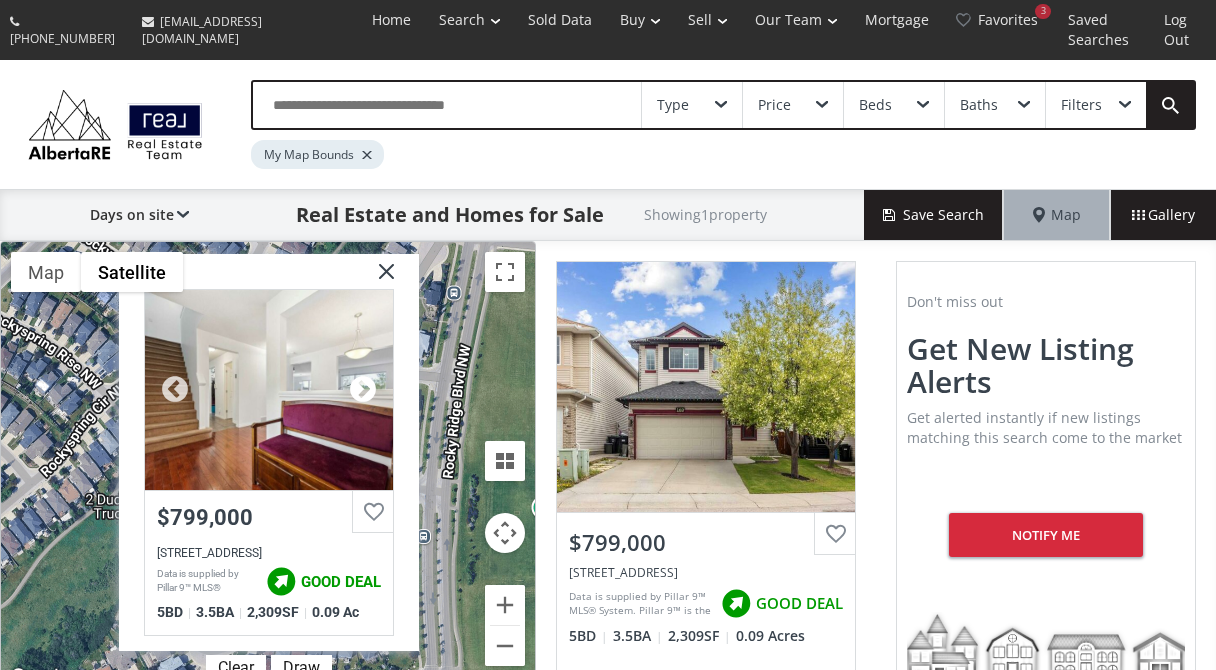 click at bounding box center (363, 390) 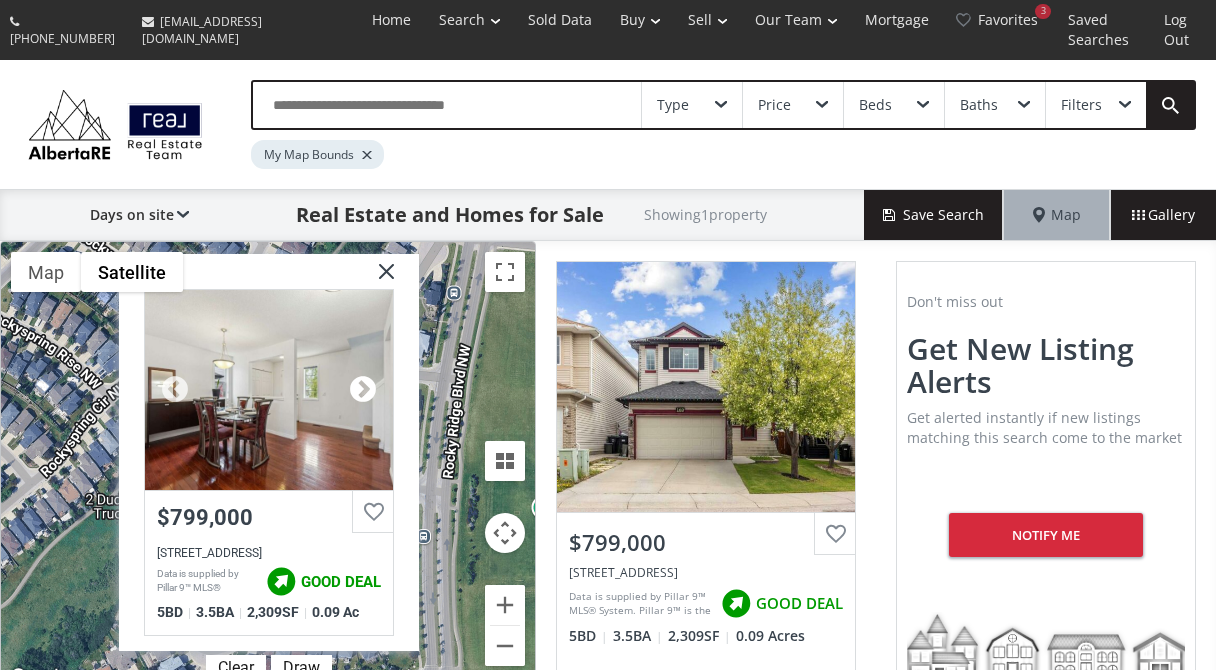 click at bounding box center [363, 390] 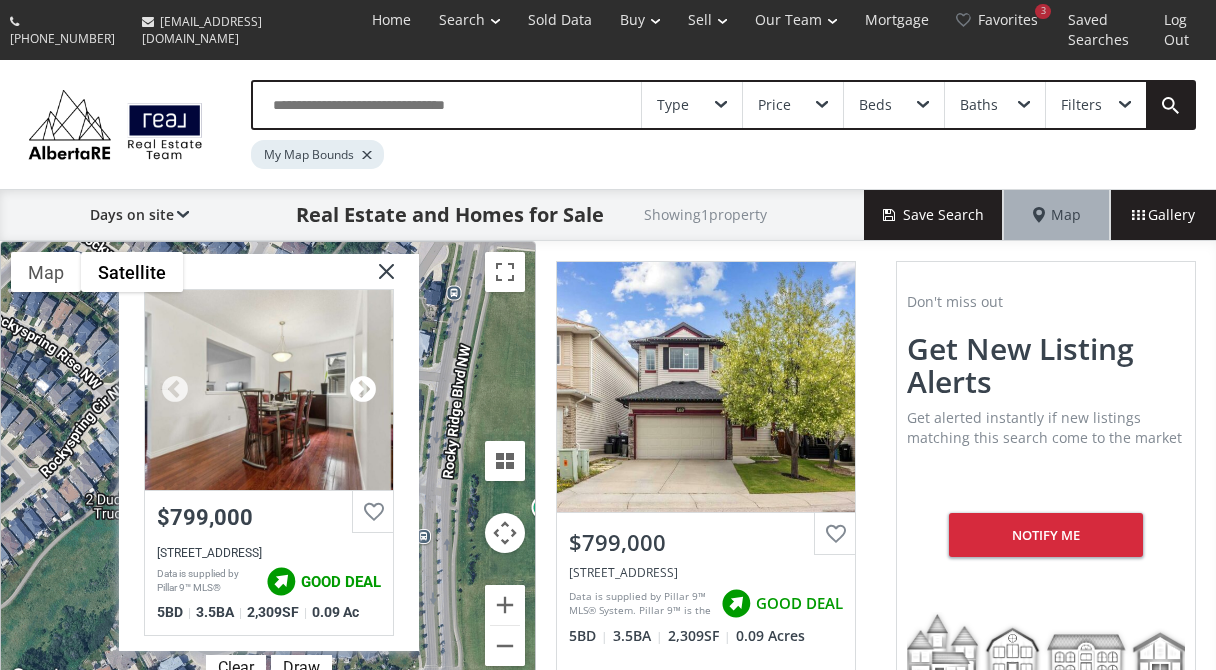 click at bounding box center [363, 390] 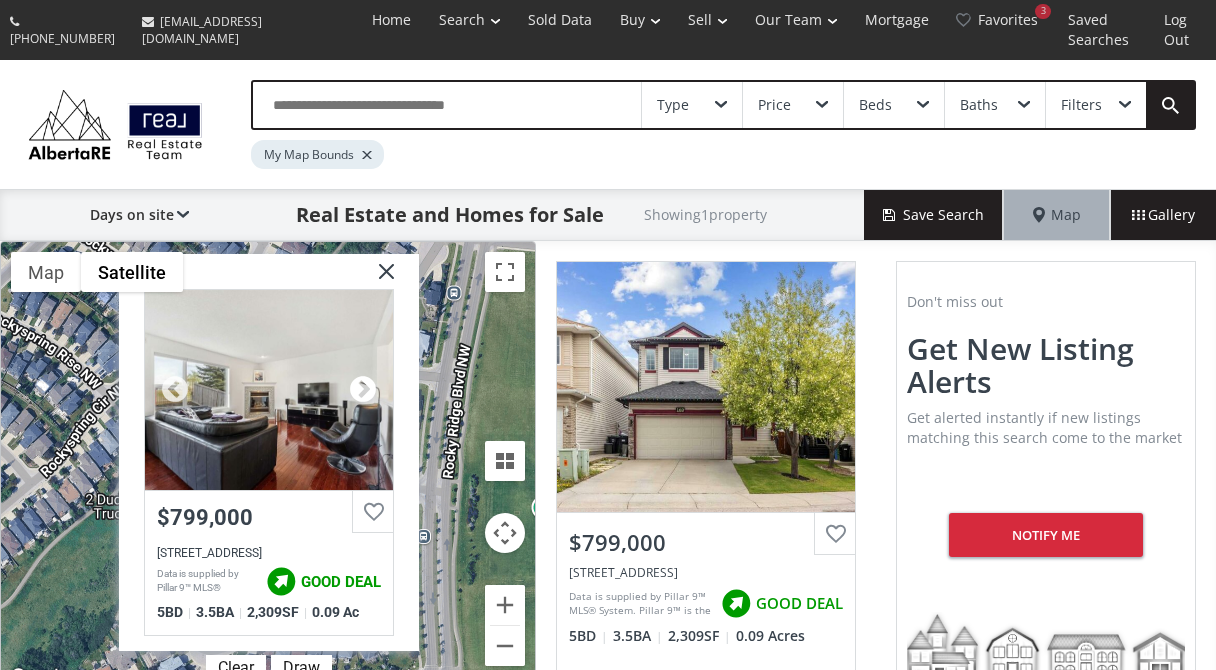 click at bounding box center [363, 390] 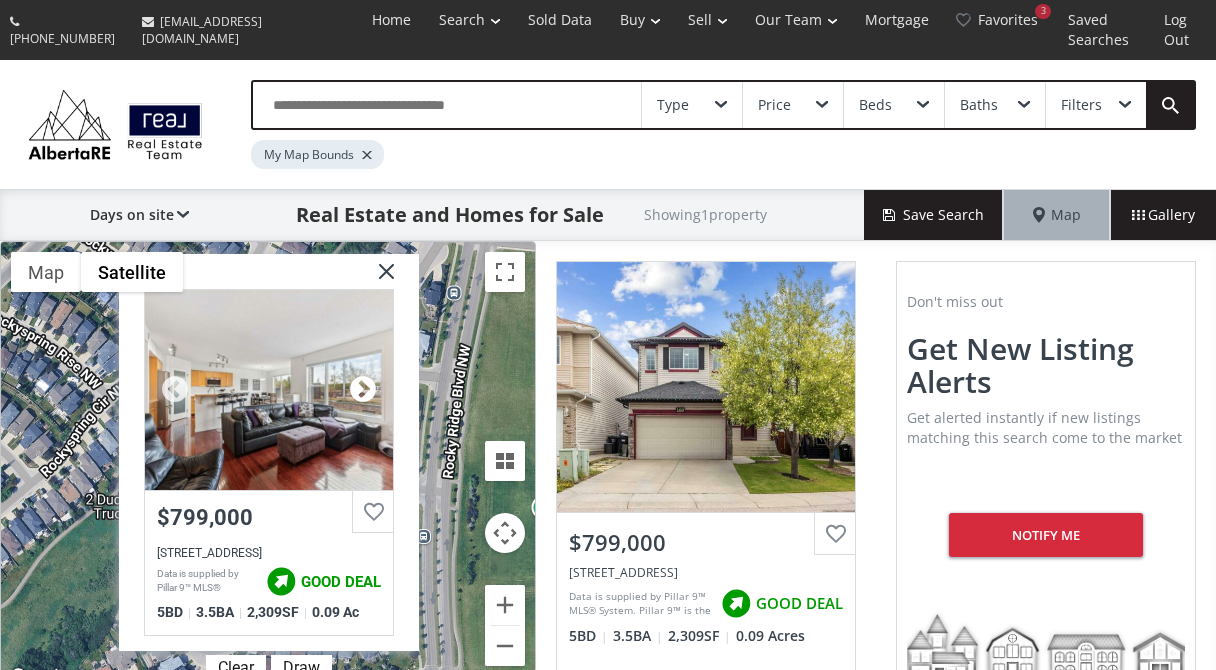 click at bounding box center (363, 390) 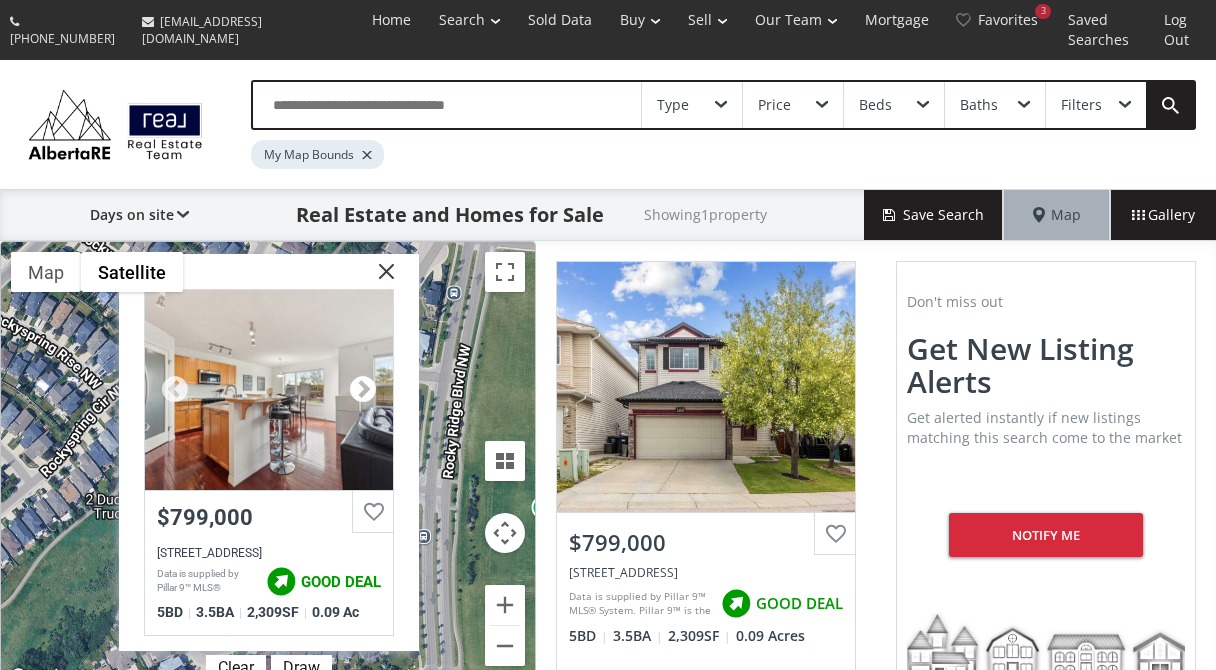 click at bounding box center (363, 390) 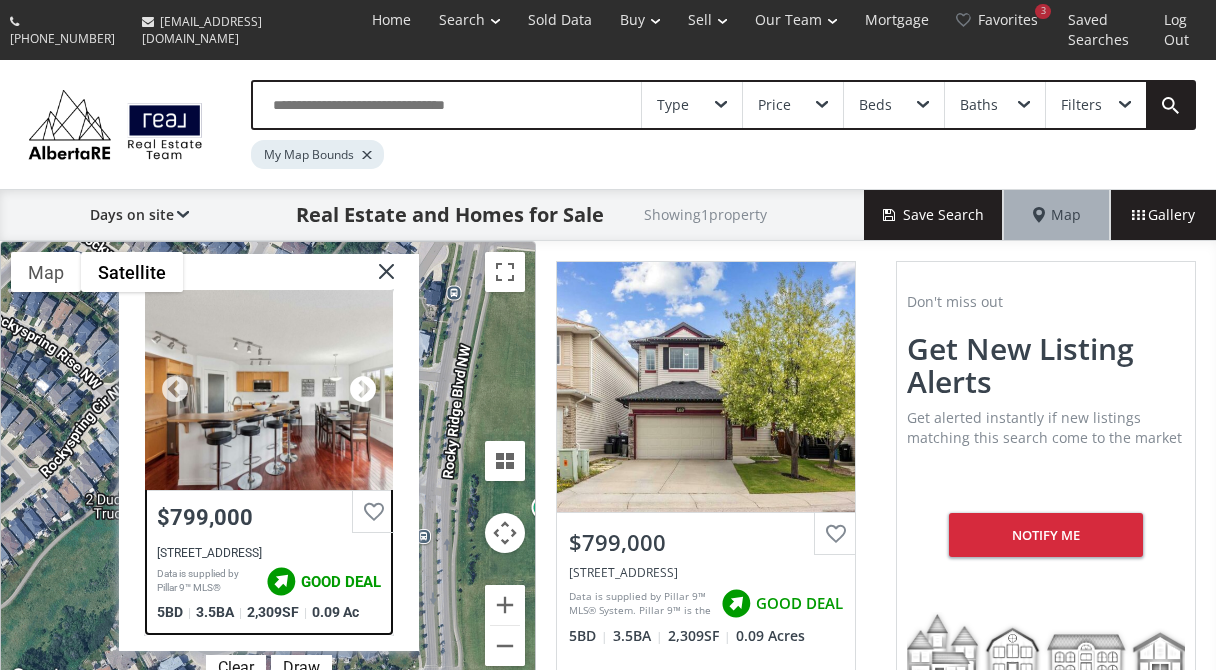 click at bounding box center (363, 390) 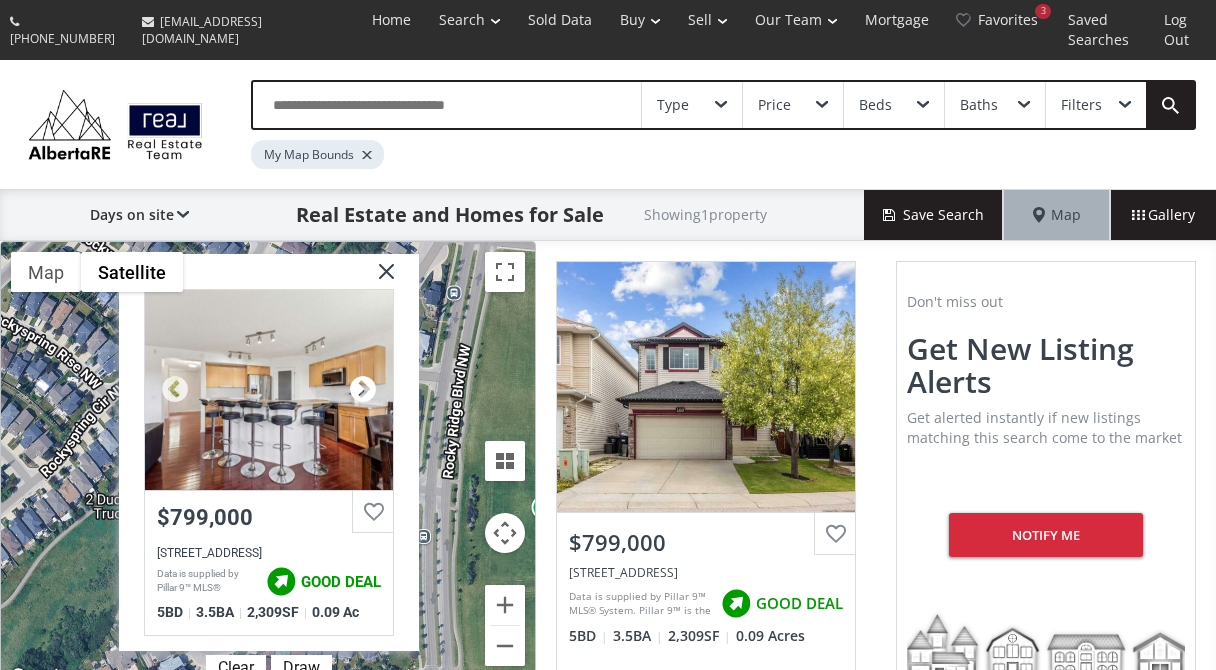 click at bounding box center (363, 390) 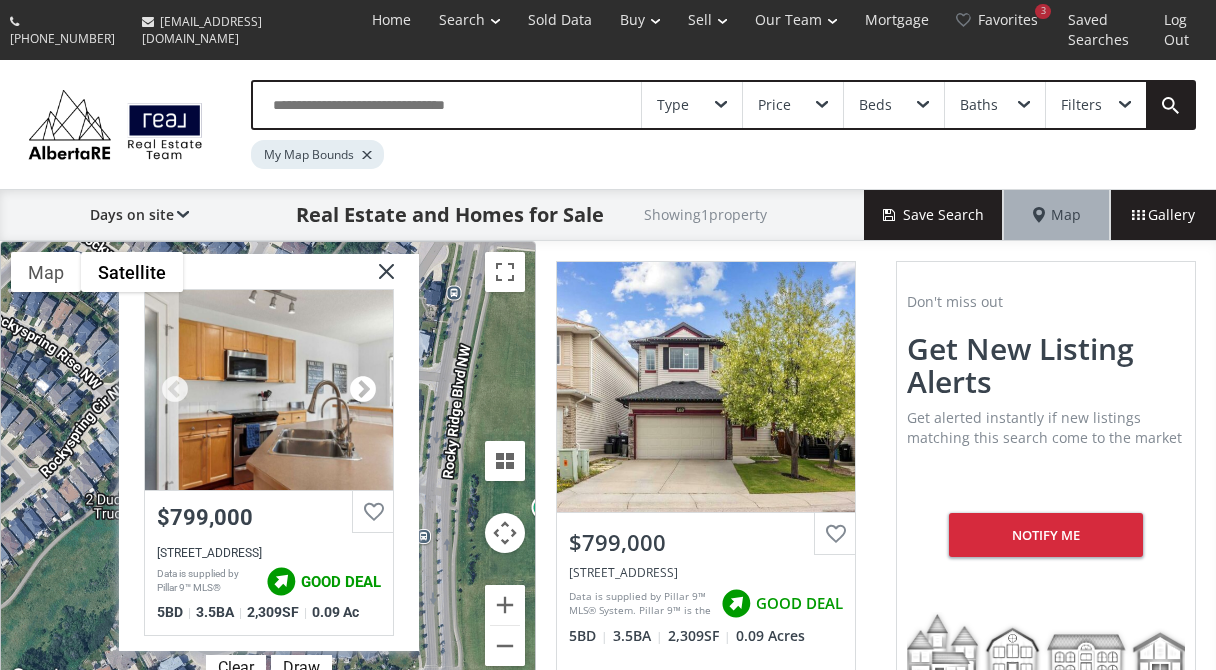 click at bounding box center (363, 390) 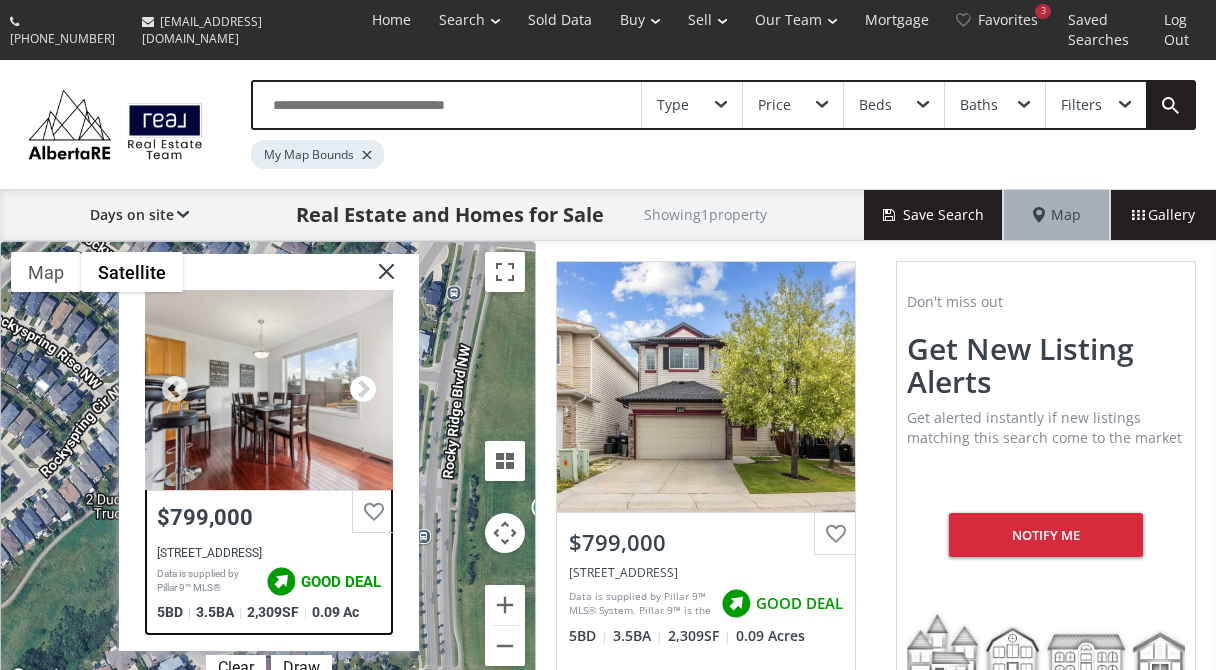 click at bounding box center [363, 390] 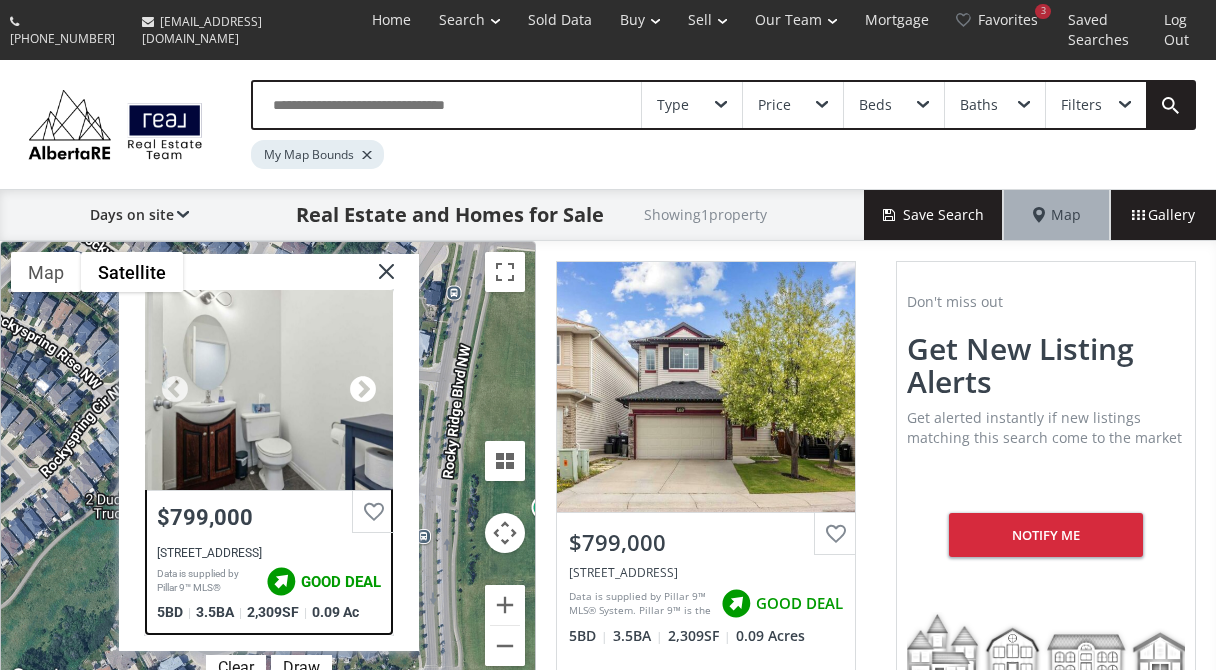 click at bounding box center [363, 390] 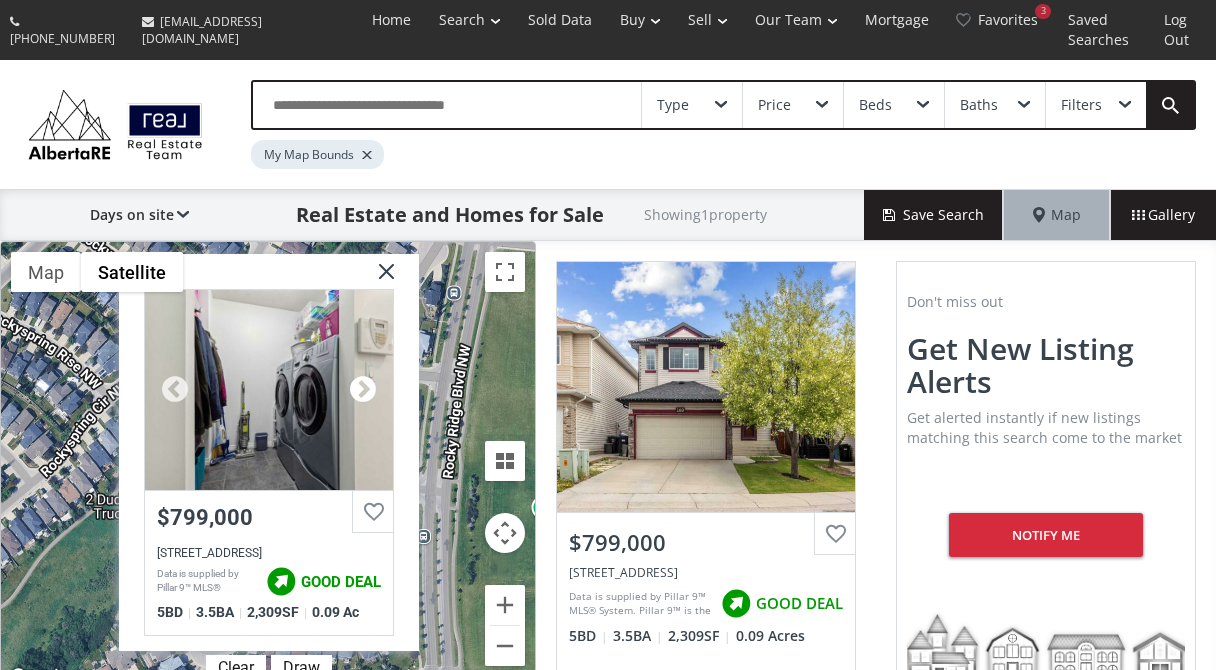 click at bounding box center [363, 390] 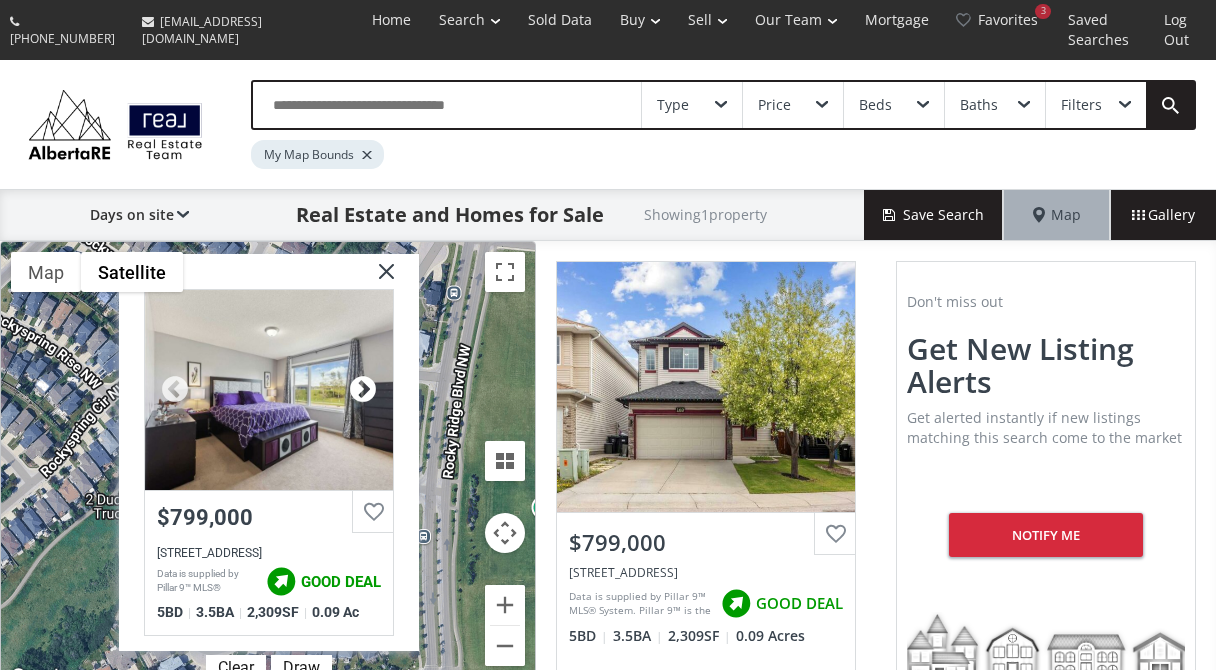 click at bounding box center (363, 390) 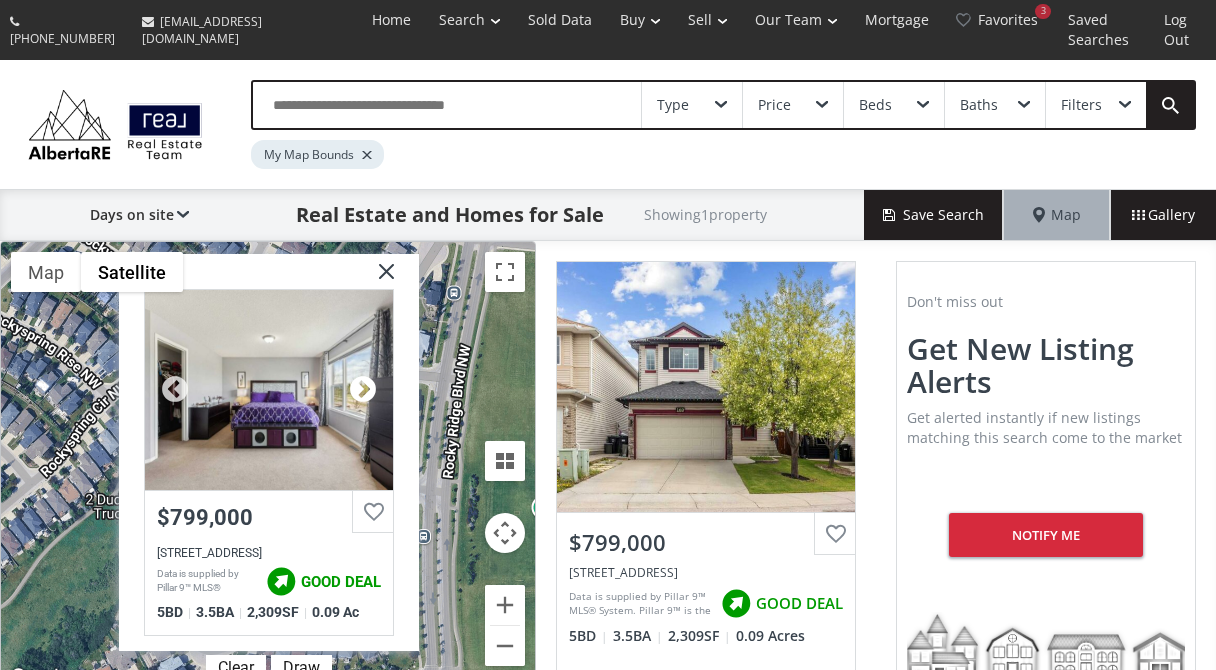 click at bounding box center (363, 390) 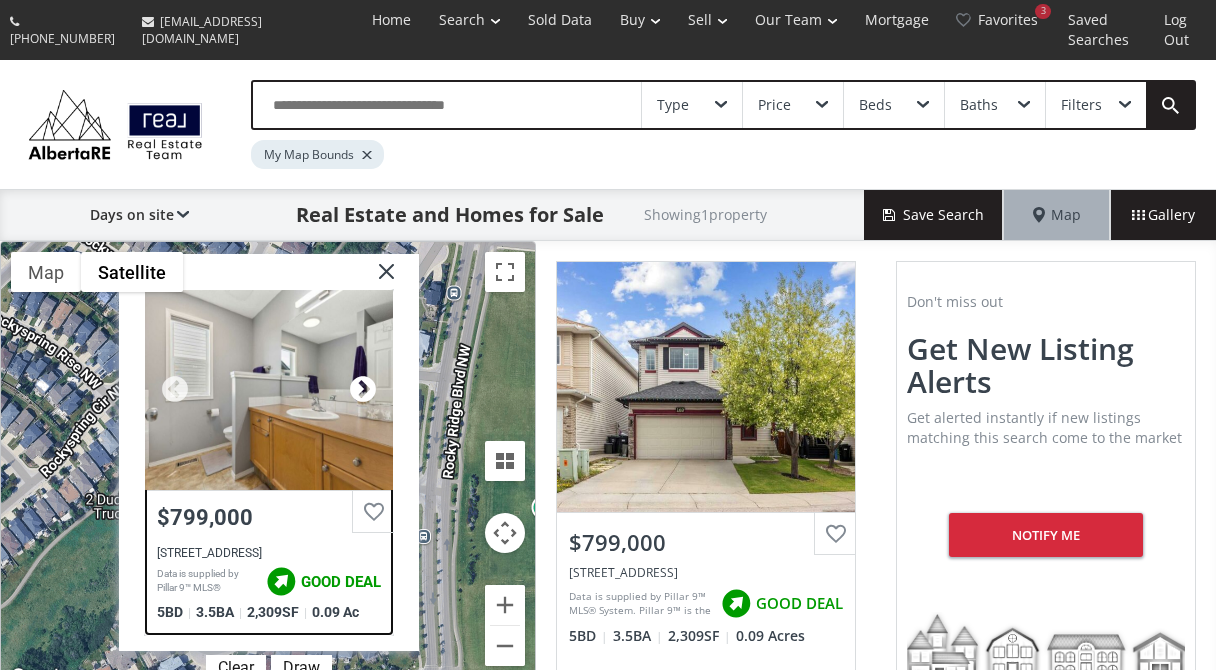 click at bounding box center (363, 390) 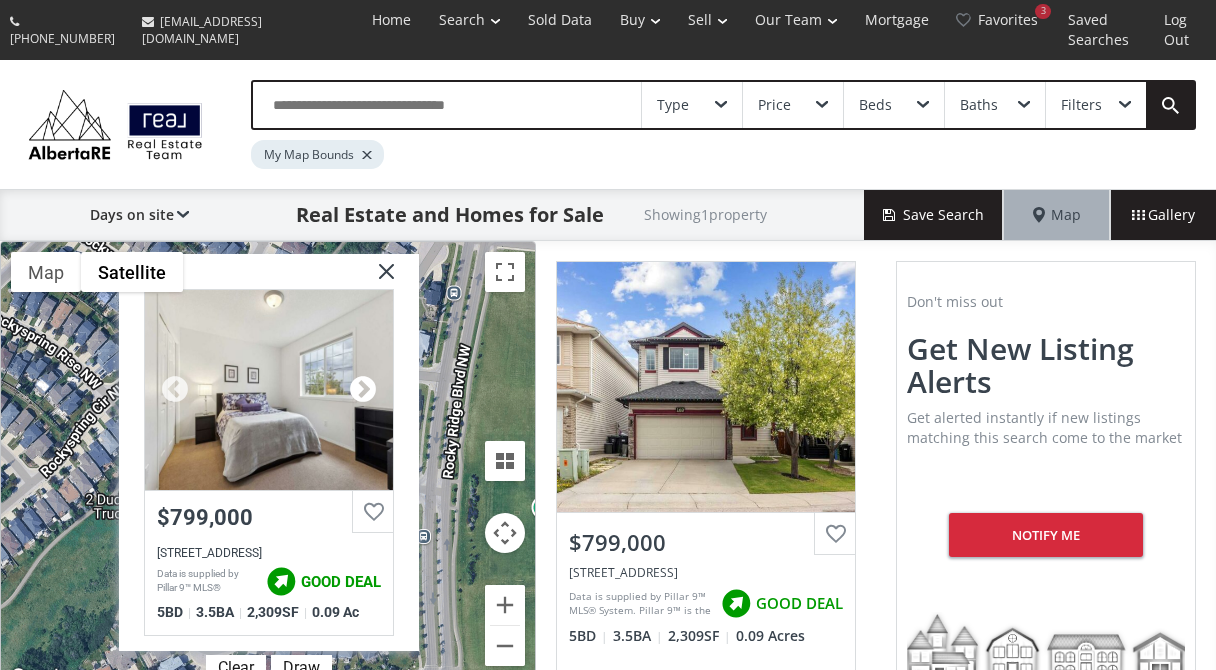 click at bounding box center [363, 390] 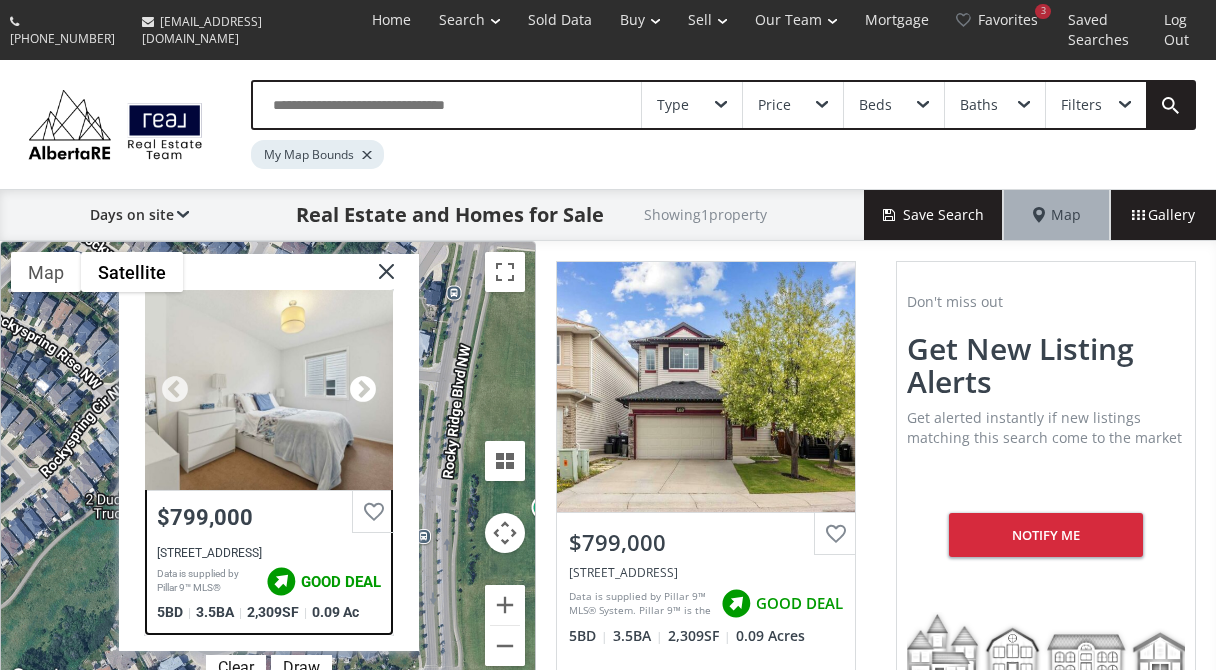click at bounding box center [363, 390] 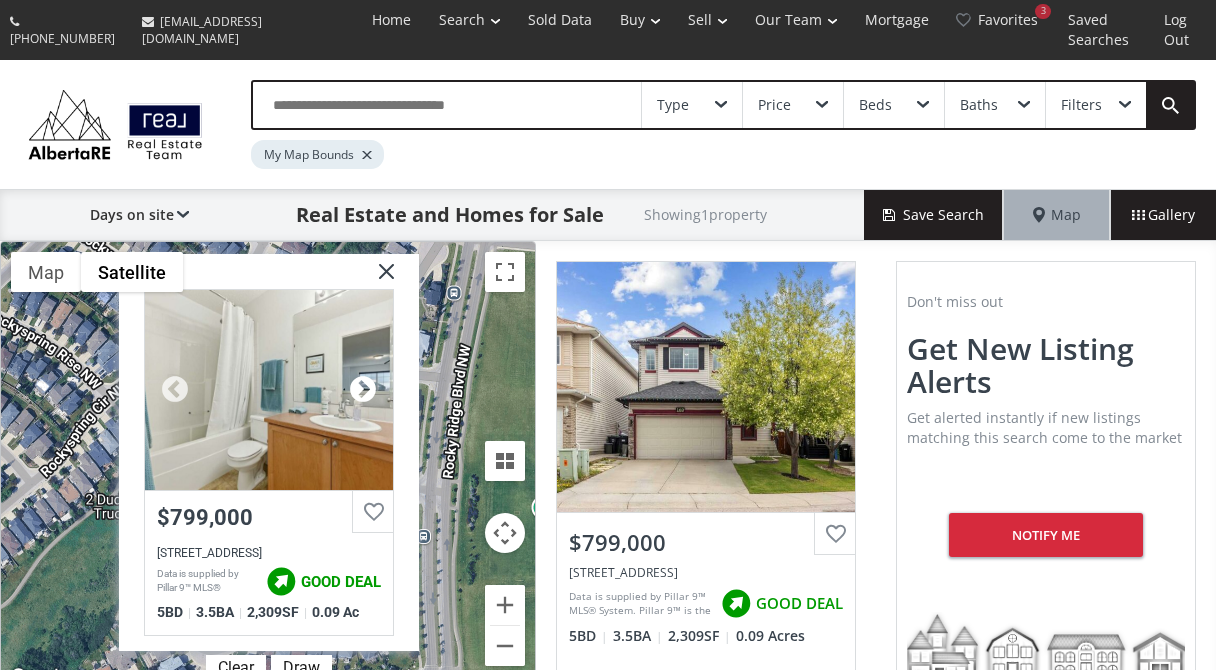click at bounding box center [363, 390] 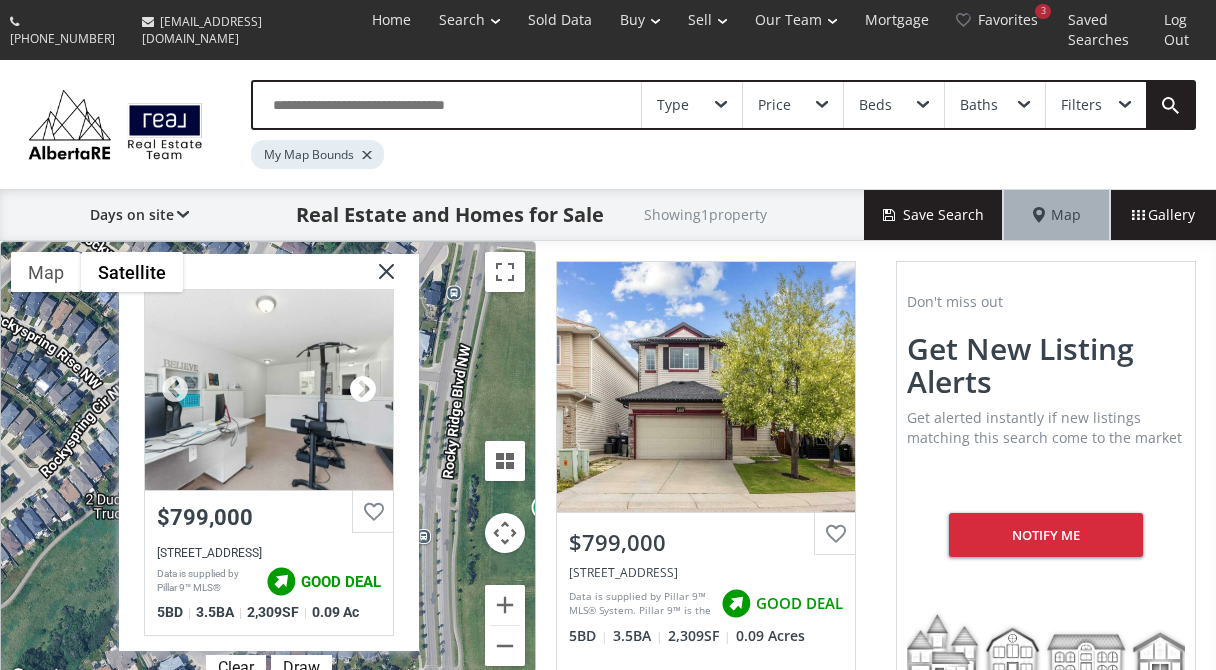 click at bounding box center [363, 390] 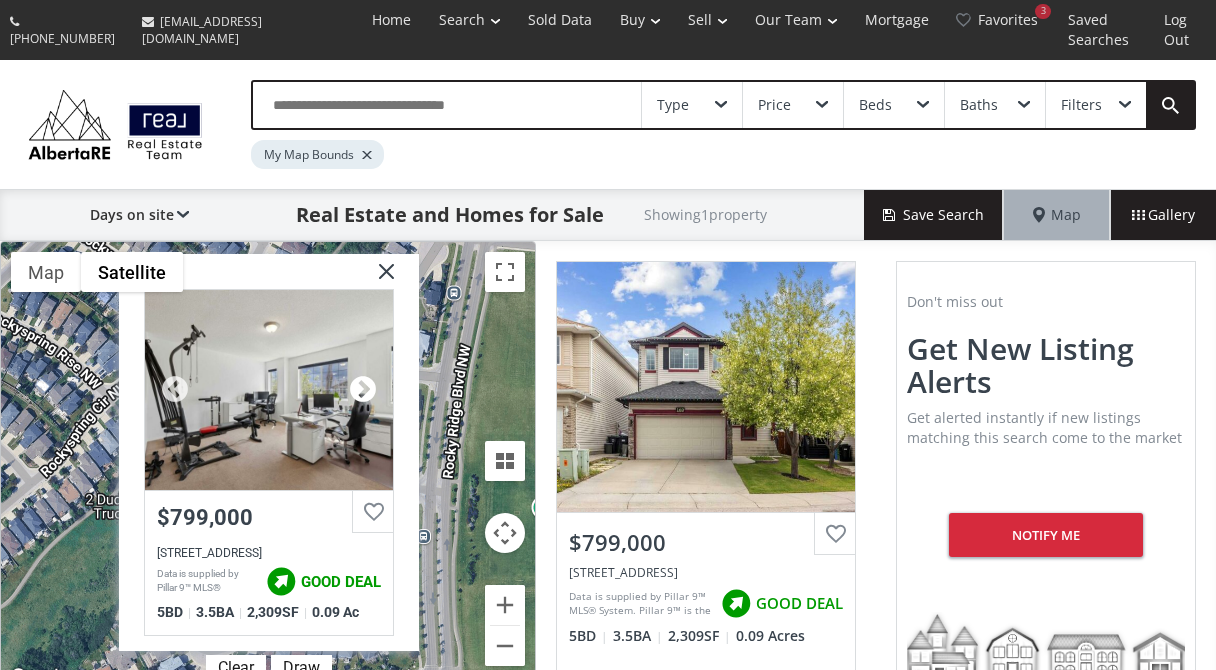 click at bounding box center (363, 390) 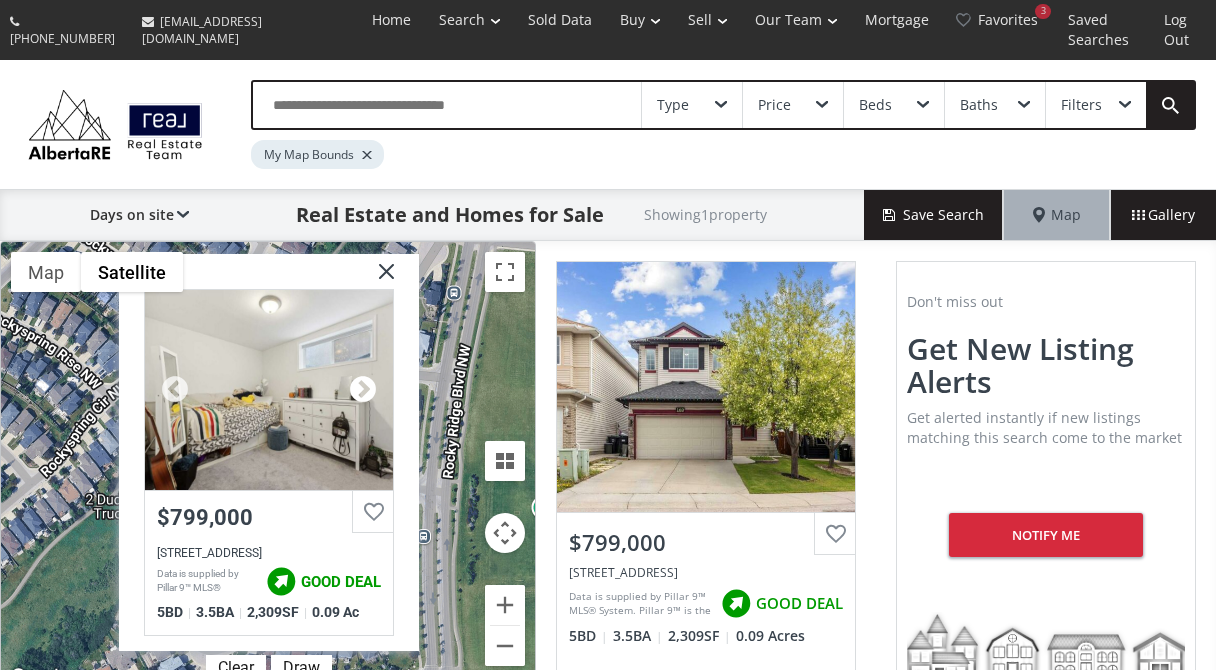 click at bounding box center [363, 390] 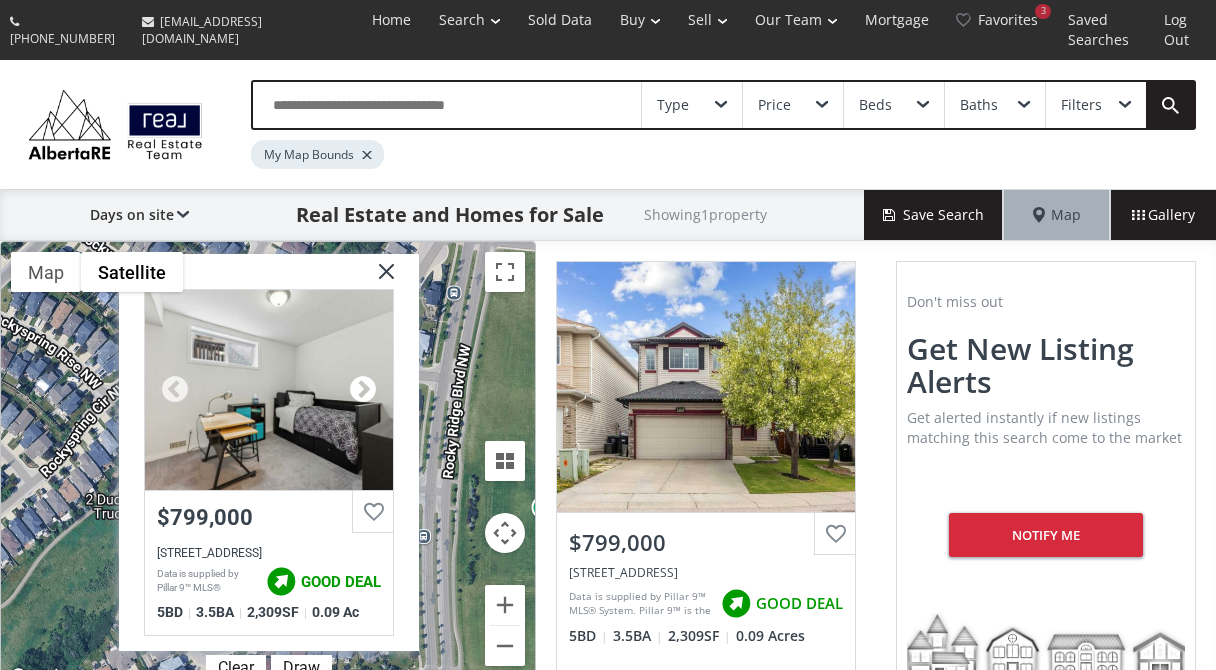 click at bounding box center (363, 390) 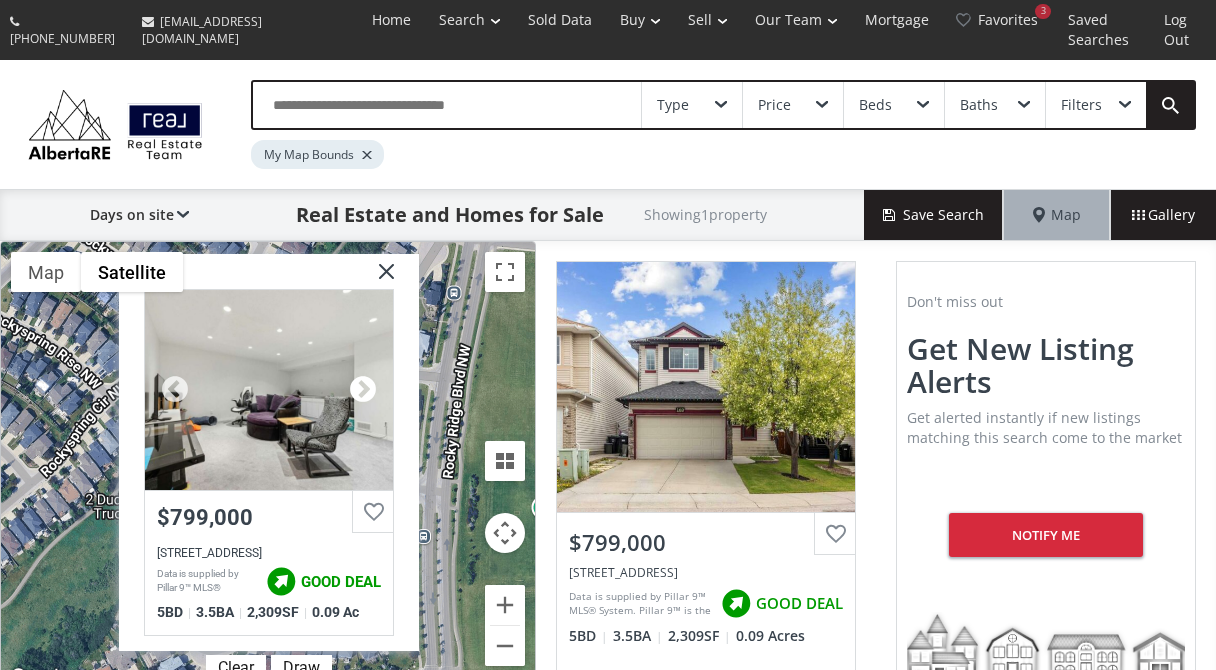 click at bounding box center [363, 390] 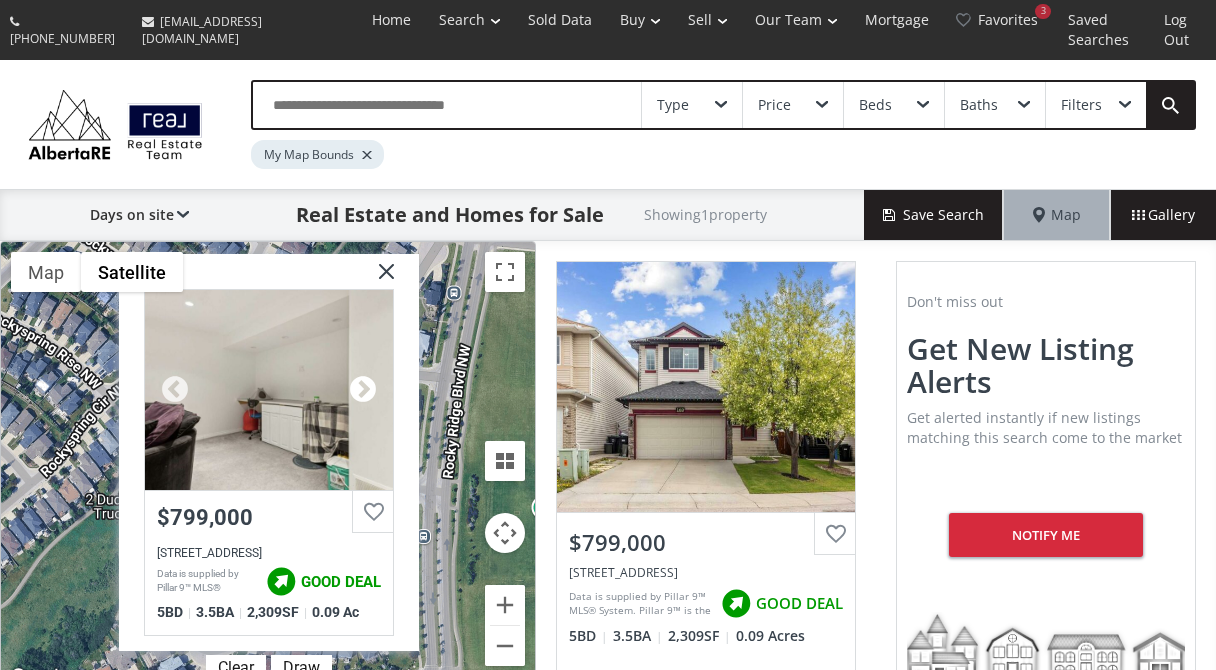 click at bounding box center [363, 390] 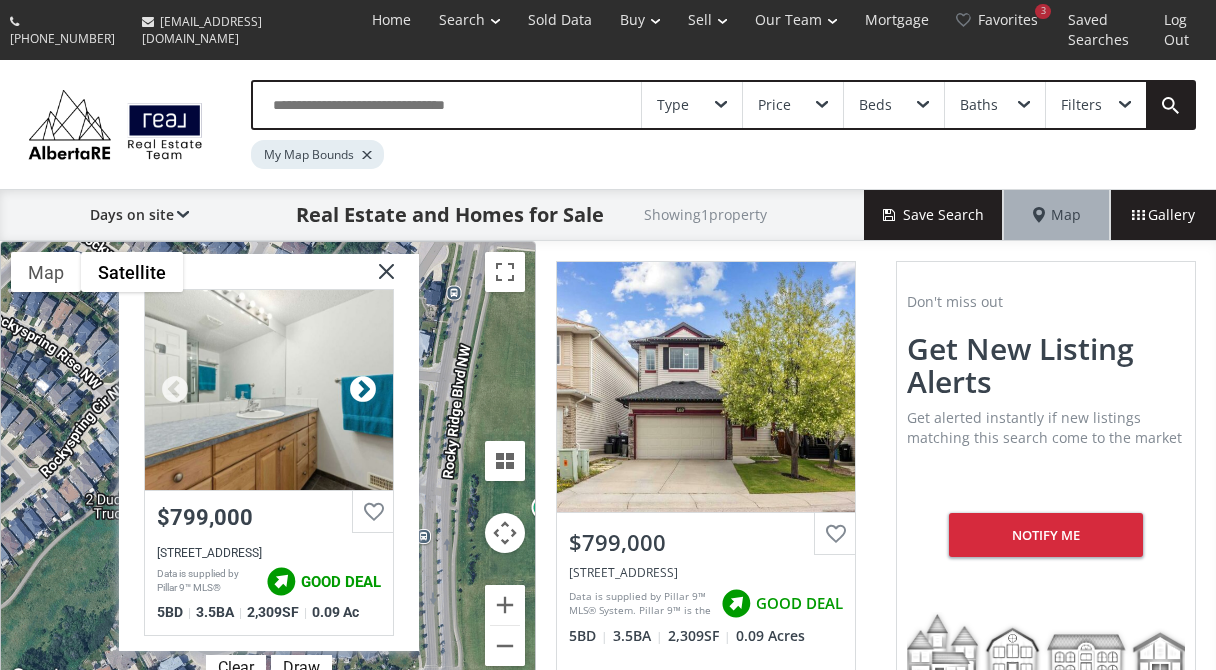 click at bounding box center [363, 390] 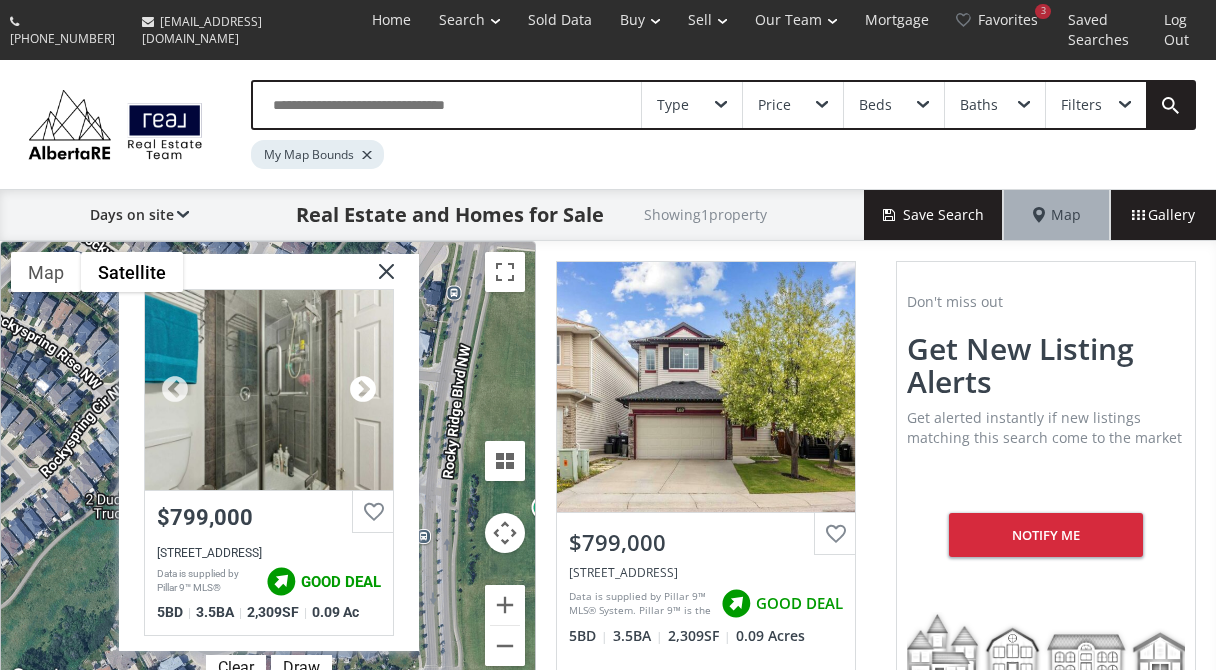 click at bounding box center (363, 390) 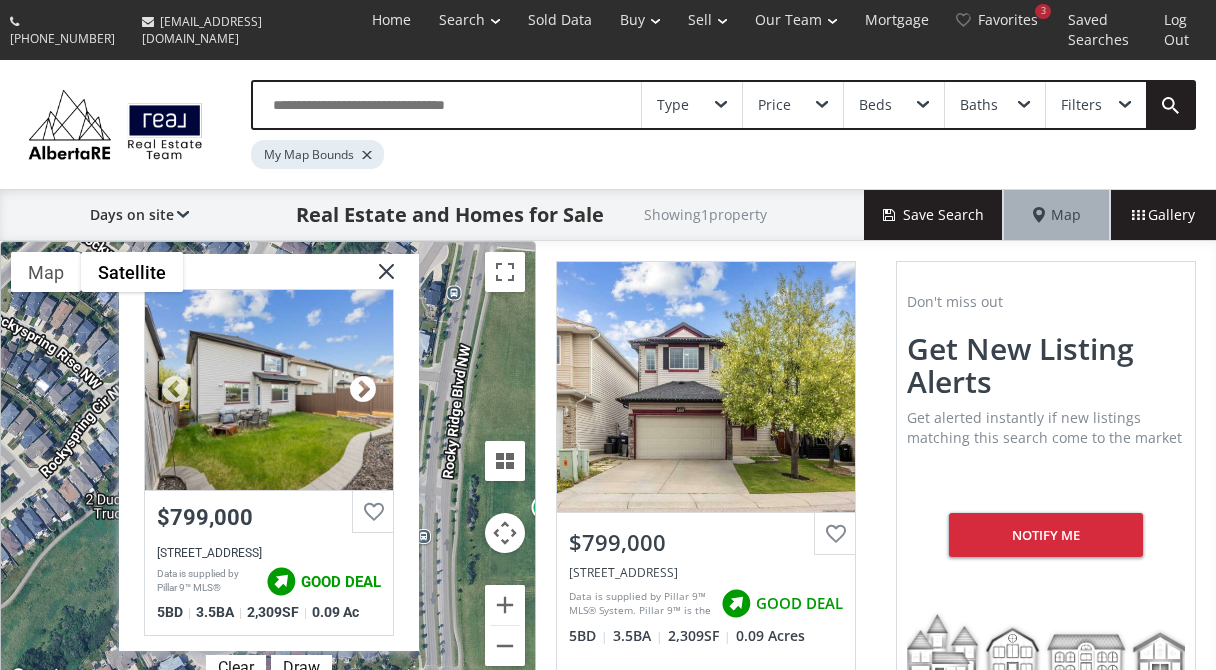 click at bounding box center [363, 390] 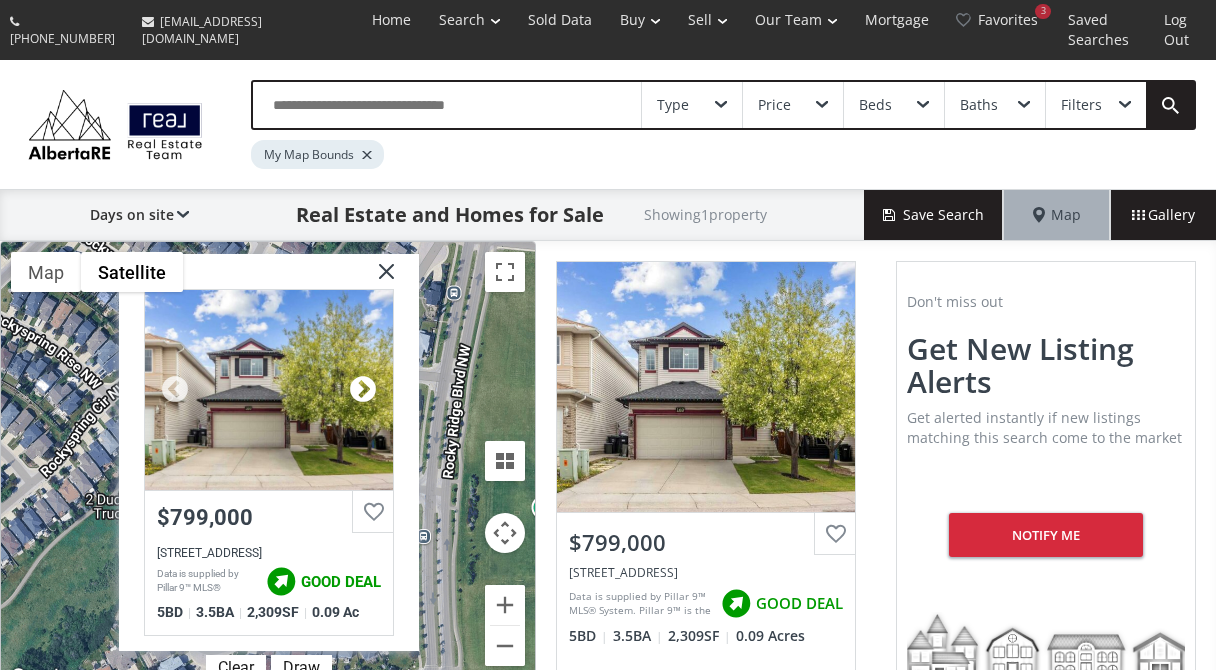 click at bounding box center (363, 390) 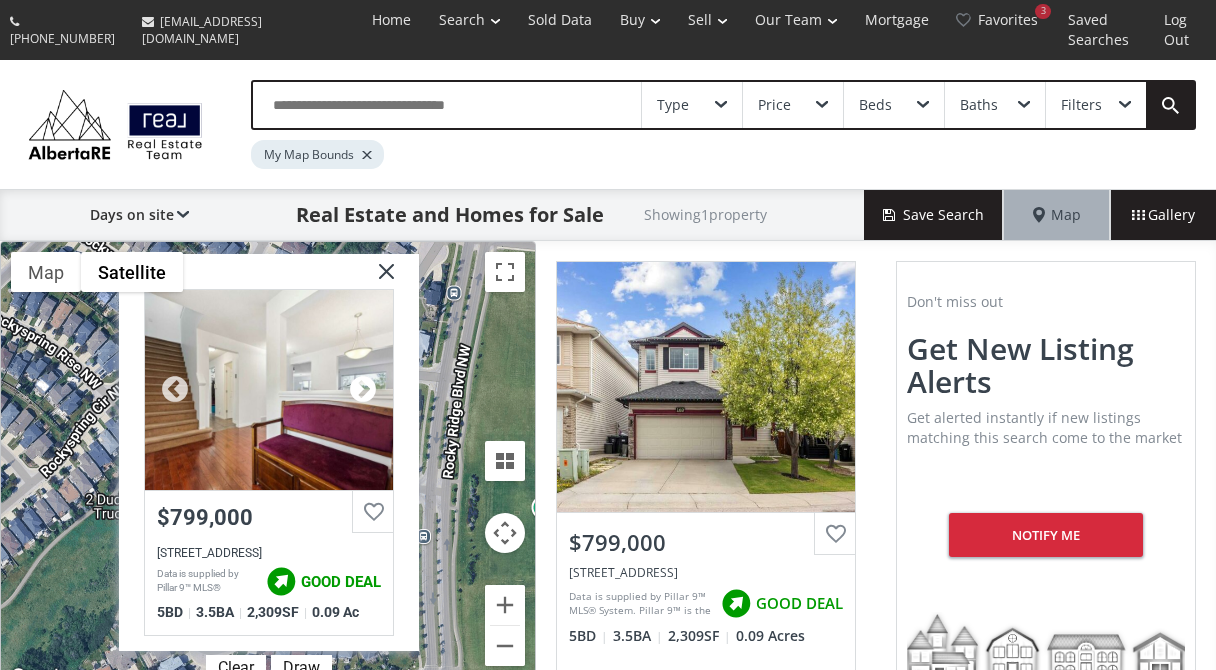 click at bounding box center (363, 390) 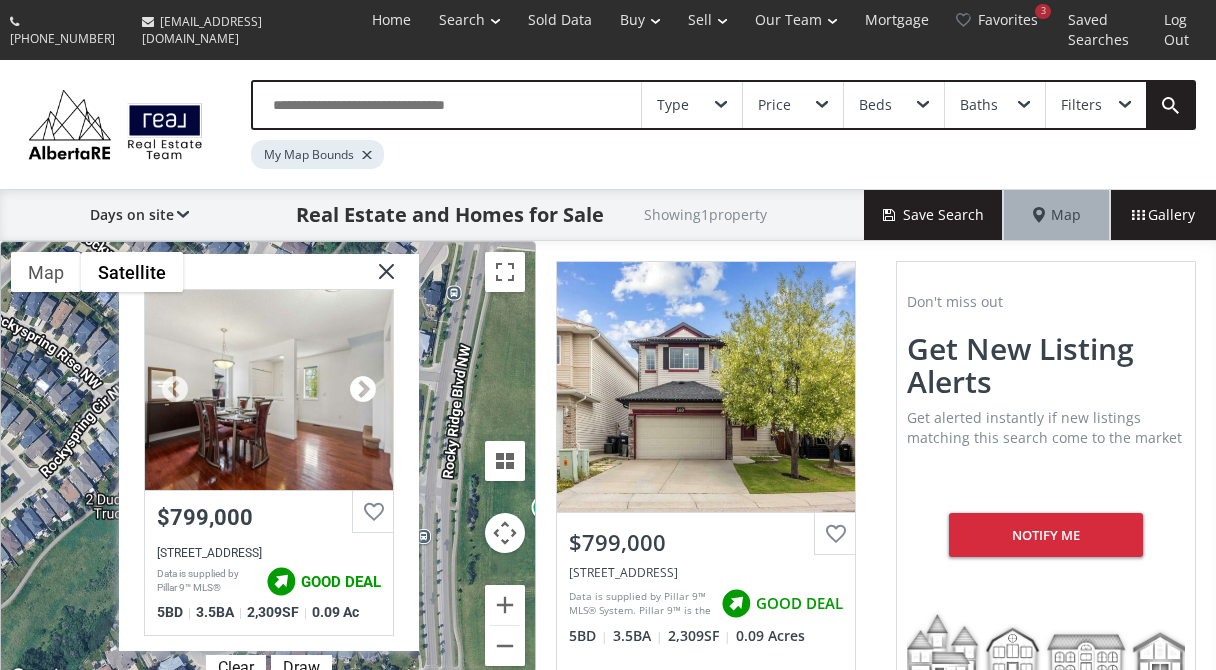 click at bounding box center [363, 390] 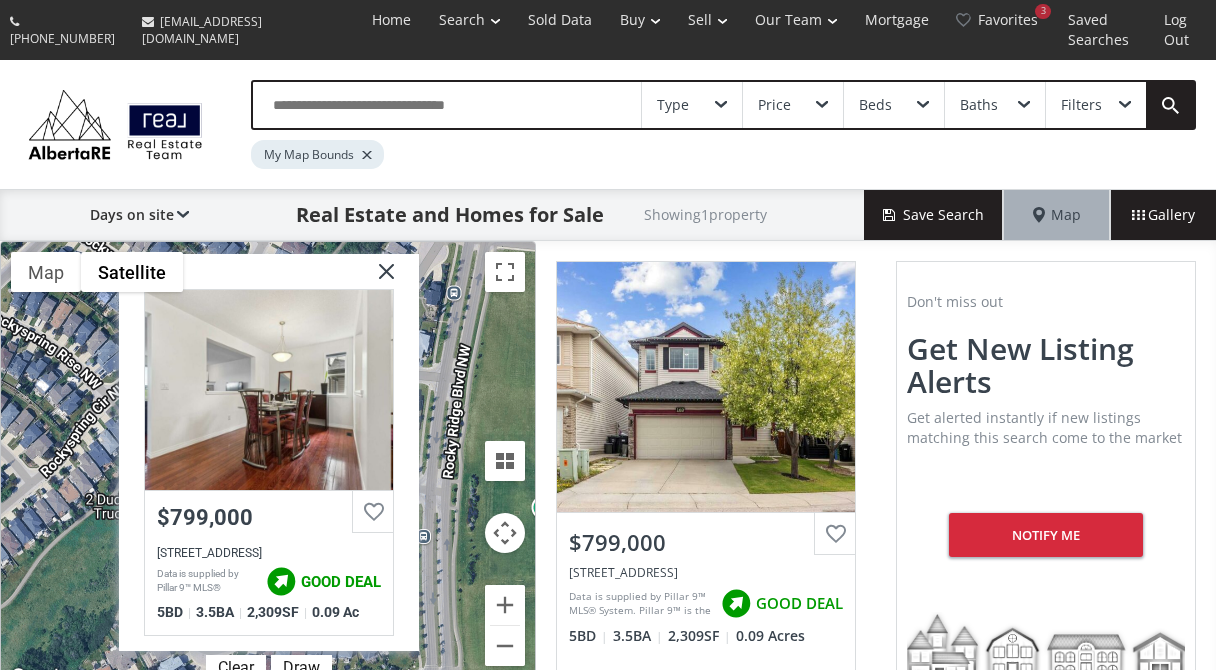 click at bounding box center [379, 279] 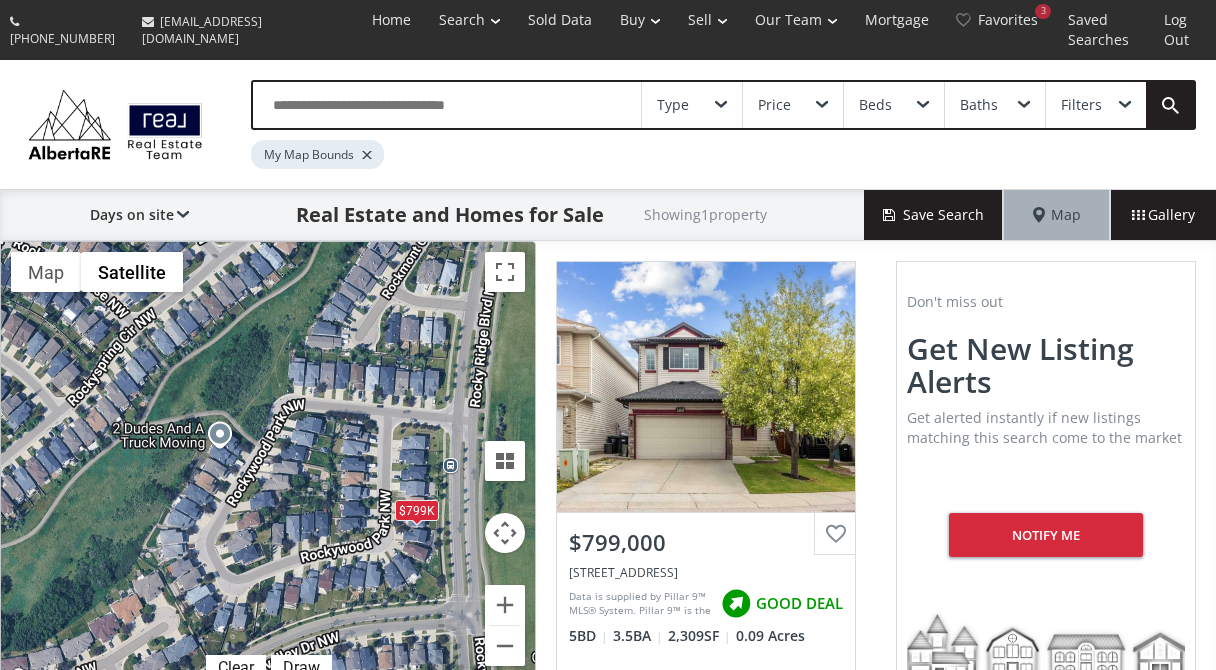 drag, startPoint x: 389, startPoint y: 487, endPoint x: 417, endPoint y: 412, distance: 80.05623 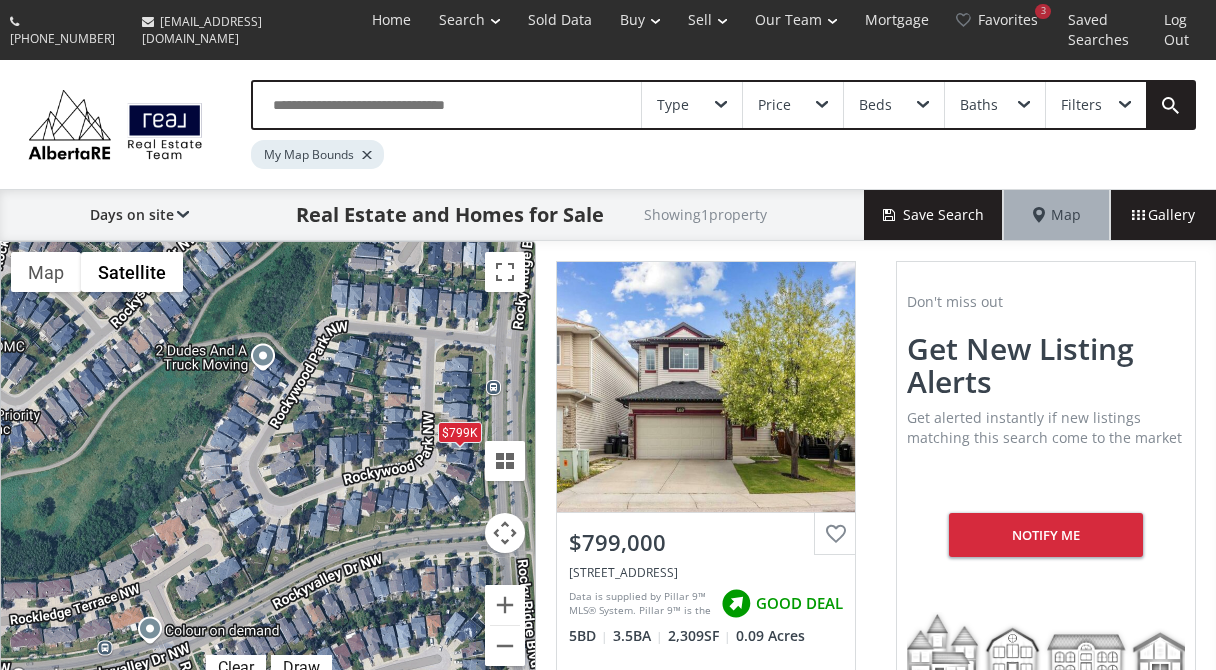 drag, startPoint x: 373, startPoint y: 418, endPoint x: 418, endPoint y: 337, distance: 92.660675 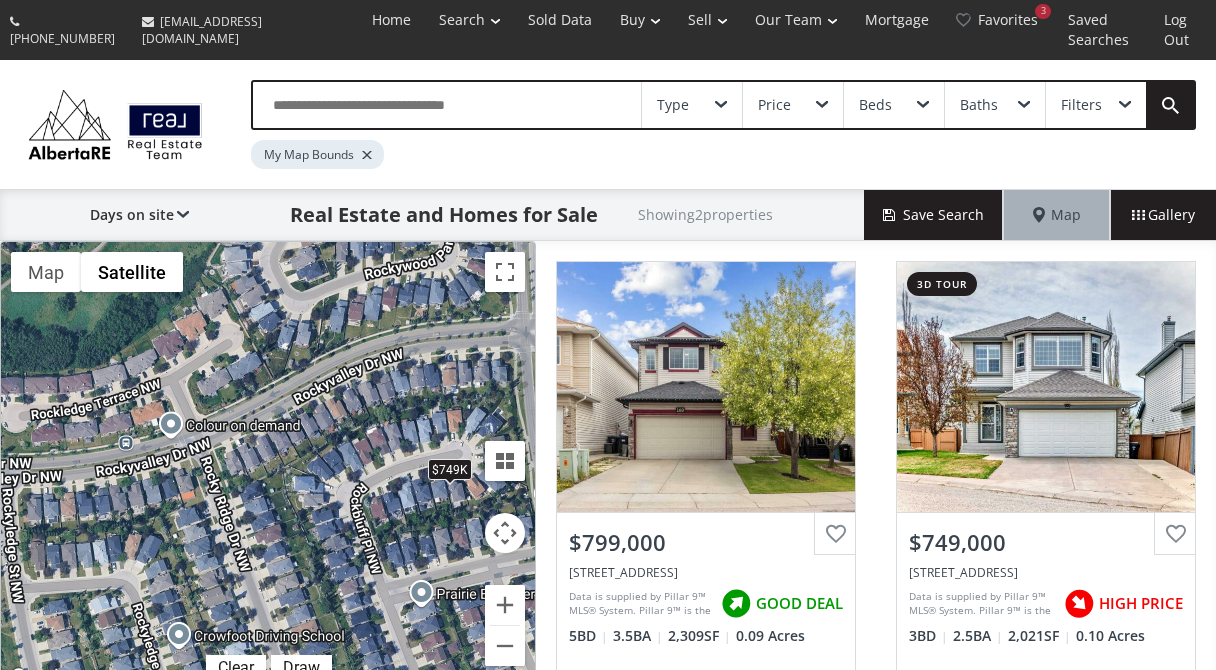 drag, startPoint x: 412, startPoint y: 457, endPoint x: 433, endPoint y: 247, distance: 211.0474 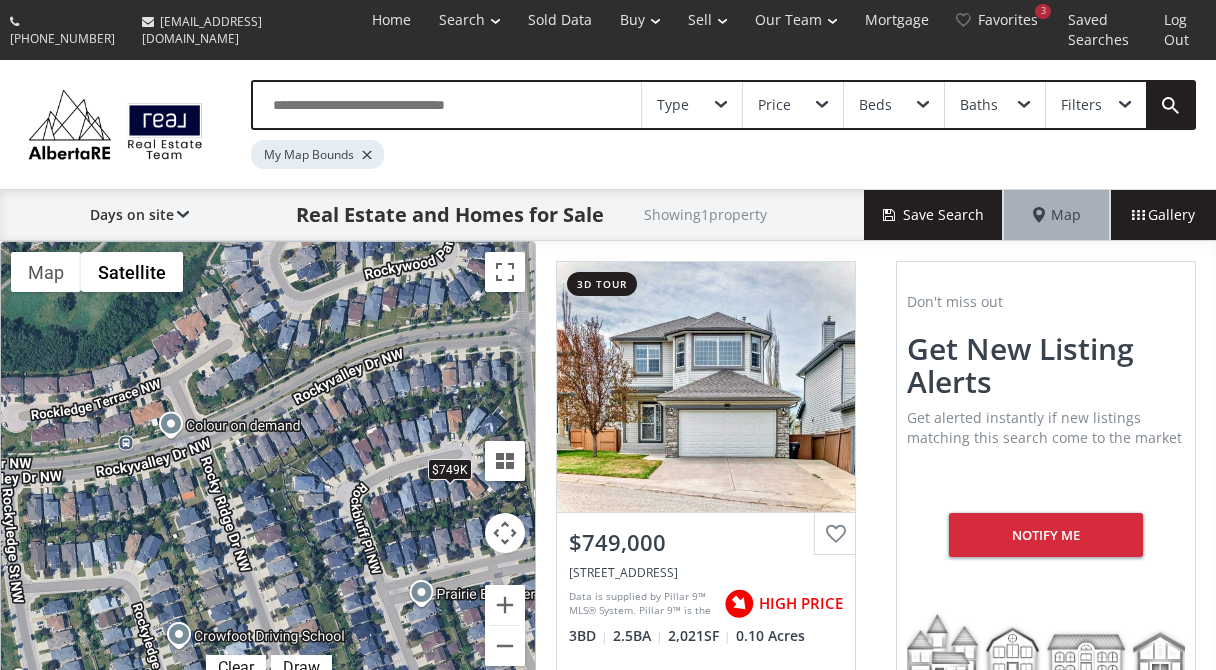 drag, startPoint x: 367, startPoint y: 296, endPoint x: 446, endPoint y: 275, distance: 81.7435 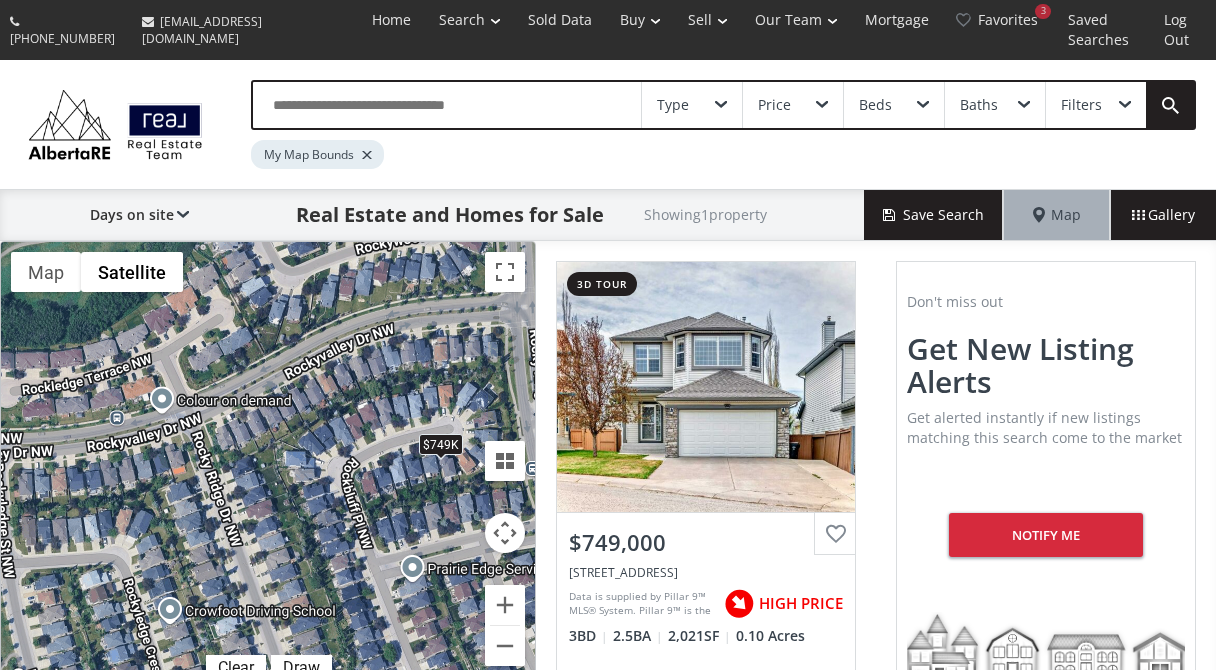 drag, startPoint x: 329, startPoint y: 345, endPoint x: 322, endPoint y: 319, distance: 26.925823 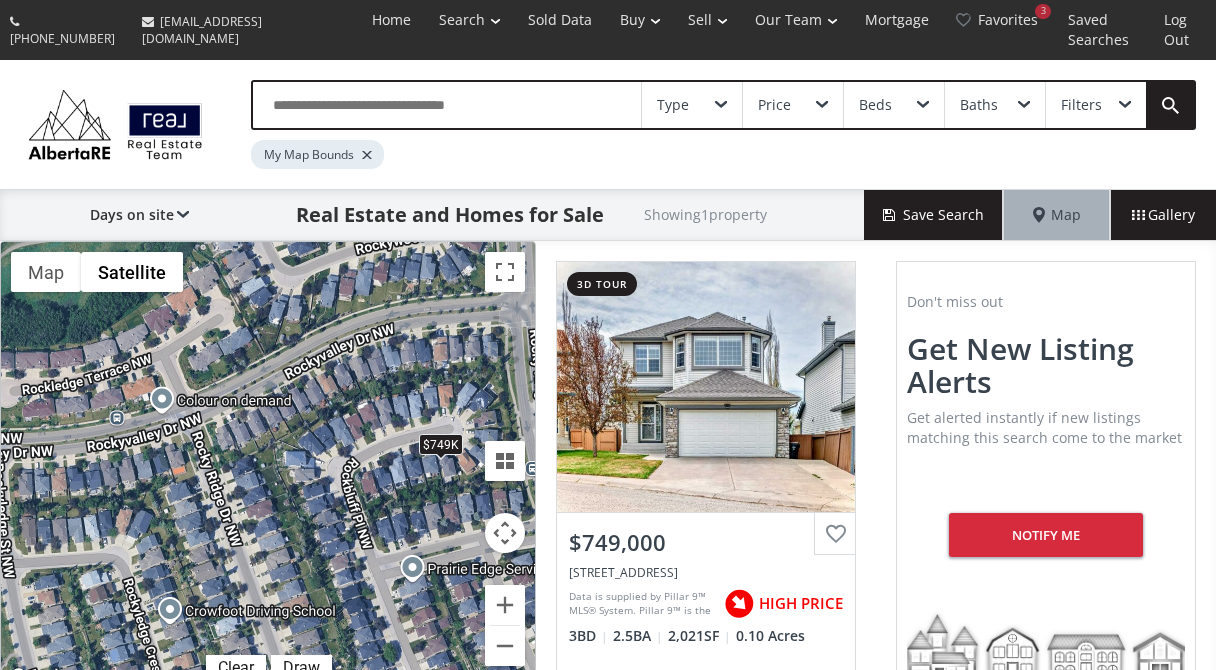 click on "$749K" at bounding box center [441, 444] 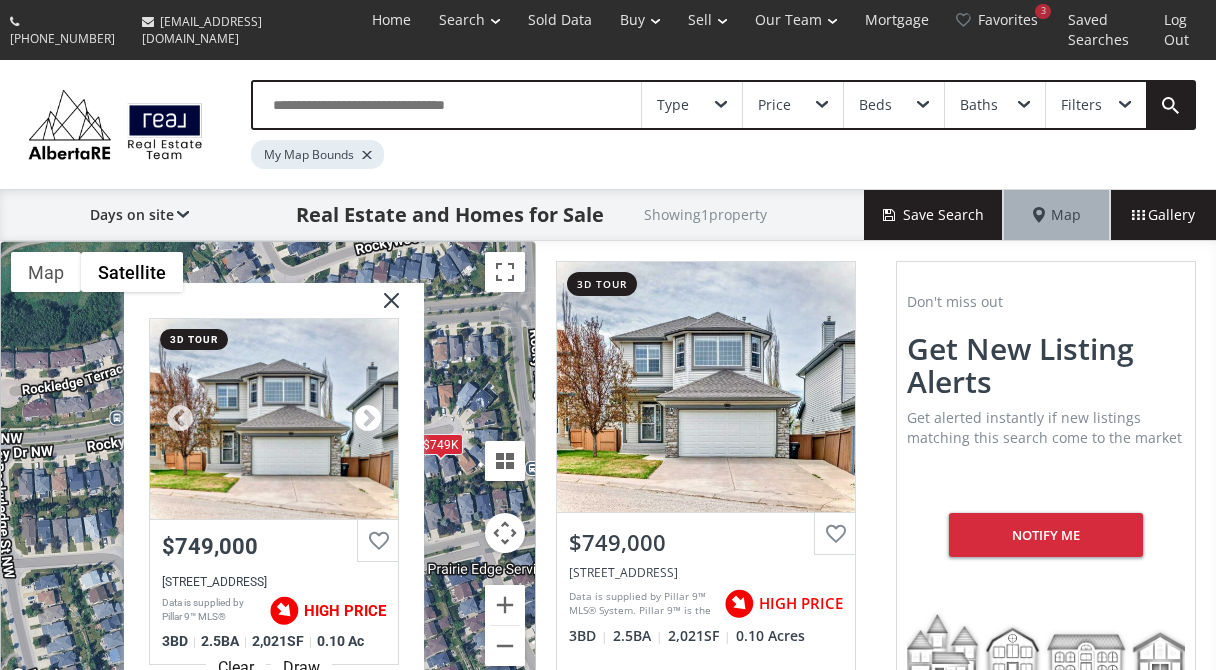 click at bounding box center [368, 419] 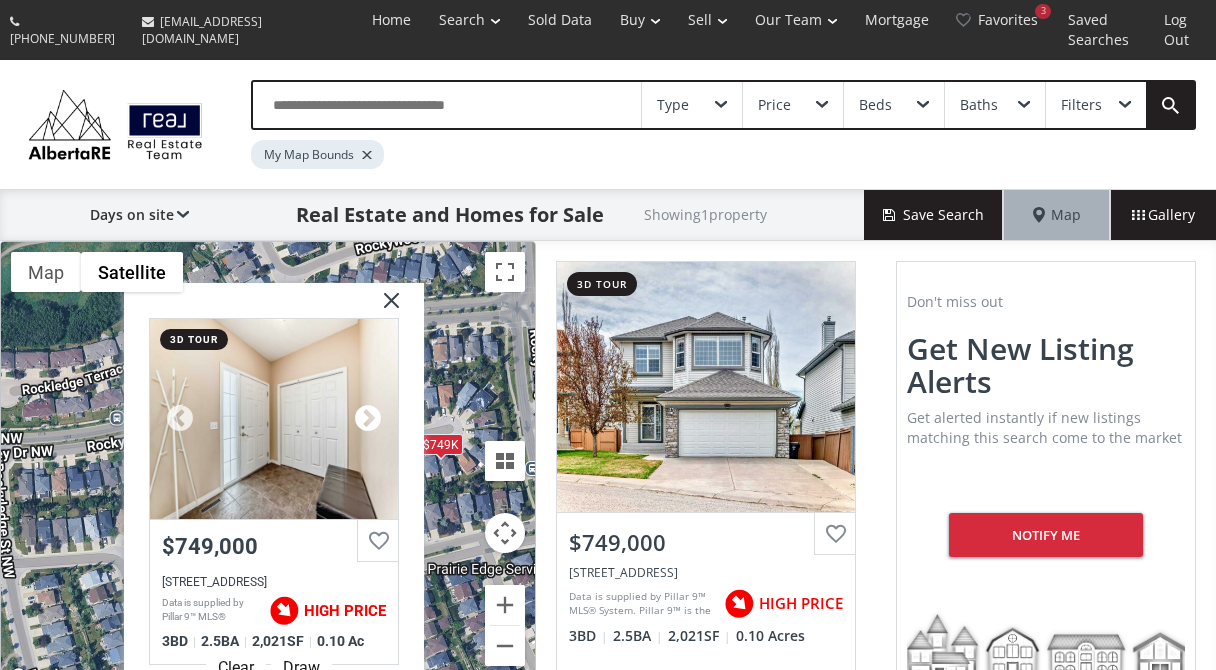 click at bounding box center [368, 419] 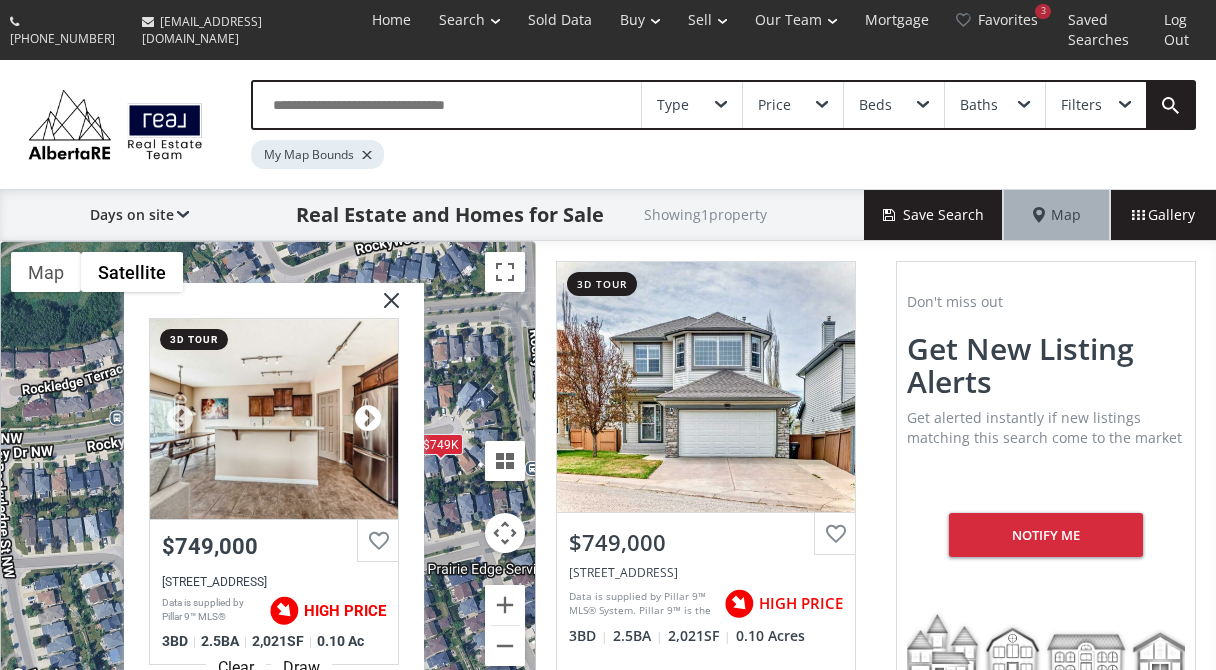 click at bounding box center (368, 419) 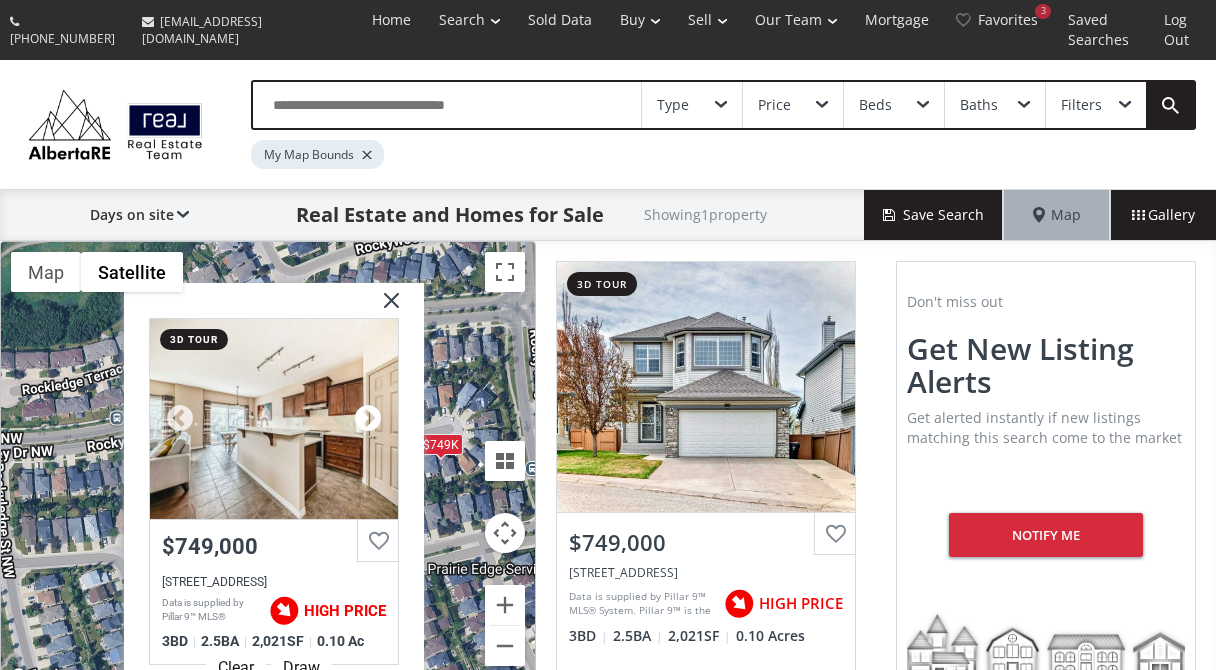 click at bounding box center (368, 419) 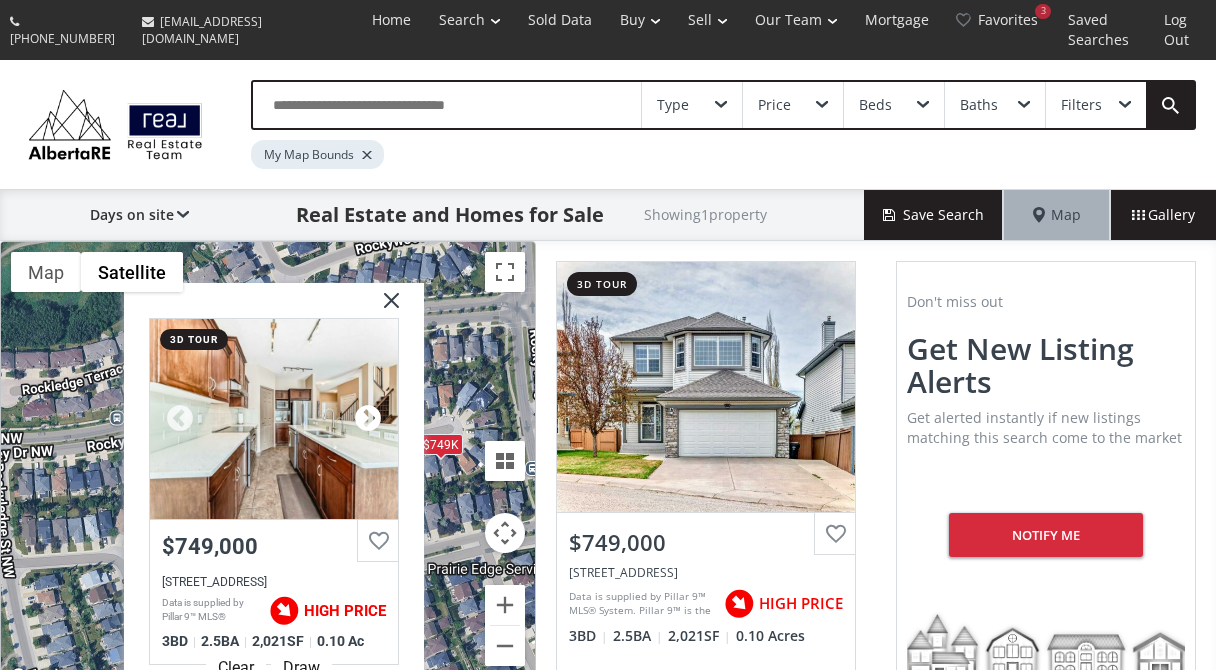 click at bounding box center (368, 419) 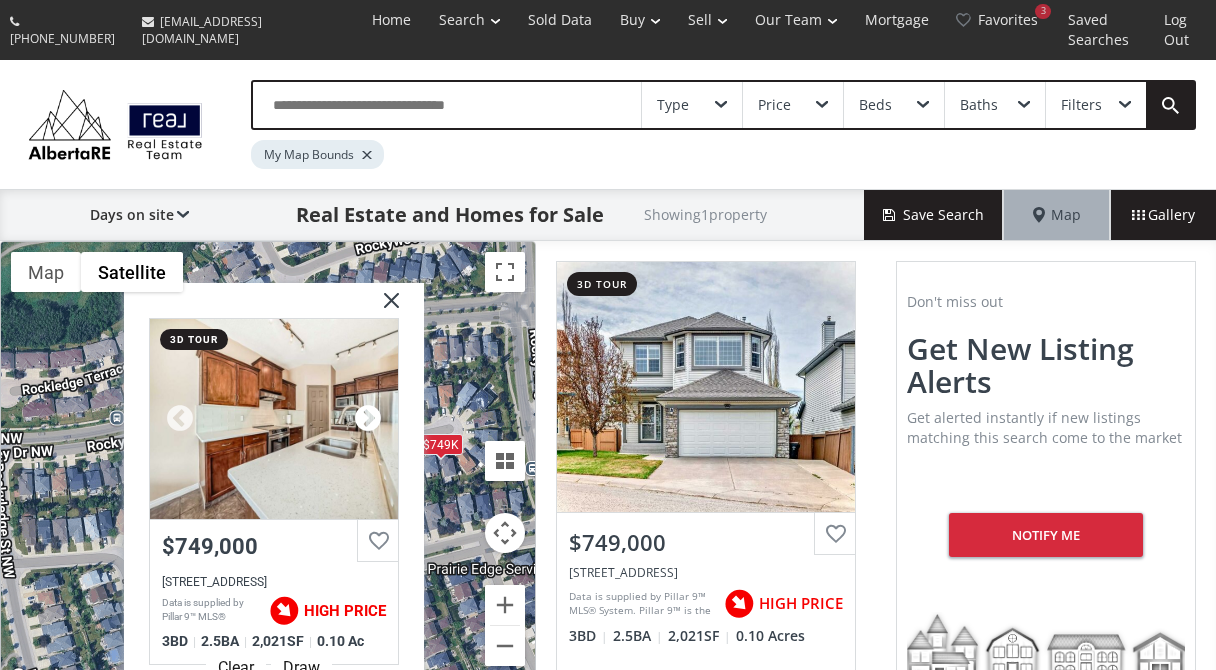 click at bounding box center [368, 419] 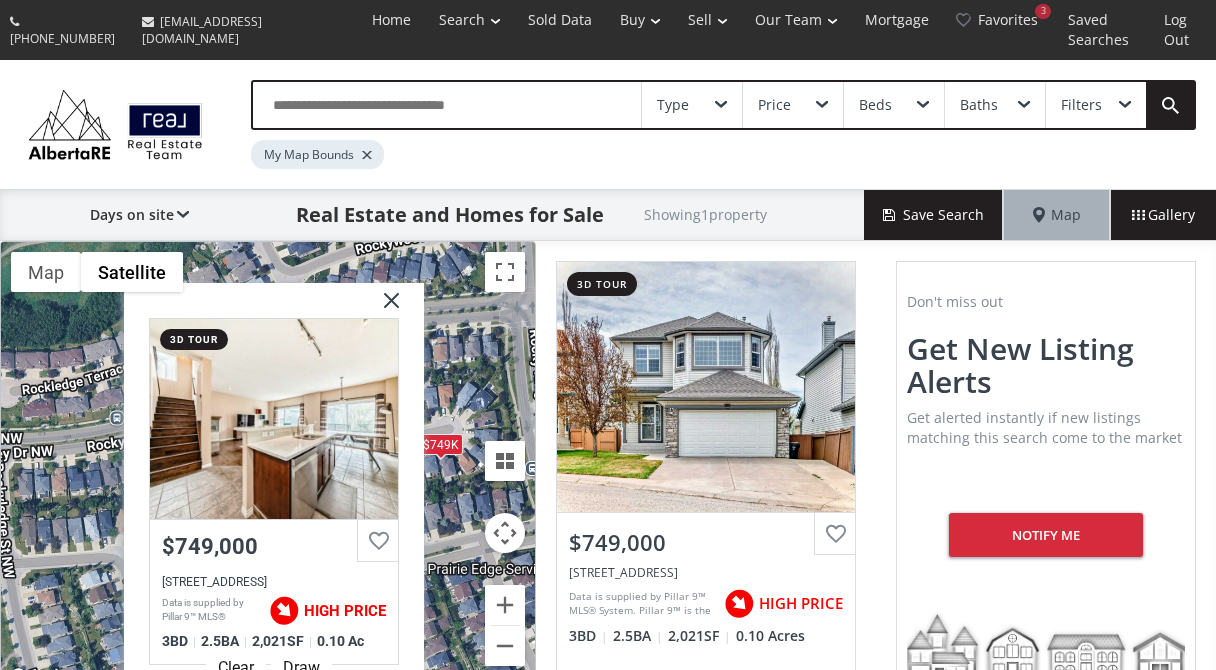 click at bounding box center (384, 308) 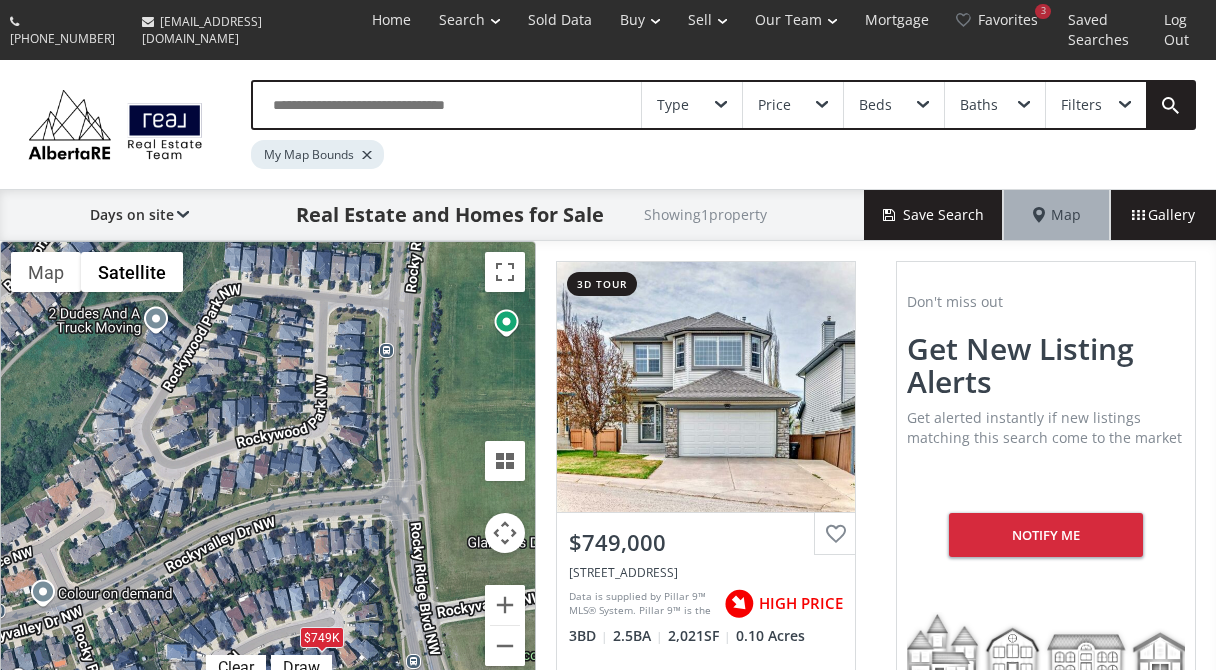 drag, startPoint x: 319, startPoint y: 375, endPoint x: 200, endPoint y: 570, distance: 228.44255 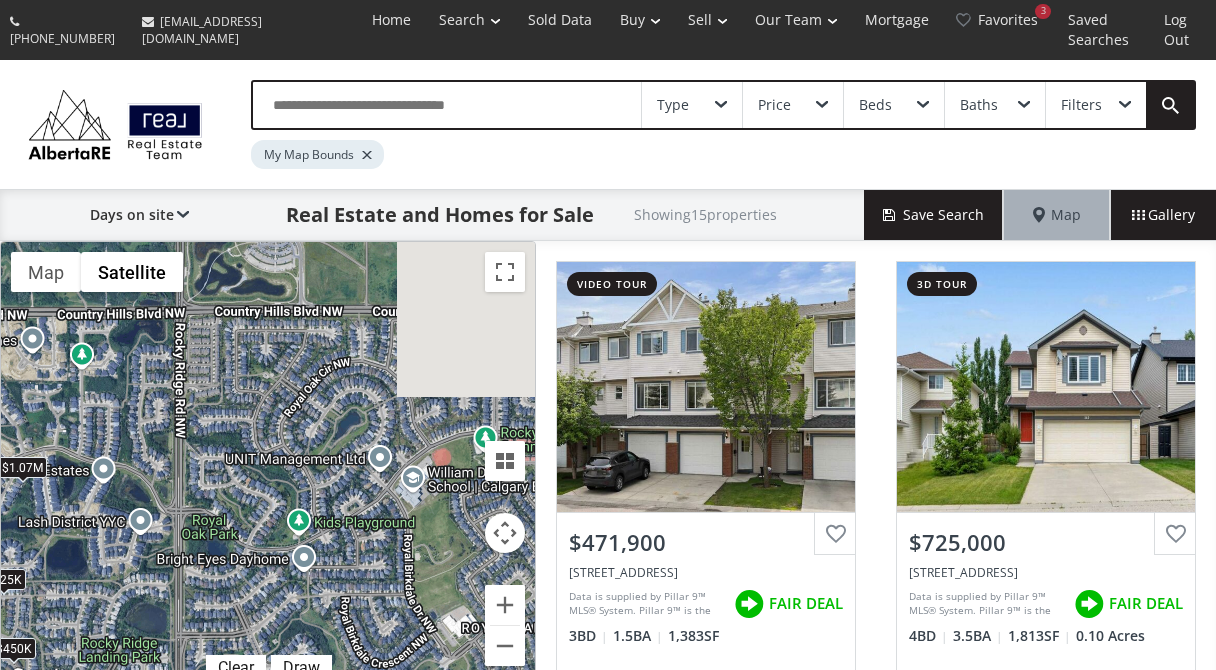 drag, startPoint x: 370, startPoint y: 484, endPoint x: -133, endPoint y: 469, distance: 503.2236 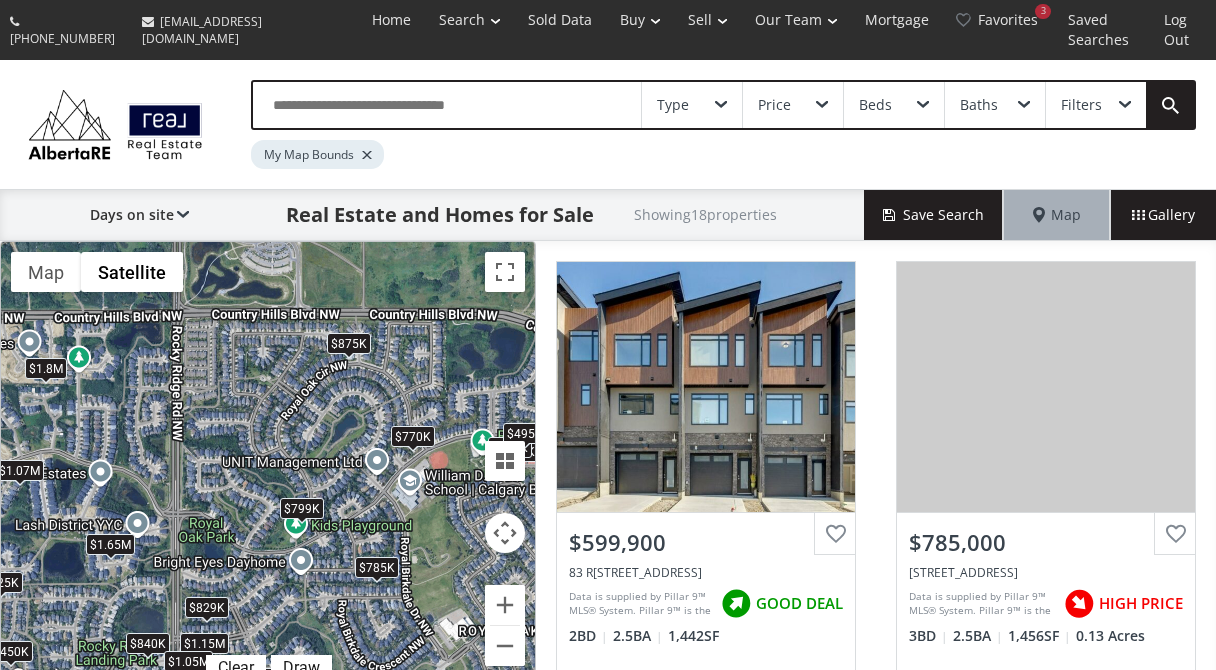 drag, startPoint x: 156, startPoint y: 476, endPoint x: 124, endPoint y: 496, distance: 37.735924 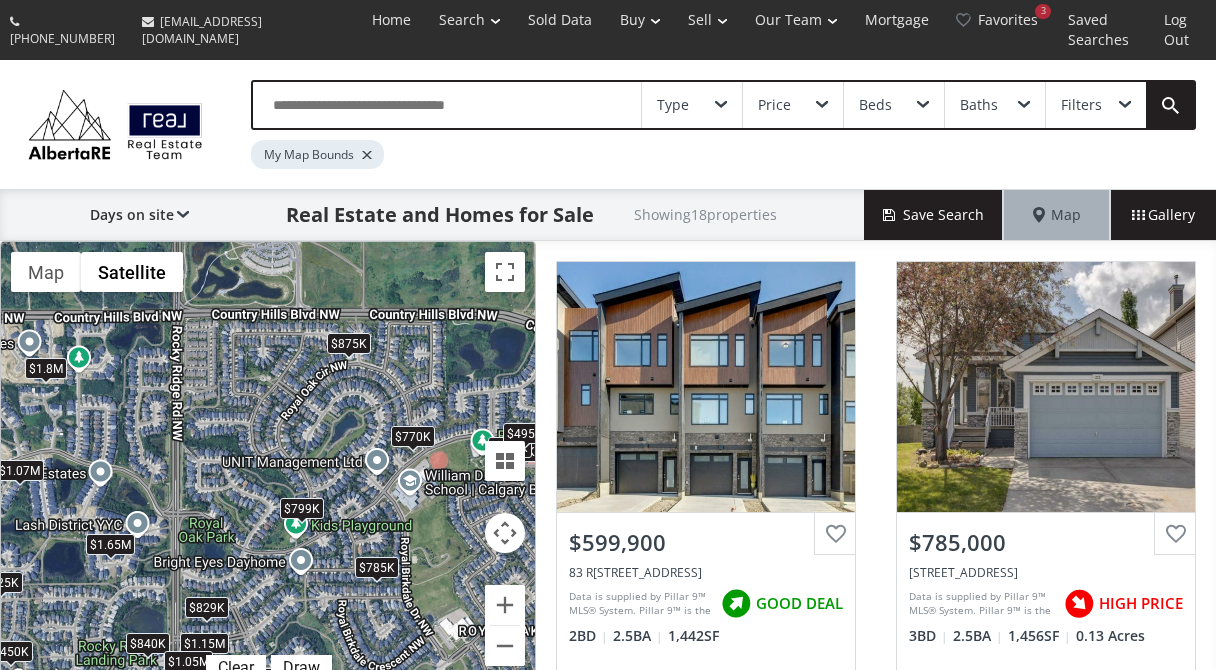 click on "← Move left → Move right ↑ Move up ↓ Move down + Zoom in - Zoom out Home Jump left by 75% End Jump right by 75% Page Up Jump up by 75% Page Down Jump down by 75% To navigate, press the arrow keys. $600K+ $785K $799K $1.65M $1.8M $840K $1.15M $829K $450K $525K $770K $500K $1.07M $725K $1.05M $495K $875K $600K+ Map Terrain Satellite Labels Clear Draw Keyboard shortcuts Map Data Map data ©2025 Google Imagery ©2025 Airbus, CNES / Airbus, Maxar Technologies, S. [GEOGRAPHIC_DATA] MD€31s and Counties Map data ©2025 Google Imagery ©2025 Airbus, CNES / Airbus, Maxar Technologies, S. [GEOGRAPHIC_DATA] MD€31s and Counties 200 m  Click to toggle between metric and imperial units Terms Report a map error" at bounding box center (268, 466) 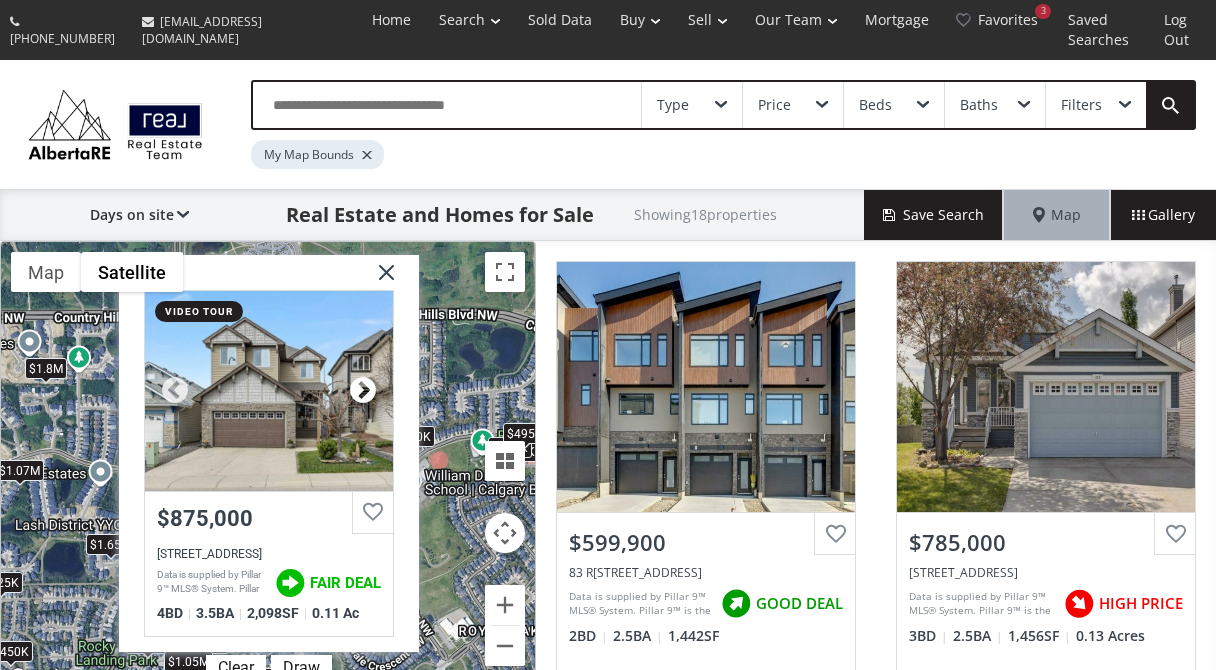 click at bounding box center (363, 391) 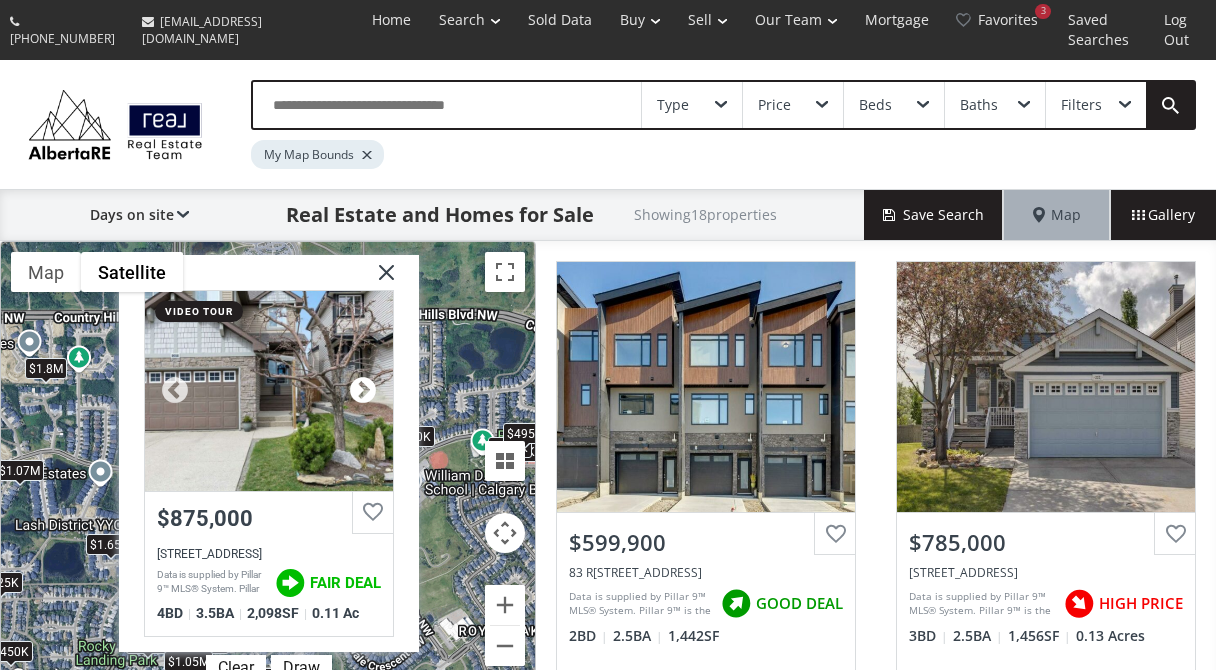 click at bounding box center (363, 391) 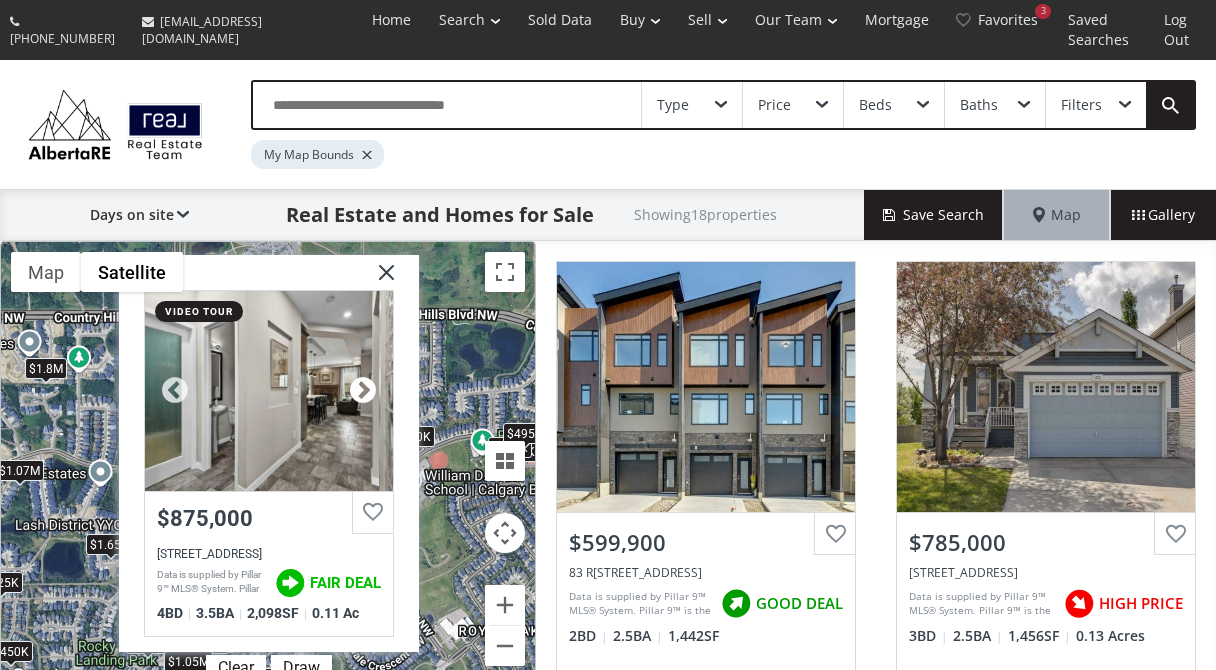 click at bounding box center [363, 391] 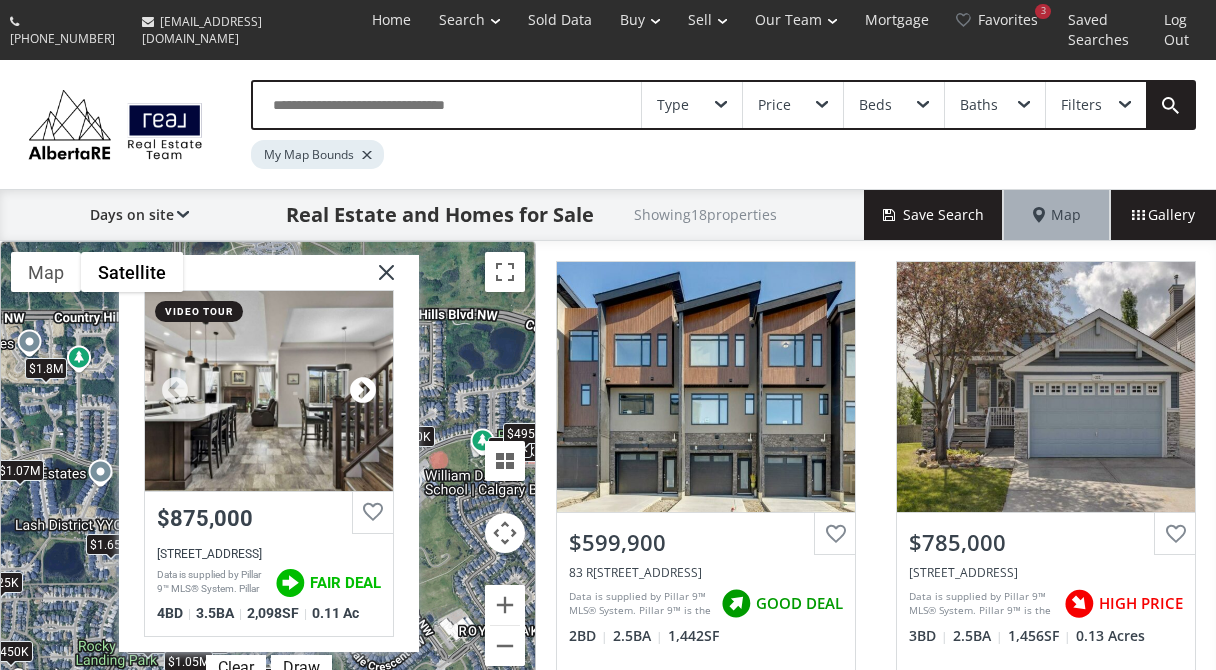 click at bounding box center (363, 391) 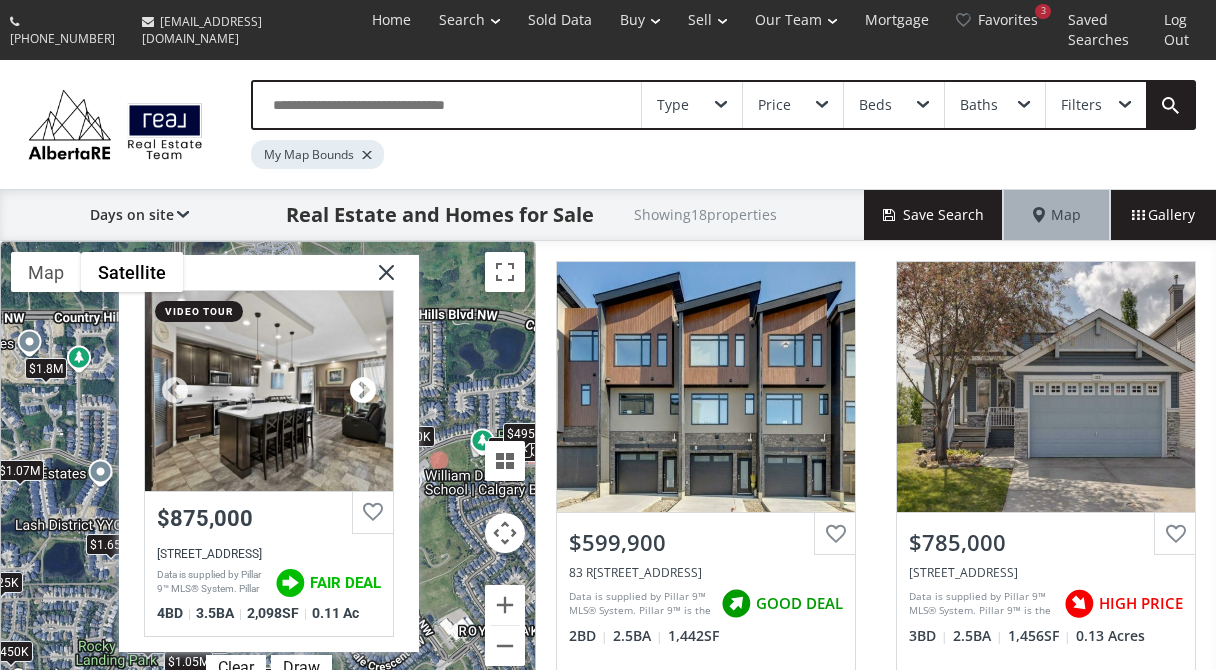 click at bounding box center [363, 391] 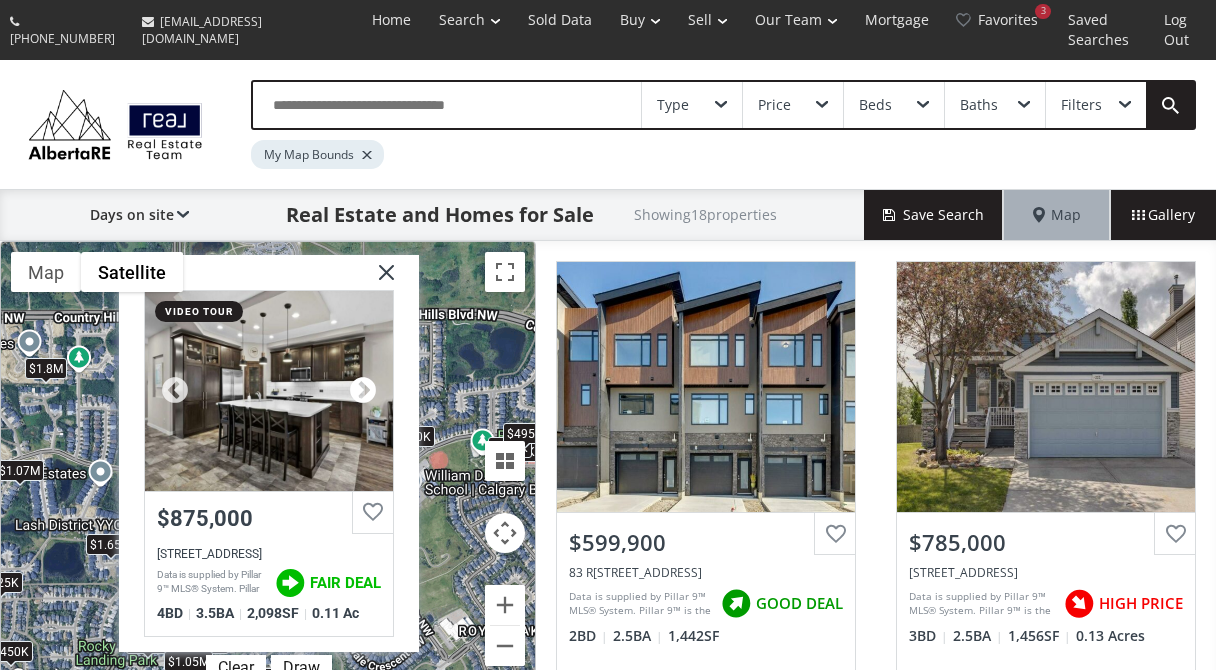 click at bounding box center [363, 391] 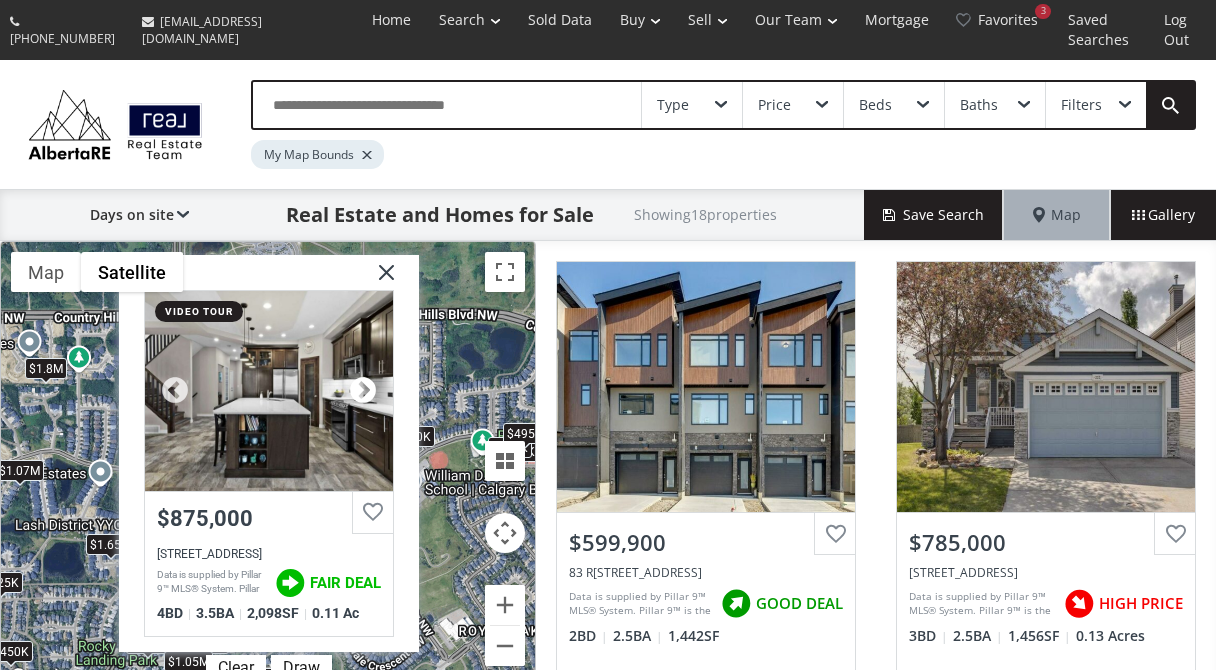 click at bounding box center (363, 391) 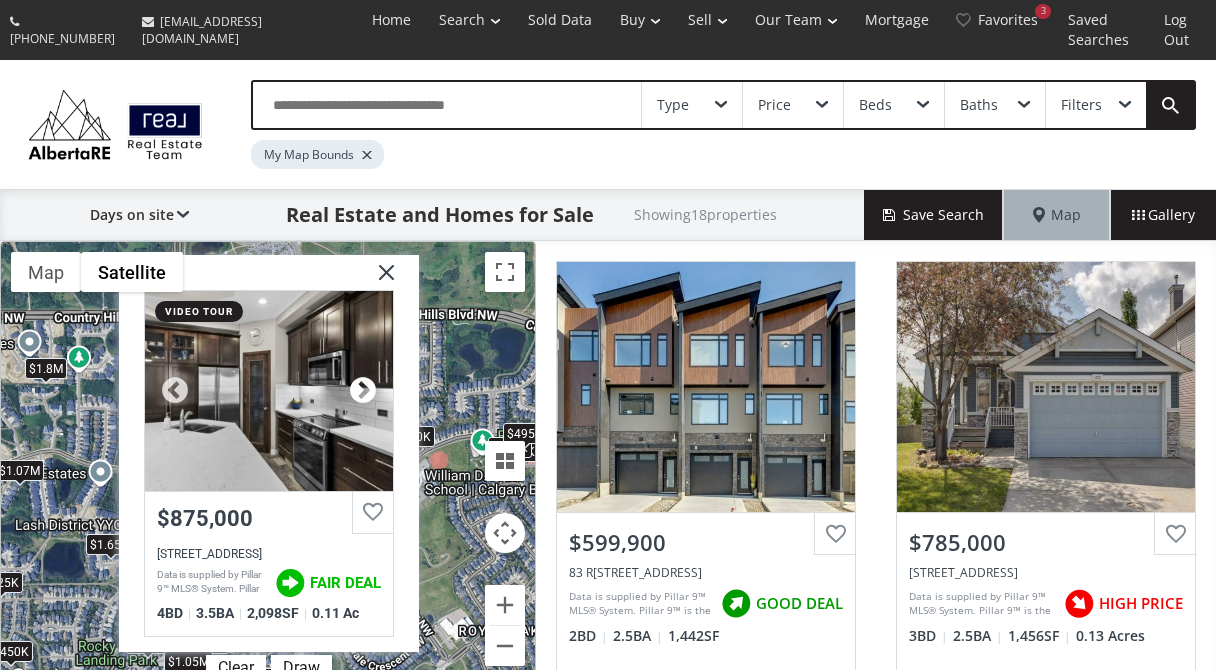 click at bounding box center [363, 391] 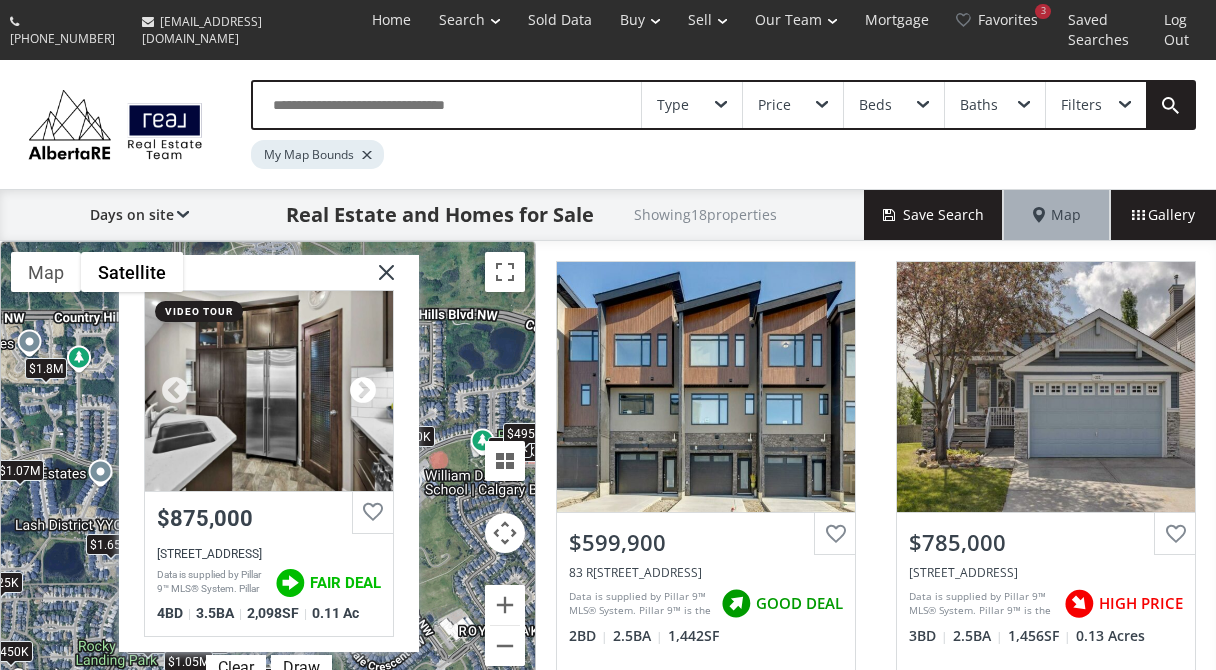 click at bounding box center [363, 391] 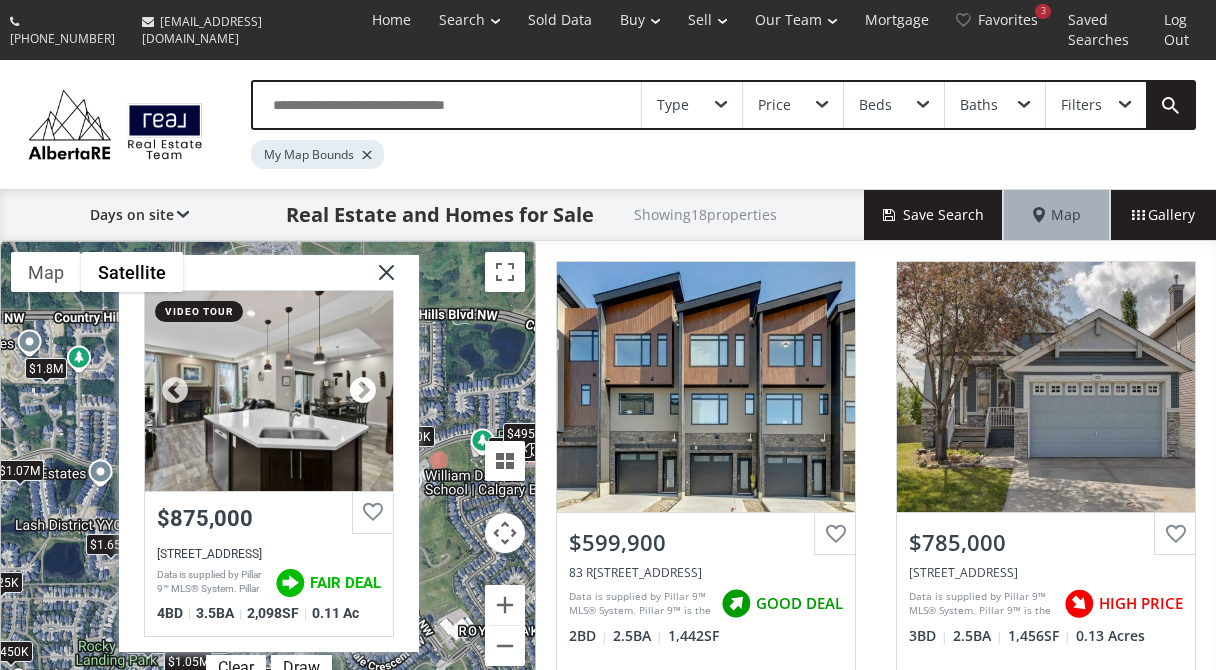 click at bounding box center (363, 391) 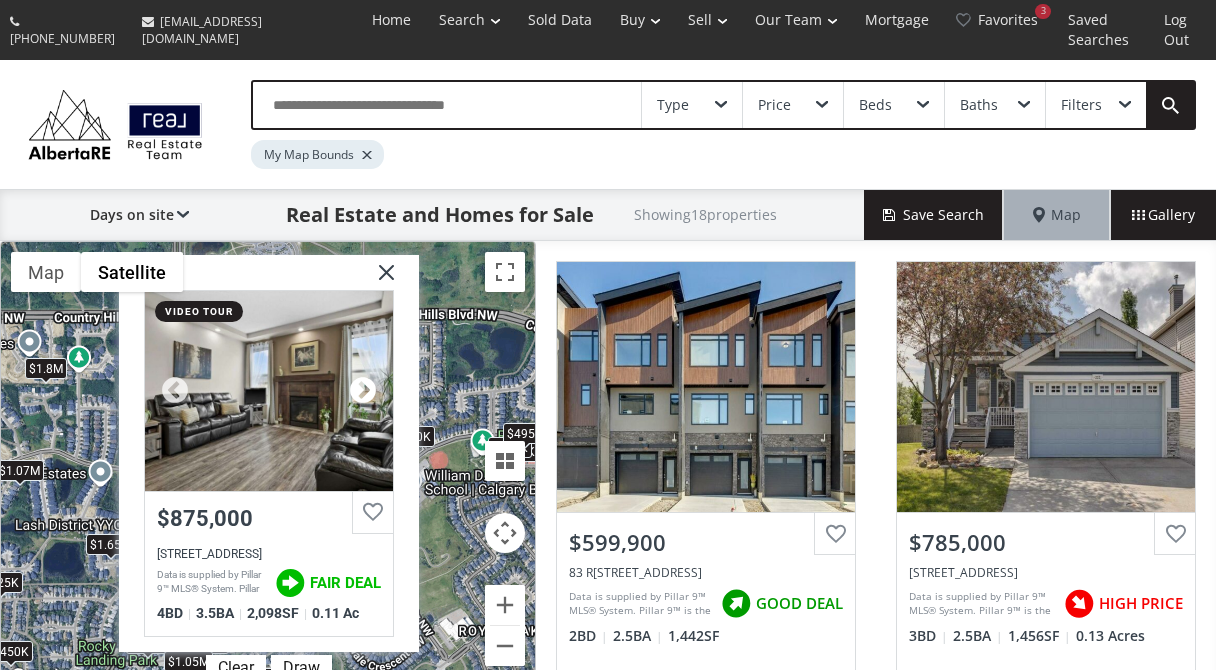 click at bounding box center [363, 391] 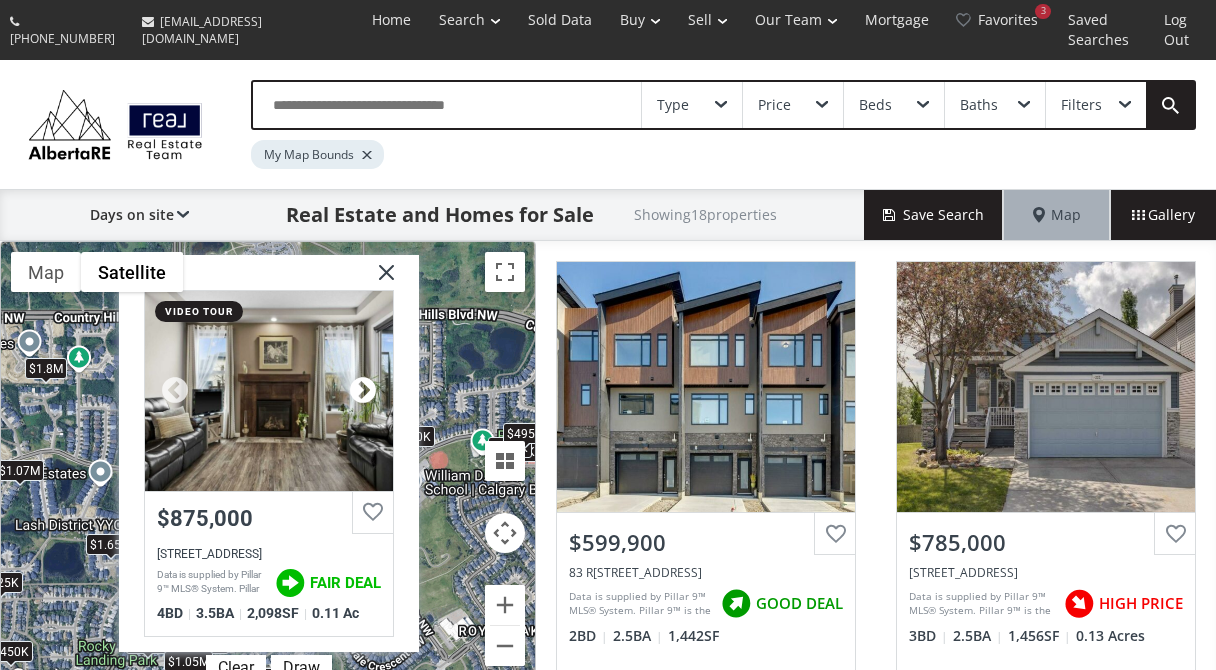 click at bounding box center (363, 391) 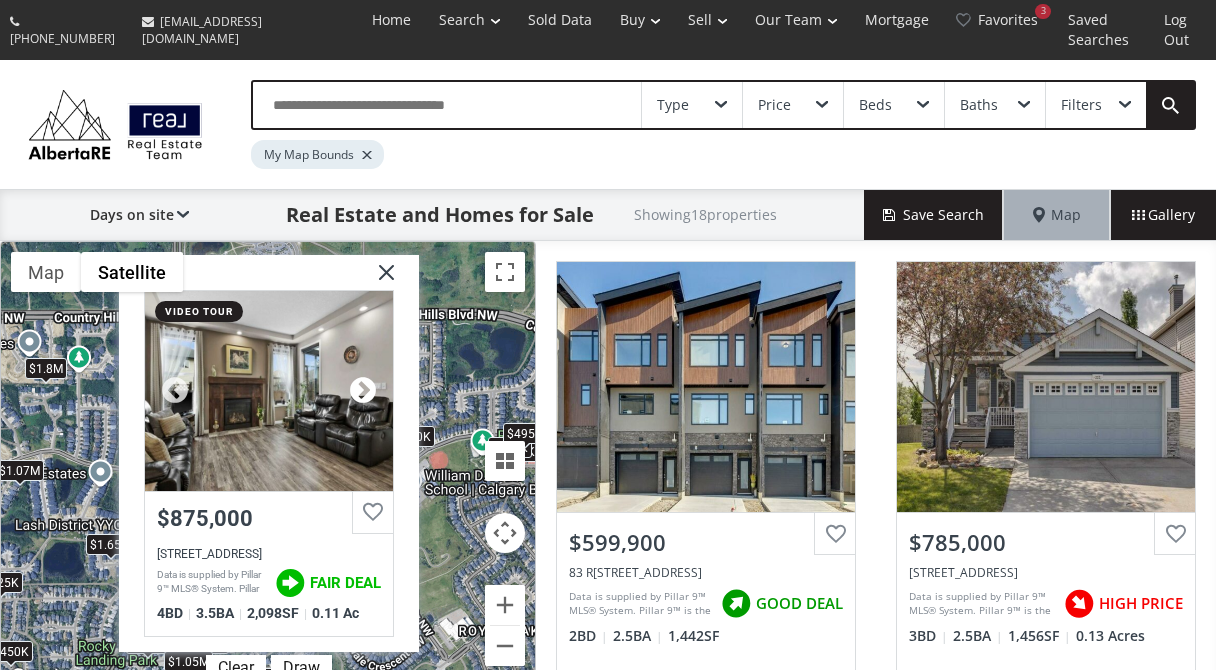 click at bounding box center [363, 391] 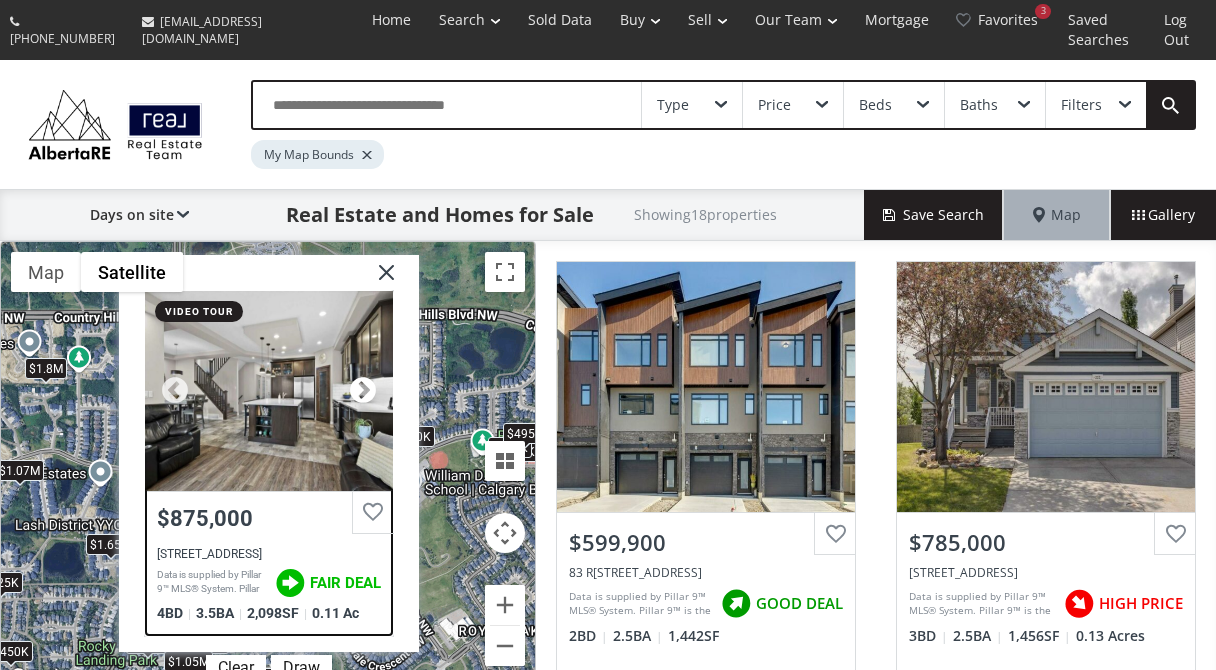 click at bounding box center (363, 391) 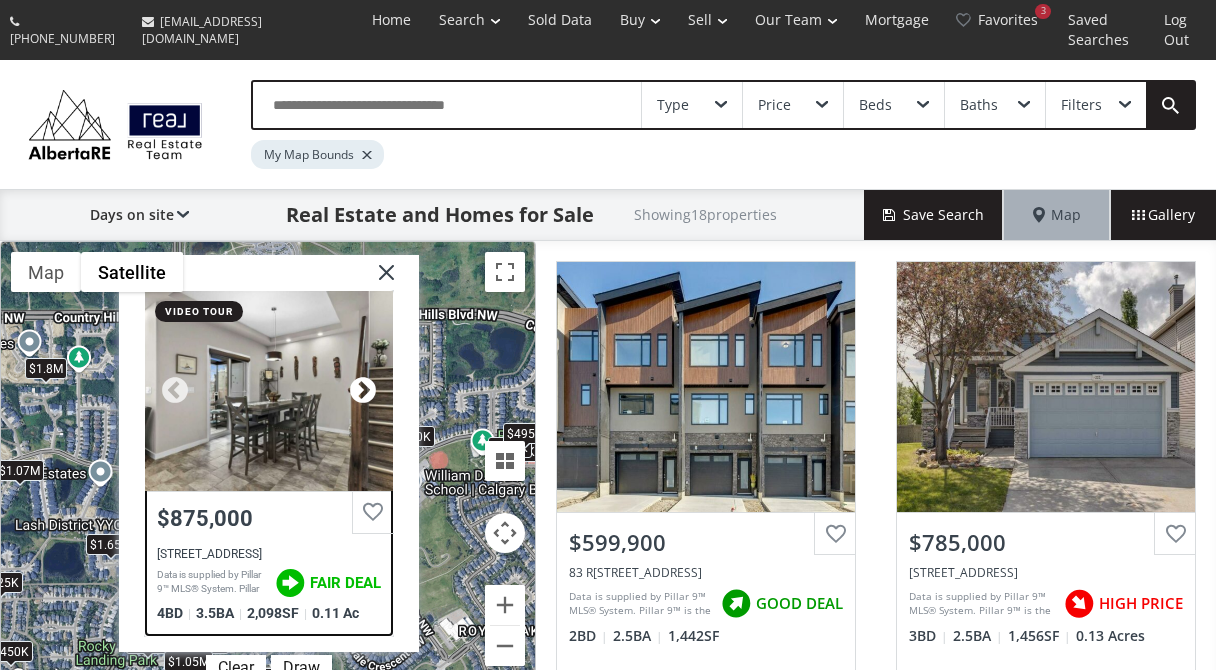 click at bounding box center [363, 391] 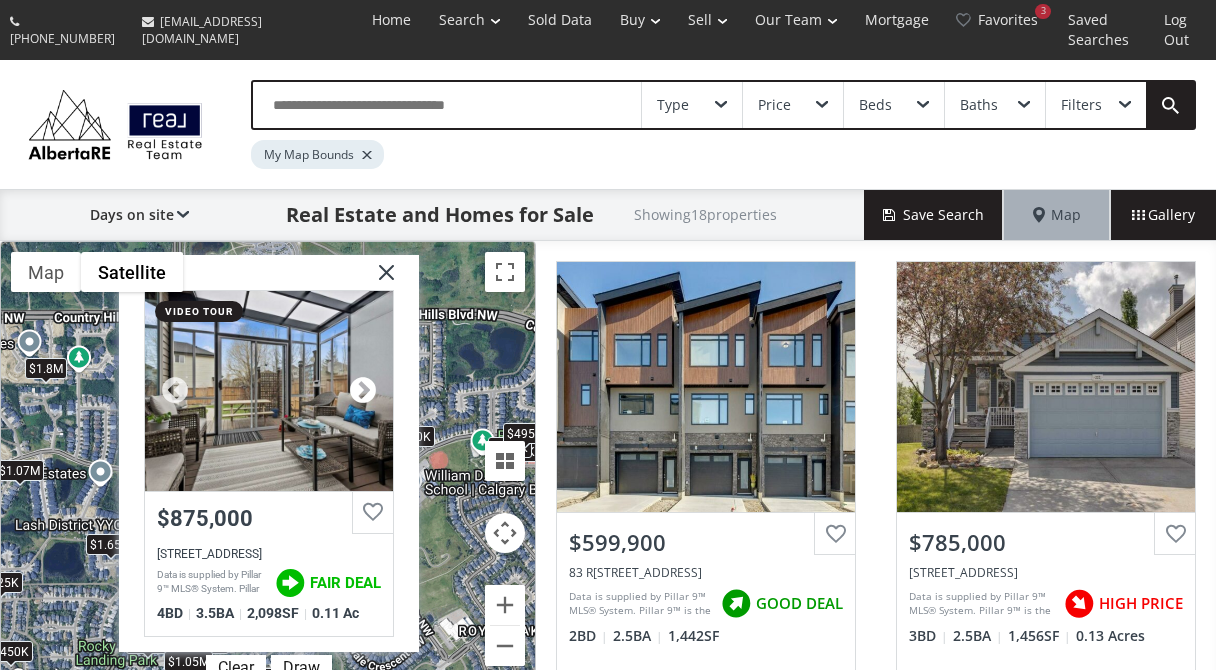 click at bounding box center [363, 391] 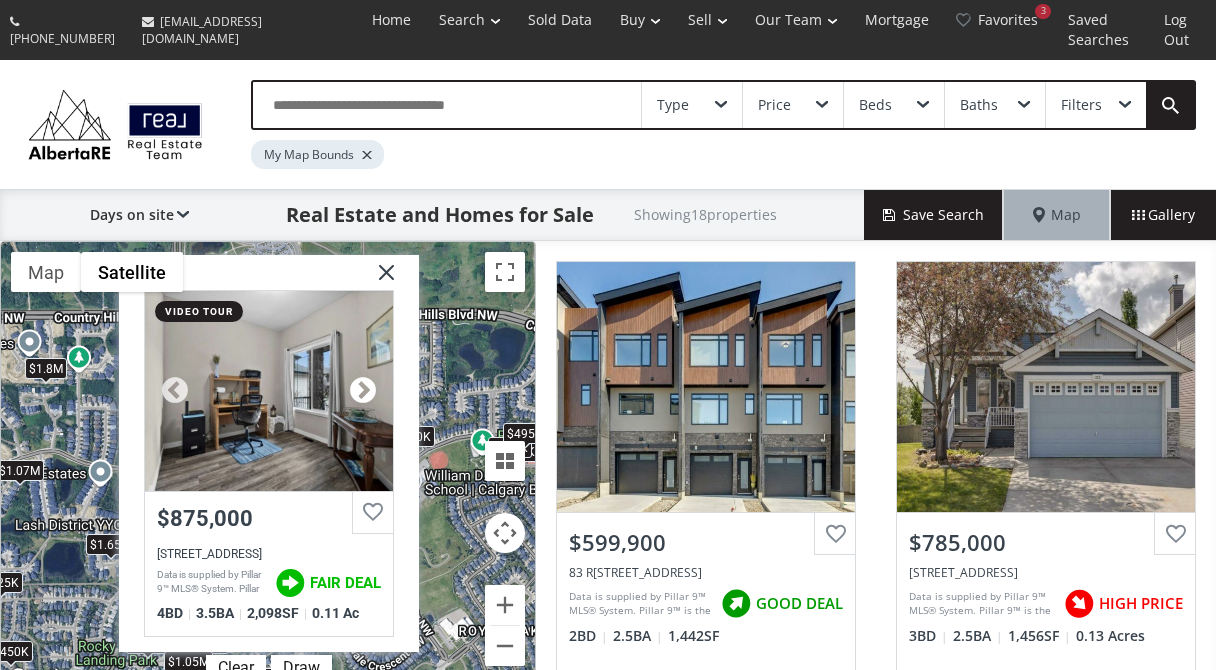 click at bounding box center [363, 391] 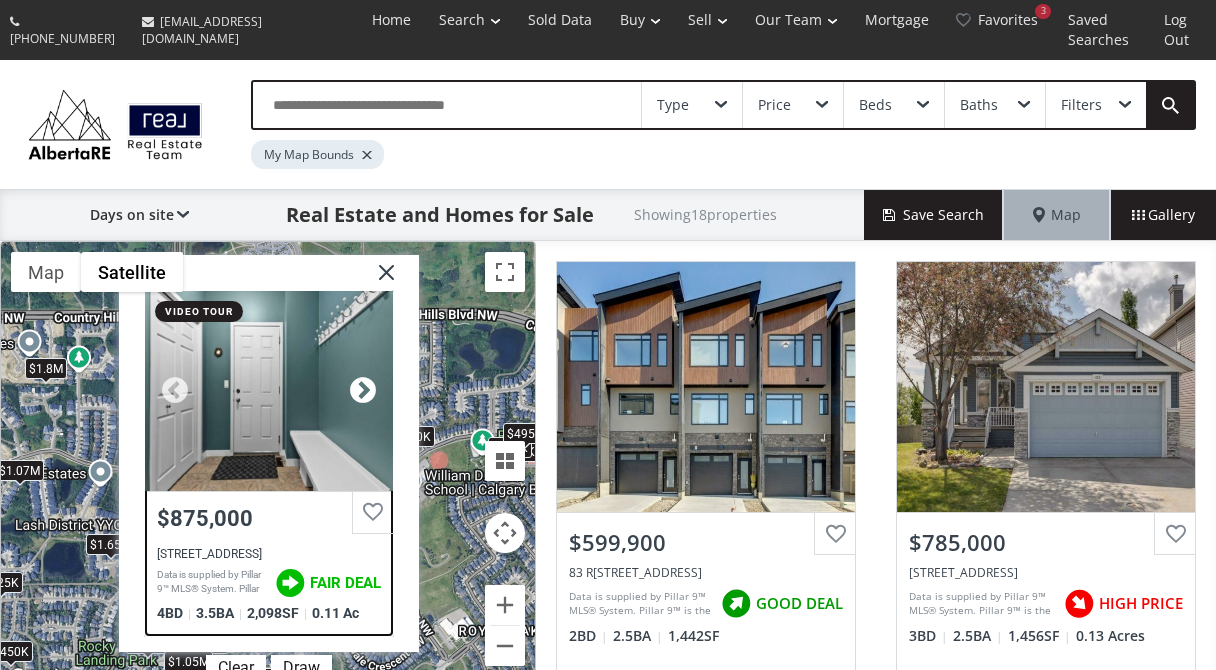 click at bounding box center (363, 391) 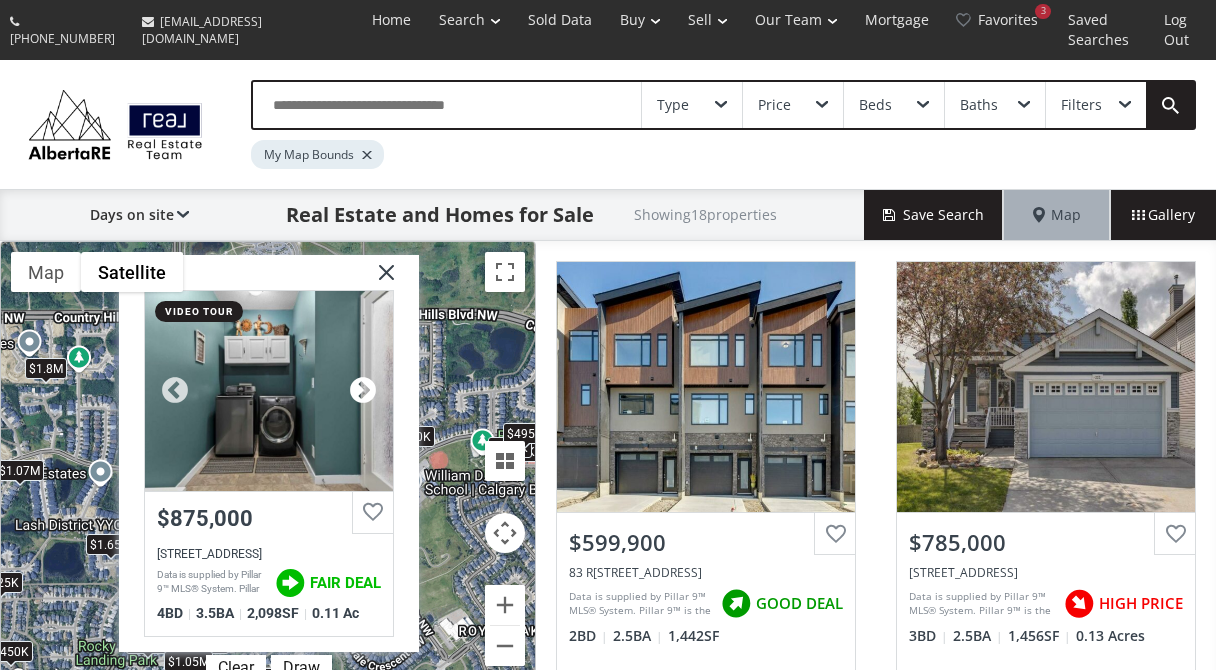 click at bounding box center [363, 391] 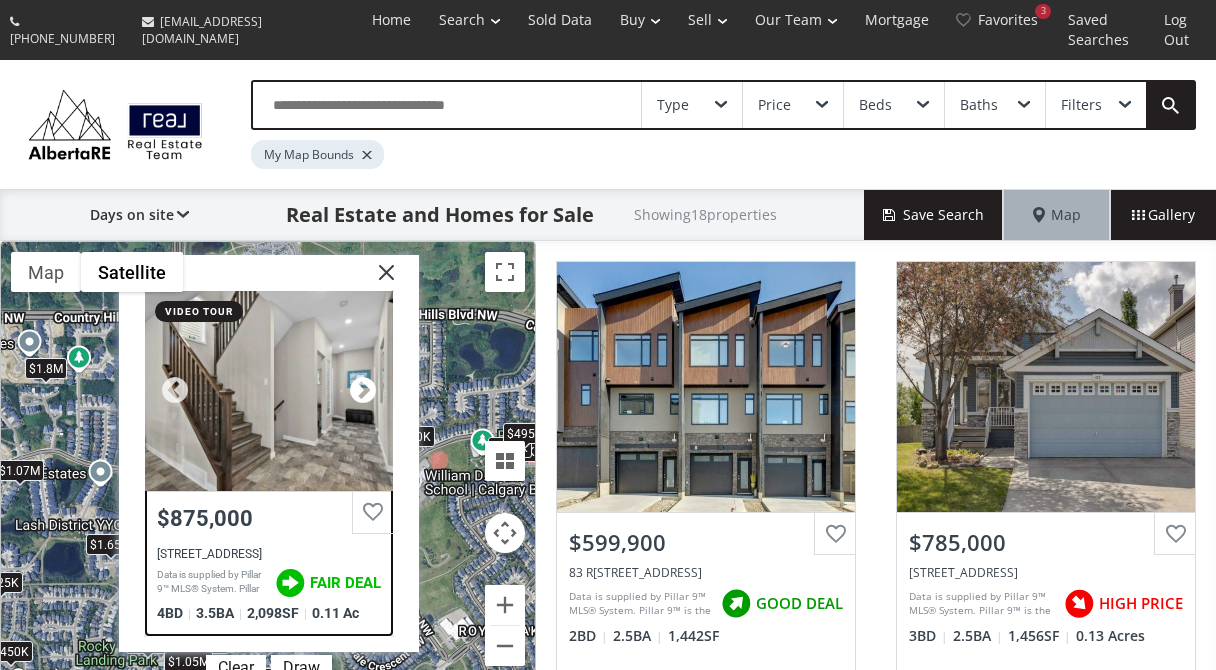 click at bounding box center [363, 391] 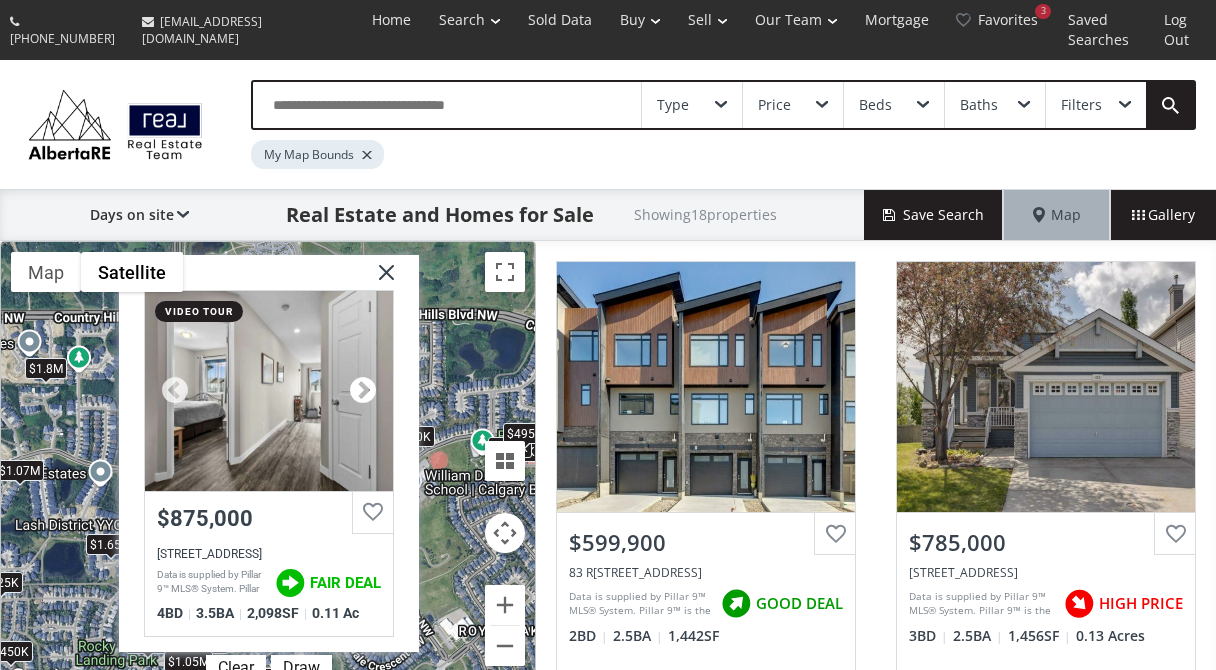 click at bounding box center [363, 391] 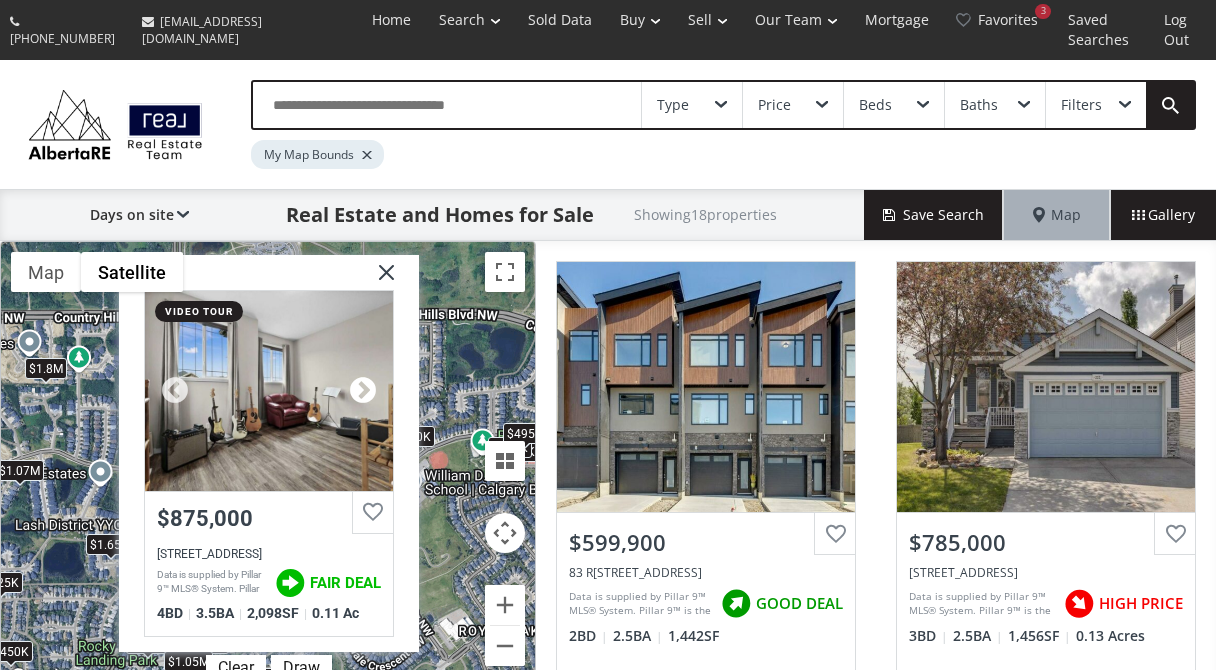 click at bounding box center (363, 391) 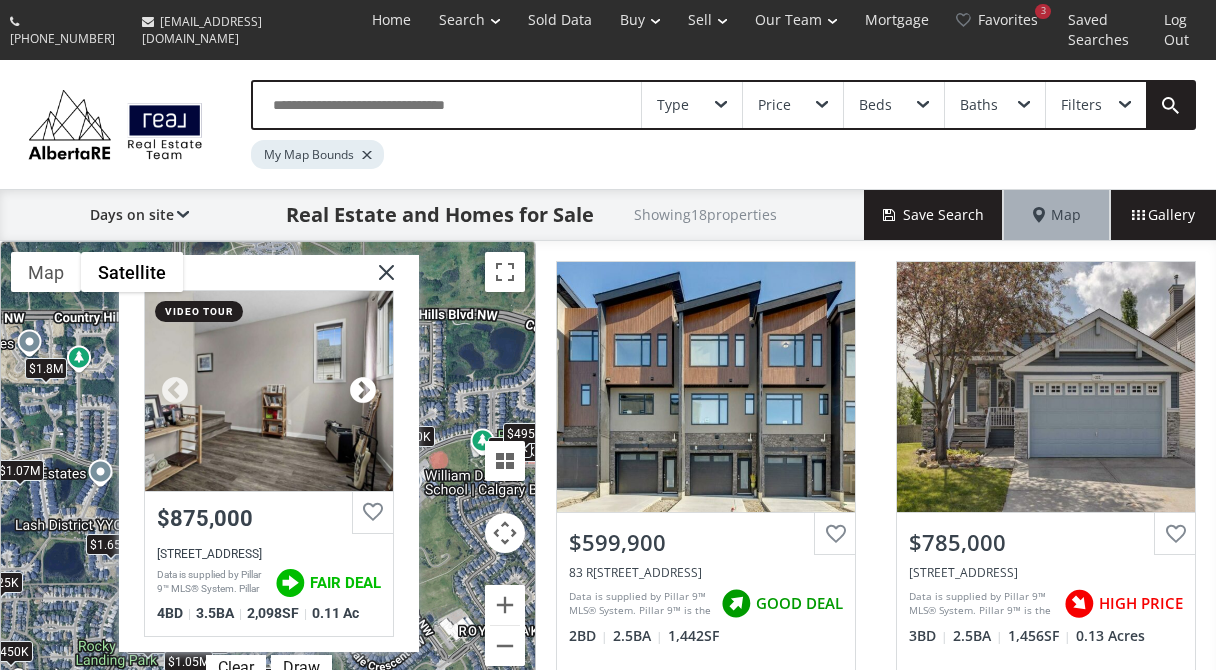 click at bounding box center (363, 391) 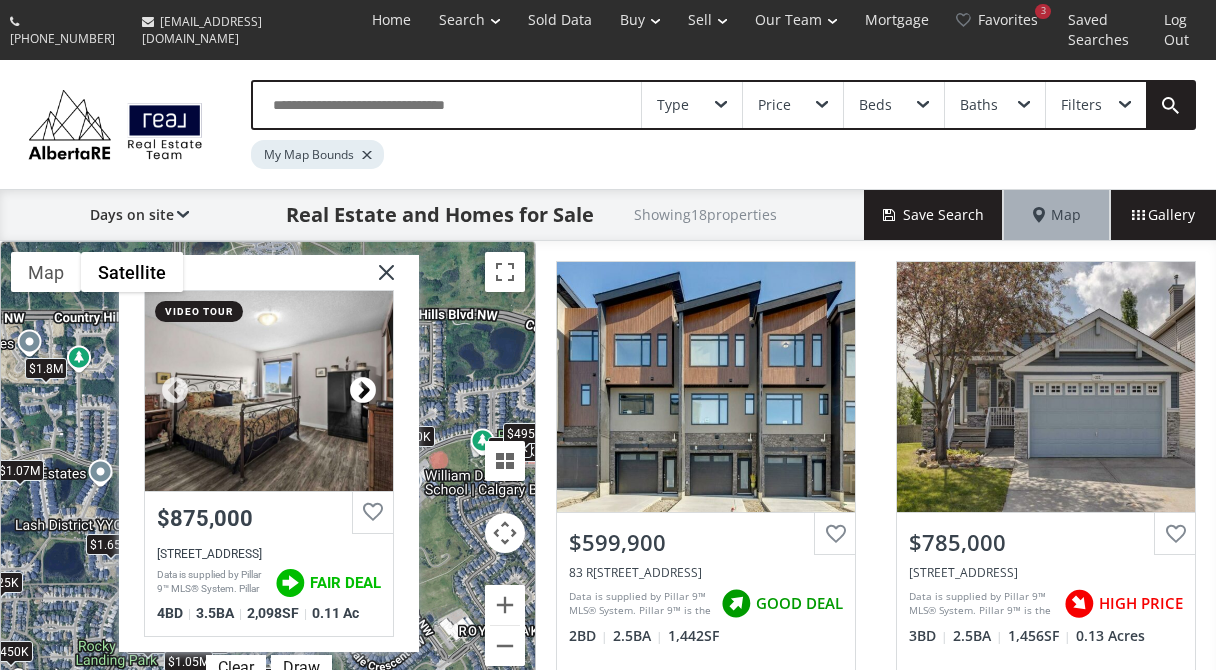 click at bounding box center [363, 391] 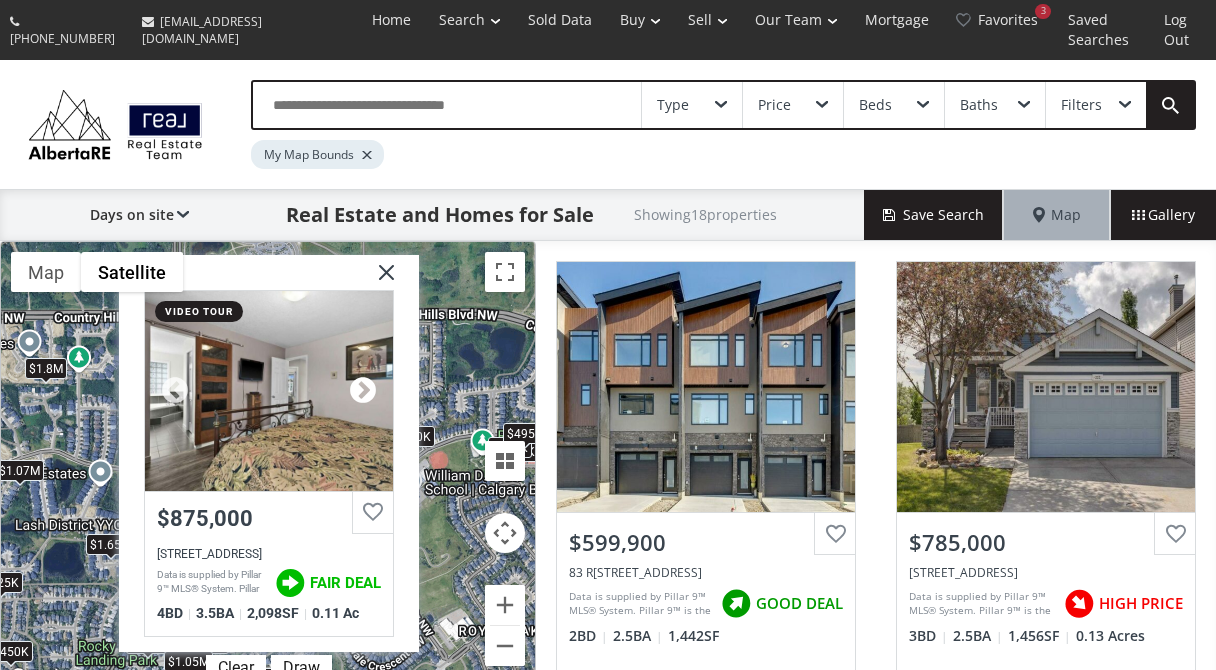 click at bounding box center (363, 391) 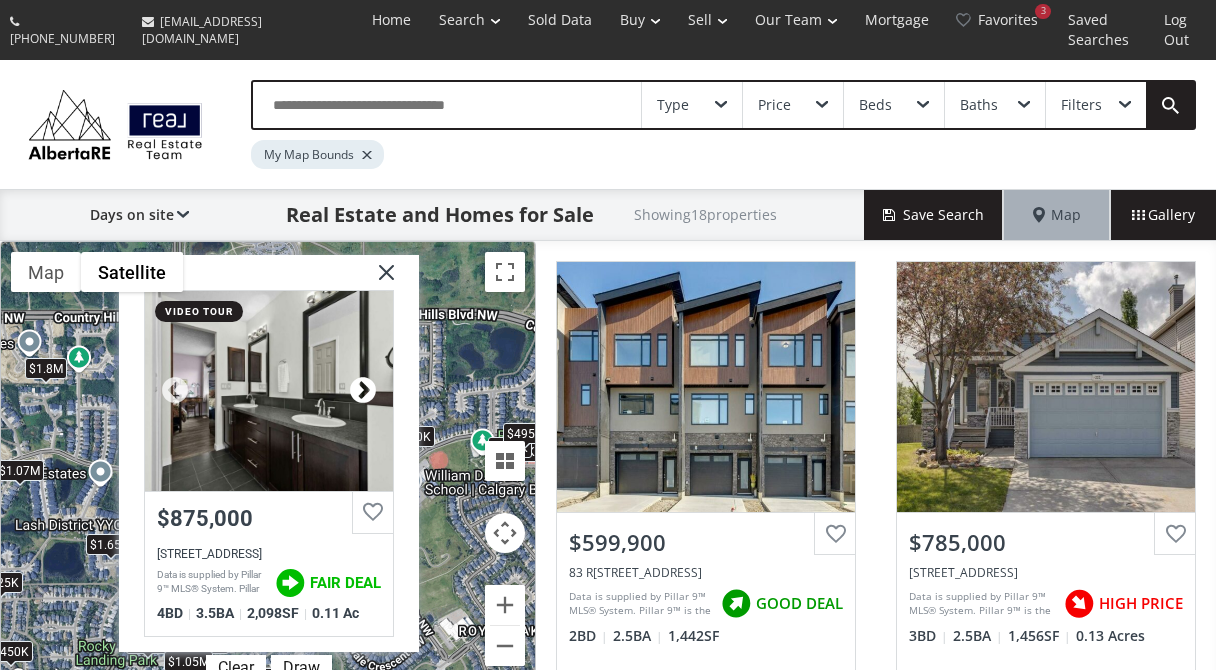 click at bounding box center [363, 391] 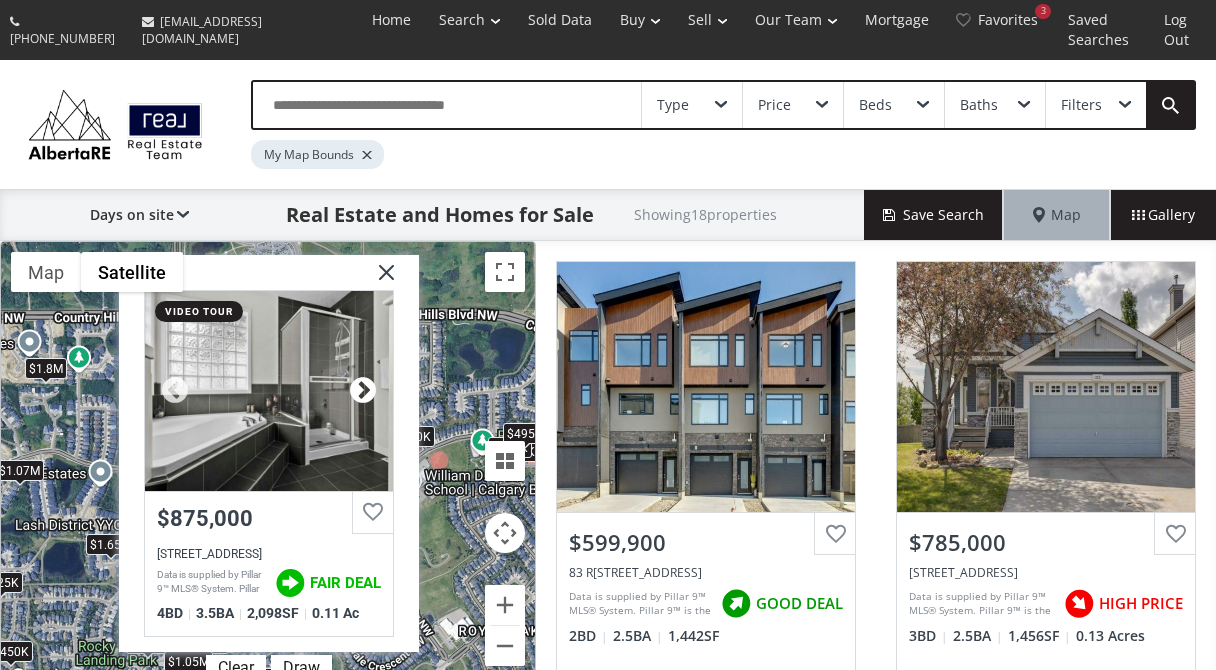 click at bounding box center (363, 391) 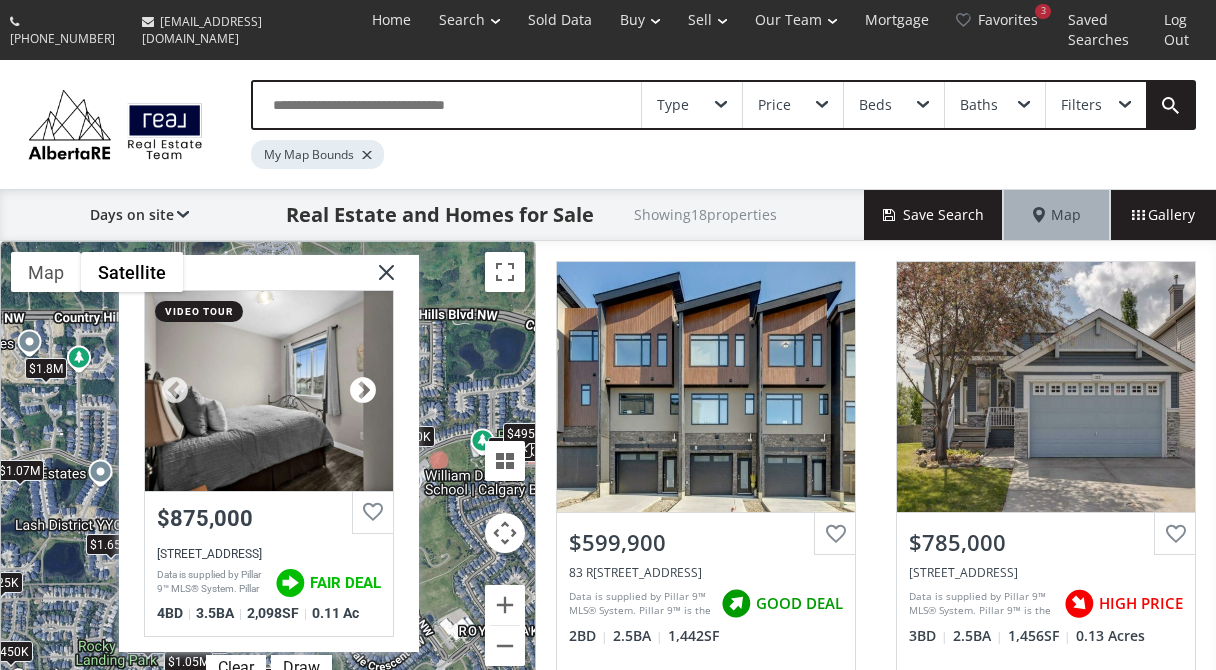 click at bounding box center [363, 391] 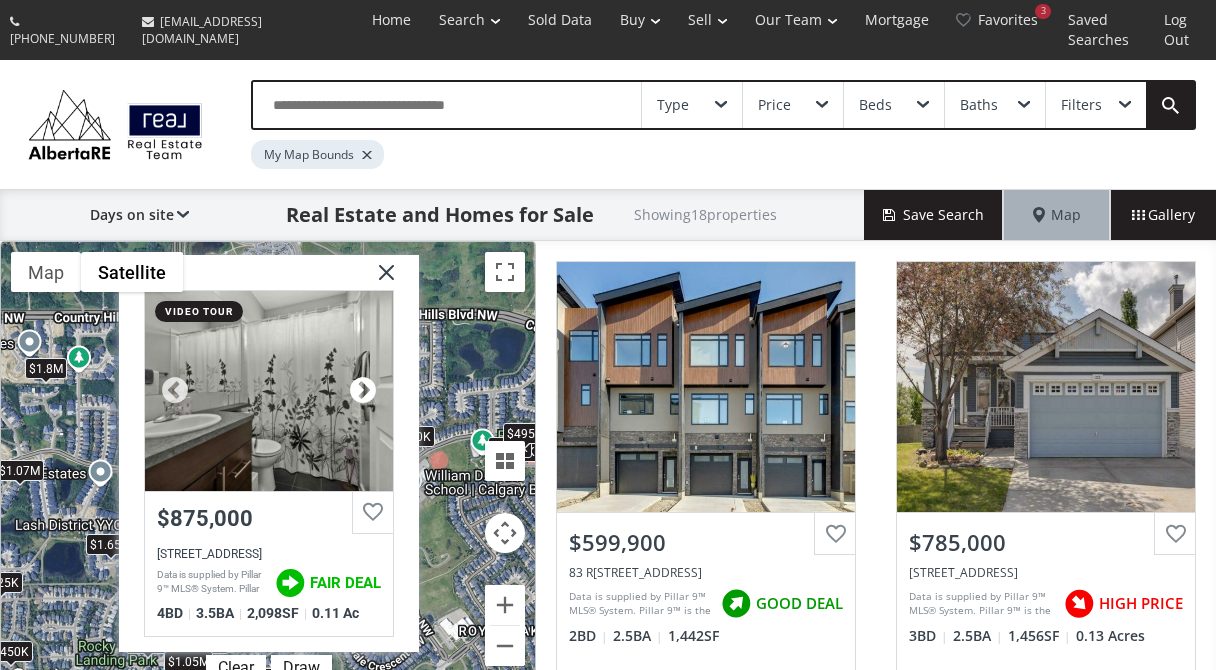 click at bounding box center [363, 391] 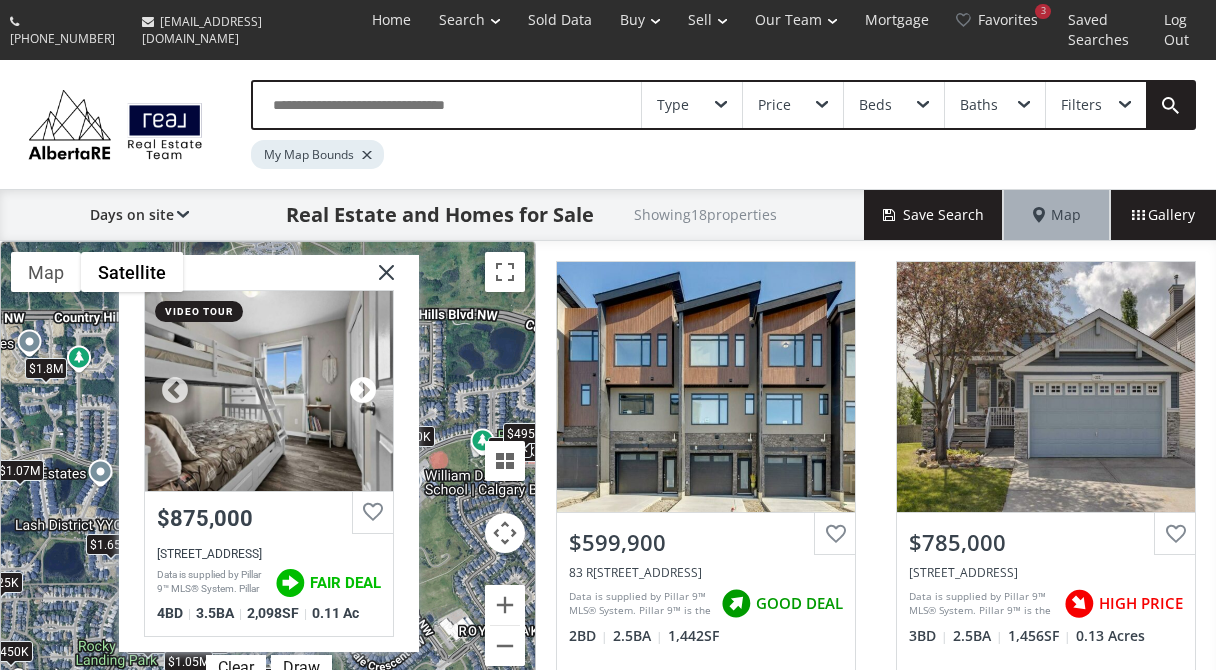 click at bounding box center (363, 391) 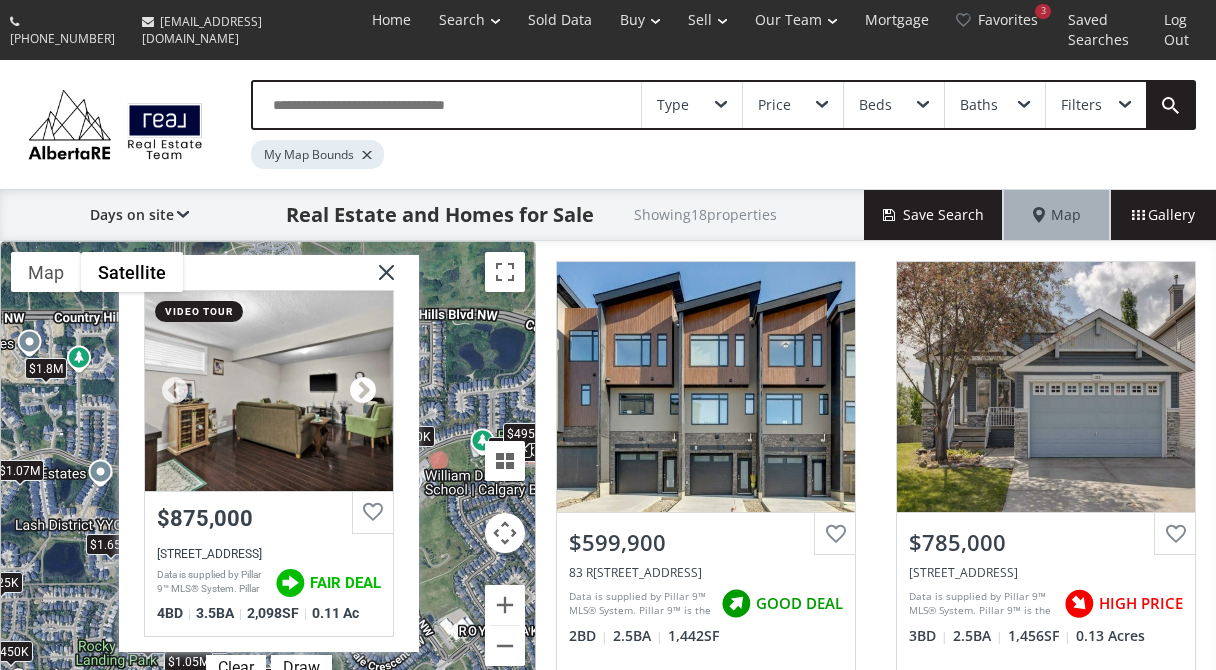 click at bounding box center [363, 391] 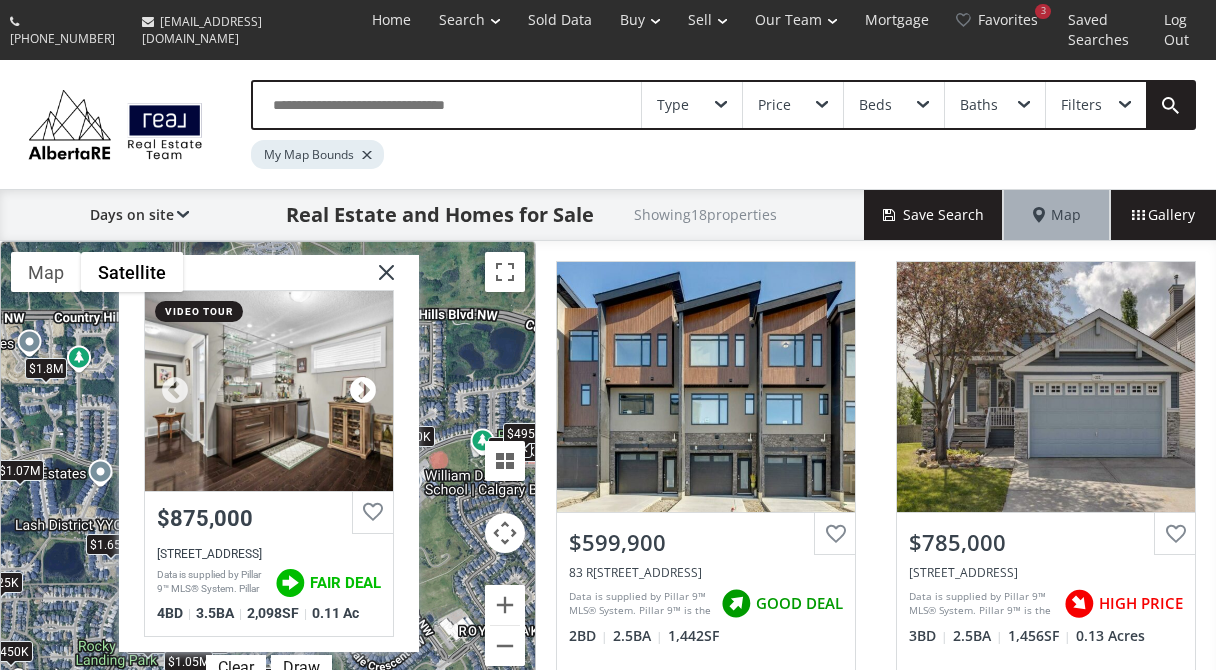click at bounding box center [363, 391] 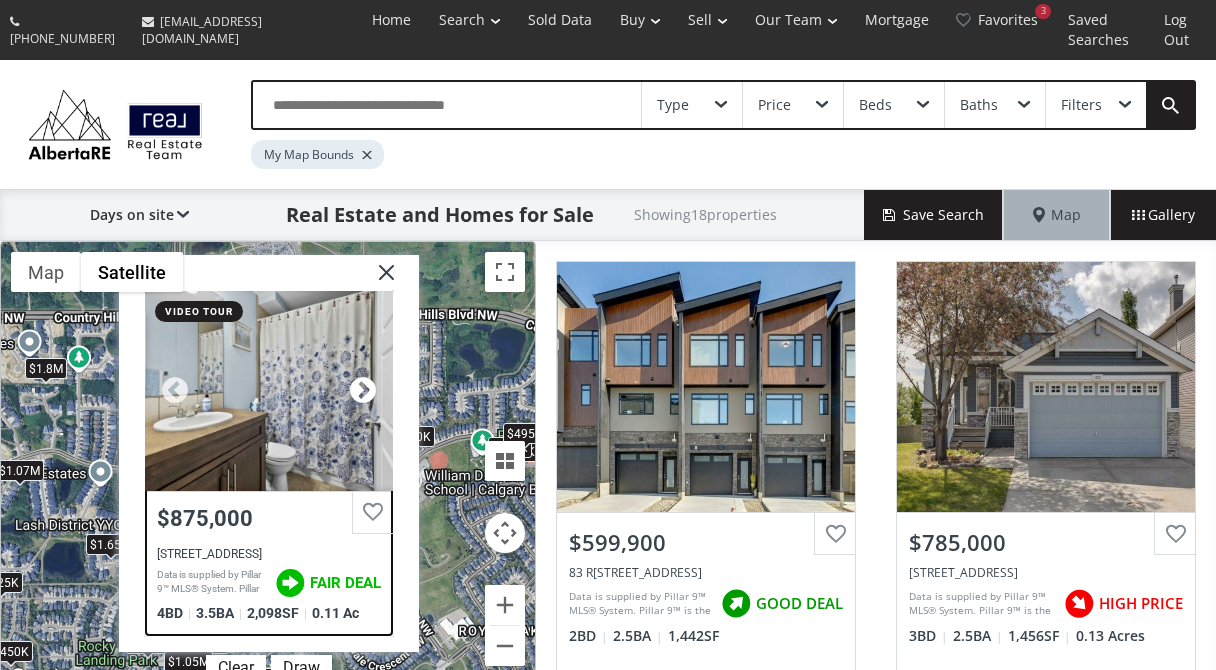 click at bounding box center [363, 391] 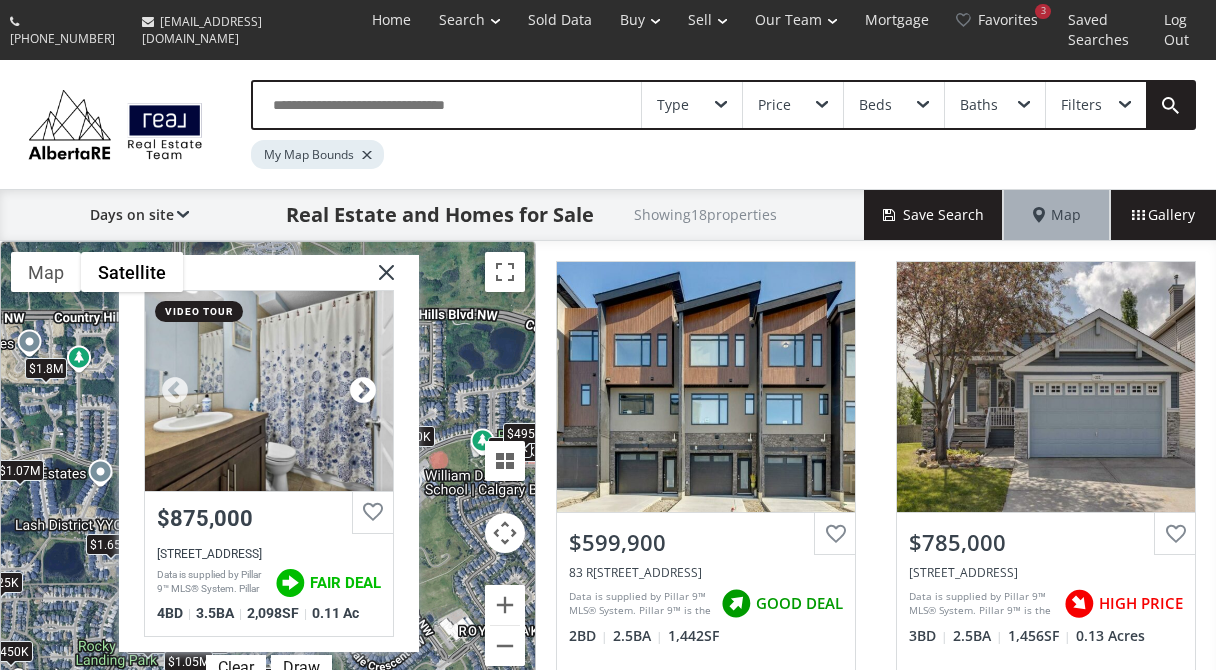 click at bounding box center [363, 391] 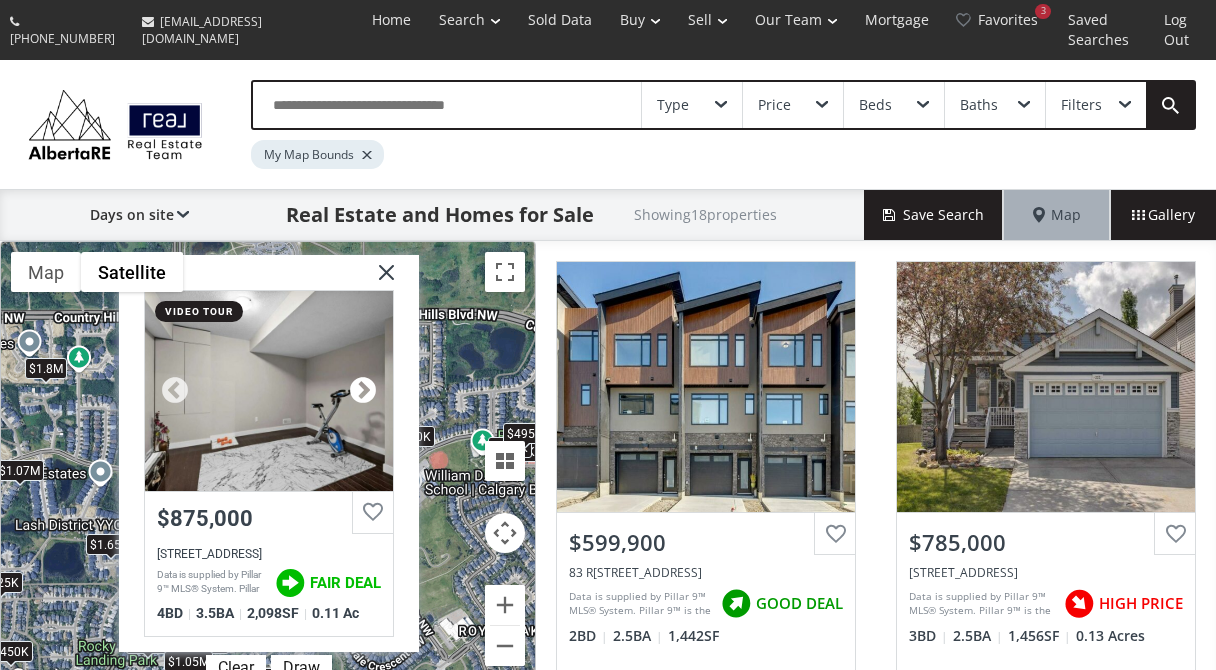 click at bounding box center (363, 391) 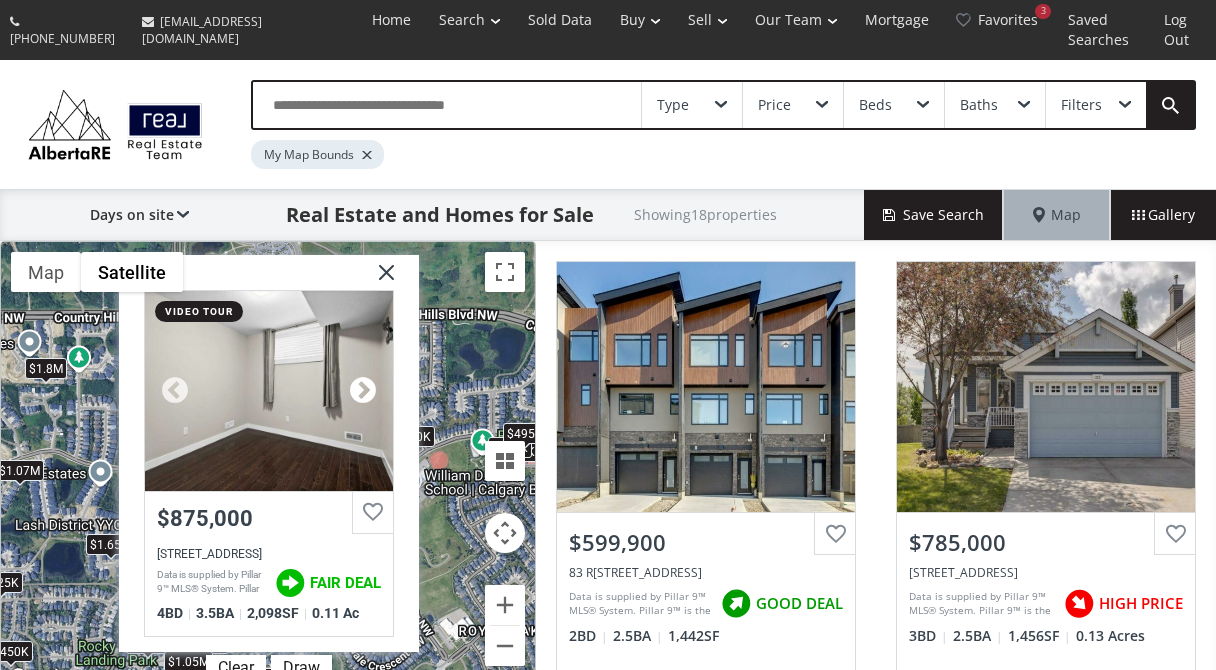 click at bounding box center (363, 391) 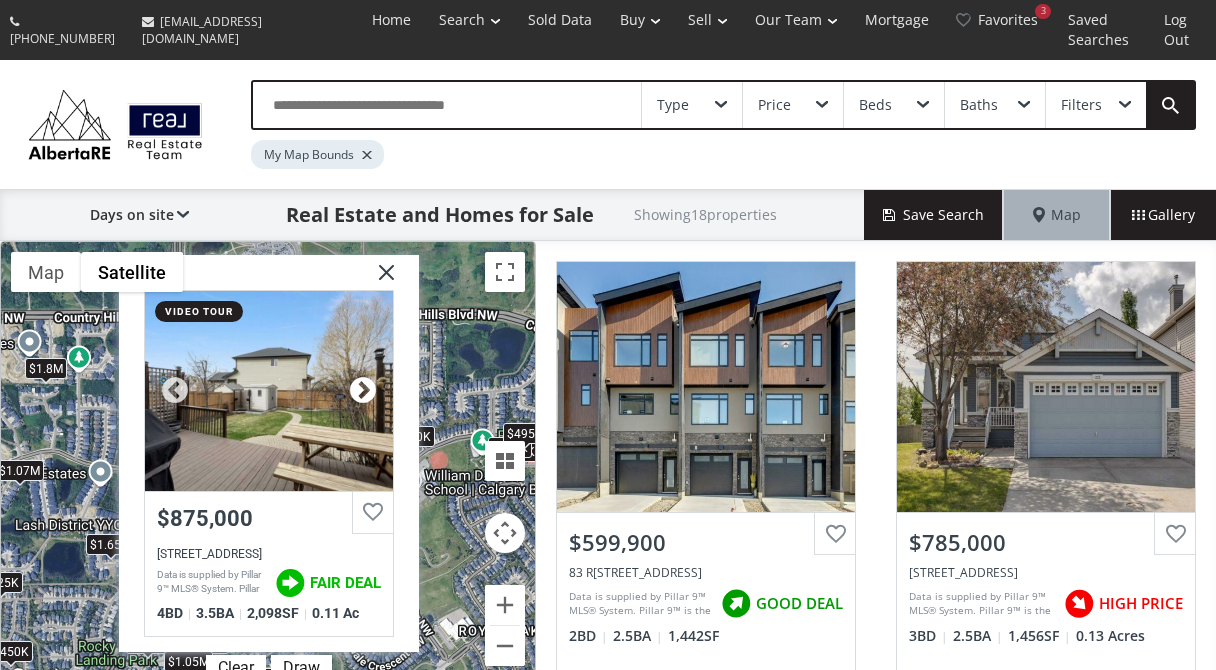 click at bounding box center (363, 391) 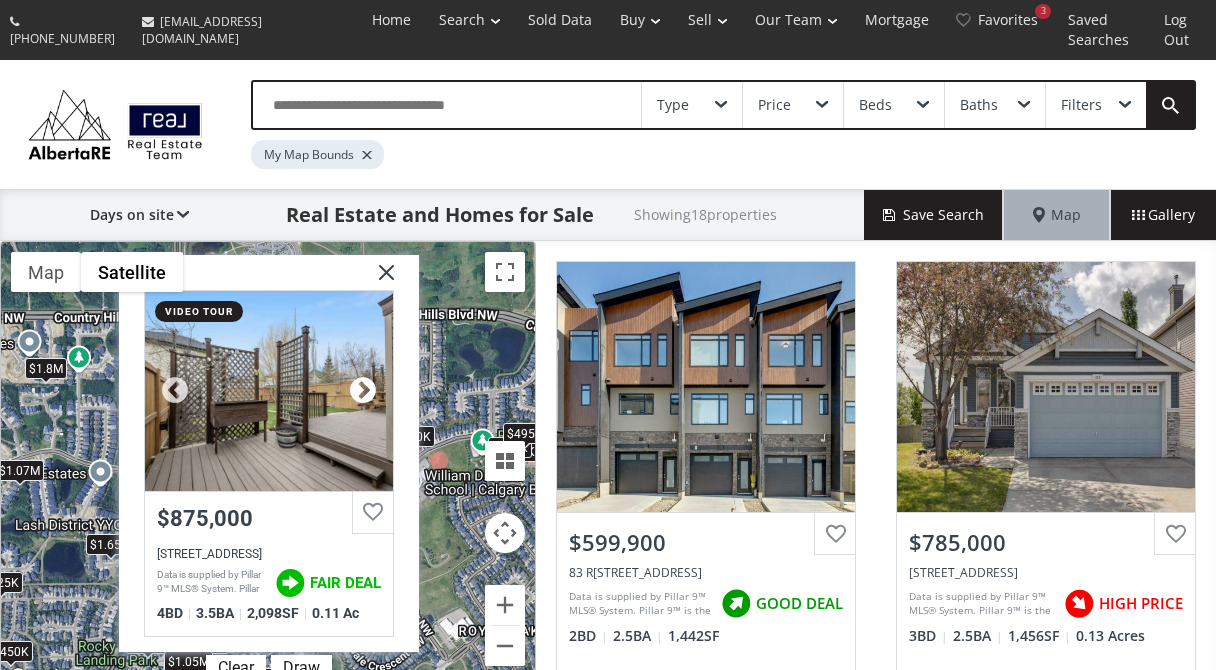 click at bounding box center (363, 391) 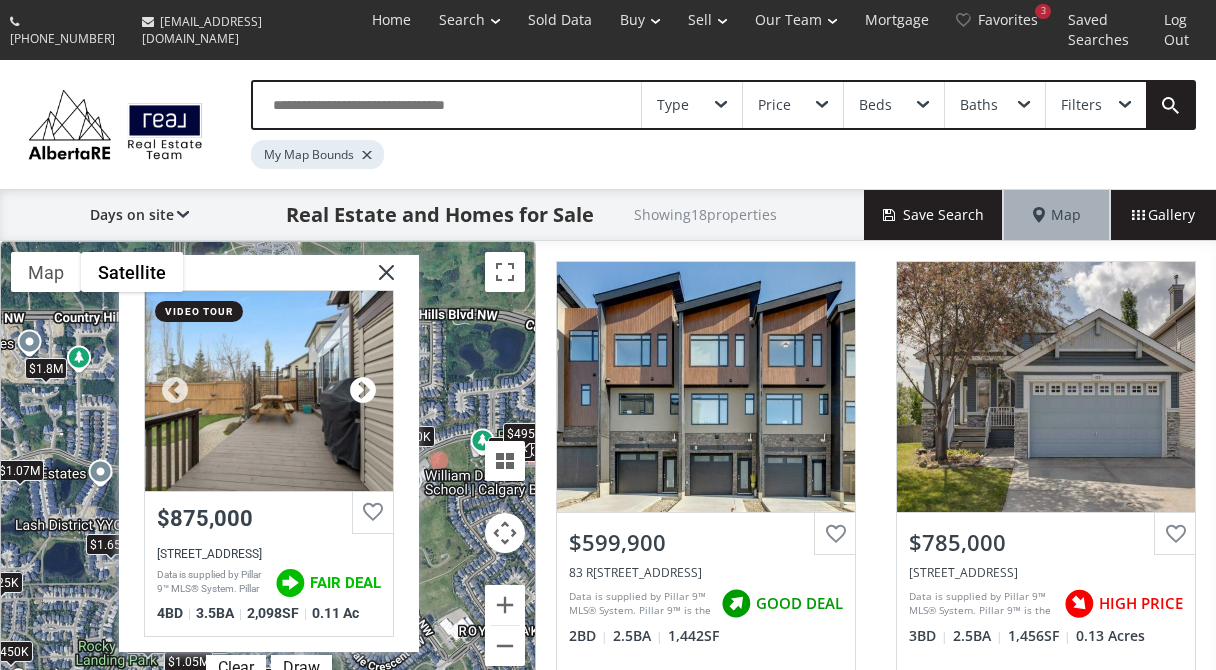 click at bounding box center (363, 391) 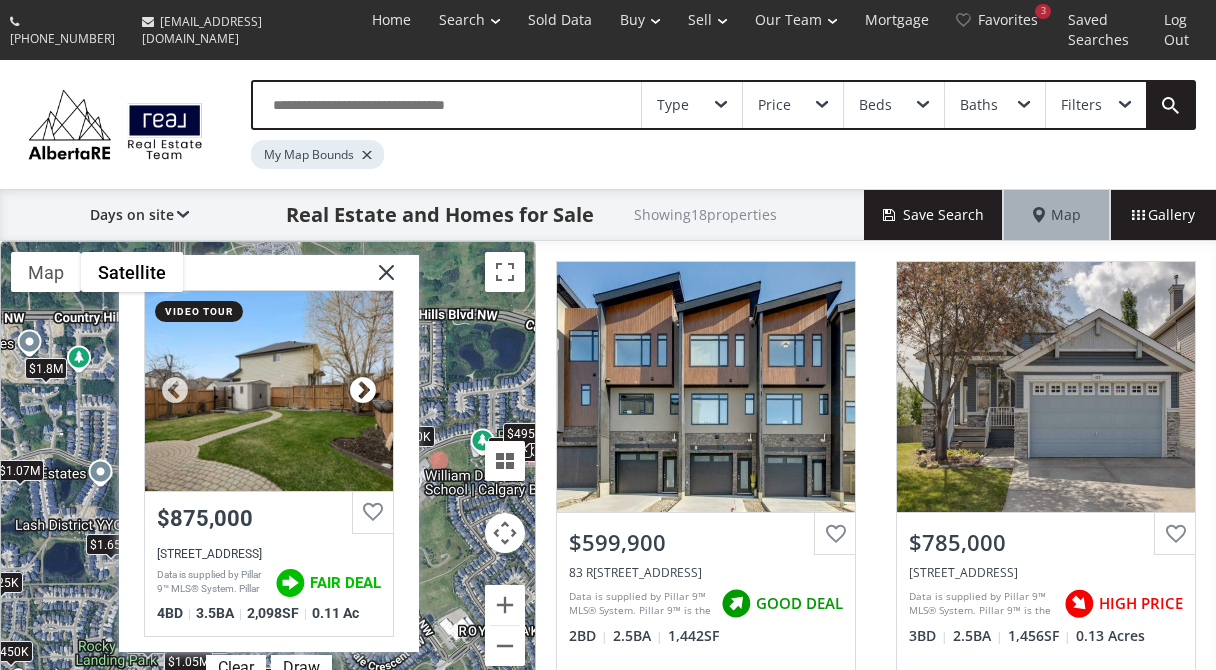 click at bounding box center (363, 391) 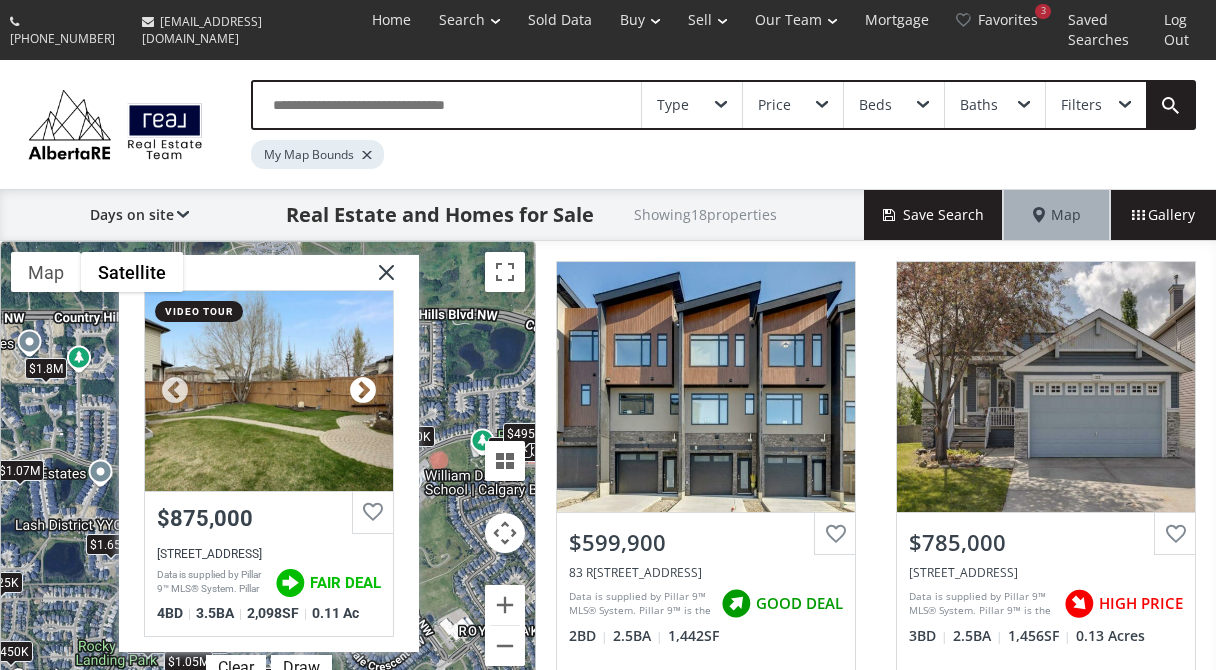 click at bounding box center (363, 391) 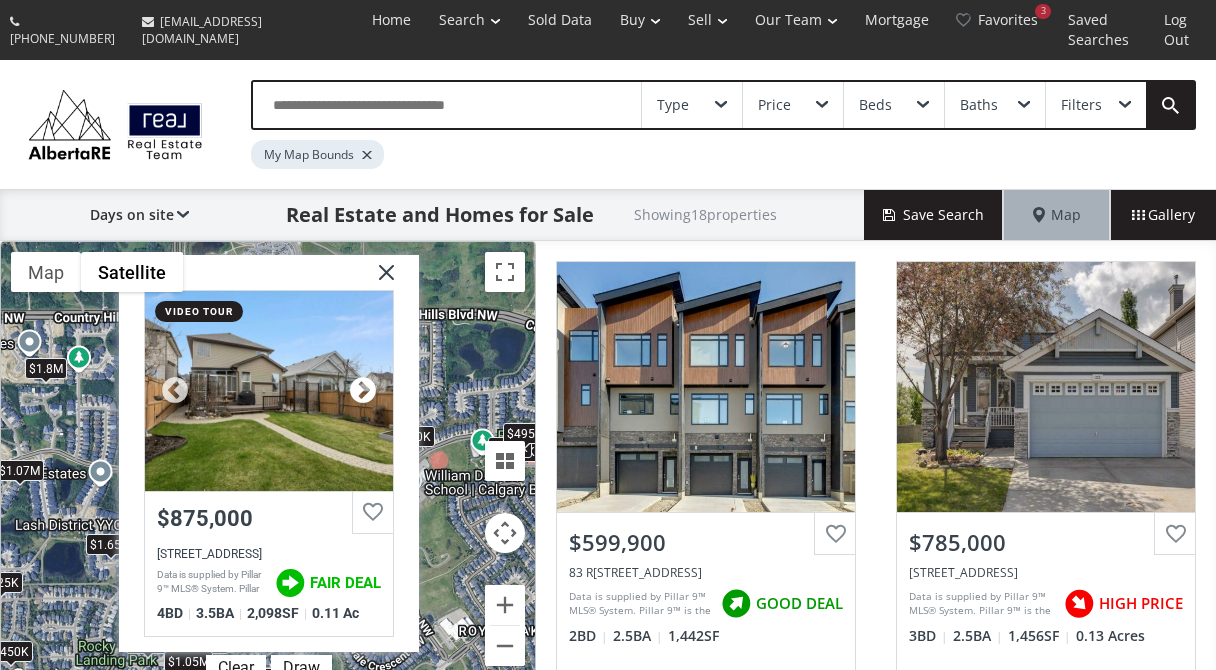 click at bounding box center (363, 391) 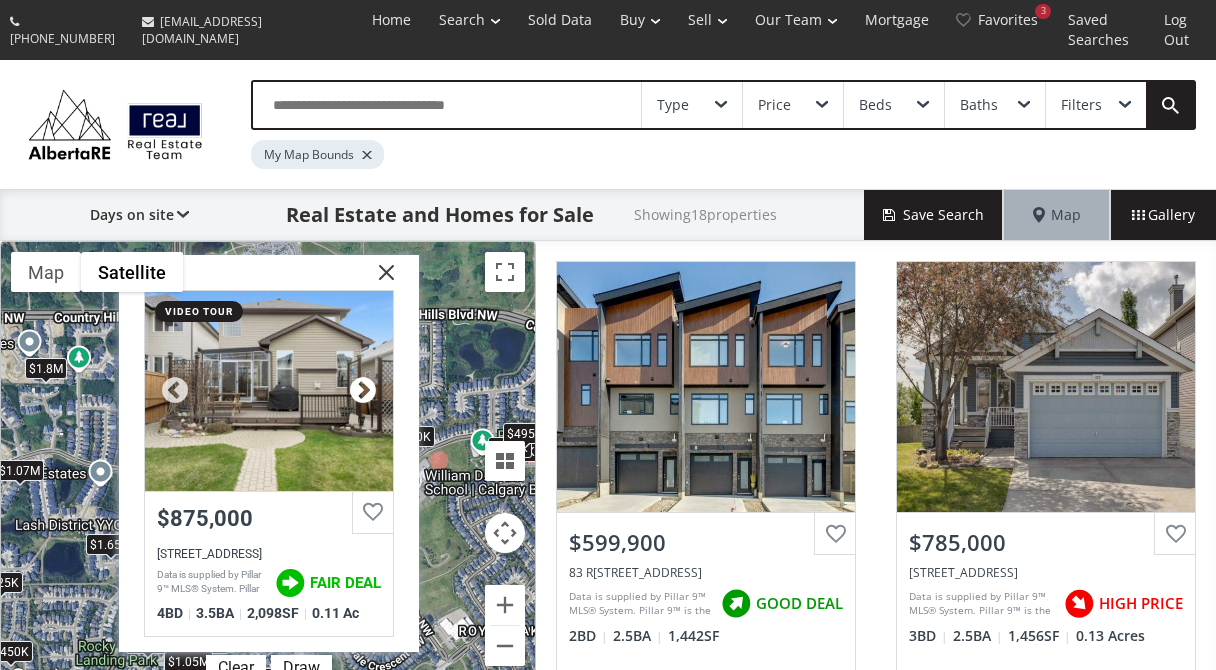 click at bounding box center [363, 391] 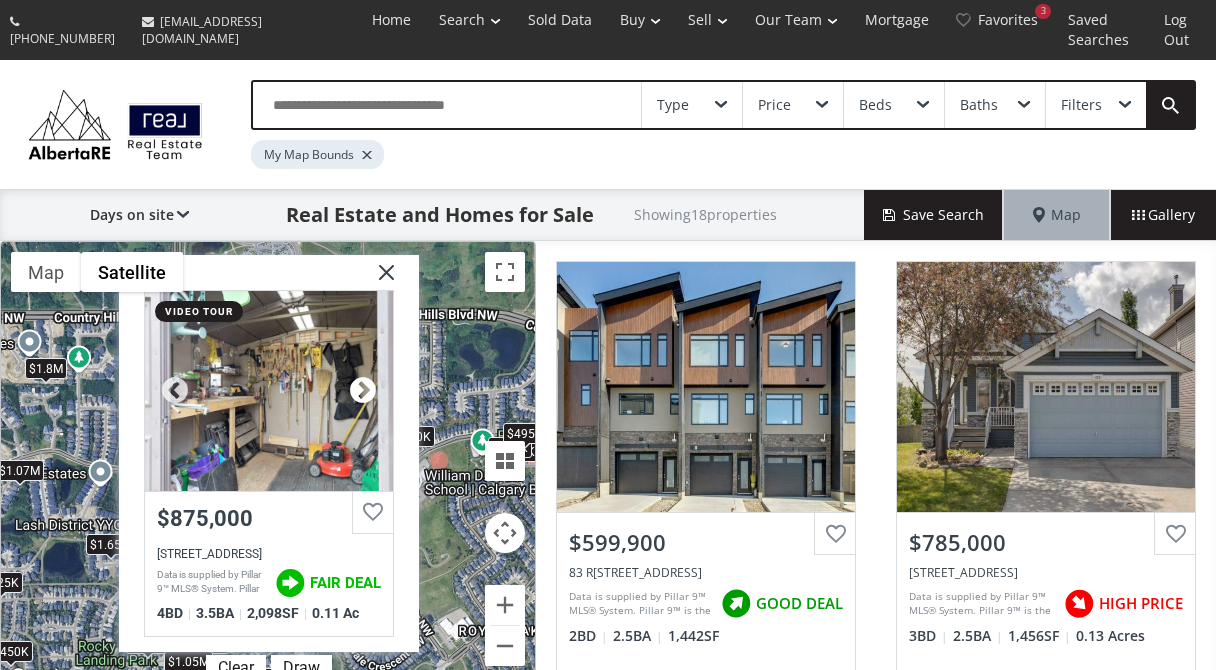 click at bounding box center (363, 391) 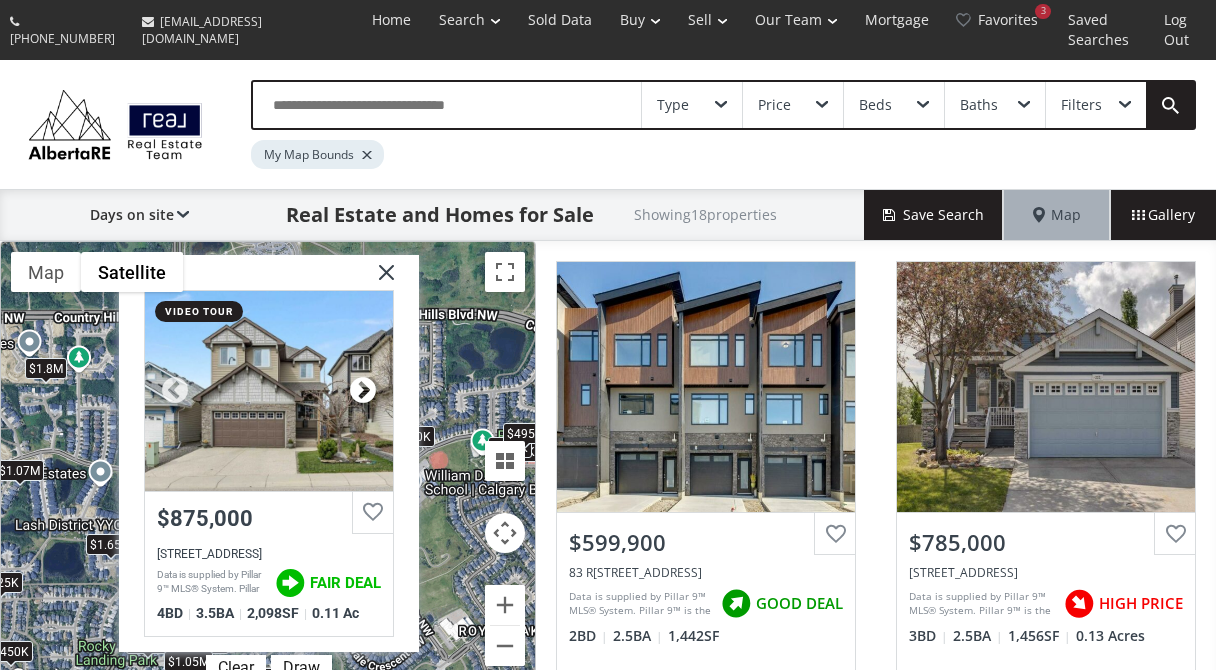 click at bounding box center [363, 391] 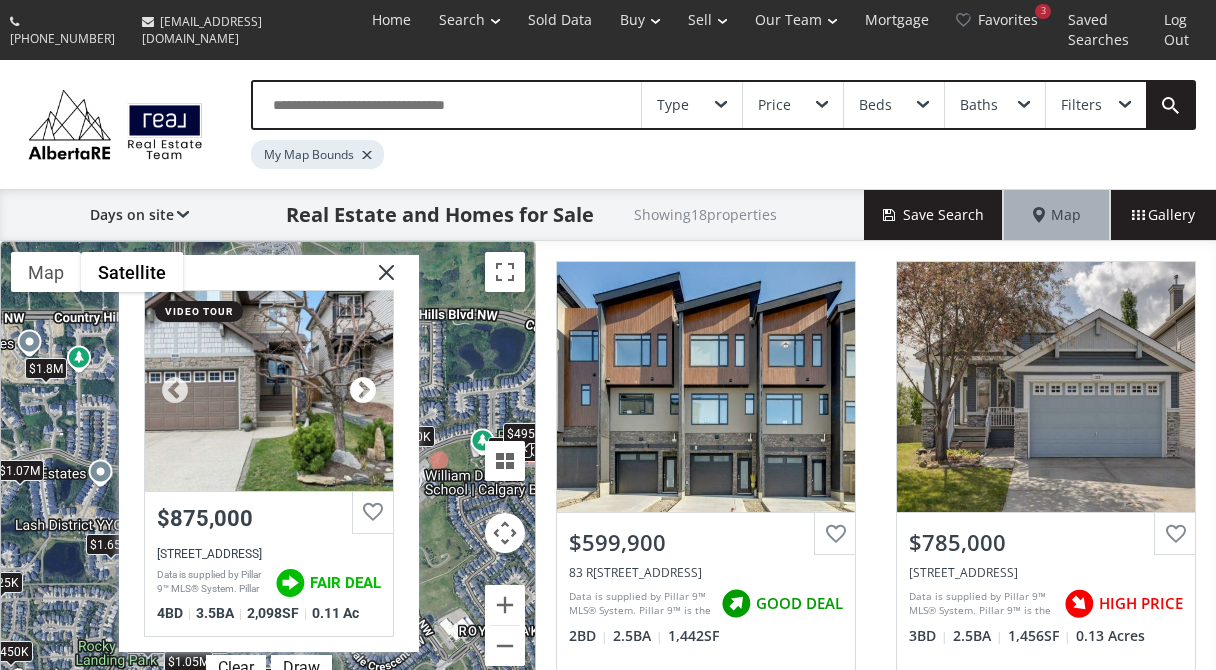 click at bounding box center (363, 391) 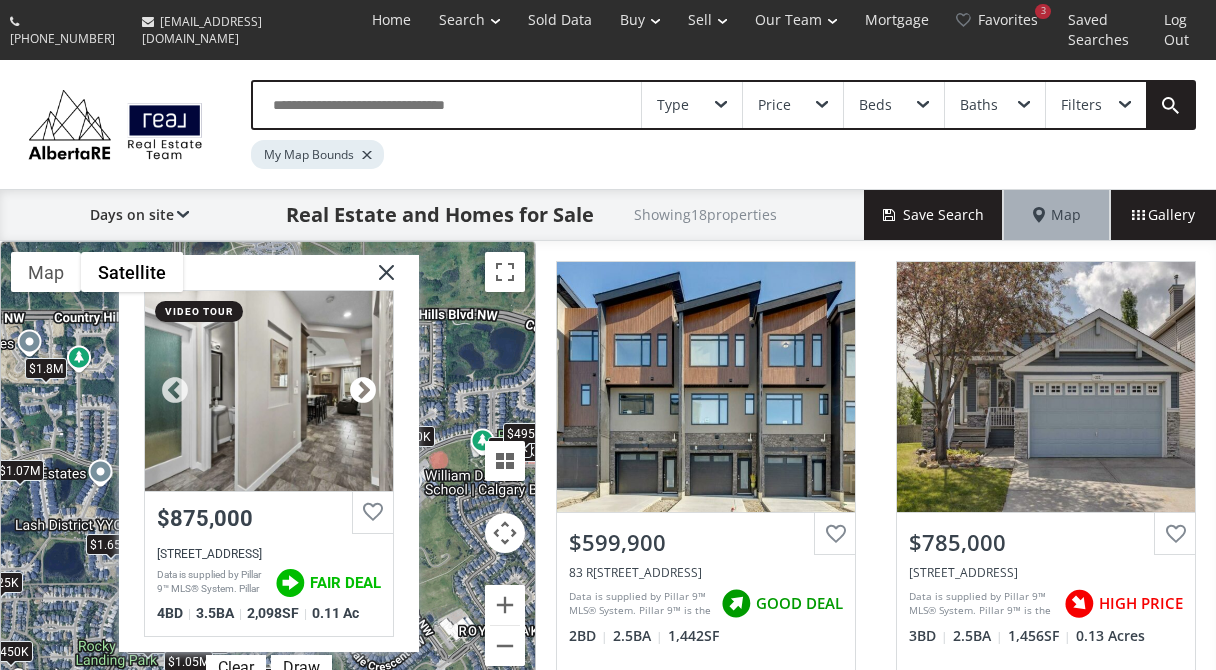 click at bounding box center [363, 391] 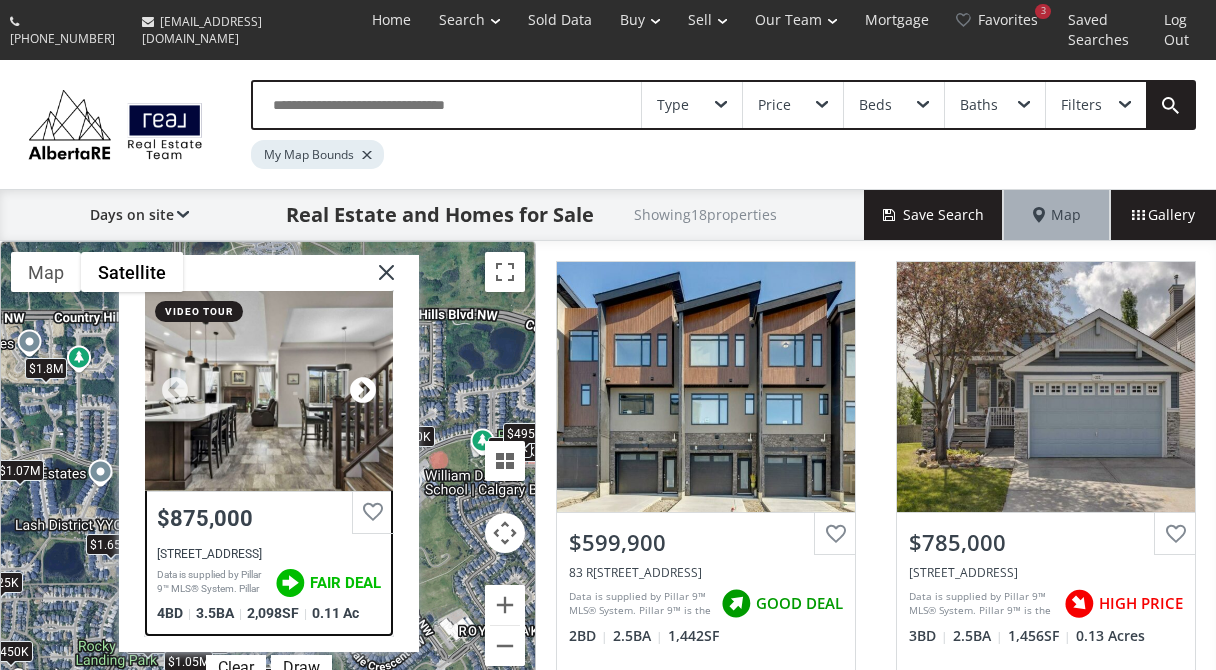 click at bounding box center (363, 391) 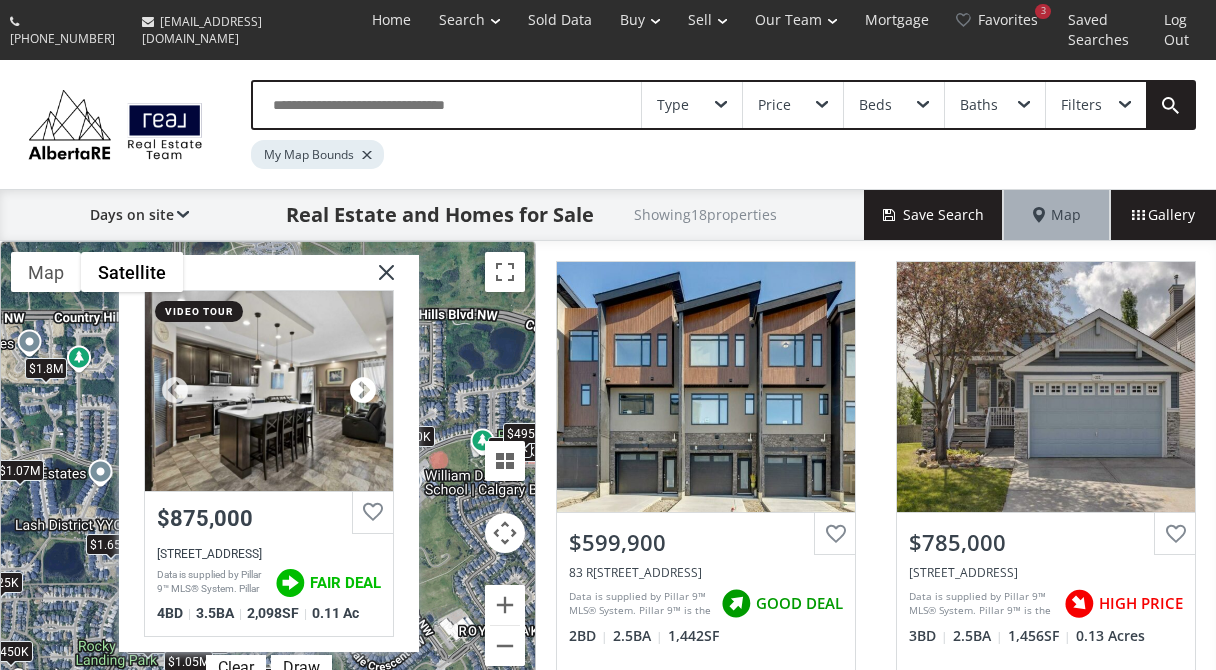 click at bounding box center (363, 391) 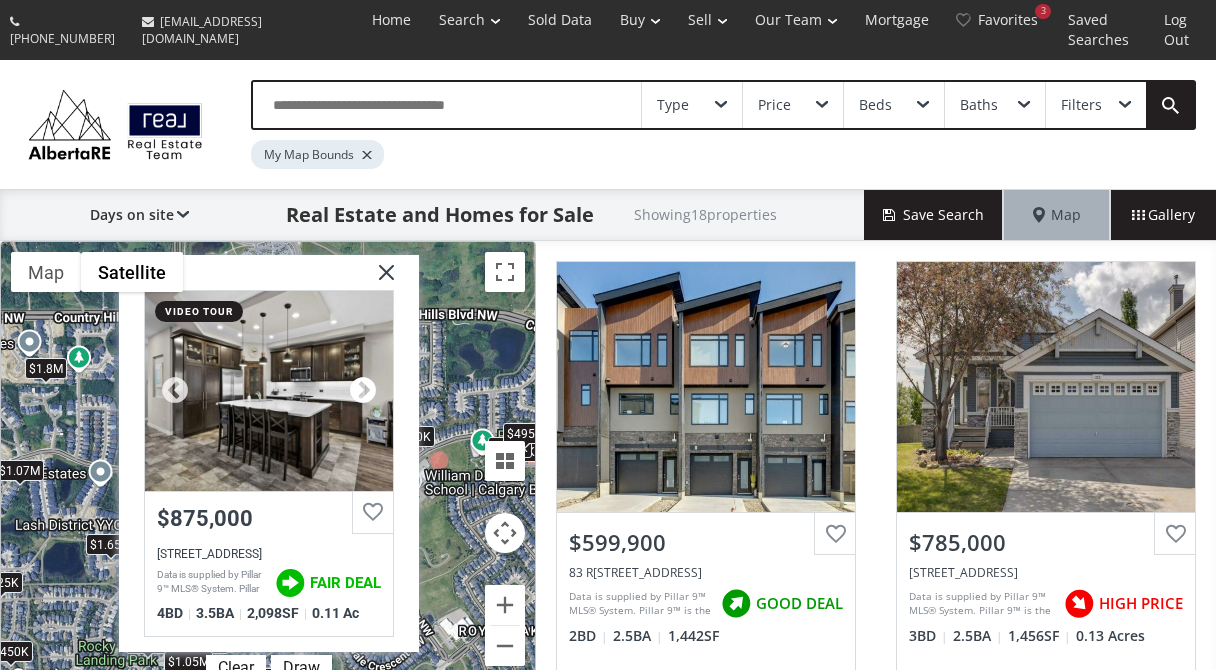 click at bounding box center (363, 391) 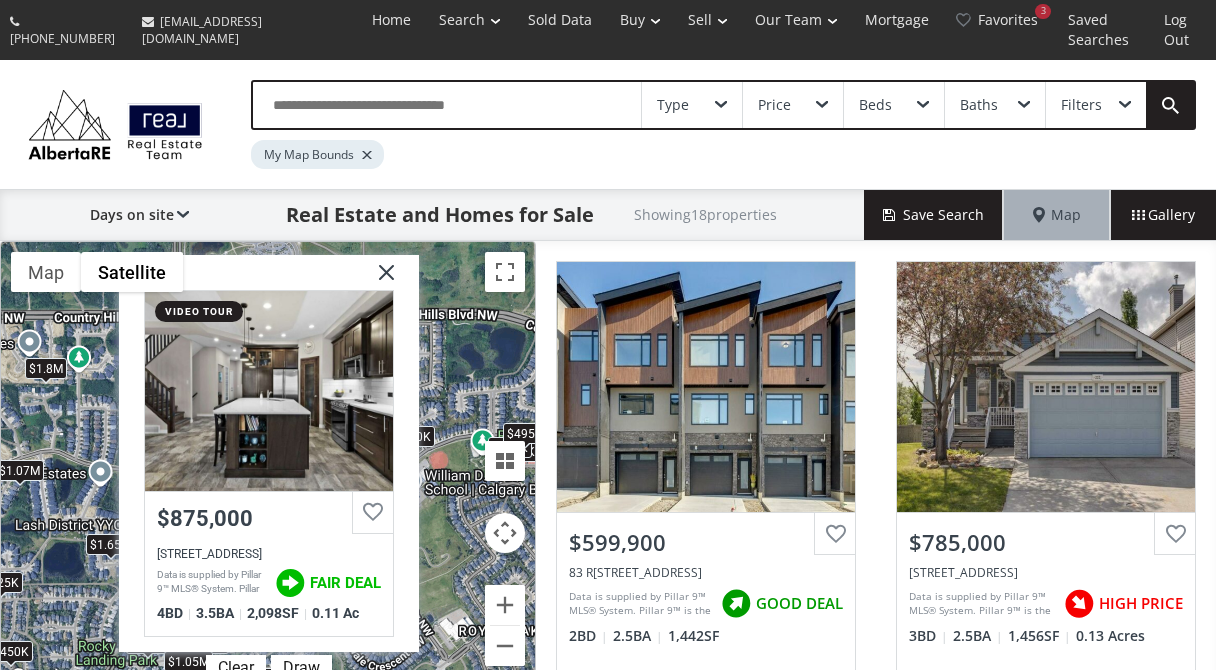 click at bounding box center [379, 280] 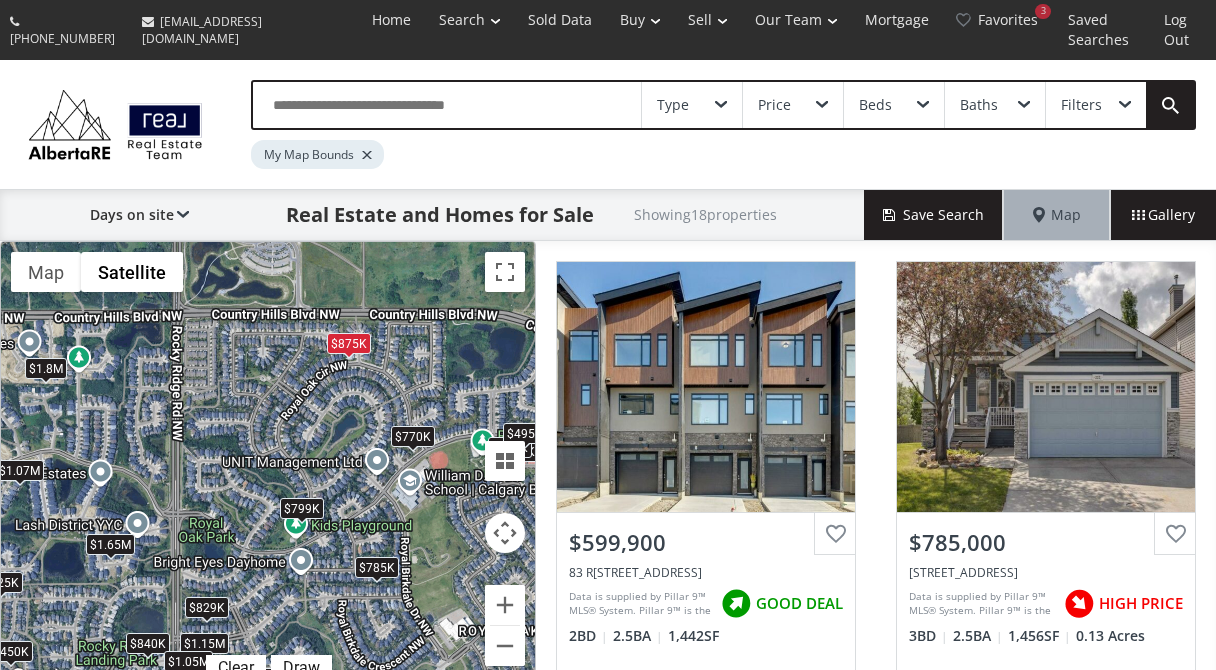 click on "$770K" at bounding box center (413, 436) 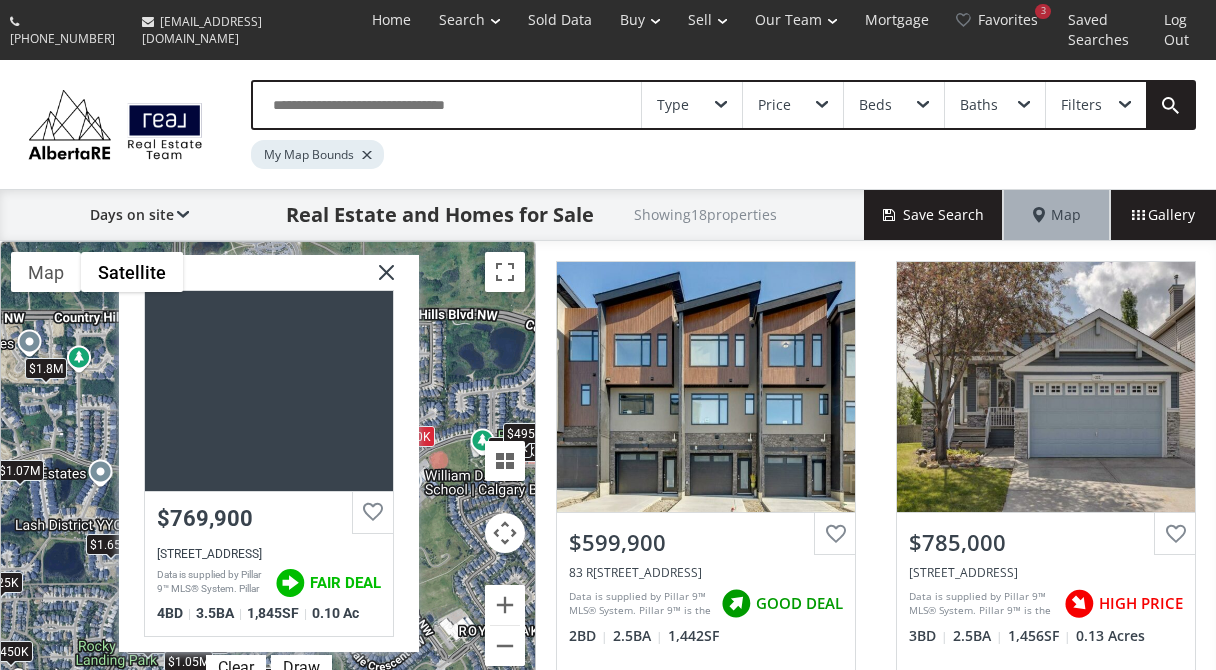 click on "[GEOGRAPHIC_DATA] $769,900 [STREET_ADDRESS] Data is supplied by Pillar 9™ MLS® System. Pillar 9™ is the owner of the copyright in its MLS® System. Data is deemed reliable but is not guaranteed accurate by Pillar 9™. The trademarks MLS®, Multiple Listing Service® and the associated logos are owned by The Canadian Real Estate Association (CREA) and identify the quality of services provided by real estate professionals who are members of CREA. Used under license.
Last updated: [DATE] 11:39:14  FAIR DEAL 4  BD 3.5  BA 1,845  SF 0.10   Ac" at bounding box center [269, 453] 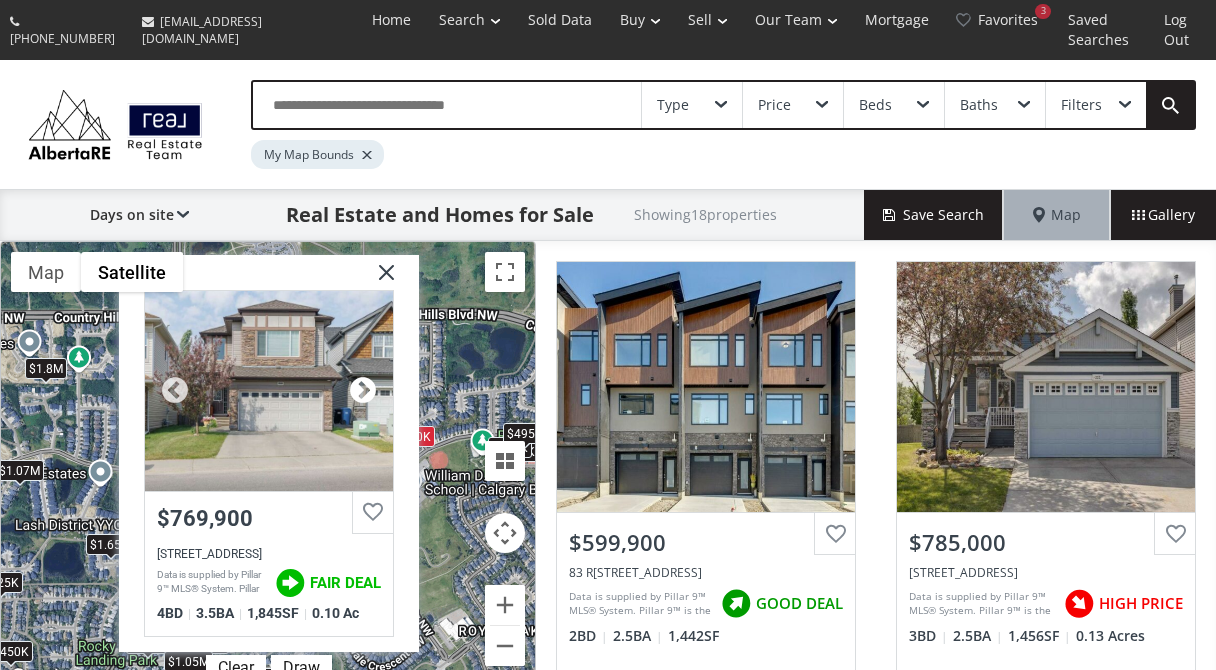 click at bounding box center [363, 391] 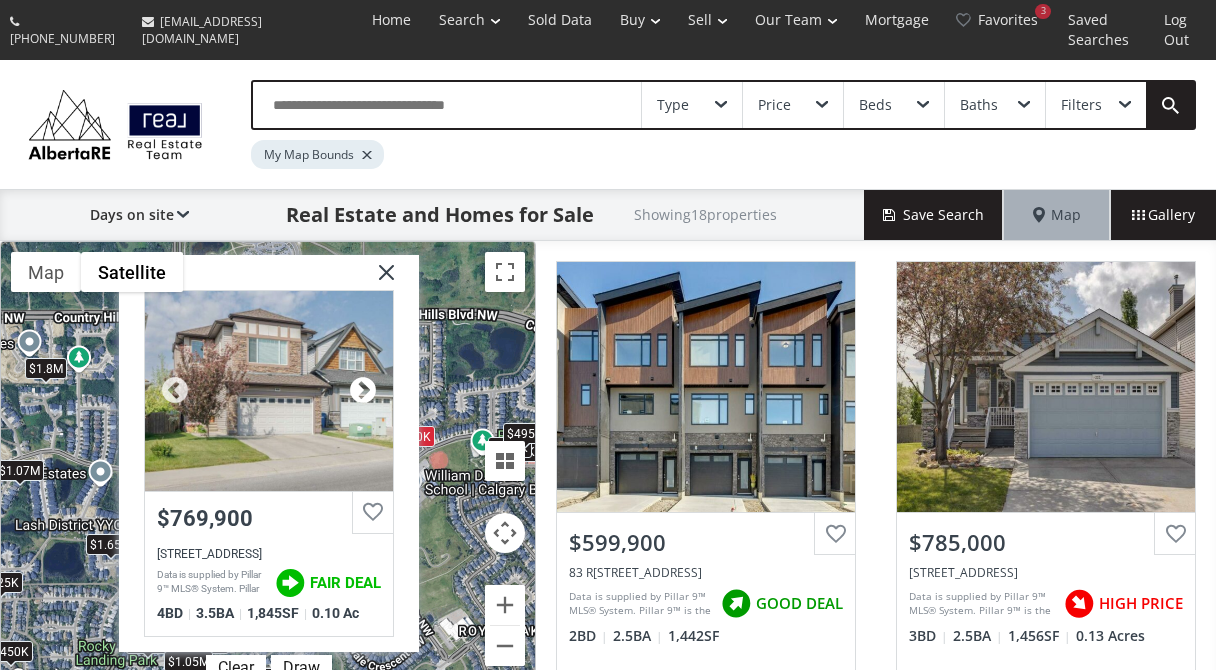 click at bounding box center [363, 391] 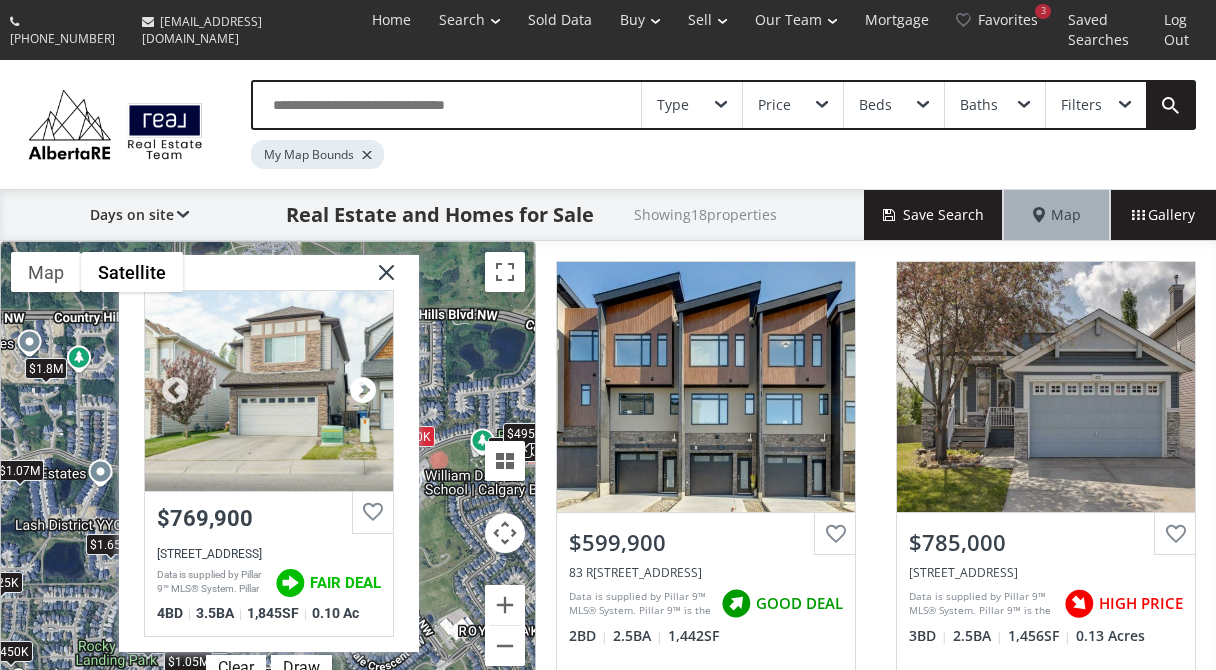 click at bounding box center (363, 391) 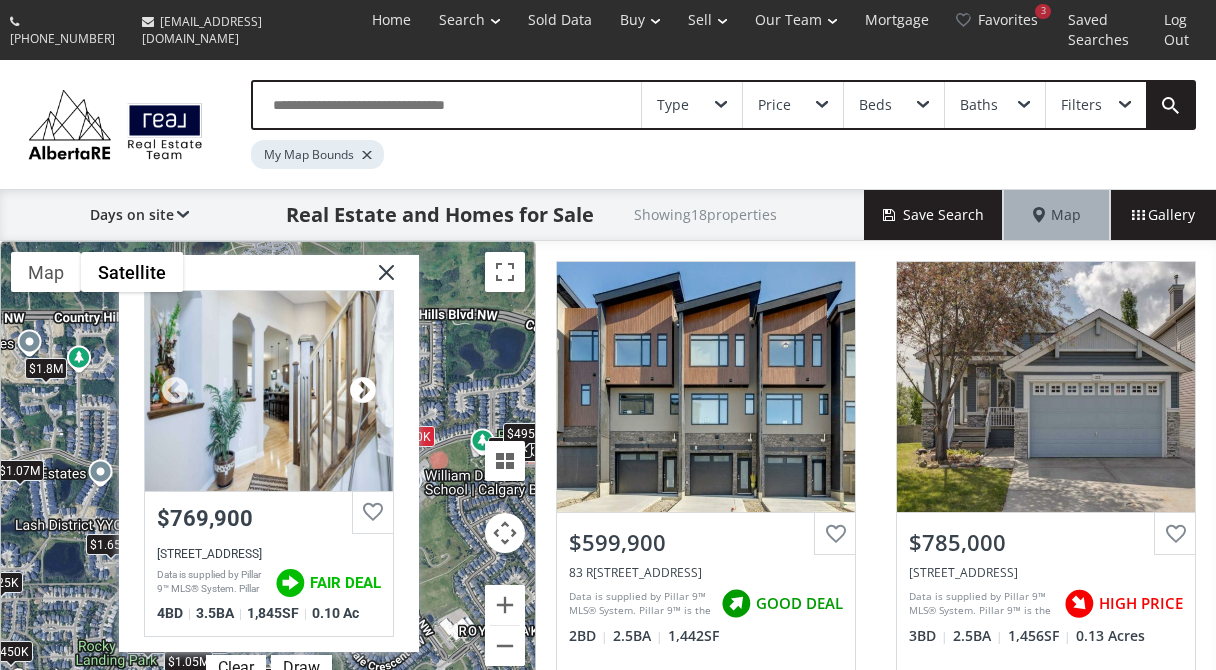 click at bounding box center (363, 391) 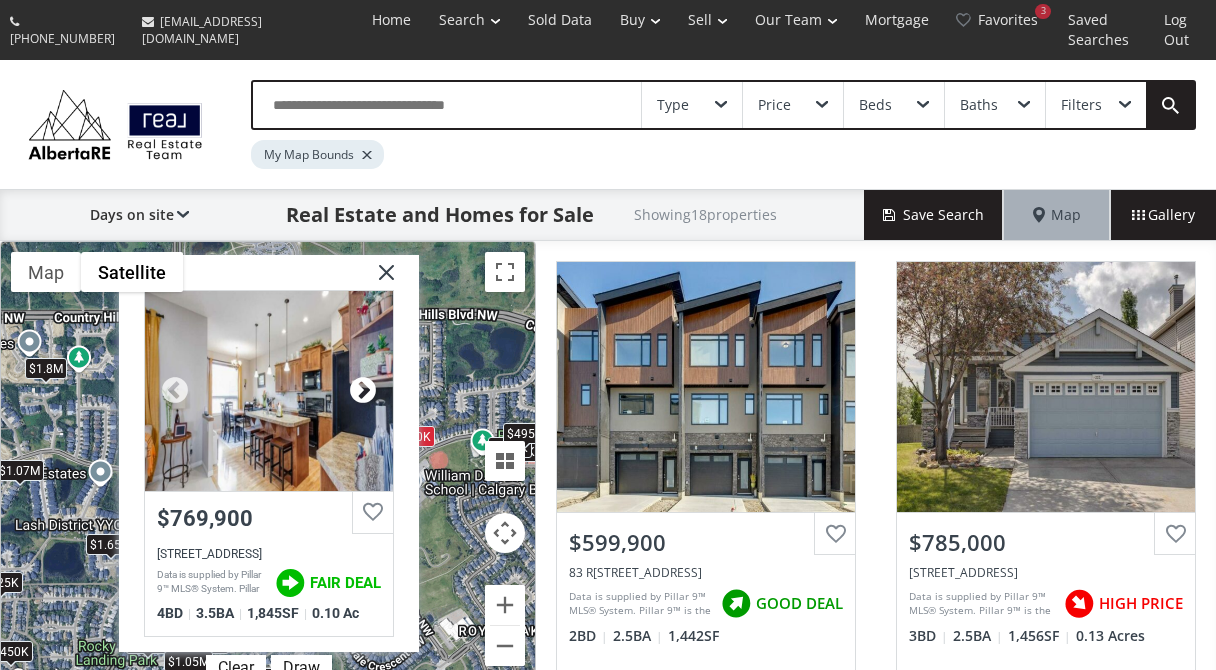 click at bounding box center (363, 391) 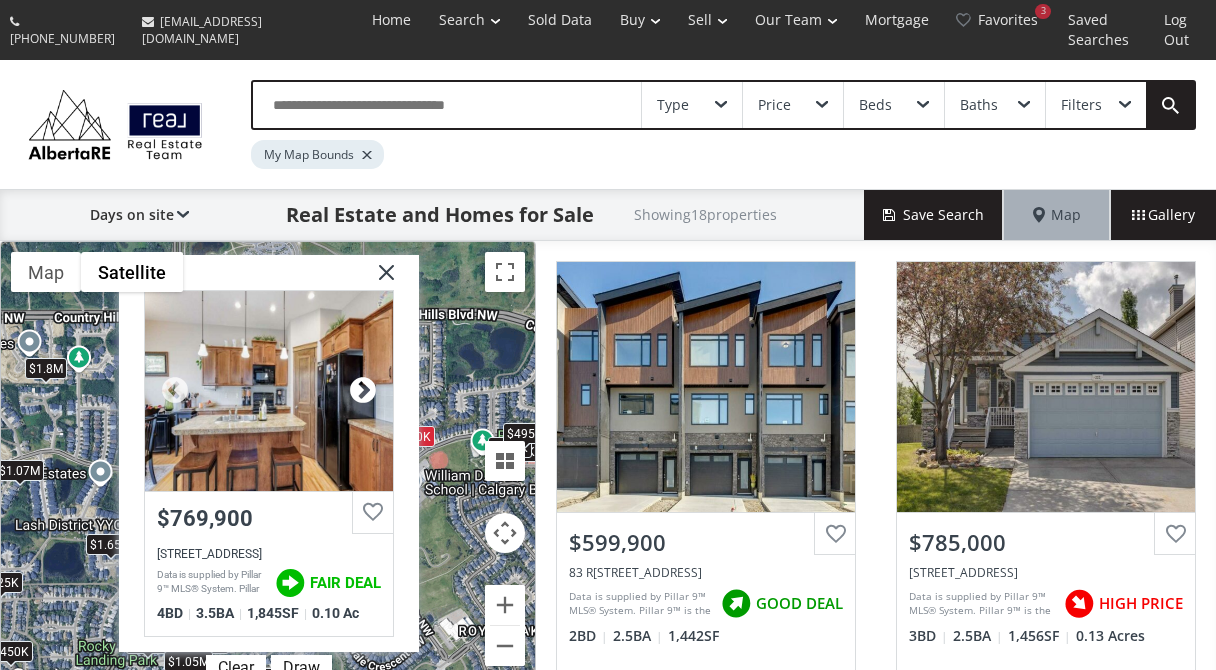 click at bounding box center [363, 391] 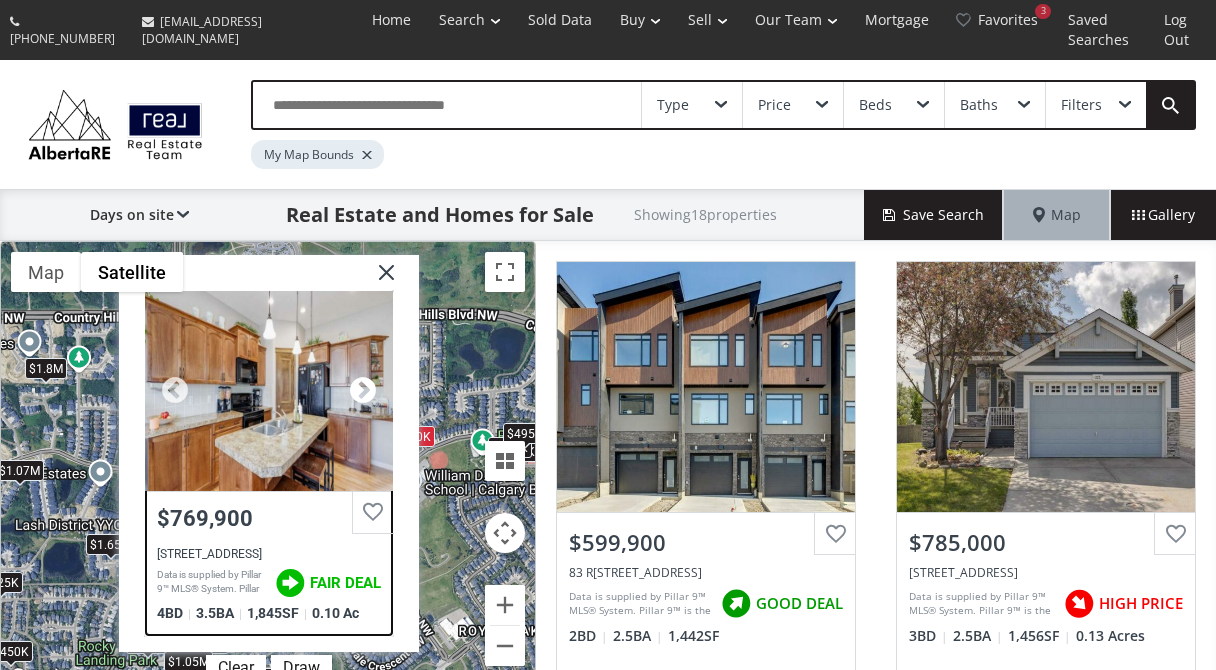 click at bounding box center [363, 391] 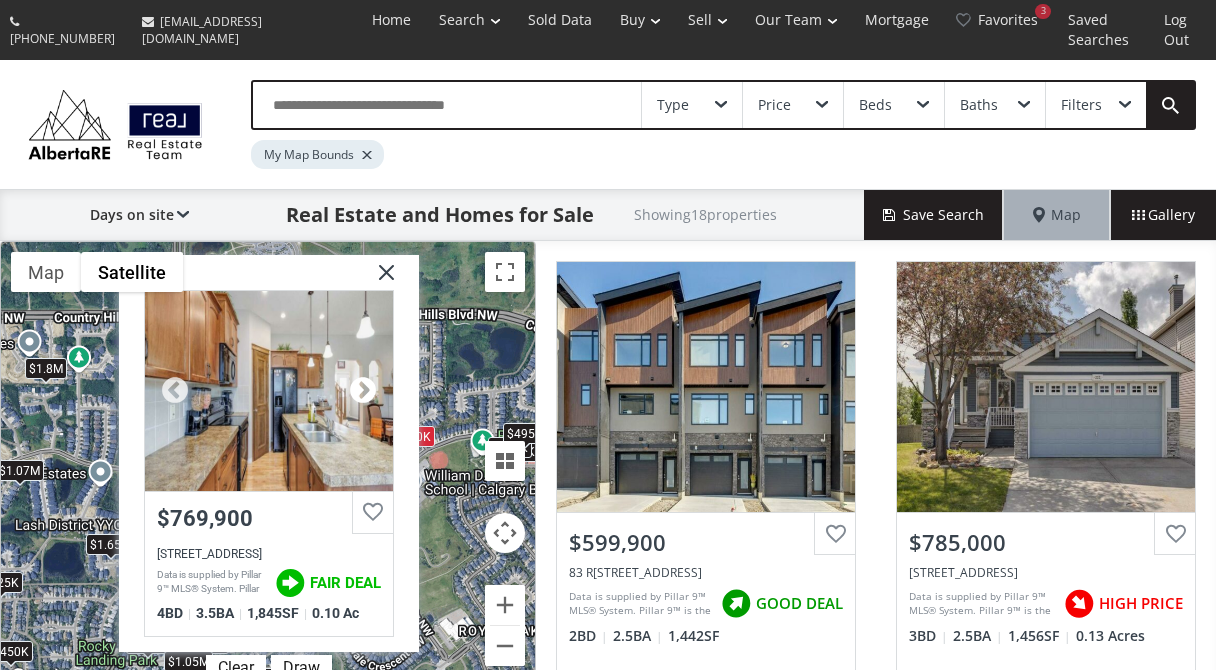 click at bounding box center [363, 391] 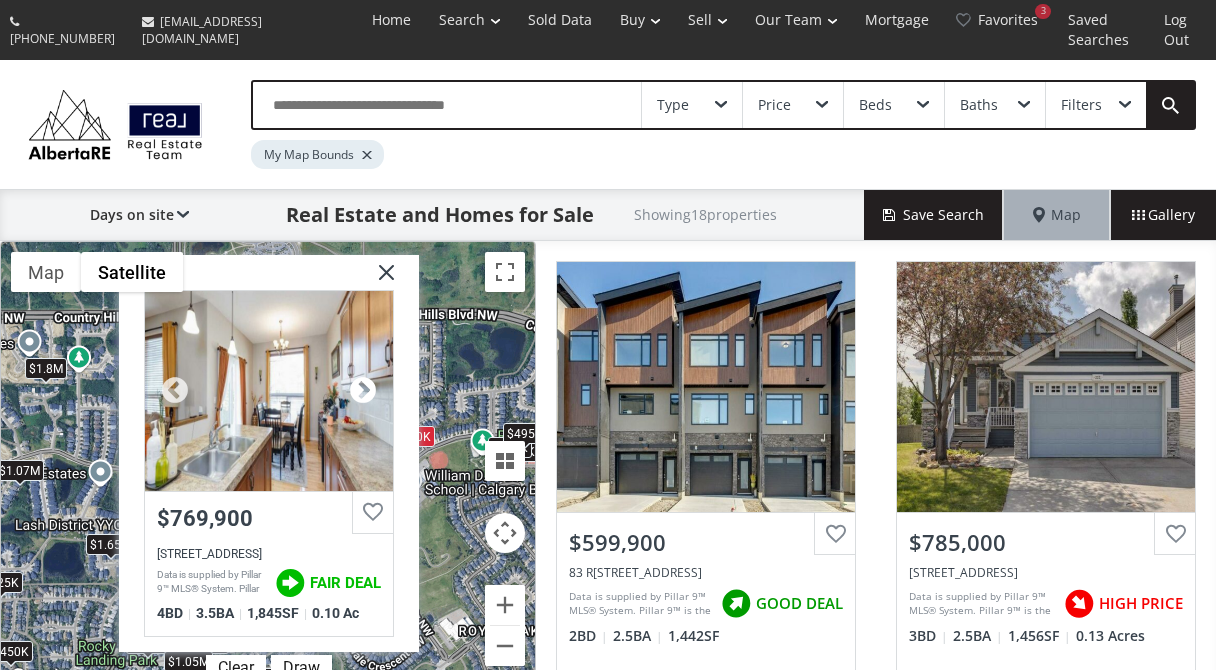 click at bounding box center [363, 391] 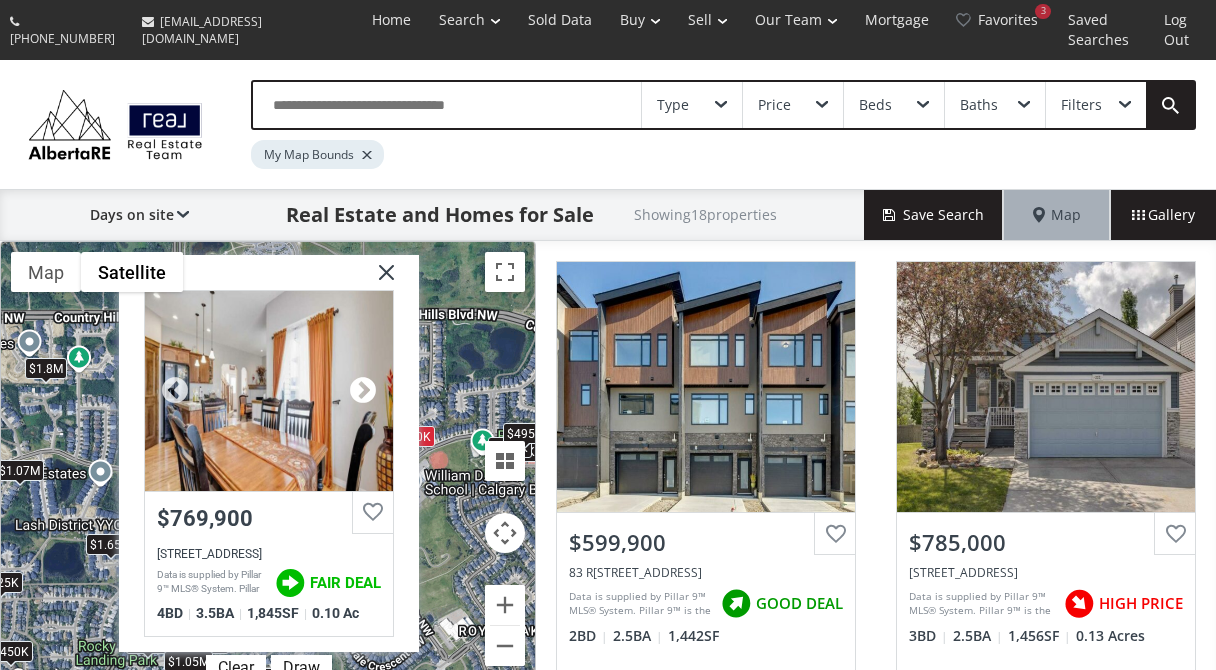 click at bounding box center (363, 391) 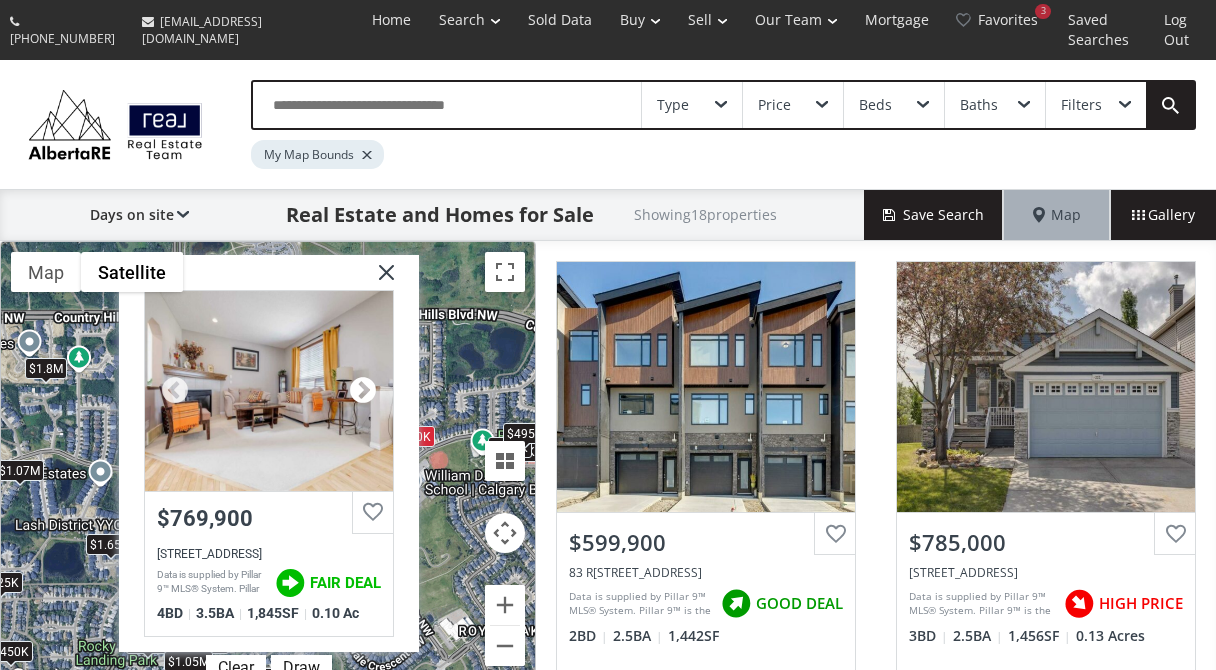 click at bounding box center [363, 391] 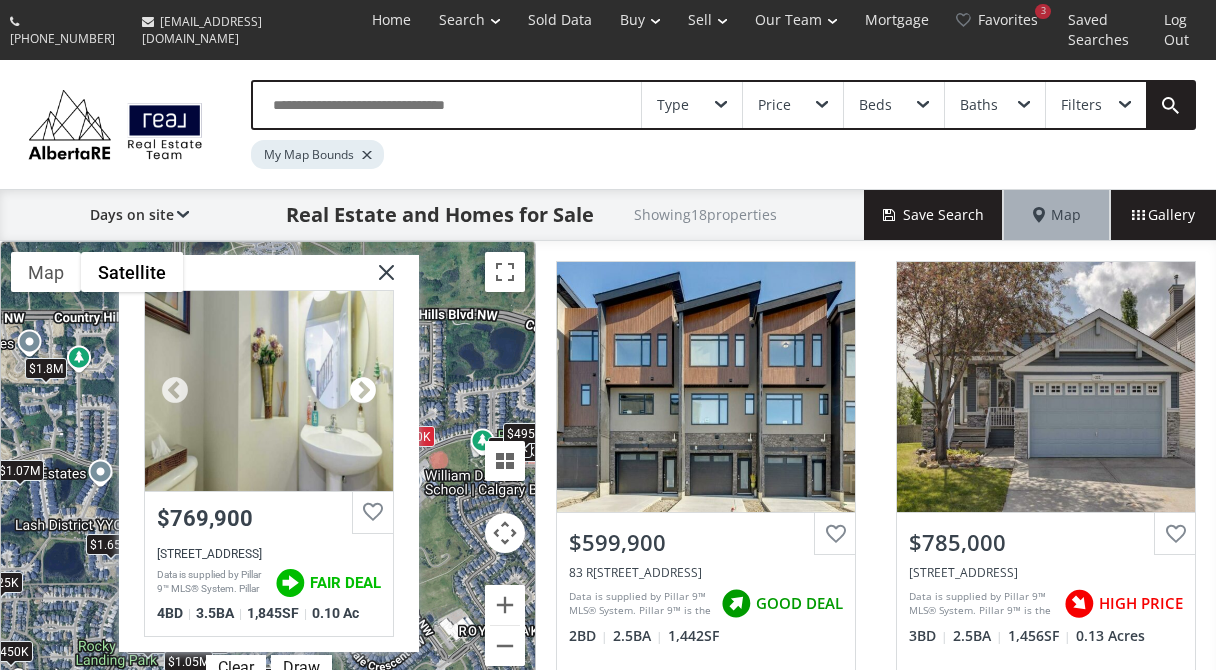 click at bounding box center (363, 391) 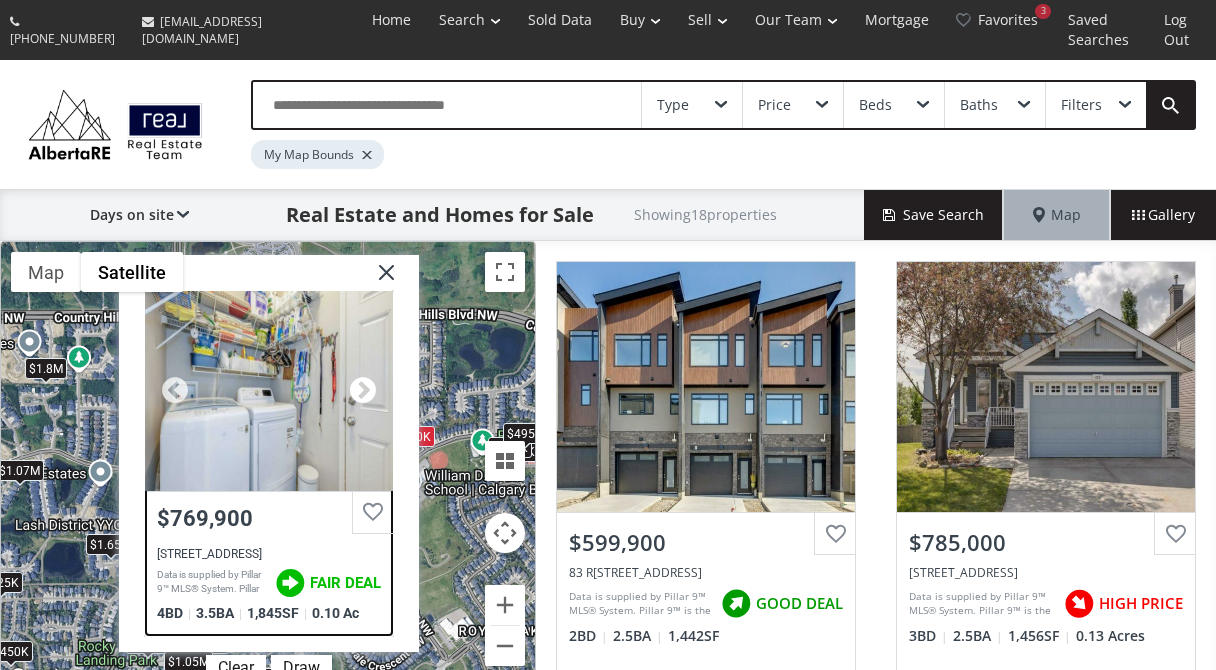 click at bounding box center (363, 391) 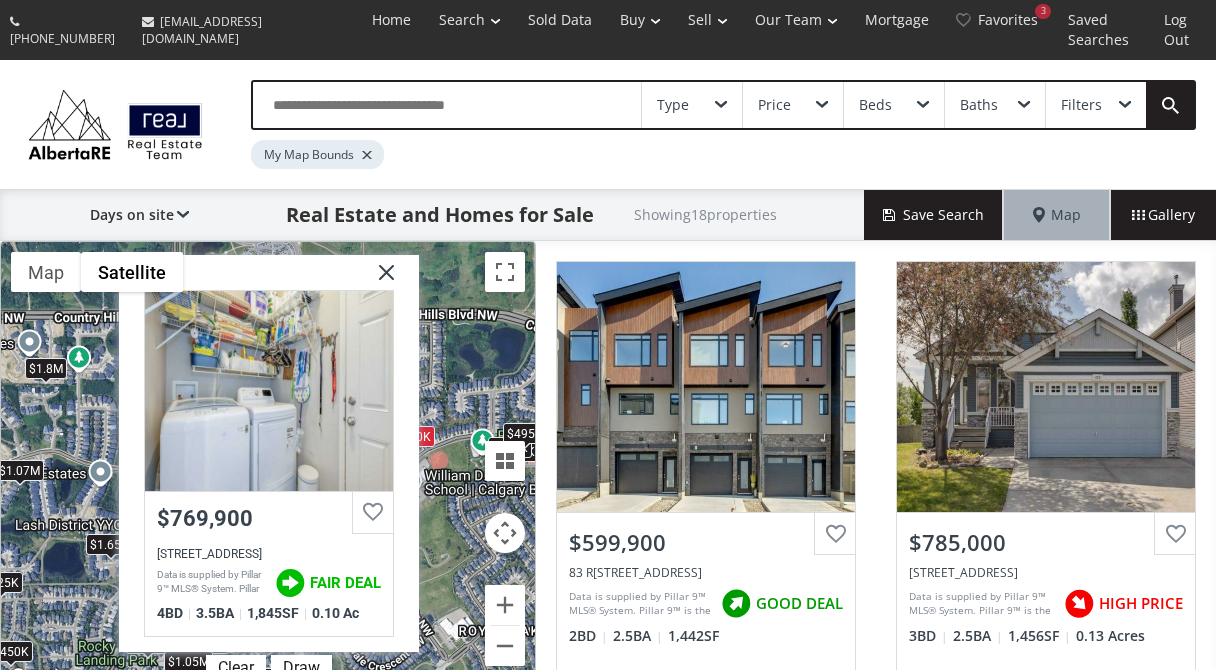 click at bounding box center [379, 280] 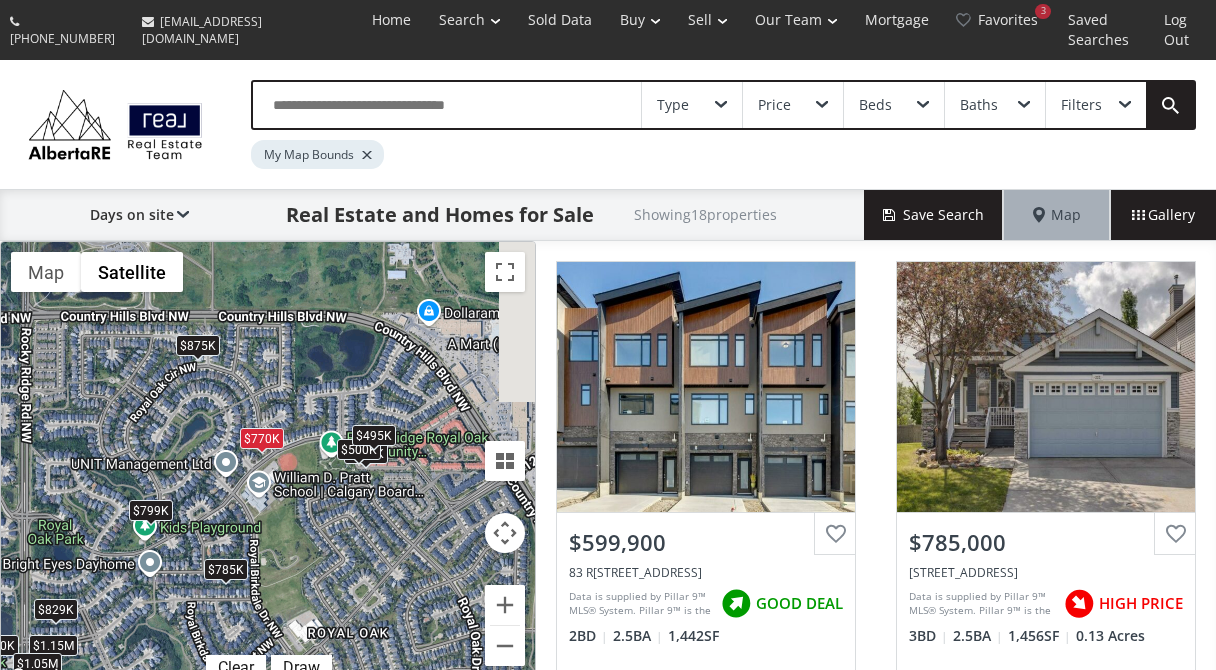 drag, startPoint x: 406, startPoint y: 418, endPoint x: 259, endPoint y: 418, distance: 147 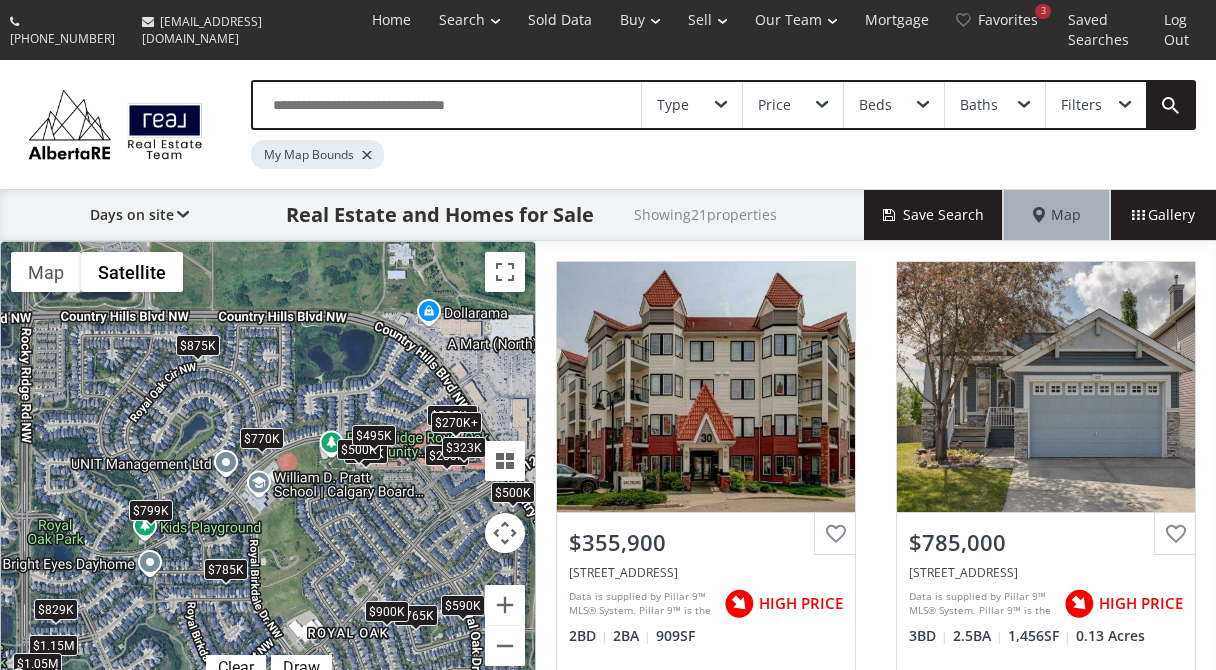 click on "$785K" at bounding box center (226, 569) 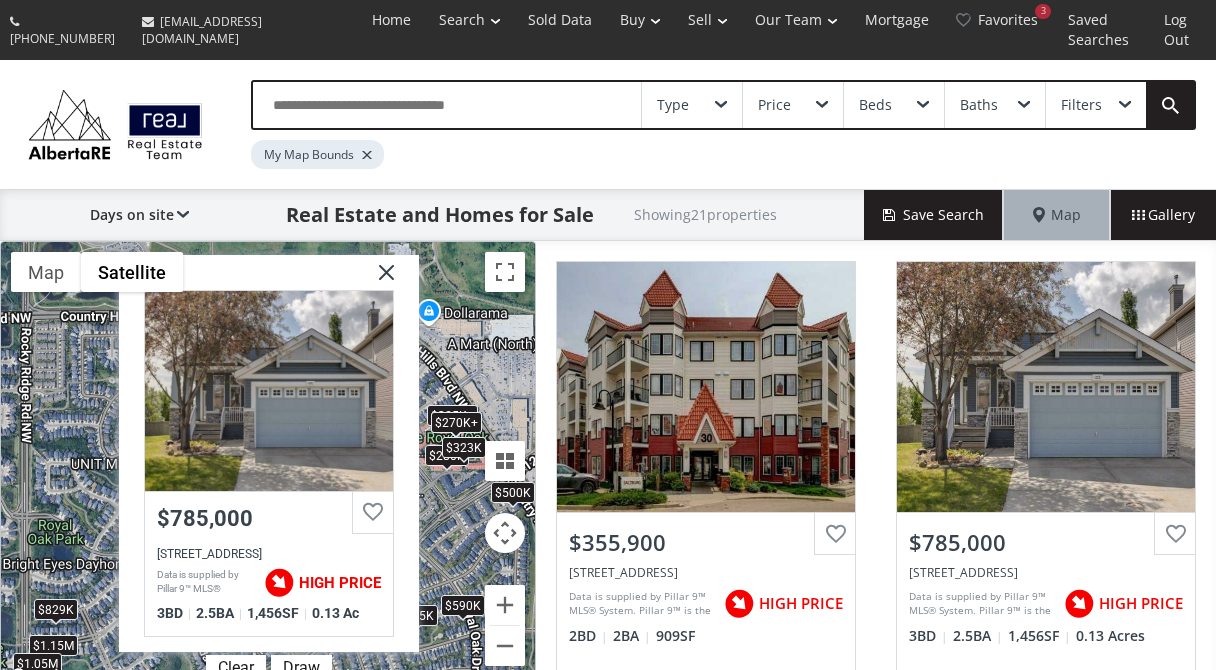click on "To navigate, press the arrow keys. $325K+ $785K $590K $799K $270K+ $765K $1.15M $280K $829K $525K $900K $770K $500K $325K+ $500K $270K+ $1.05M $495K $875K $270K+ $323[GEOGRAPHIC_DATA] $785,000 [GEOGRAPHIC_DATA][STREET_ADDRESS]a is supplied by Pillar 9™ MLS® System. Pillar 9™ is the owner of the copyright in its MLS® System. Data is deemed reliable but is not guaranteed accurate by Pillar 9™. The trademarks MLS®, Multiple Listing Service® and the associated logos are owned by The Canadian Real Estate Association (CREA) and identify the quality of services provided by real estate professionals who are members of CREA. Used under license.
Last updated: 2025[DATE]4:50  HIGH PRICE 3  BD 2.5  BA 1,456  SF 0.13   Ac" at bounding box center (268, 466) 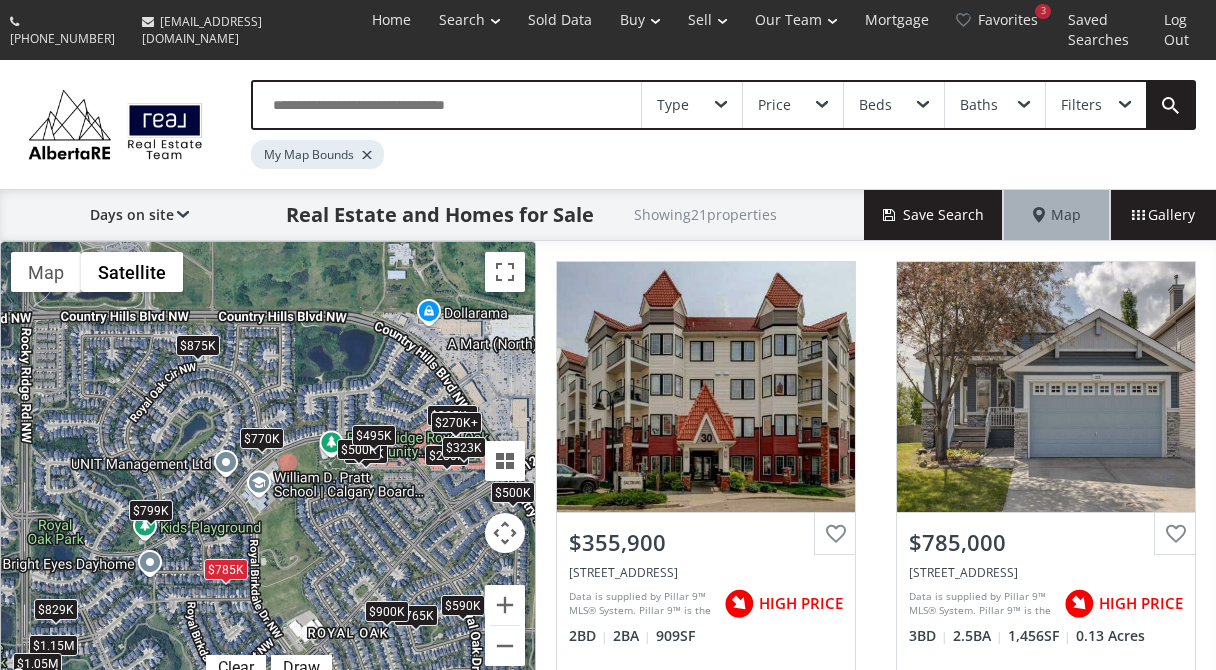click on "$829K" at bounding box center (56, 609) 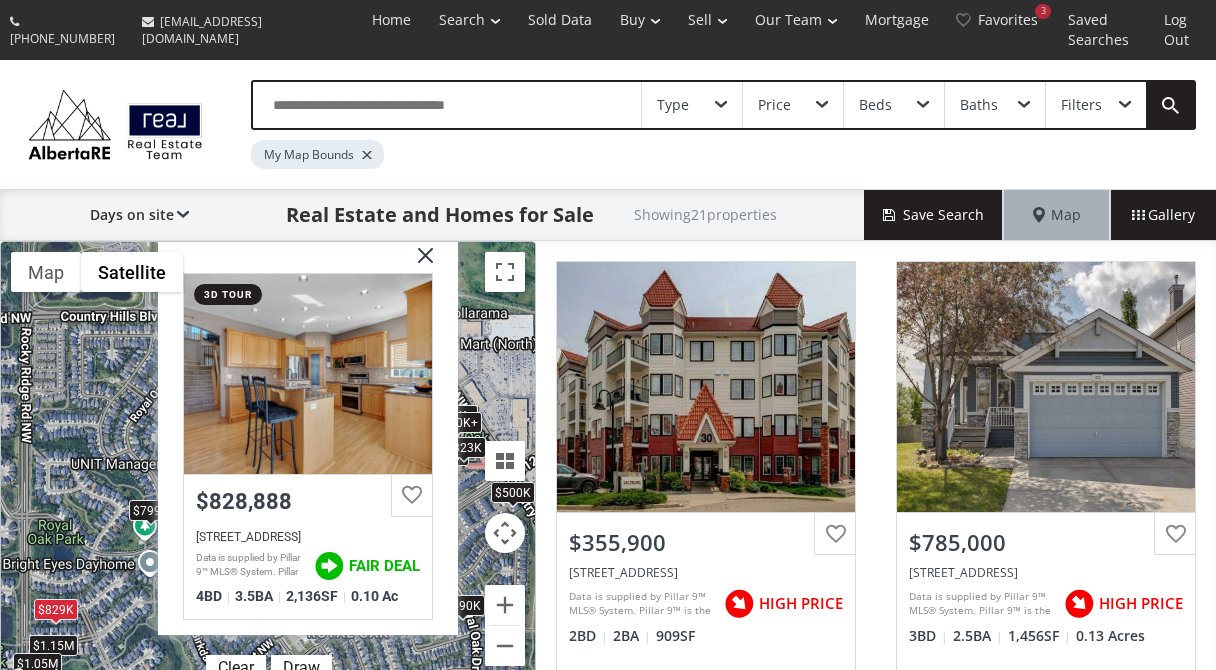 click on "To navigate, press the arrow keys. $325K+ $785K $590K $799K $270K+ $765K $1.15M $280K $829K $525K $900K $770K $500K $325K+ $500K $270K+ $1.05M $495K $875K $270K+ $323[GEOGRAPHIC_DATA] 3d tour $828,888 [STREET_ADDRESS] Data is supplied by Pillar 9™ MLS® System. Pillar 9™ is the owner of the copyright in its MLS® System. Data is deemed reliable but is not guaranteed accurate by Pillar 9™. The trademarks MLS®, Multiple Listing Service® and the associated logos are owned by The Canadian Real Estate Association (CREA) and identify the quality of services provided by real estate professionals who are members of CREA. Used under license.
Last updated: [DATE] 04:32:09  FAIR DEAL 4  BD 3.5  BA 2,136  SF 0.10   Ac" at bounding box center [268, 466] 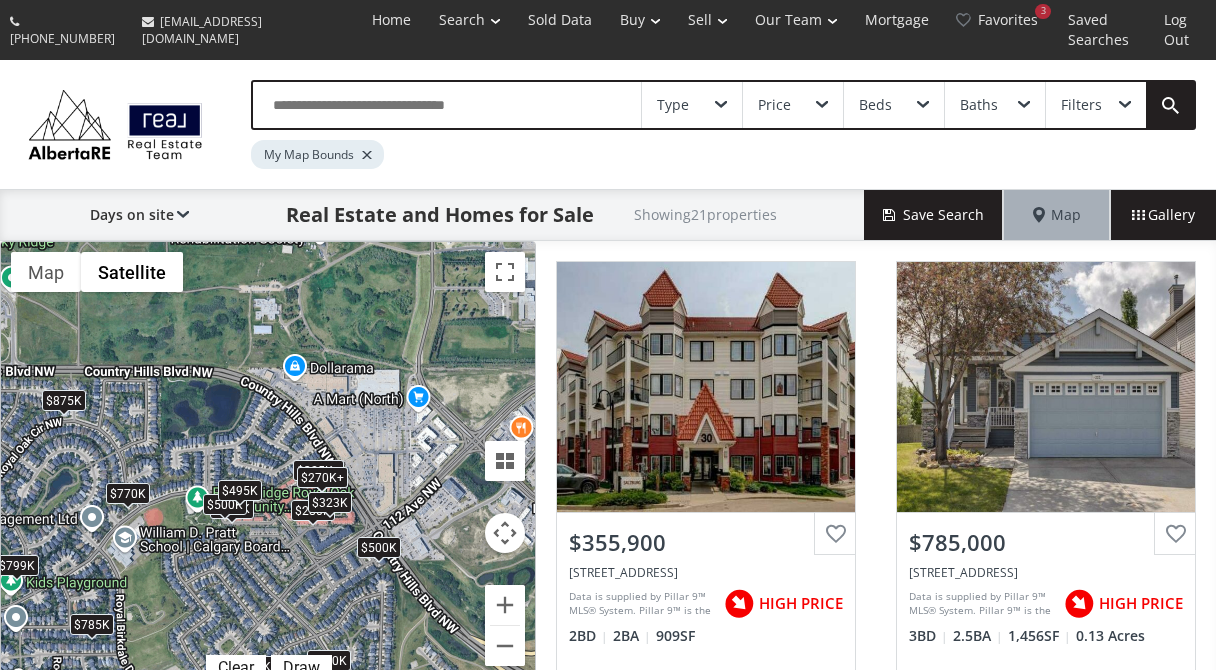 drag, startPoint x: 105, startPoint y: 536, endPoint x: -33, endPoint y: 589, distance: 147.8276 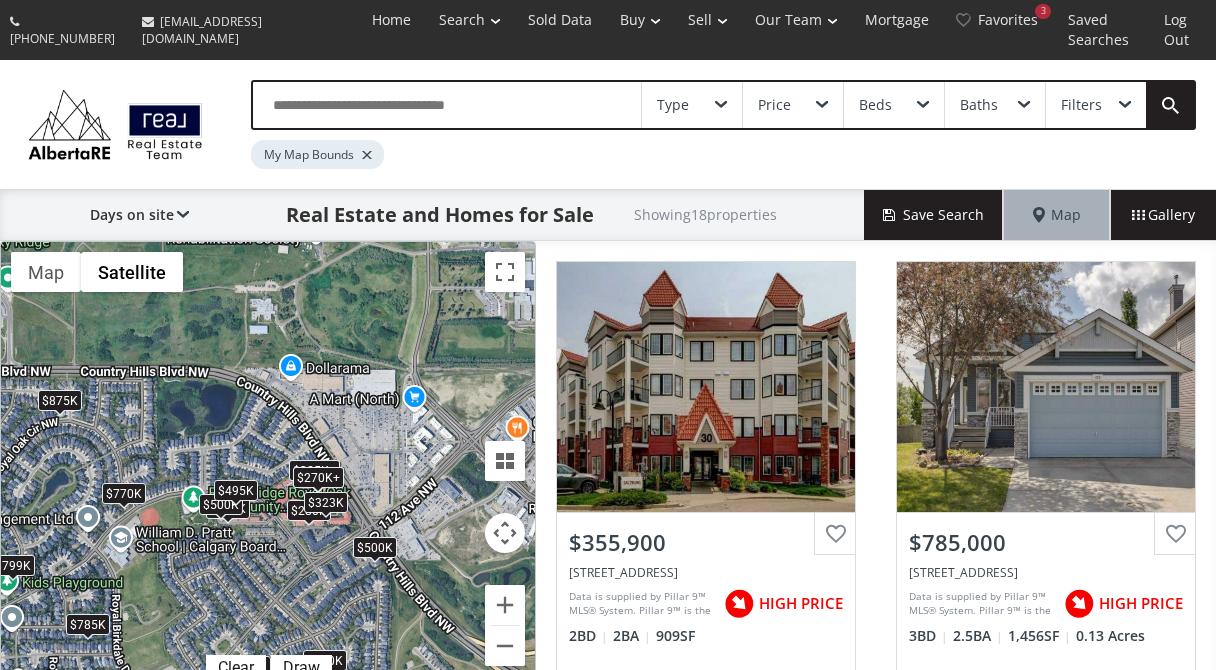drag, startPoint x: 299, startPoint y: 569, endPoint x: 280, endPoint y: 512, distance: 60.083275 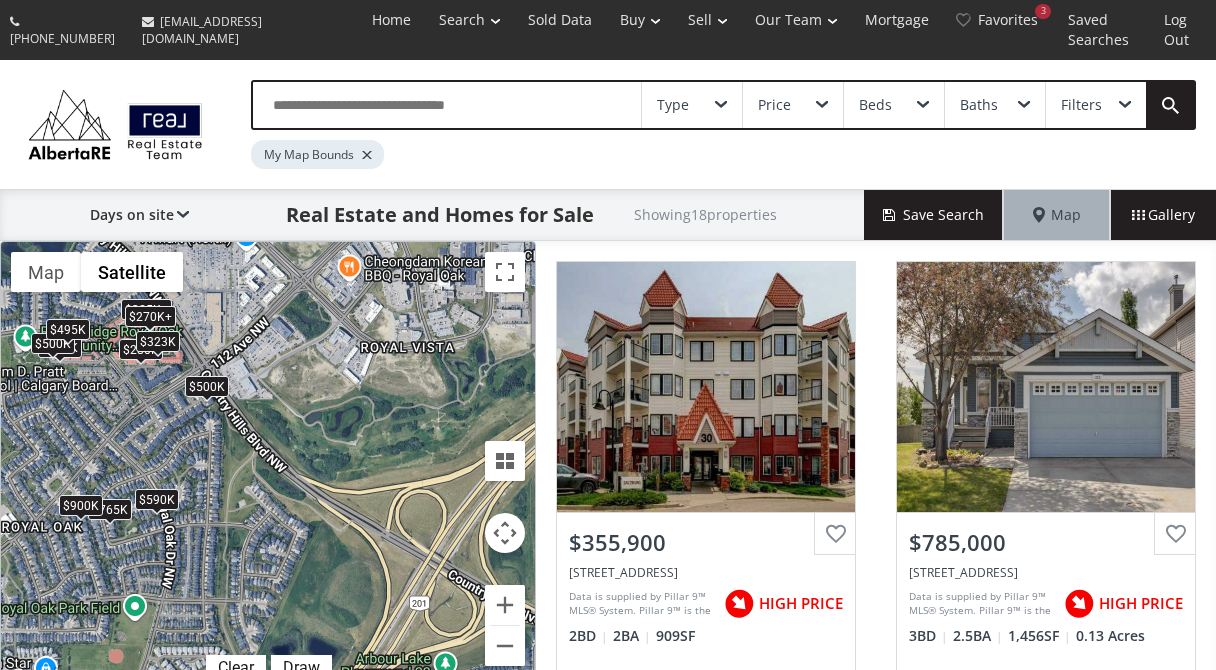 drag, startPoint x: 280, startPoint y: 512, endPoint x: 110, endPoint y: 349, distance: 235.51857 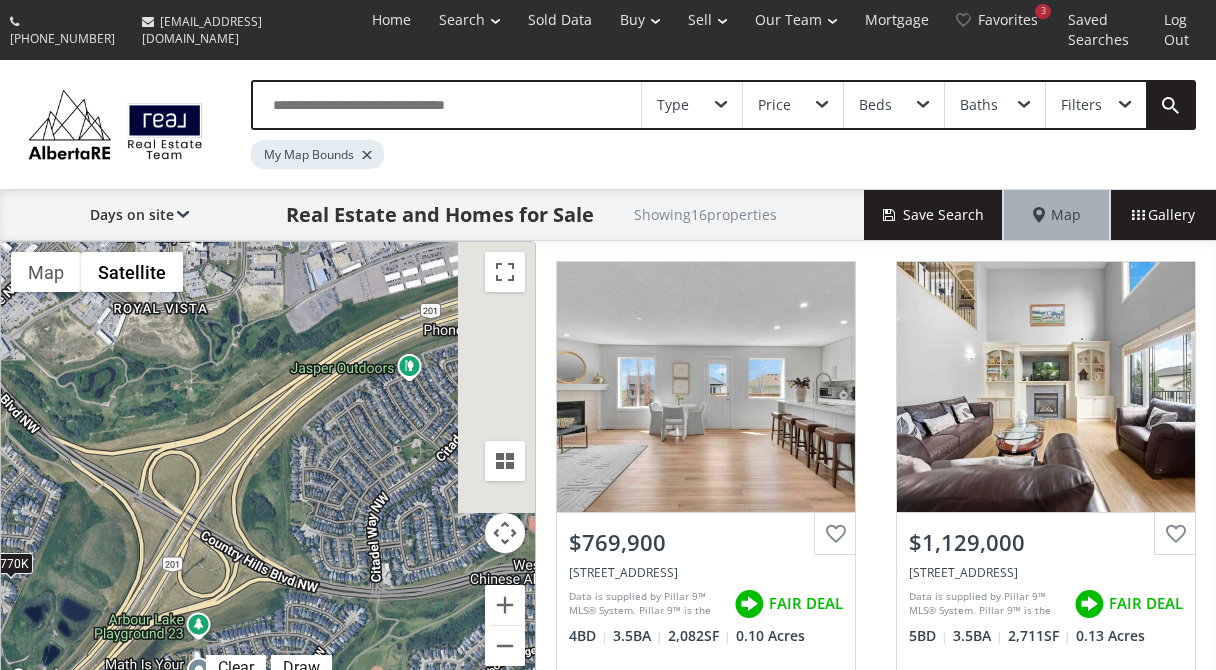 drag, startPoint x: 320, startPoint y: 490, endPoint x: 69, endPoint y: 454, distance: 253.56853 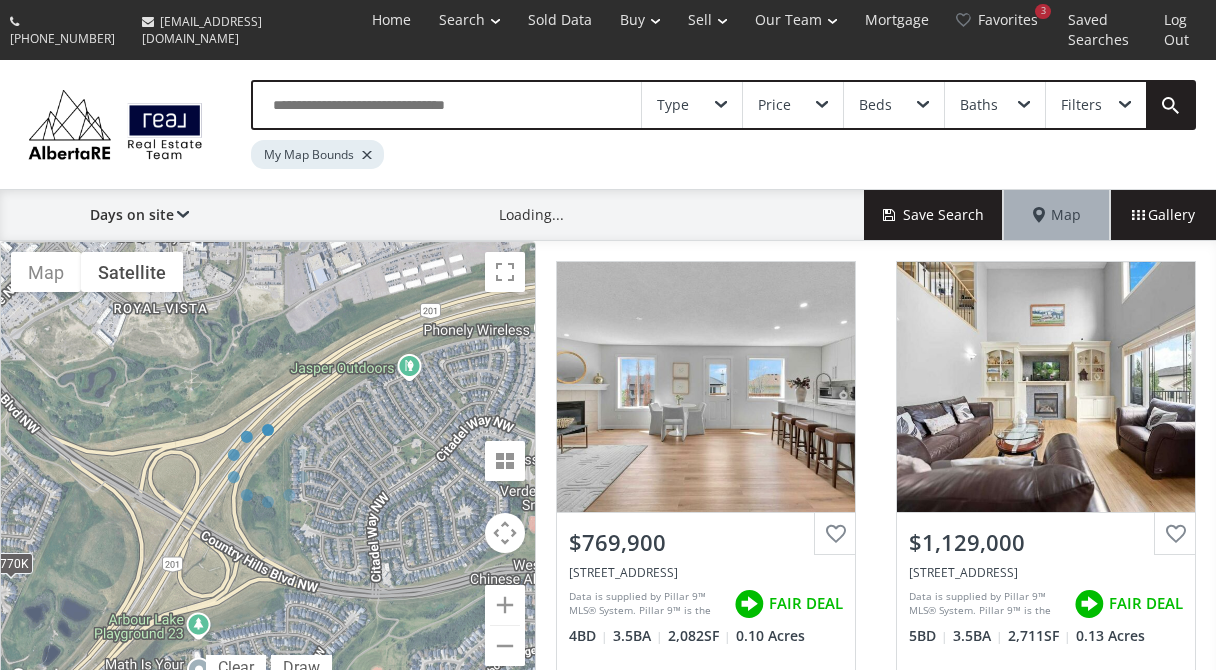 click at bounding box center [268, 466] 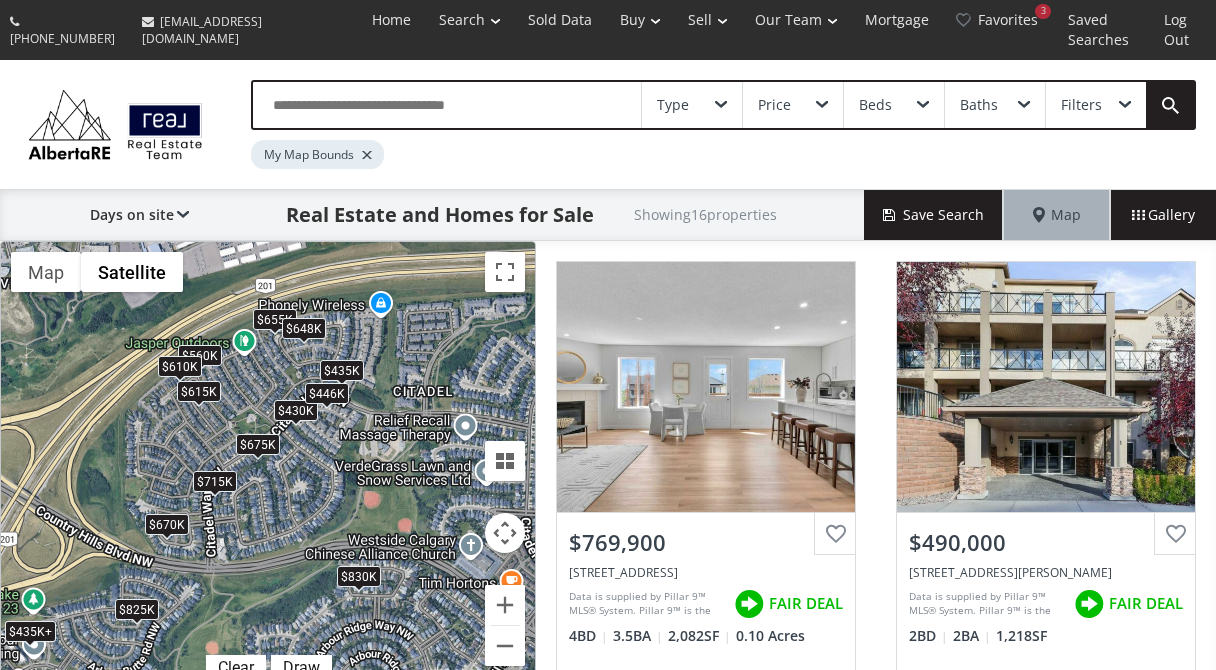 drag, startPoint x: 392, startPoint y: 470, endPoint x: 227, endPoint y: 448, distance: 166.4602 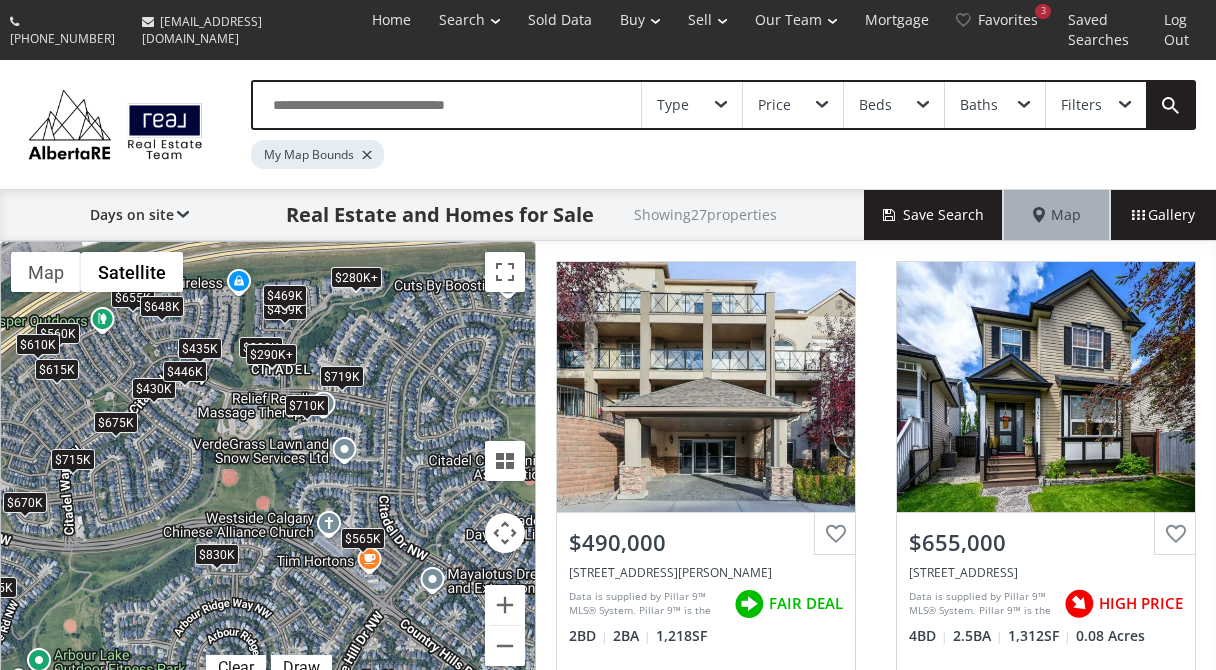 drag, startPoint x: 409, startPoint y: 514, endPoint x: 264, endPoint y: 492, distance: 146.65947 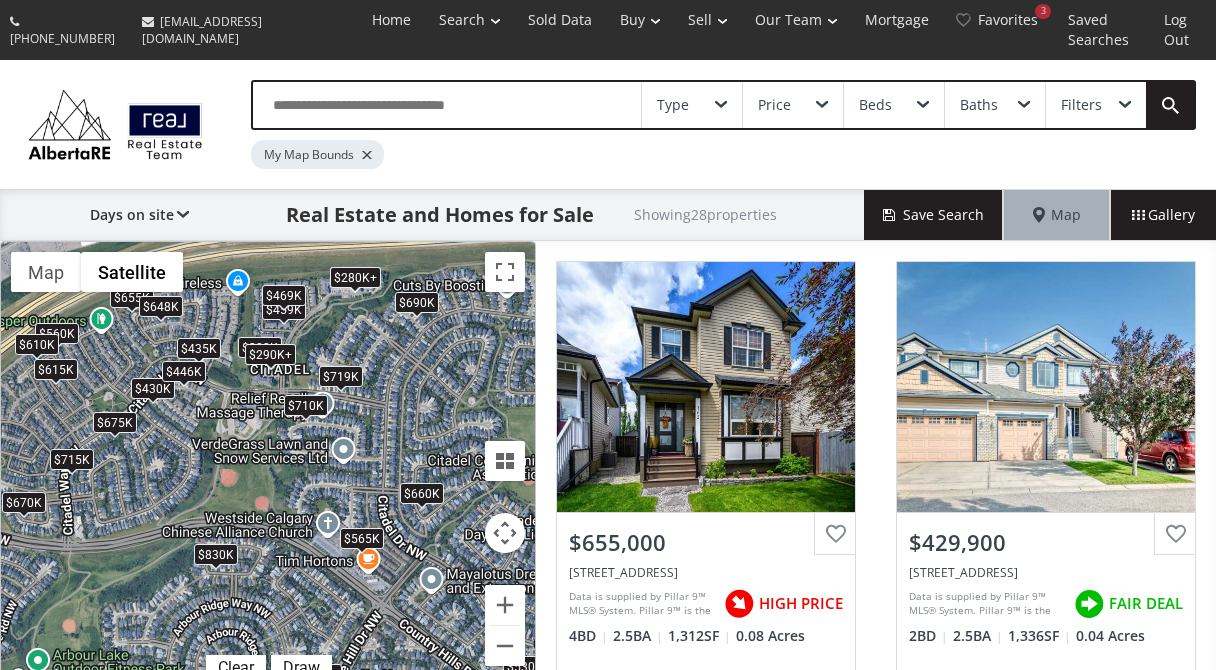 drag, startPoint x: 404, startPoint y: 562, endPoint x: 294, endPoint y: 468, distance: 144.69278 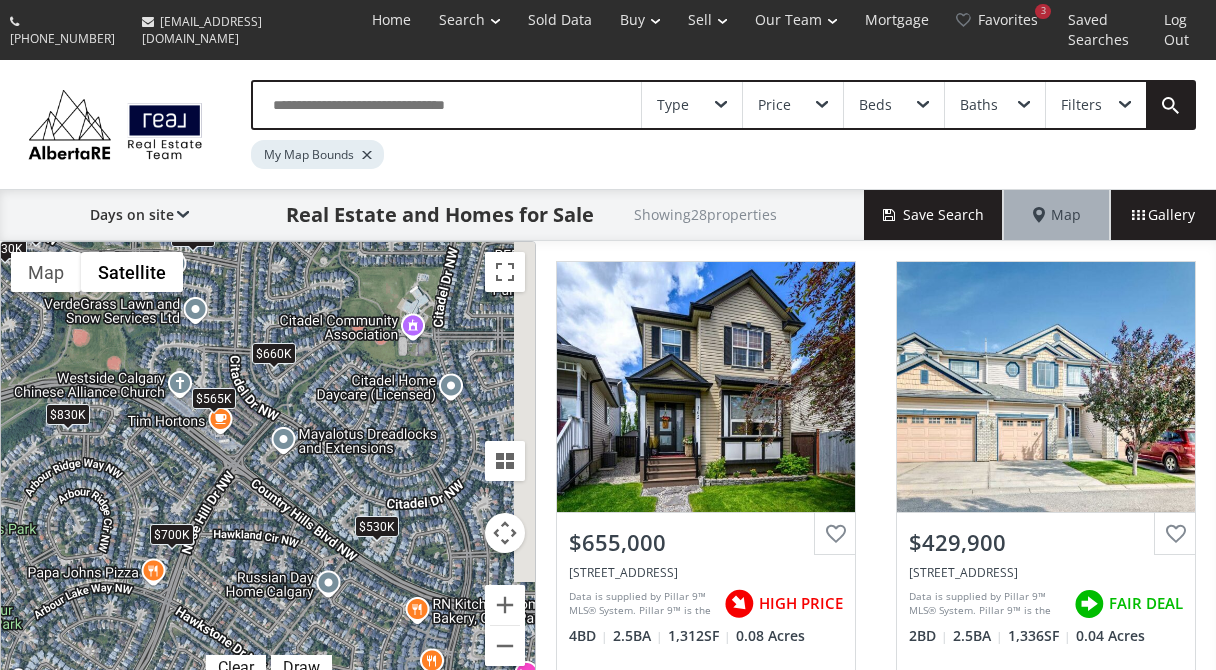 drag, startPoint x: 343, startPoint y: 517, endPoint x: 189, endPoint y: 373, distance: 210.83643 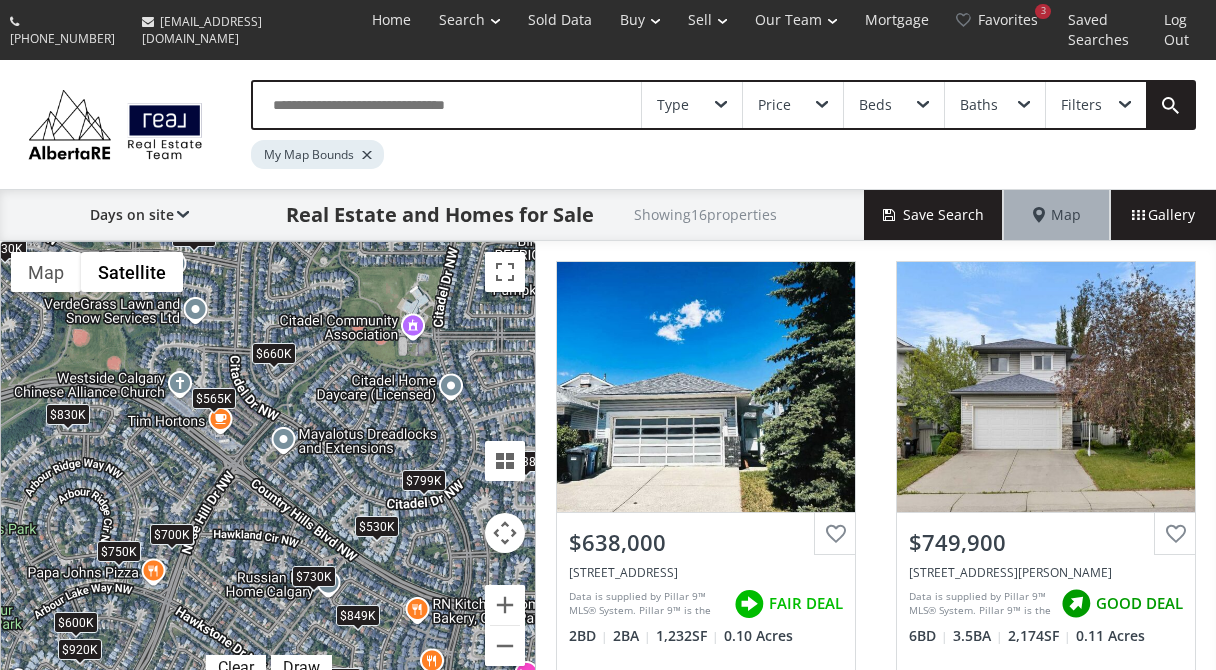 click on "To navigate, press the arrow keys. $638K $750K $430K $660K $830K $530K $565K $730K $799K $719K $920K $710K $849K $700K $600K $800K" at bounding box center [268, 466] 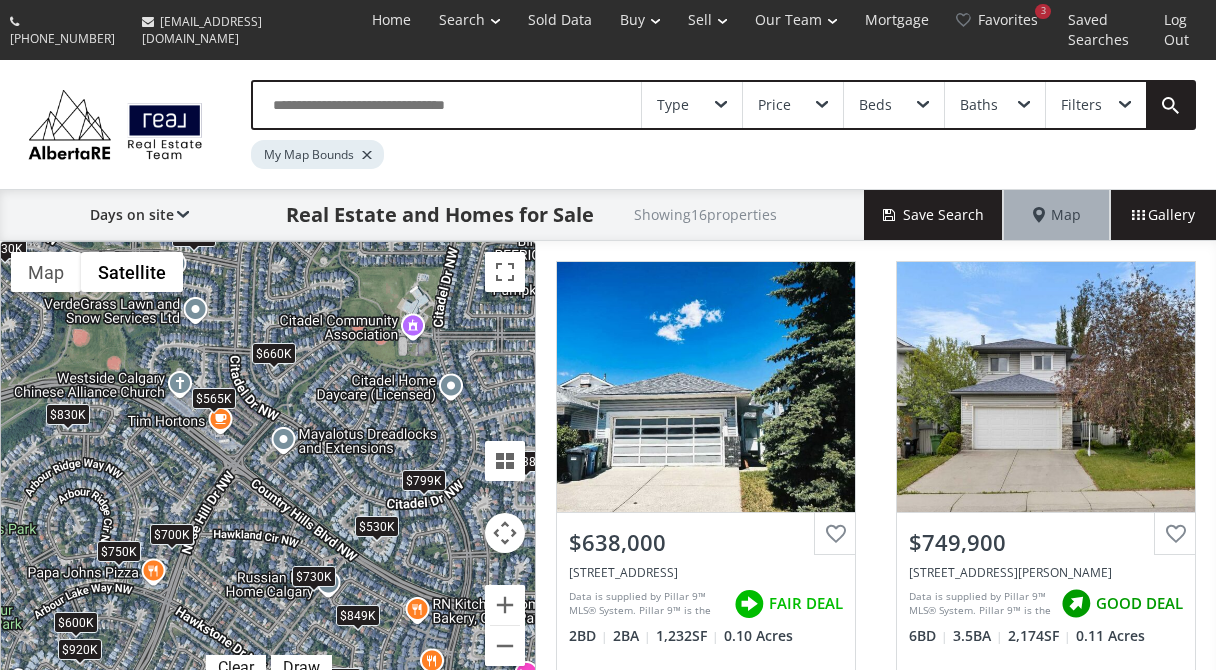 click on "$849K" at bounding box center (358, 615) 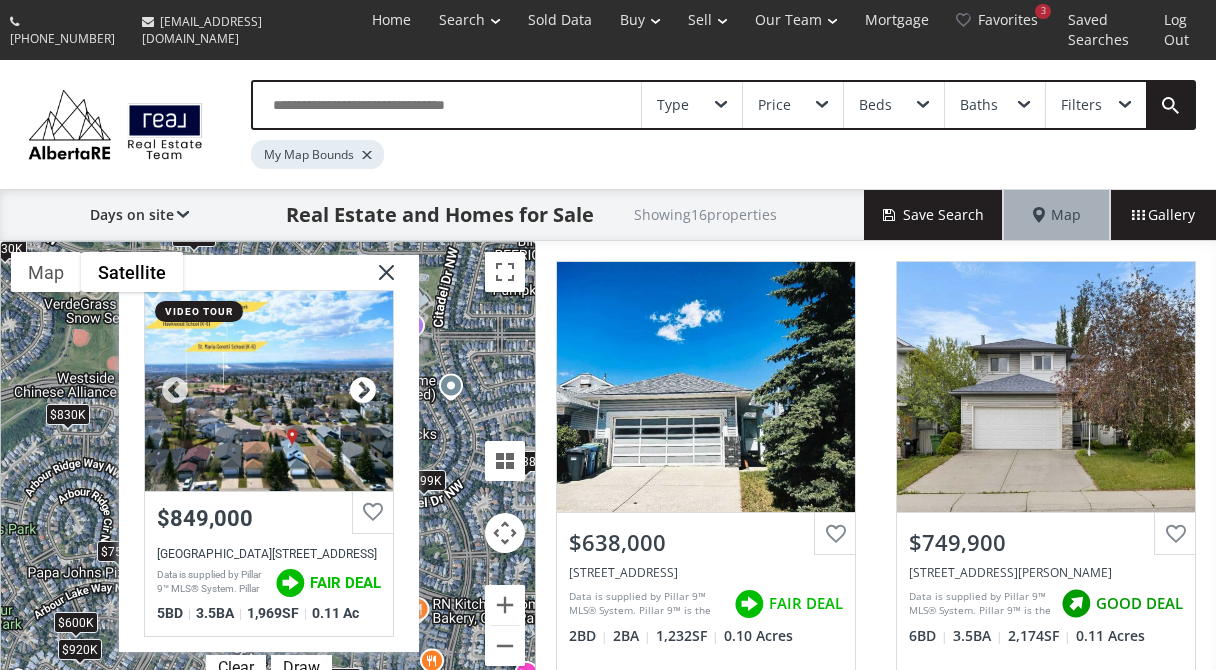 click at bounding box center [363, 391] 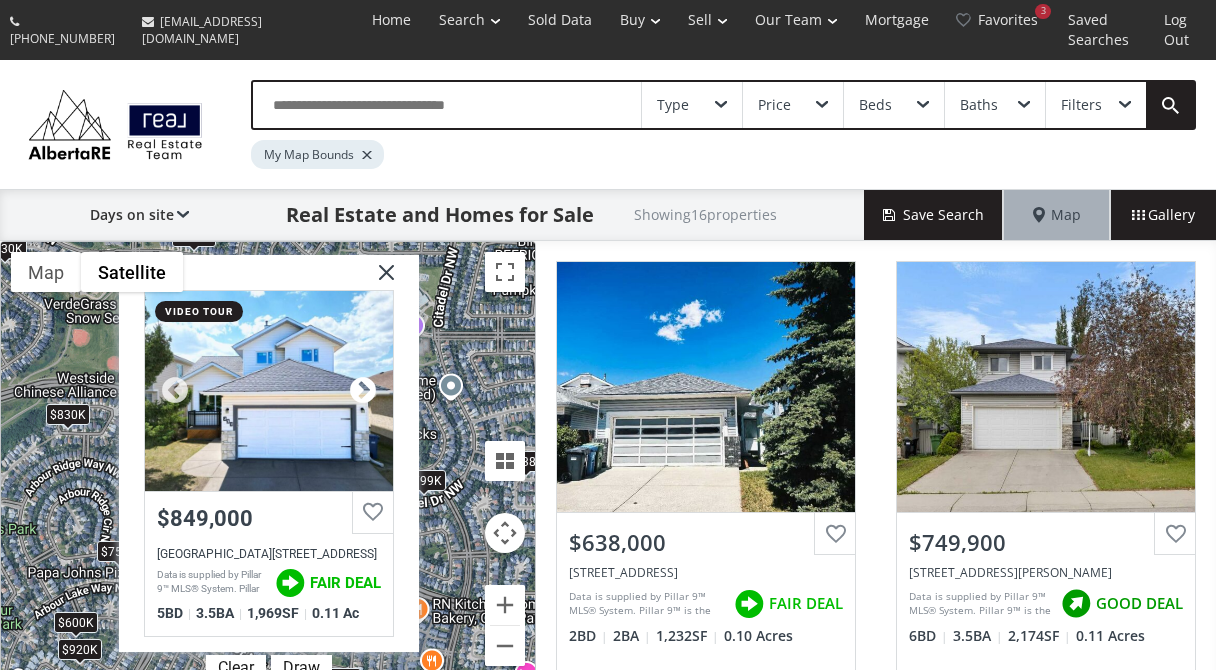click at bounding box center [363, 391] 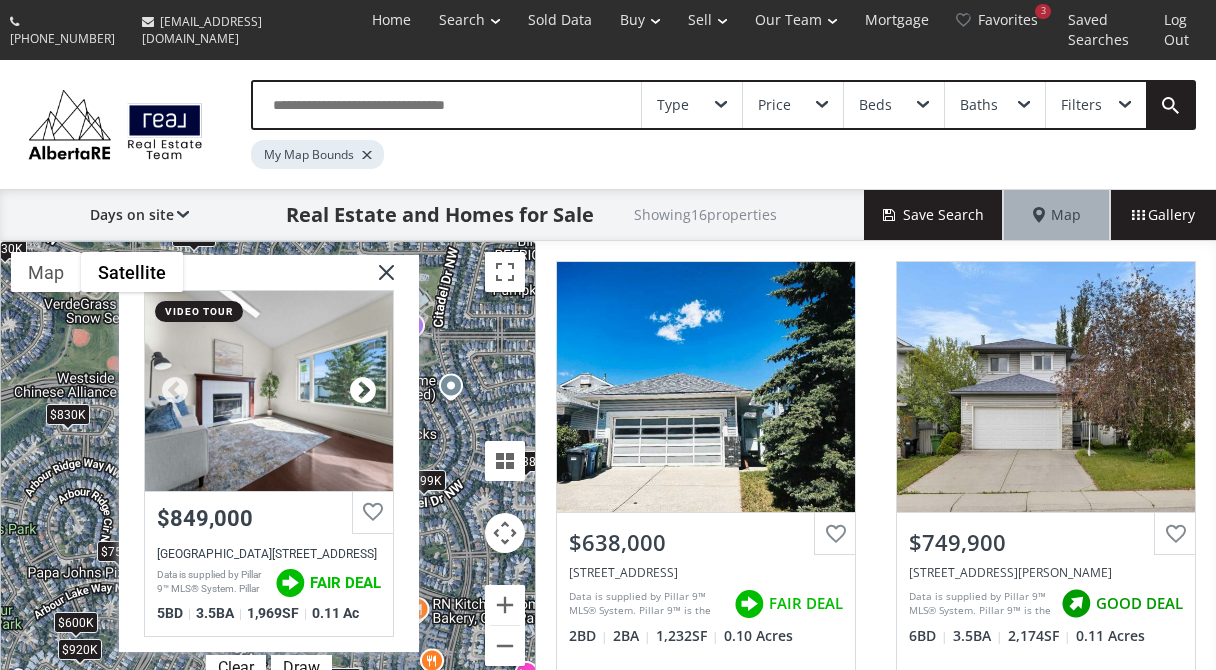 click at bounding box center [363, 391] 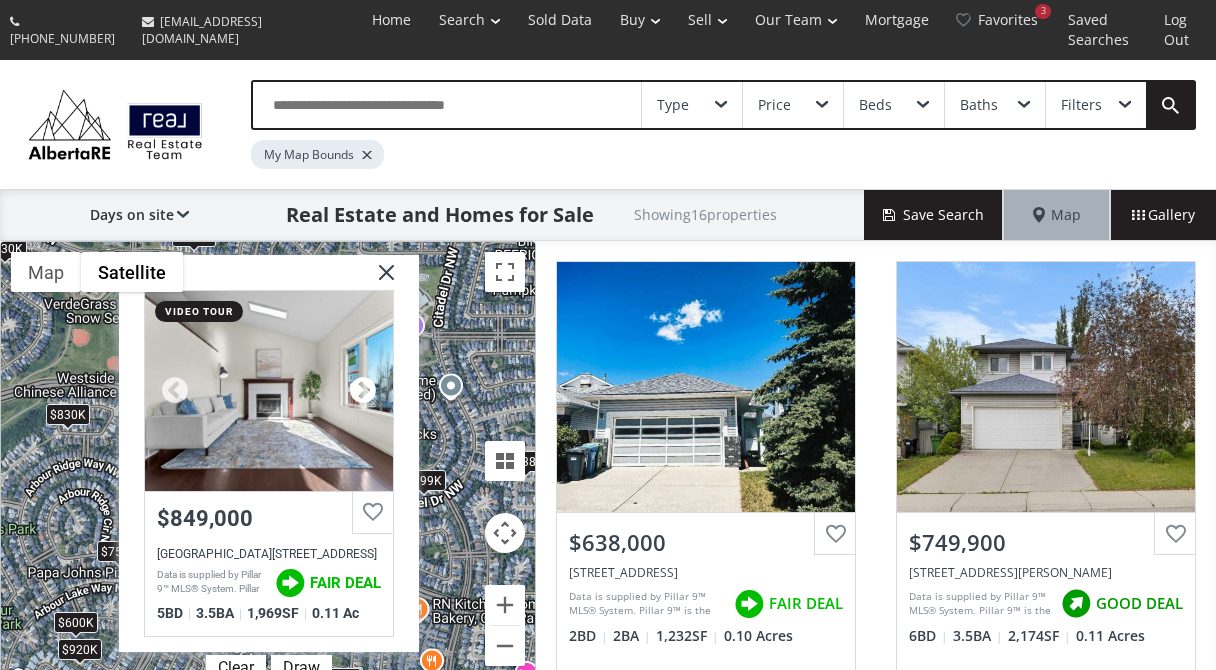 click at bounding box center [363, 391] 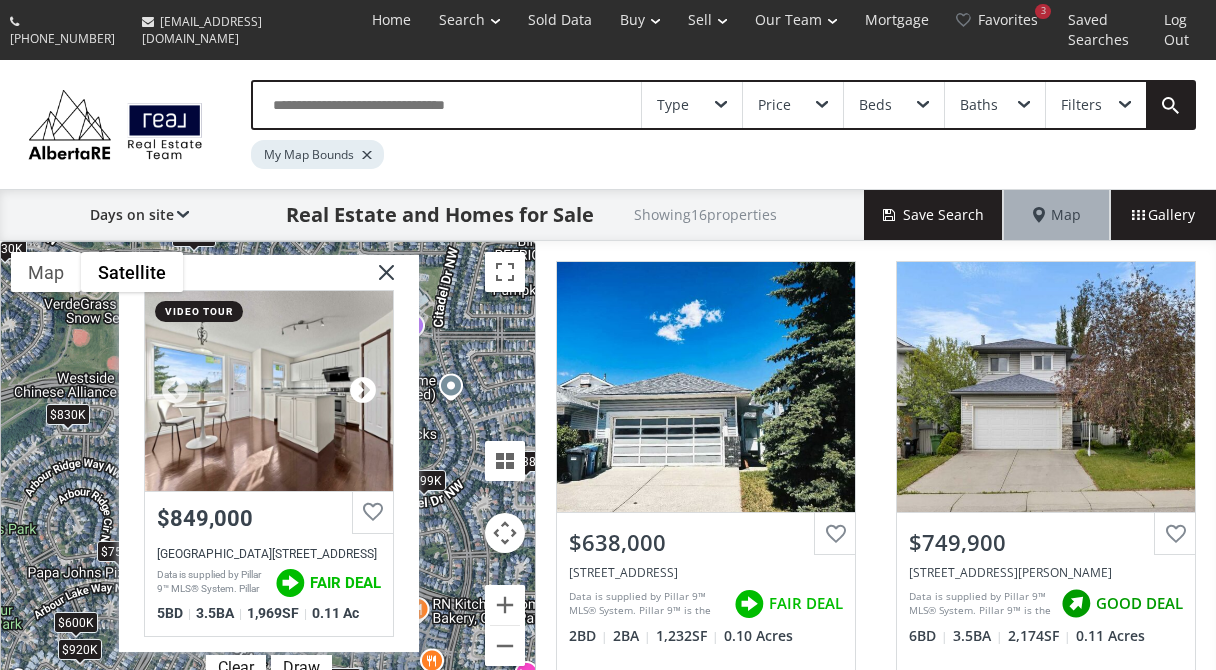 click at bounding box center (363, 391) 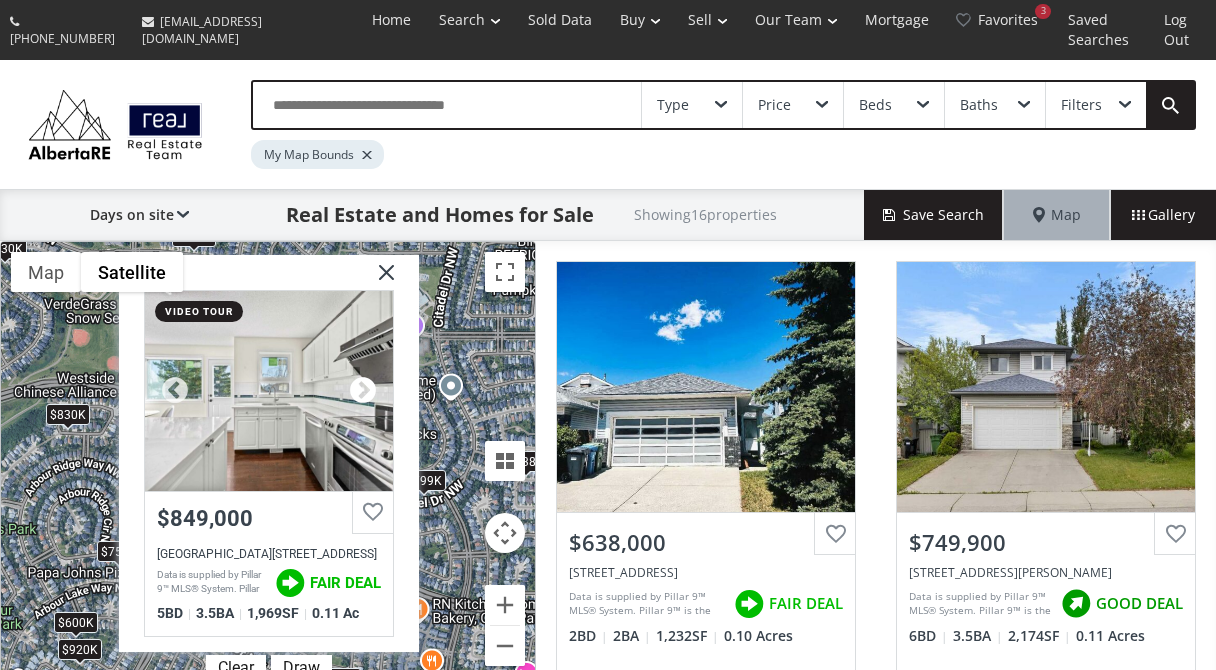 click at bounding box center [363, 391] 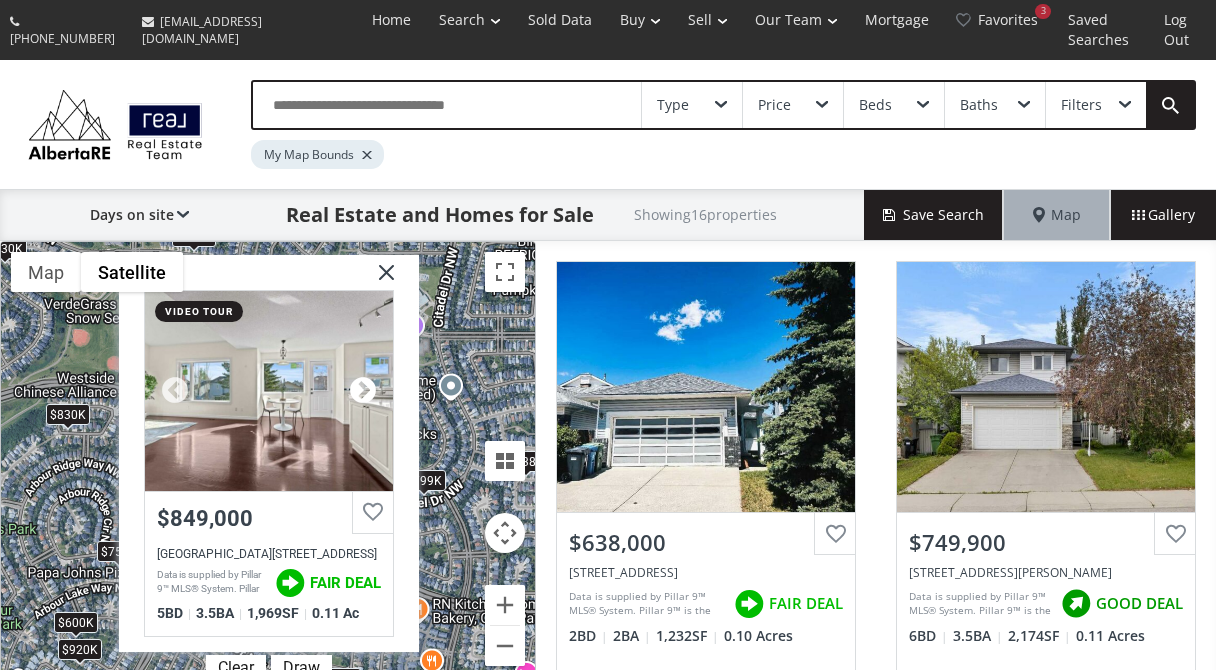 click at bounding box center (363, 391) 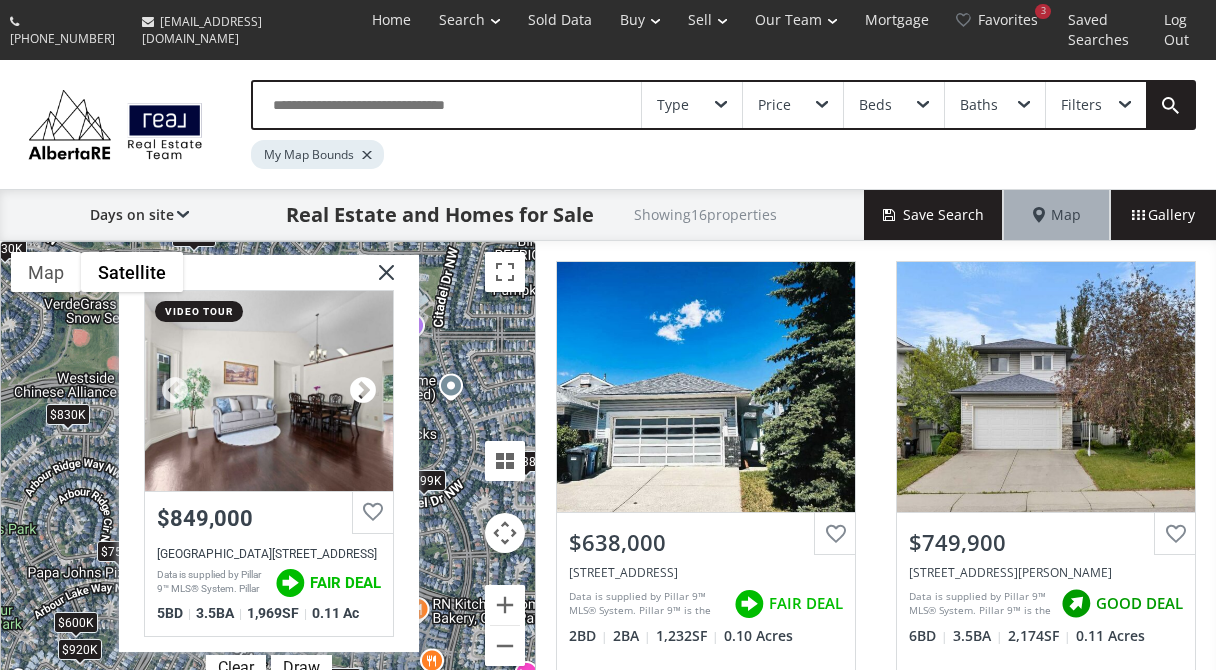 click at bounding box center [363, 391] 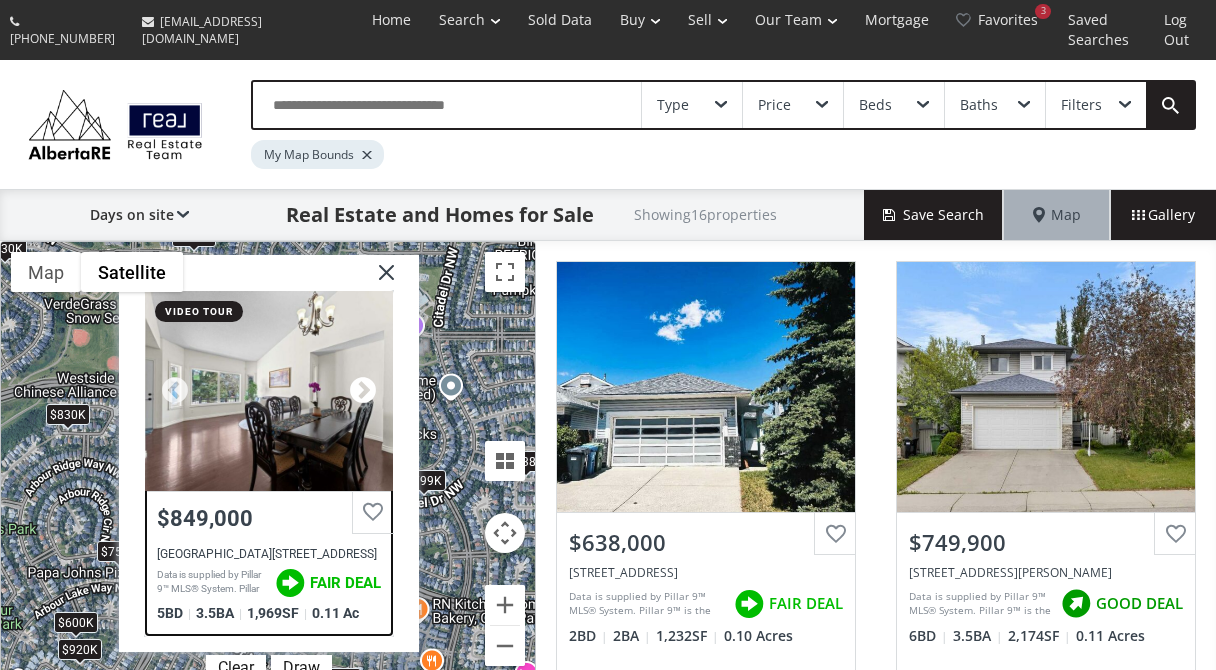 click at bounding box center [363, 391] 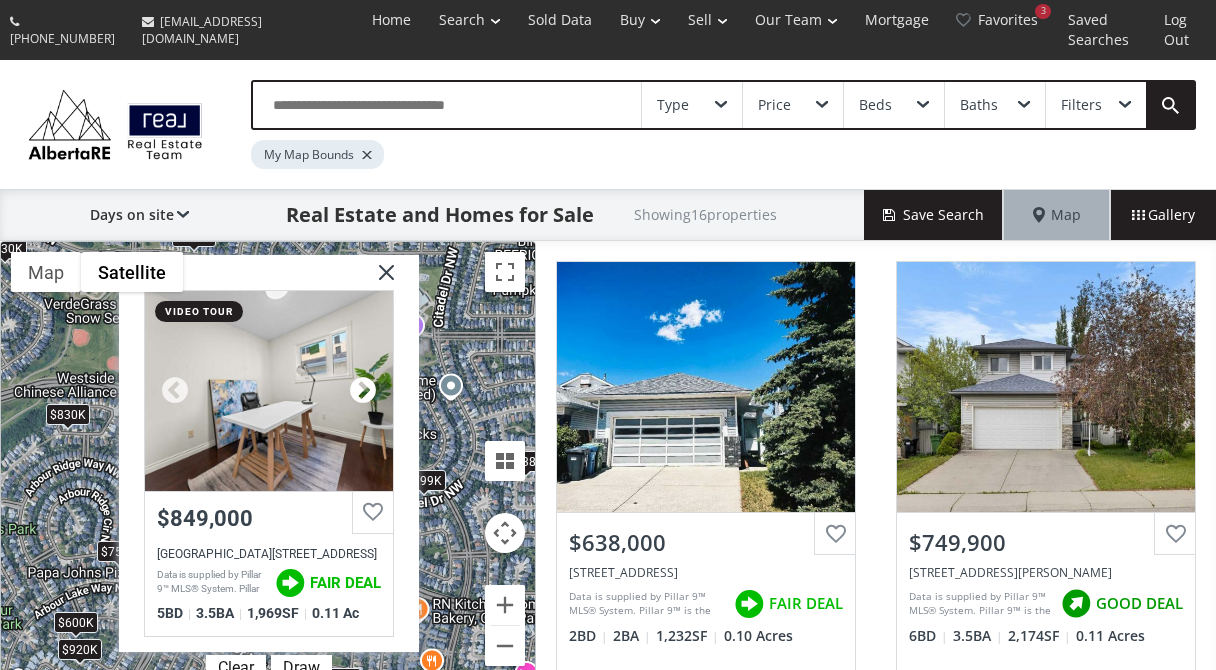 click at bounding box center (363, 391) 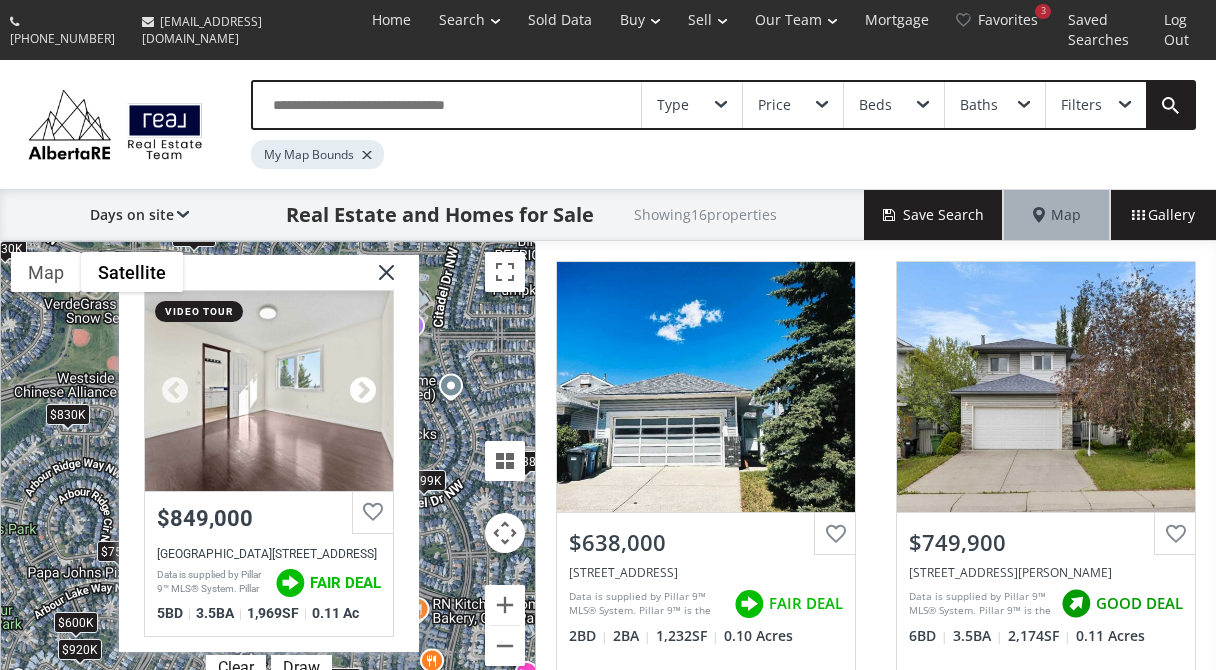 click at bounding box center [363, 391] 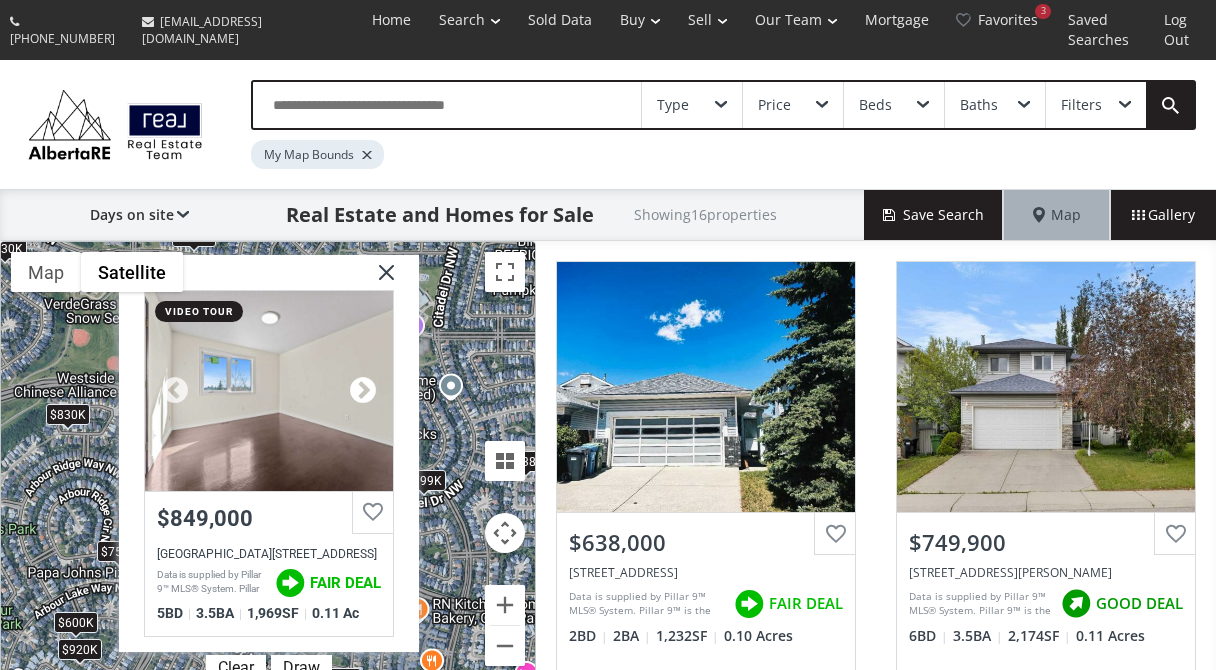 click at bounding box center [363, 391] 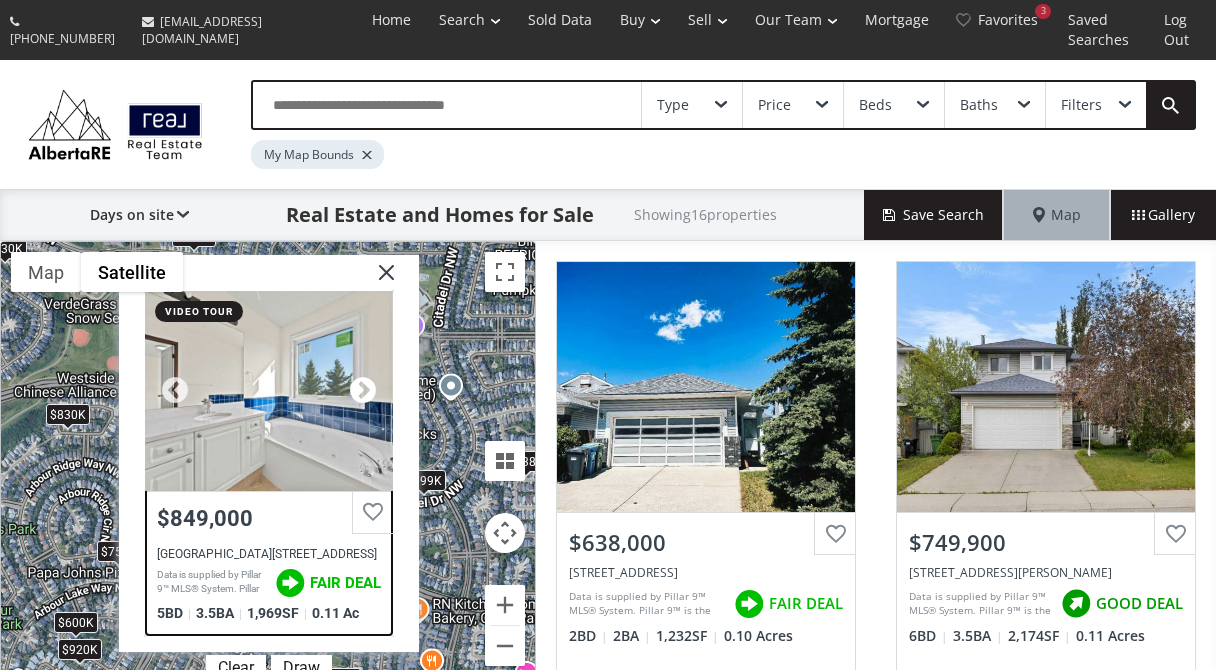 click at bounding box center [363, 391] 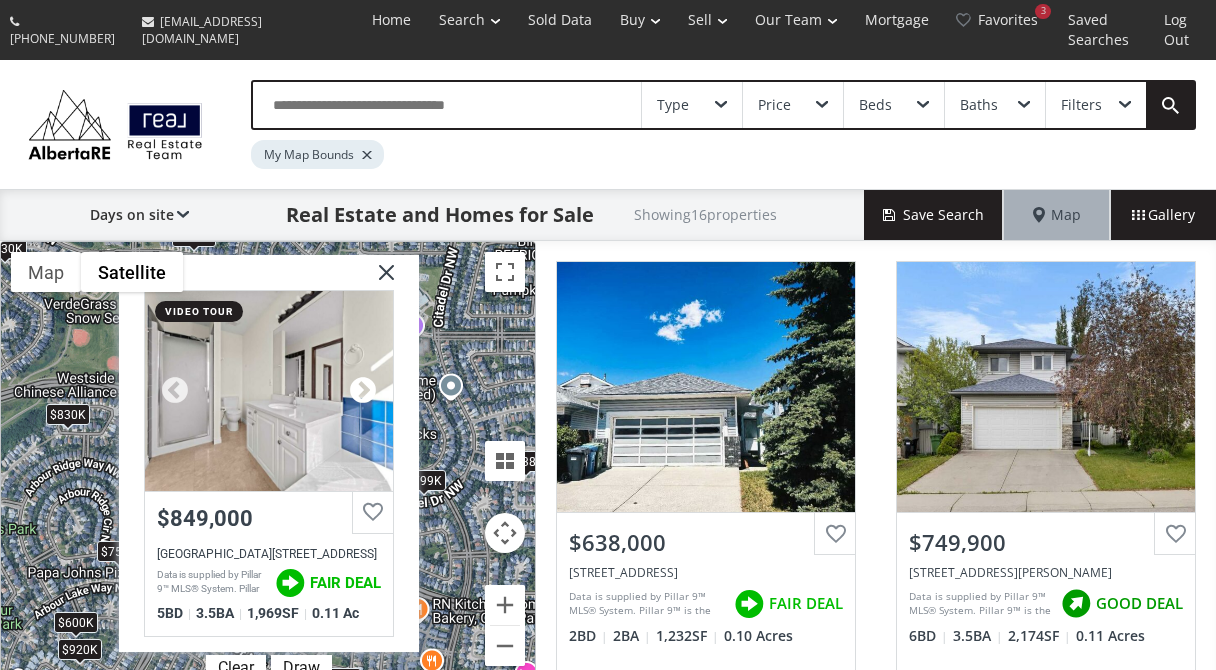click at bounding box center (363, 391) 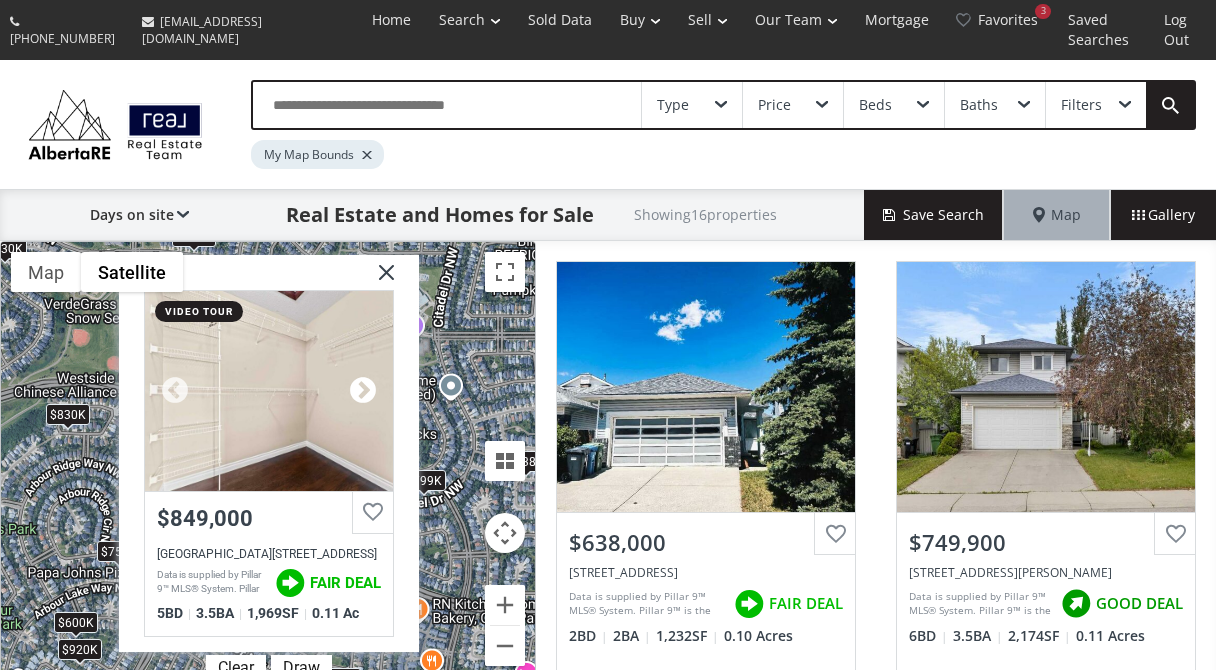 click at bounding box center [363, 391] 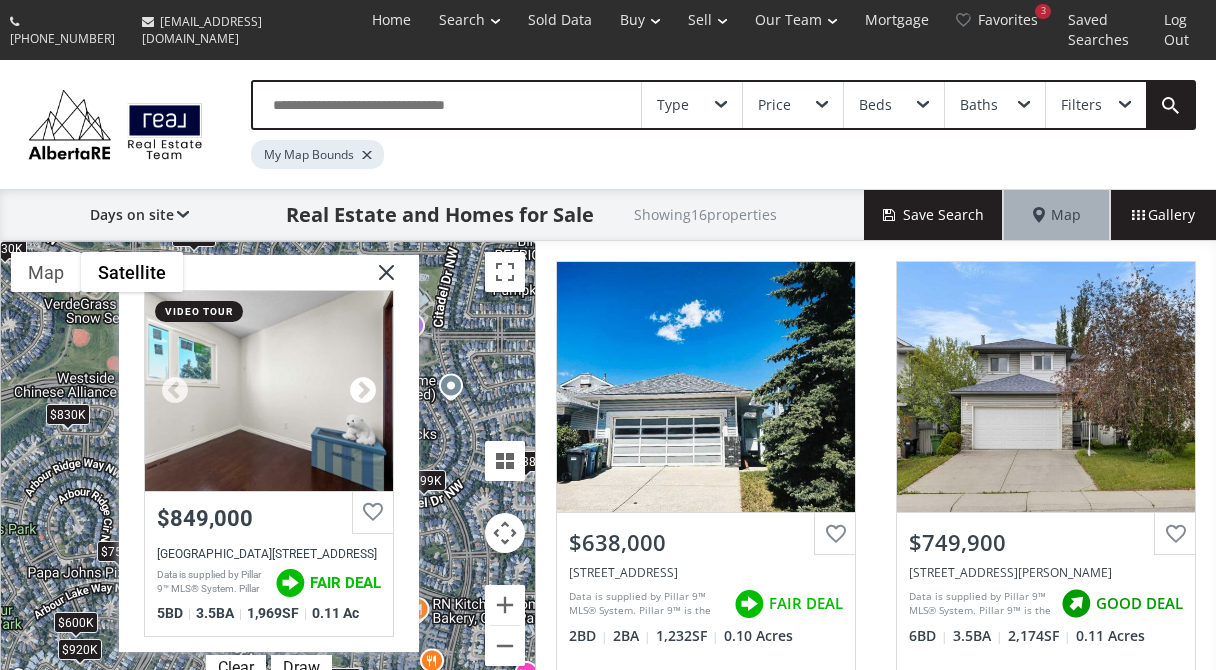 click at bounding box center [363, 391] 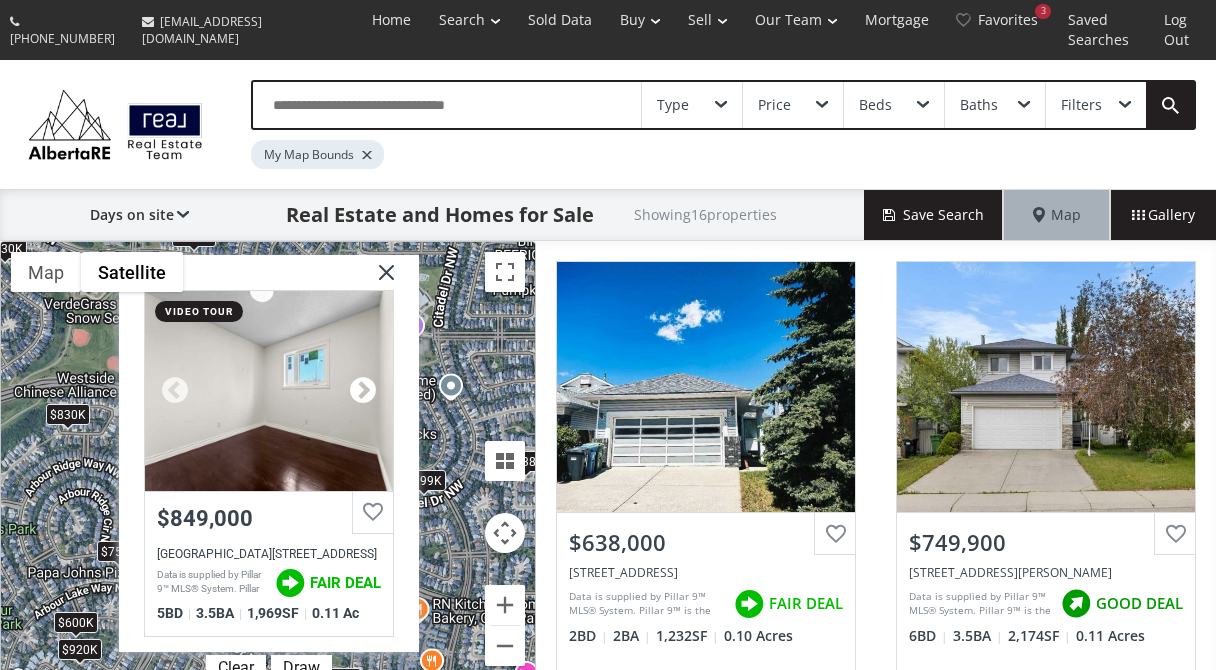 click at bounding box center (363, 391) 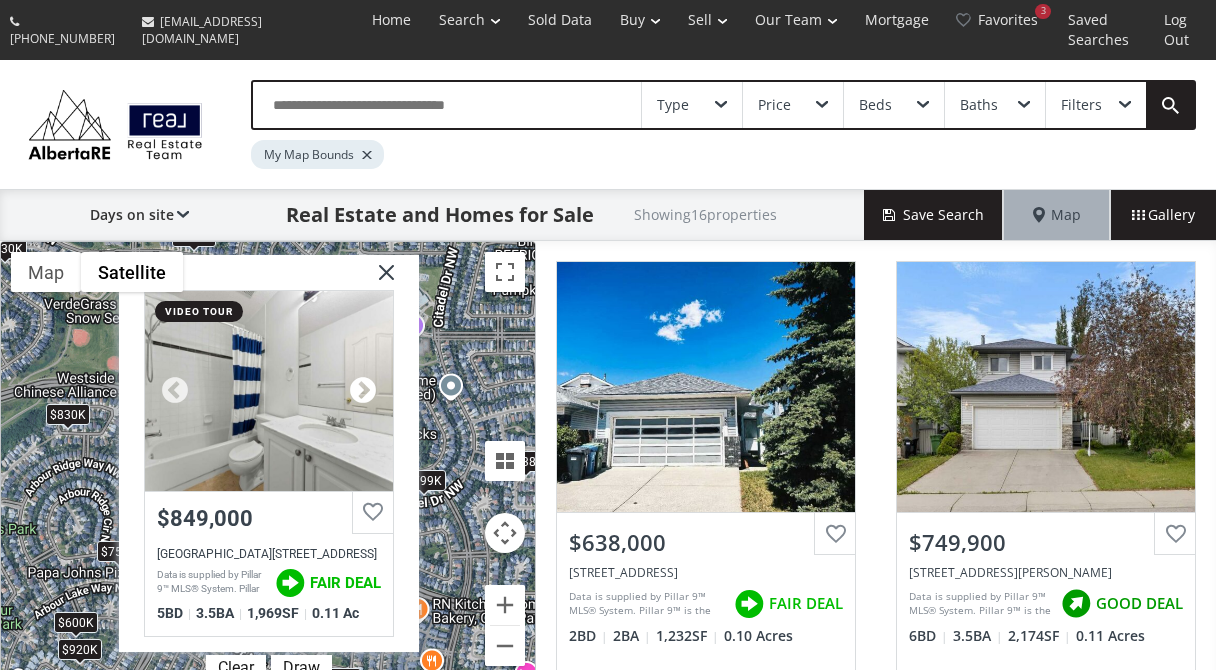 click at bounding box center (363, 391) 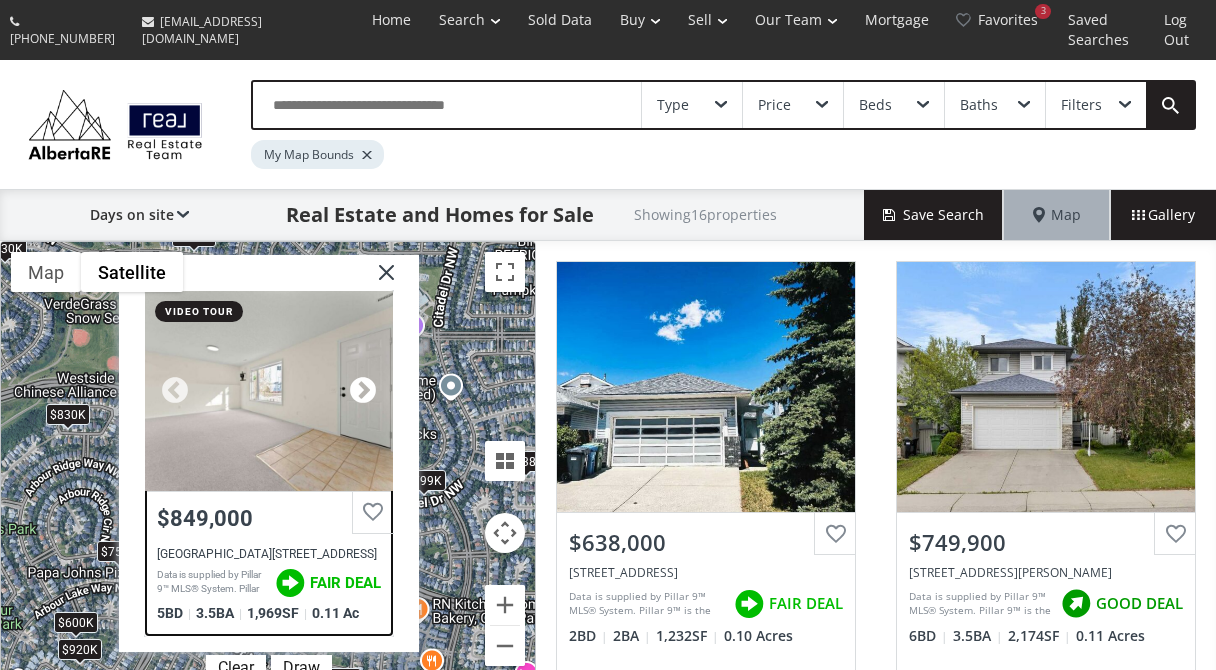click at bounding box center [363, 391] 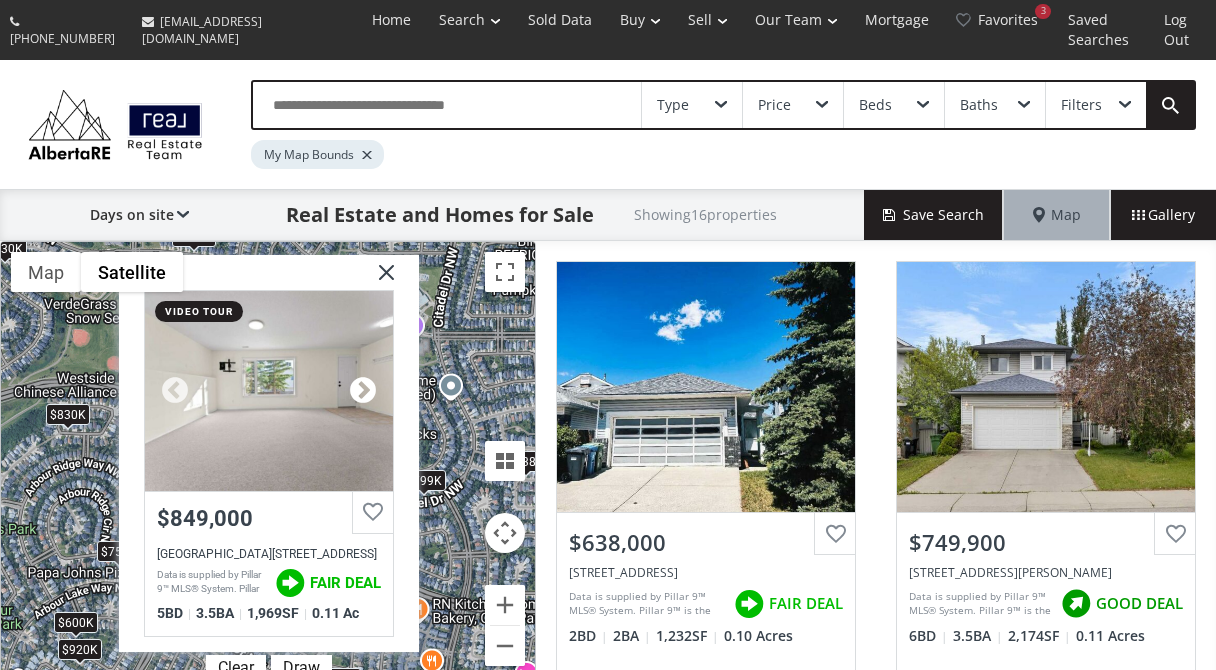 click at bounding box center [363, 391] 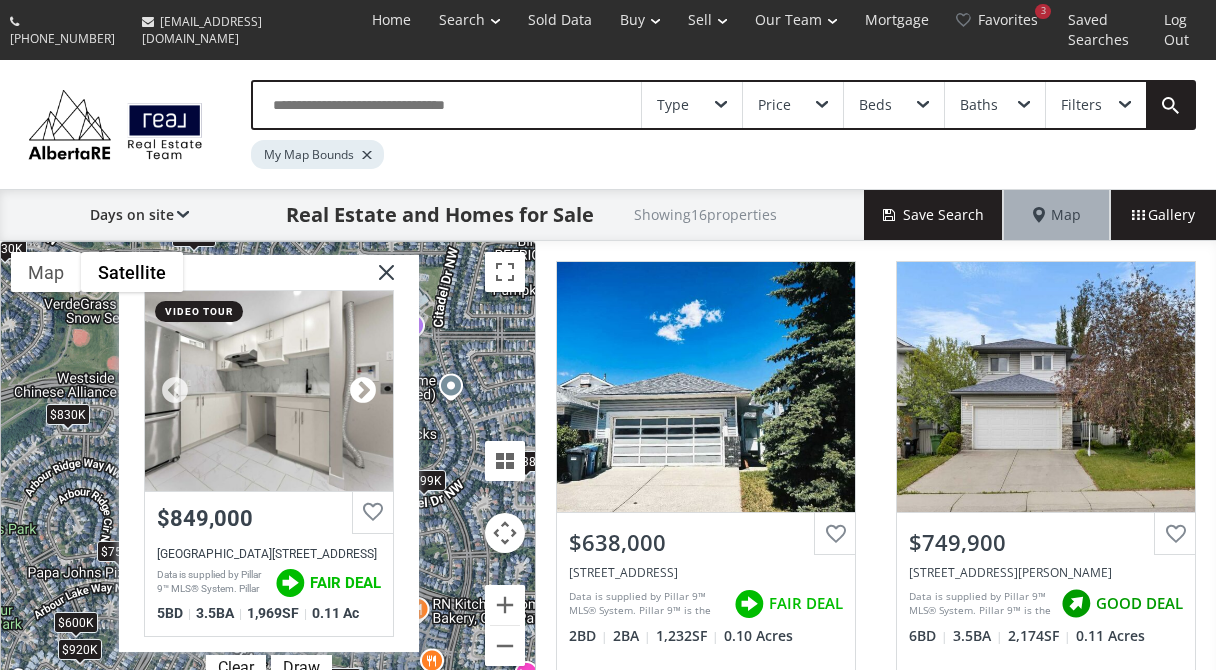click at bounding box center (363, 391) 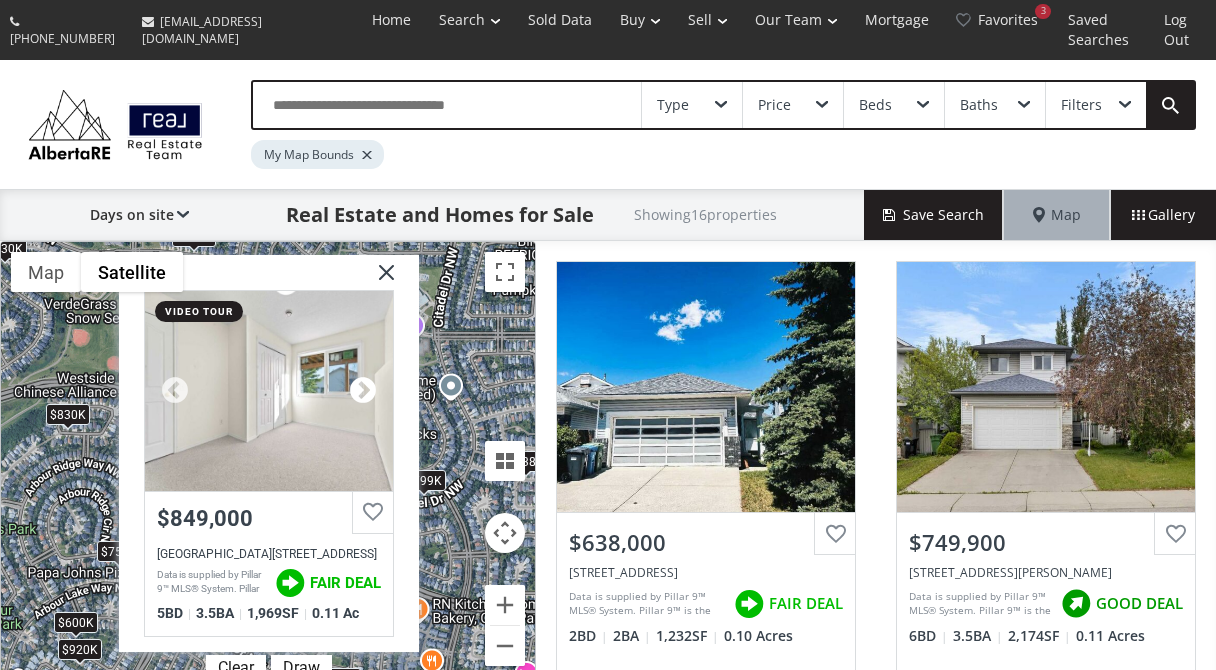 click at bounding box center [363, 391] 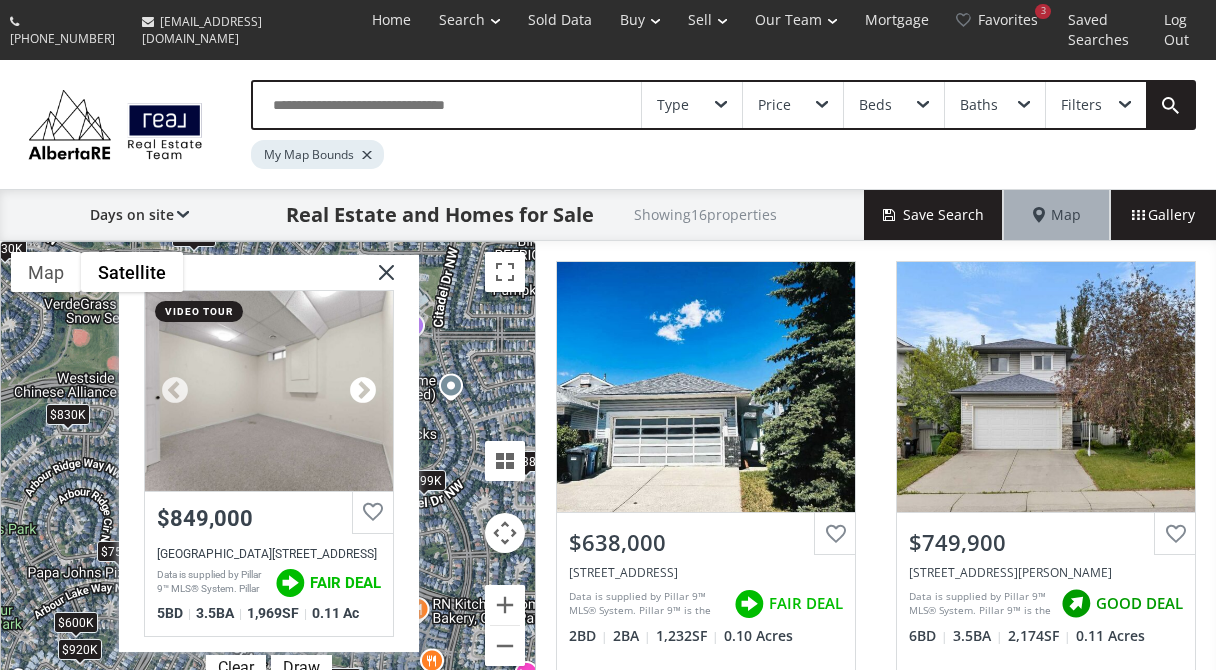 click at bounding box center [363, 391] 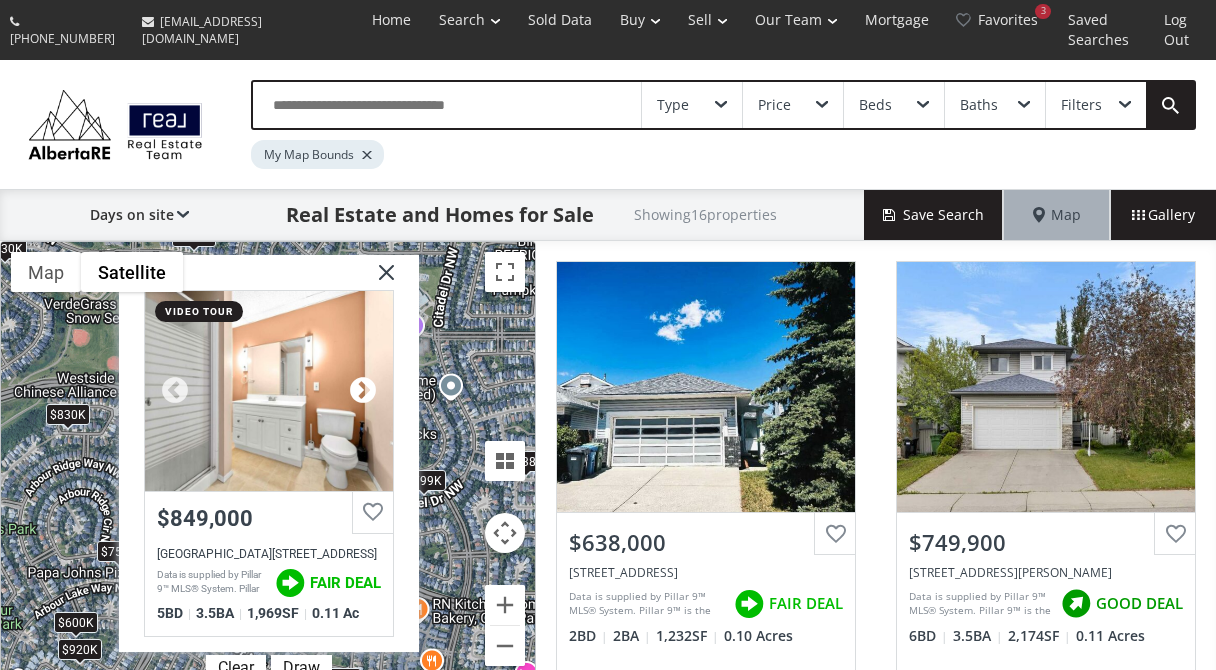 click at bounding box center [363, 391] 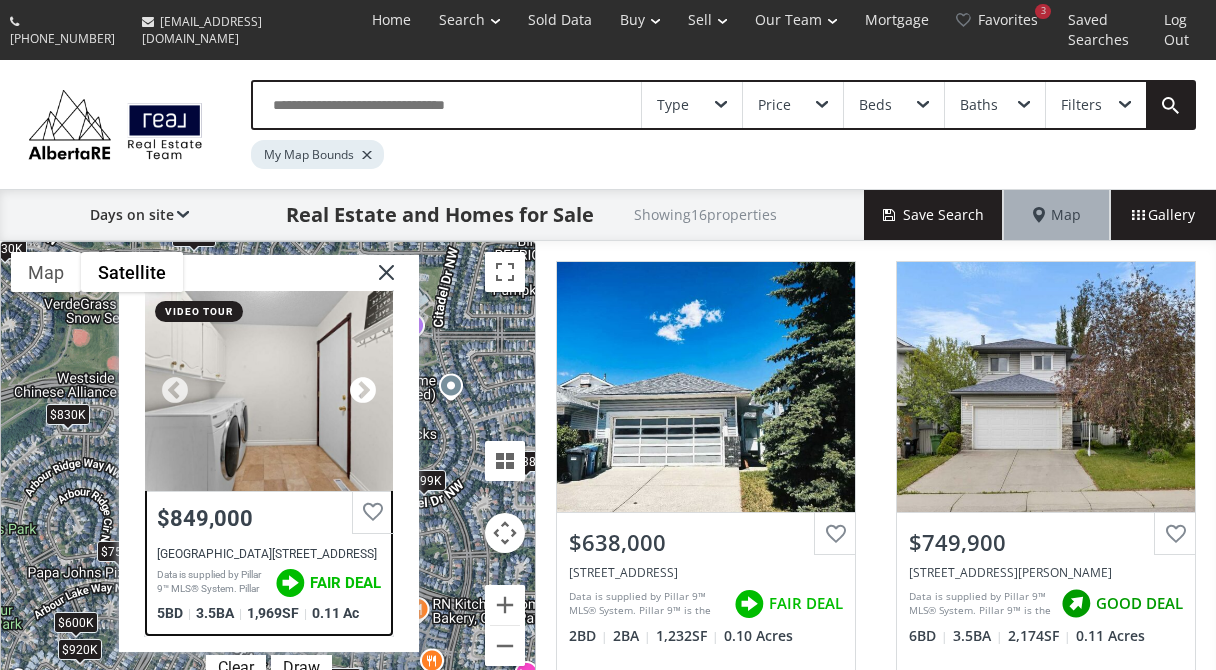 click at bounding box center [363, 391] 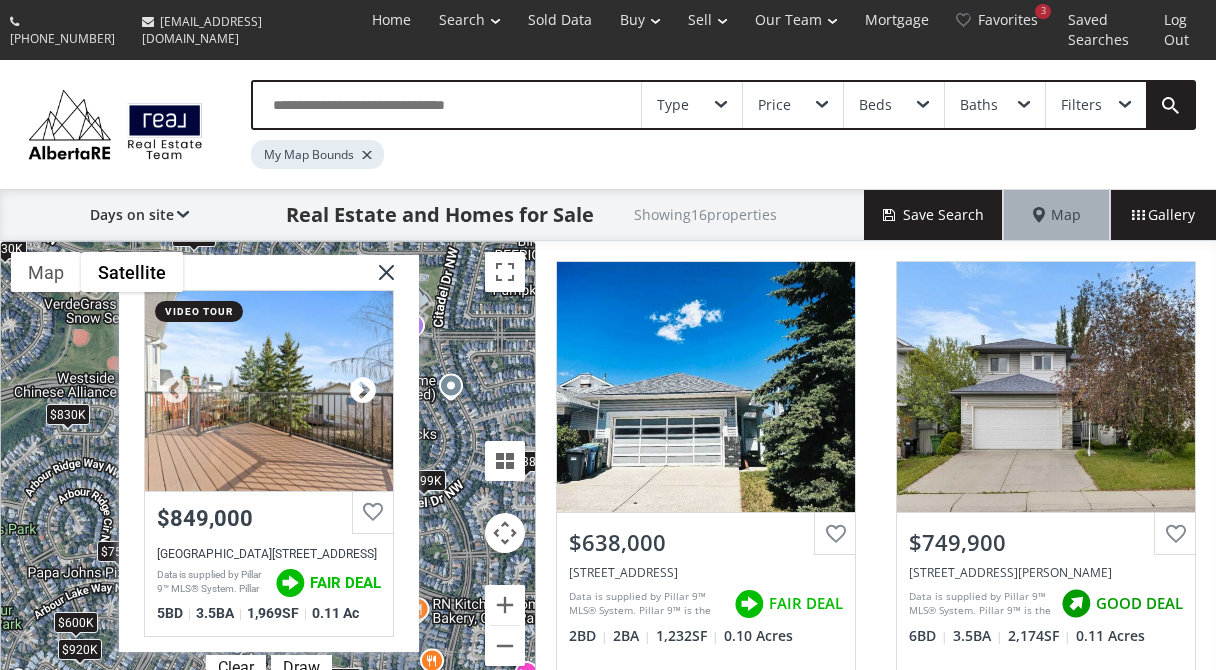 click at bounding box center (363, 391) 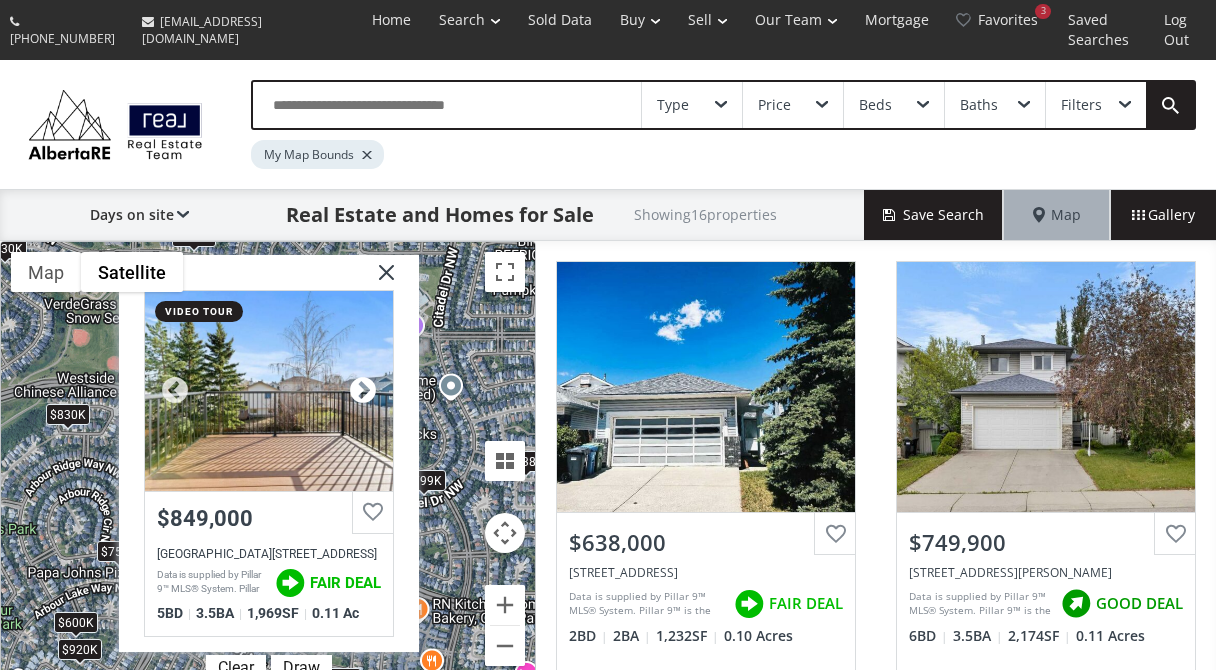 click at bounding box center (363, 391) 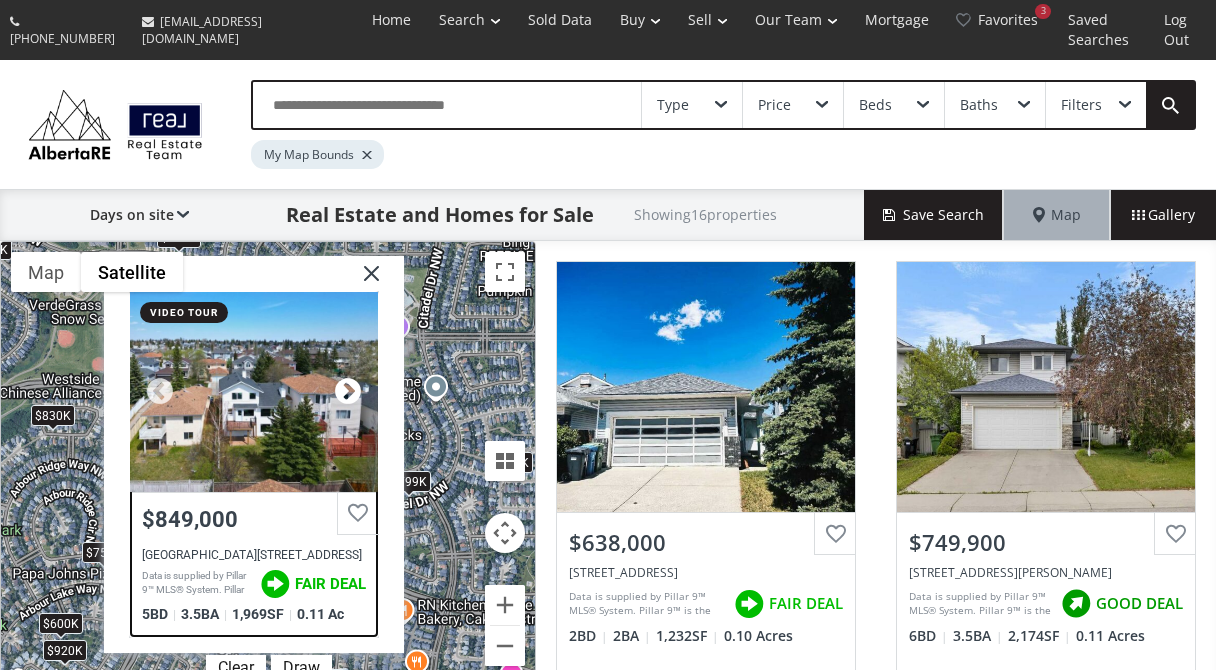 drag, startPoint x: 362, startPoint y: 372, endPoint x: 347, endPoint y: 376, distance: 15.524175 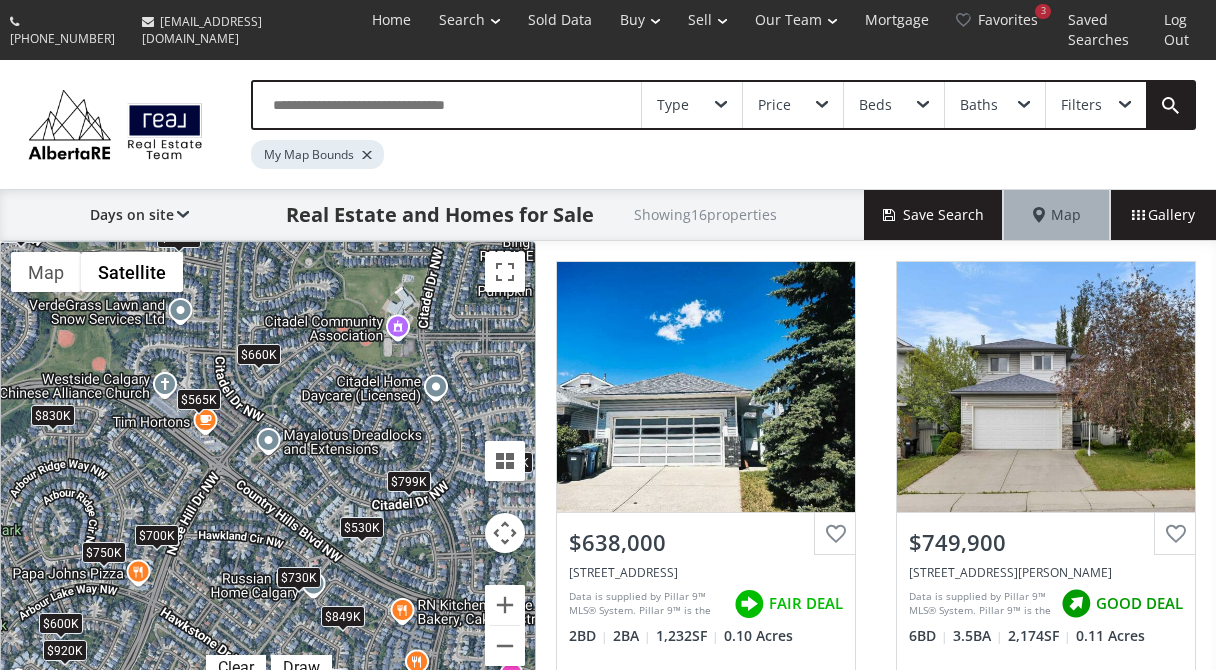 click on "$730K" at bounding box center [299, 577] 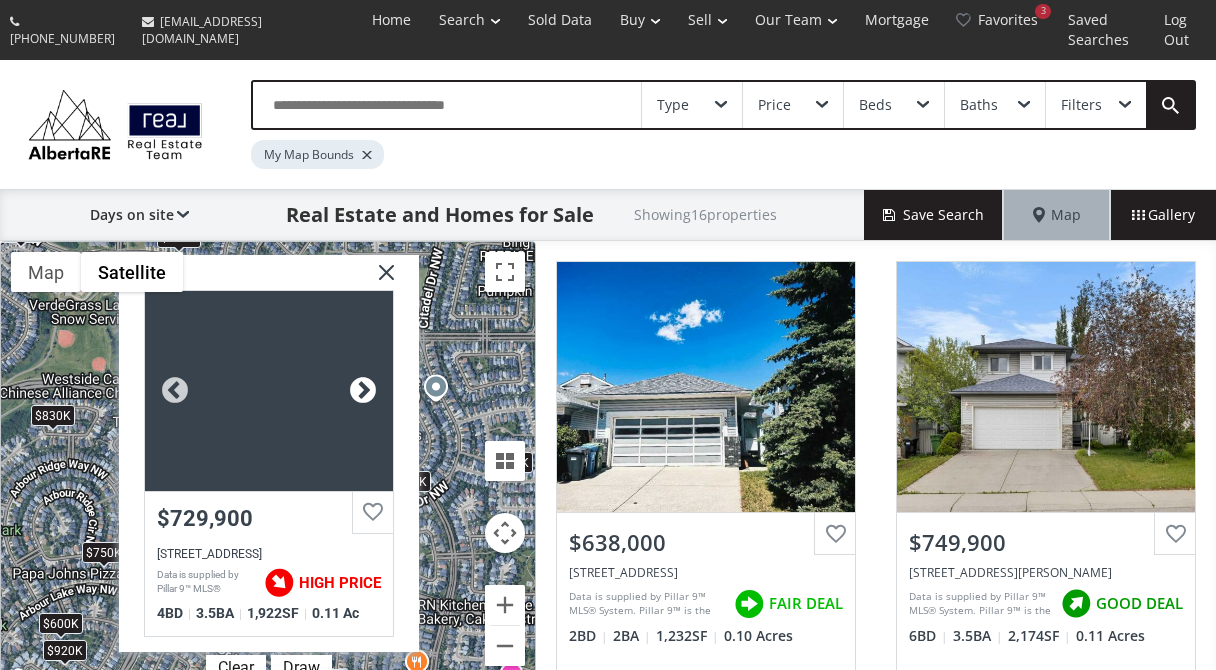 click at bounding box center [363, 391] 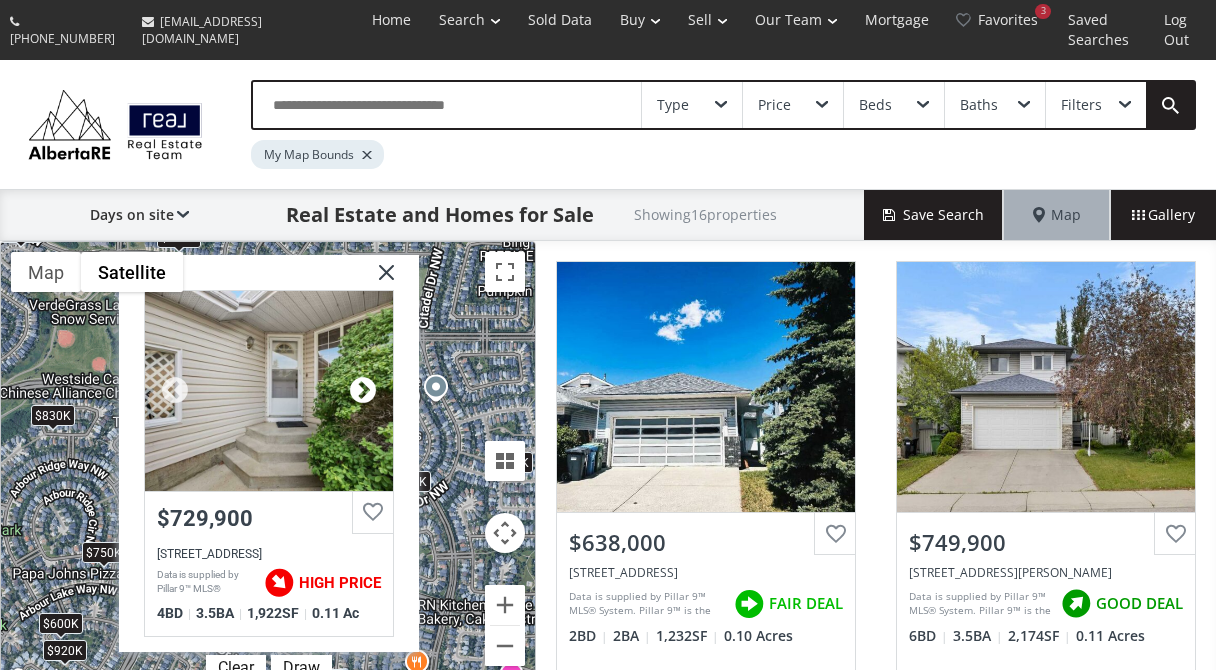 click at bounding box center [363, 391] 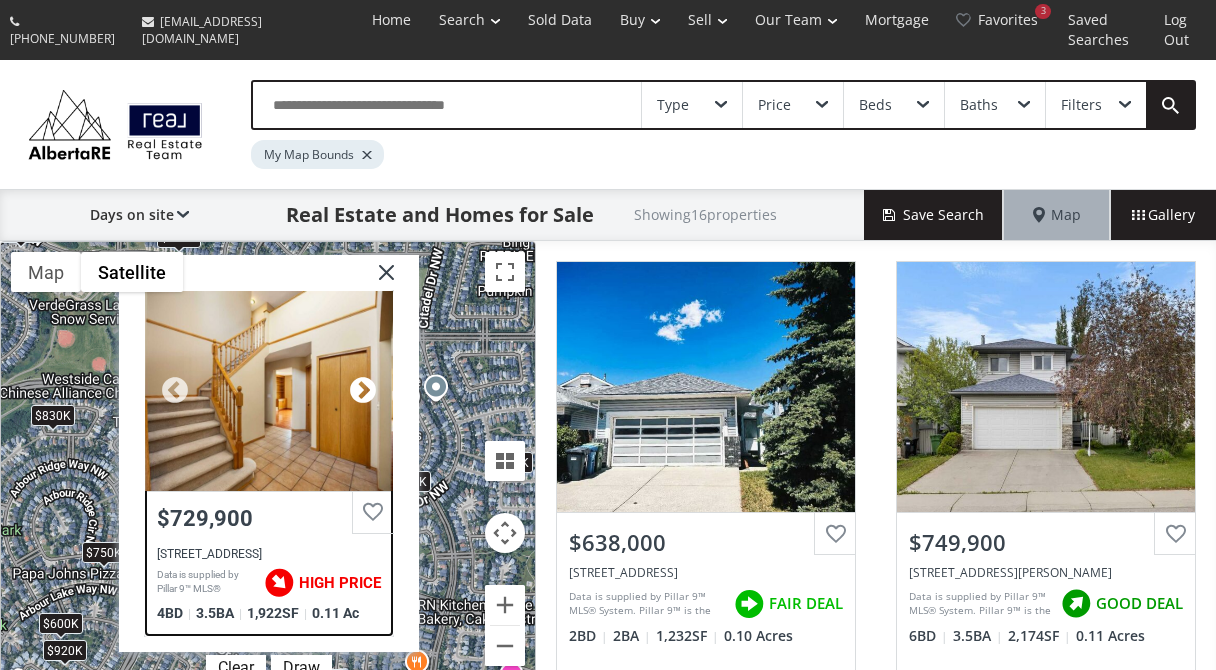click at bounding box center [363, 391] 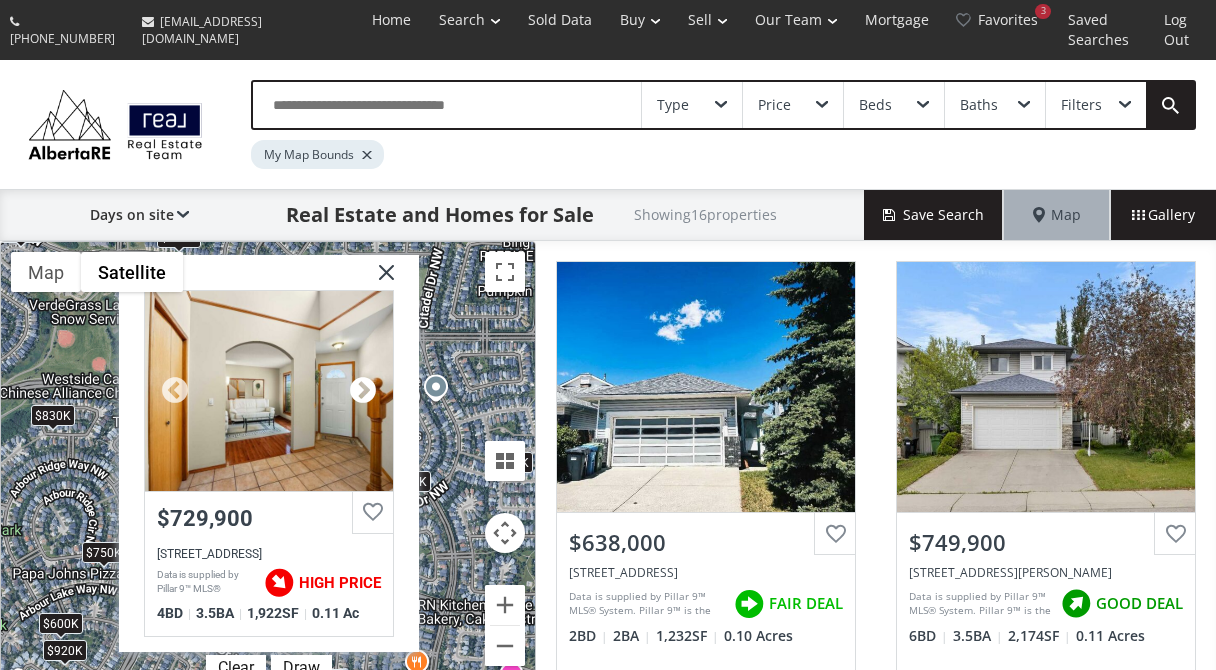 click at bounding box center [363, 391] 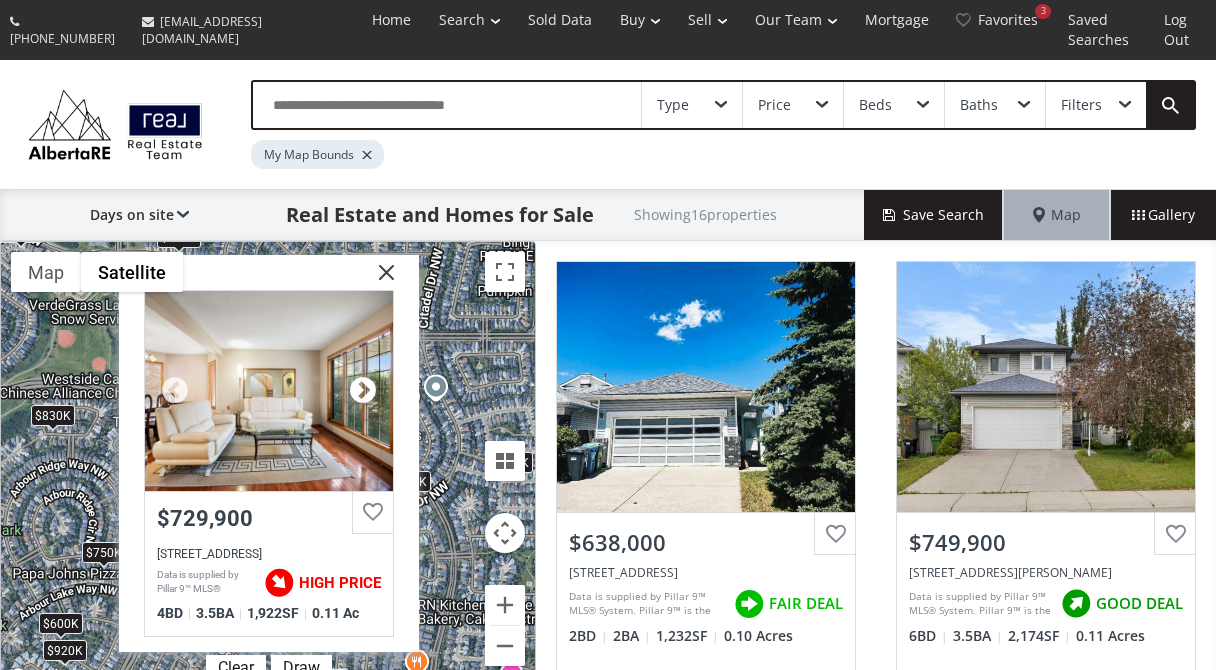 click at bounding box center (363, 391) 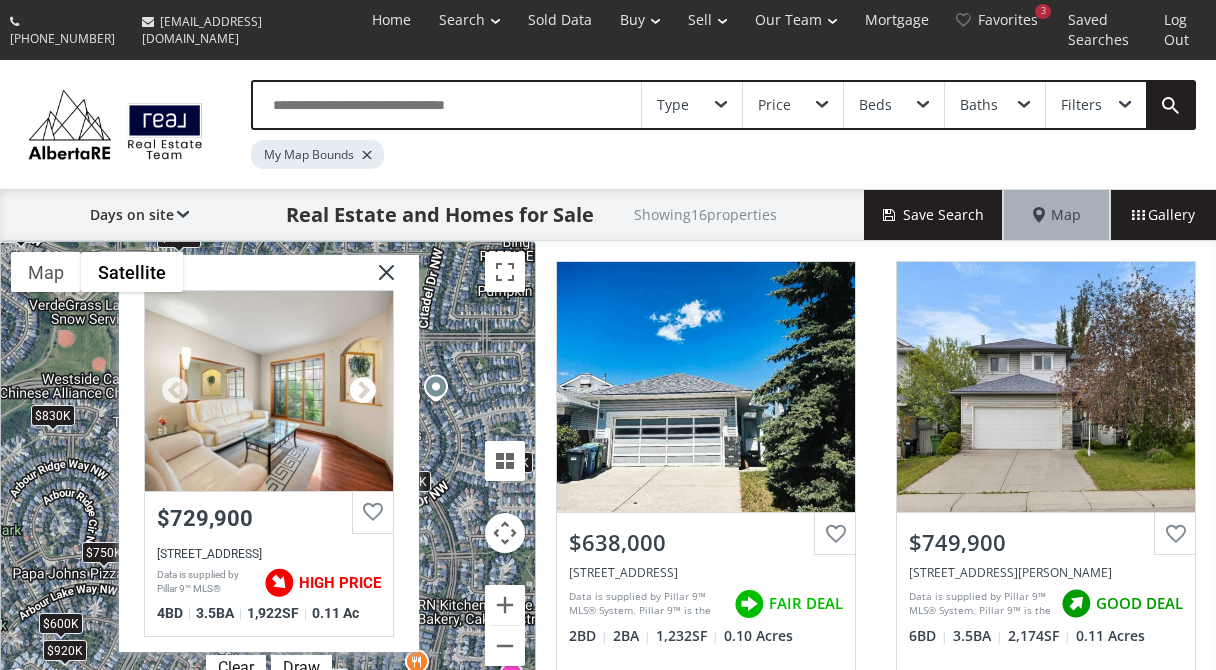click at bounding box center (363, 391) 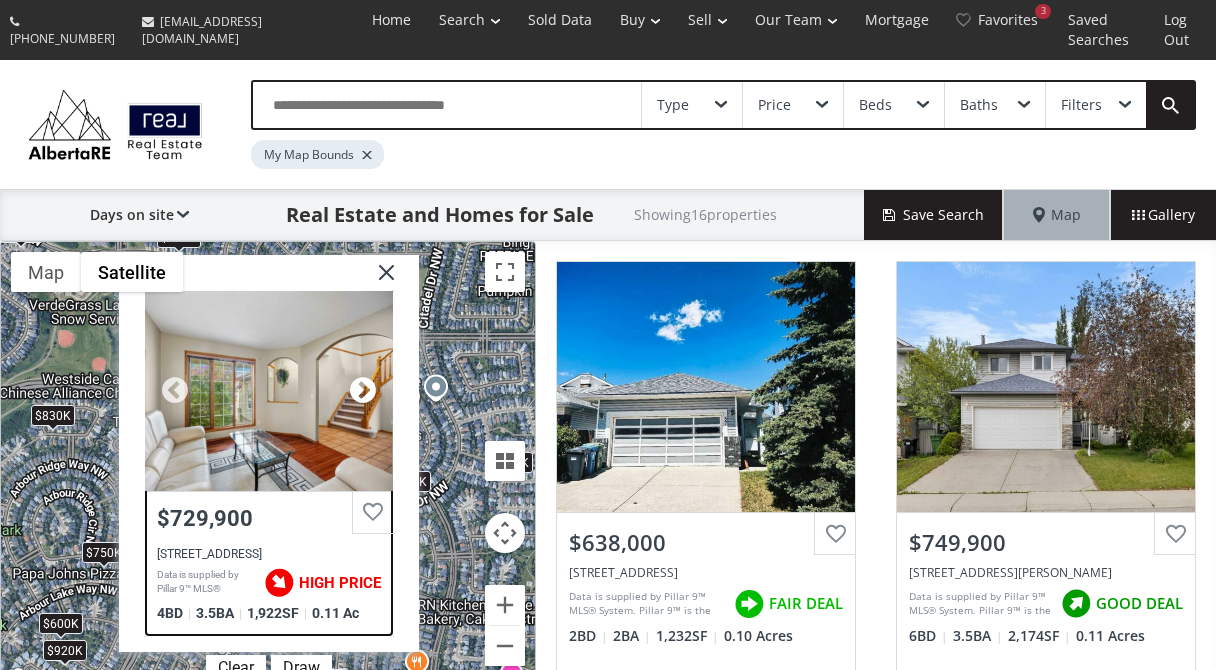 click at bounding box center [363, 391] 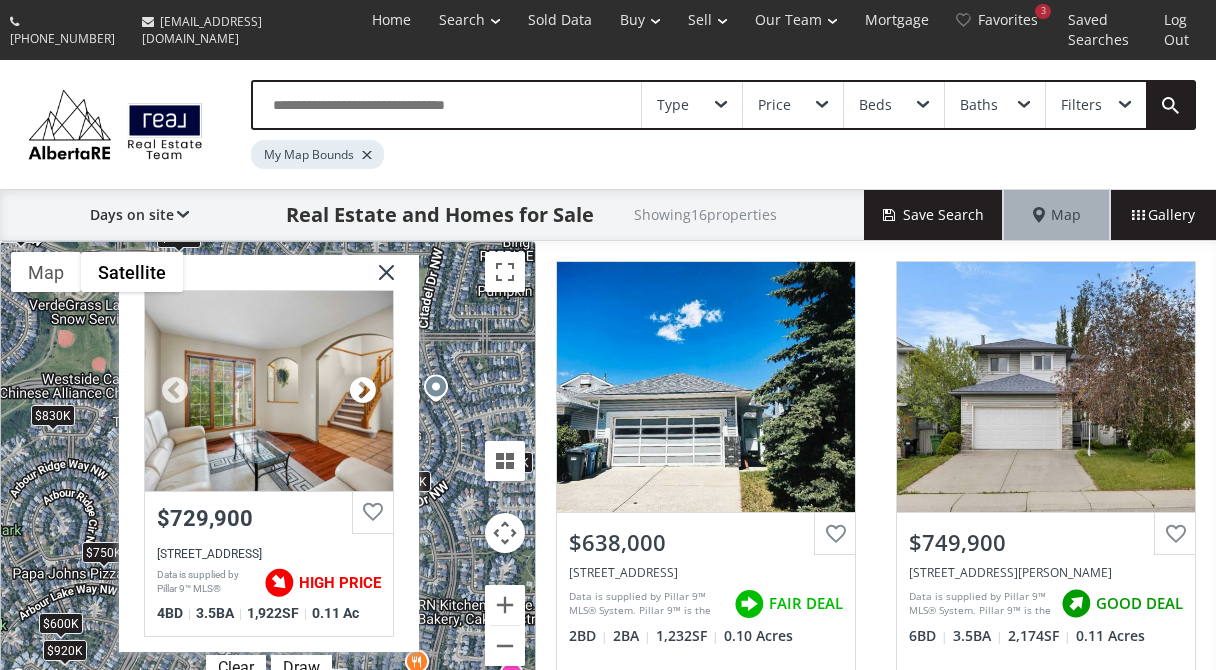 click at bounding box center (363, 391) 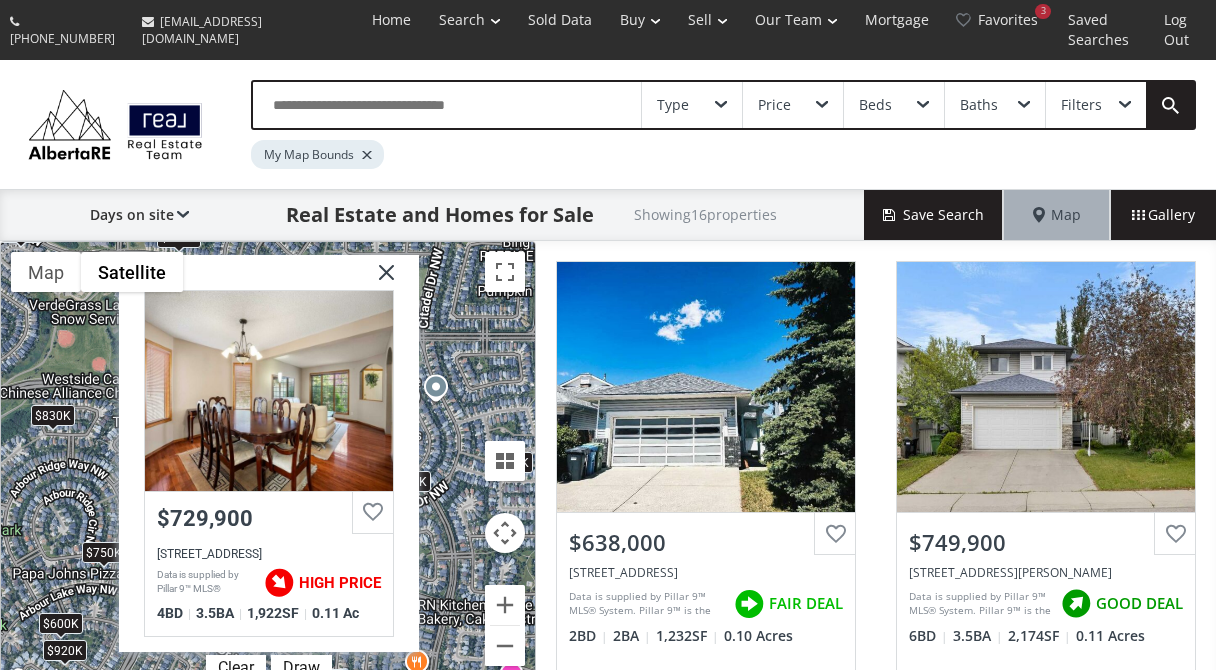click at bounding box center [379, 280] 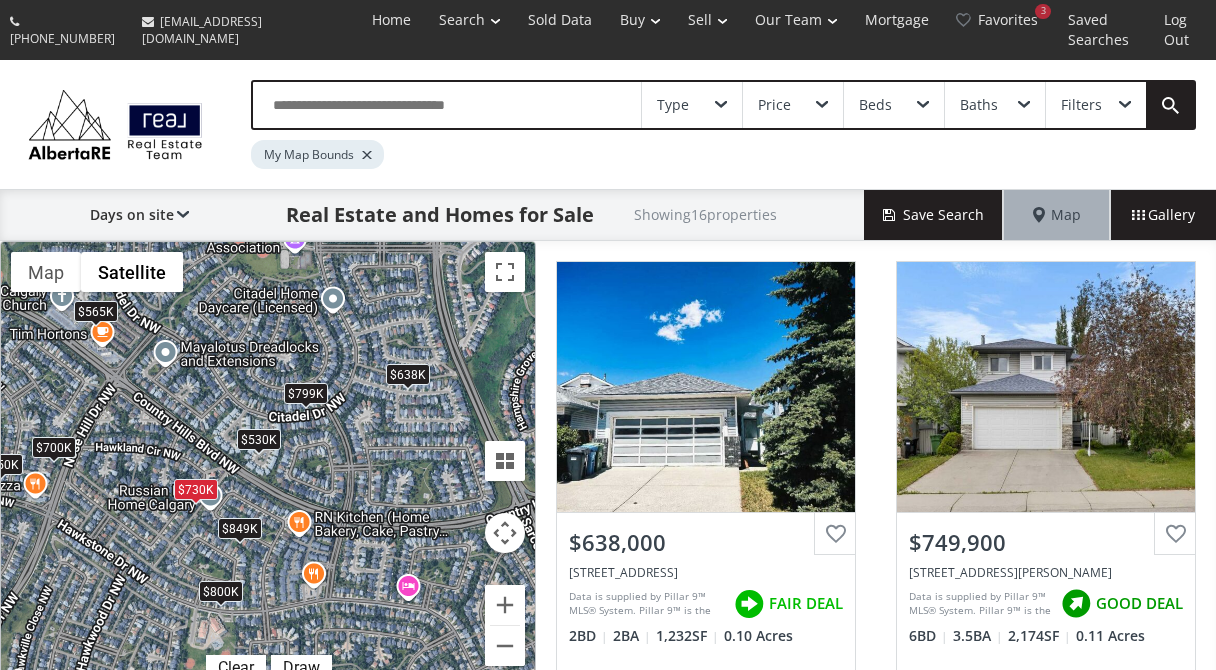 drag, startPoint x: 402, startPoint y: 436, endPoint x: 297, endPoint y: 348, distance: 137 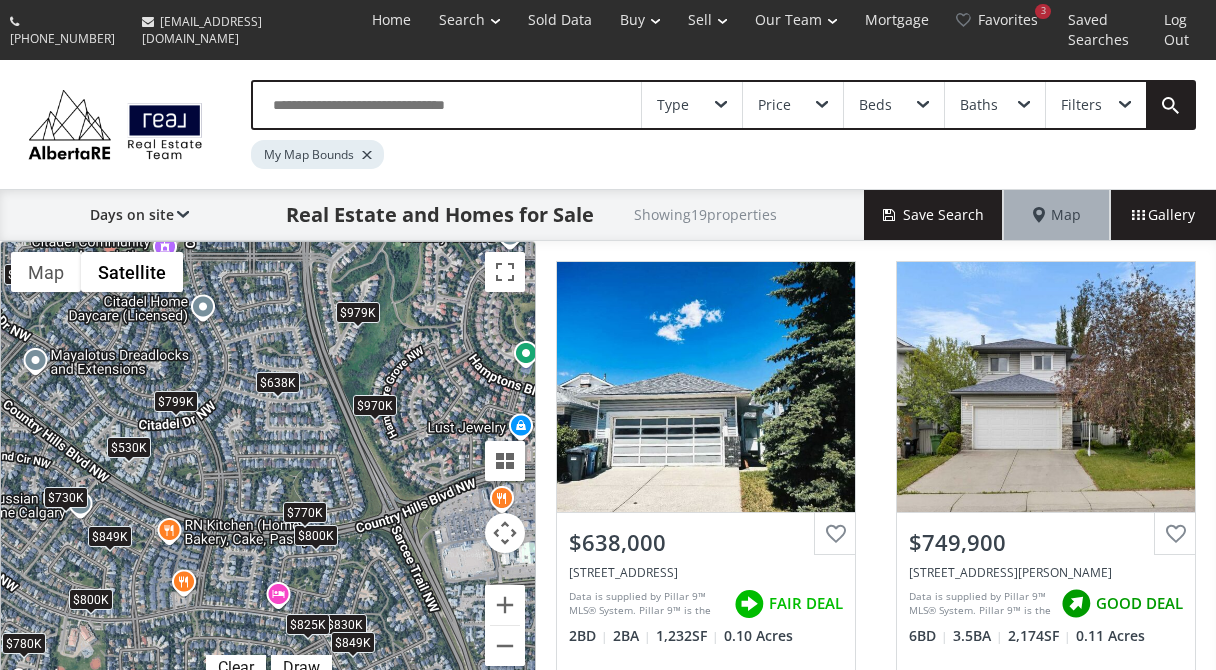drag, startPoint x: 378, startPoint y: 397, endPoint x: 246, endPoint y: 405, distance: 132.2422 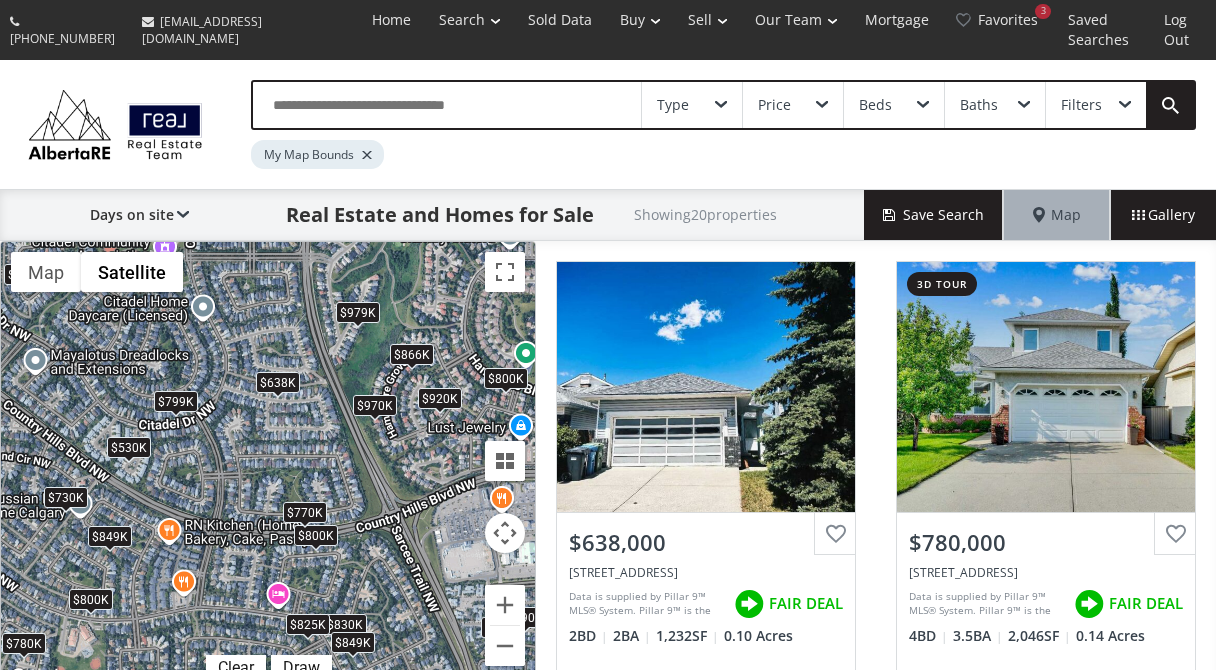 click on "$979K" at bounding box center (358, 312) 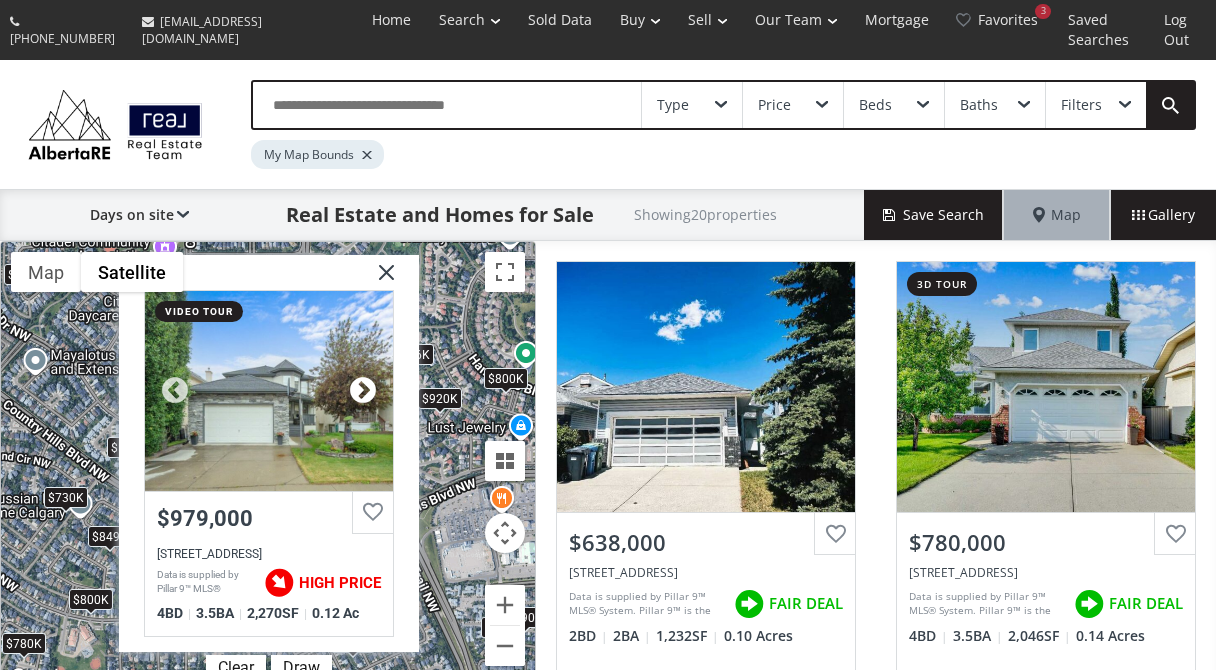 click at bounding box center [363, 391] 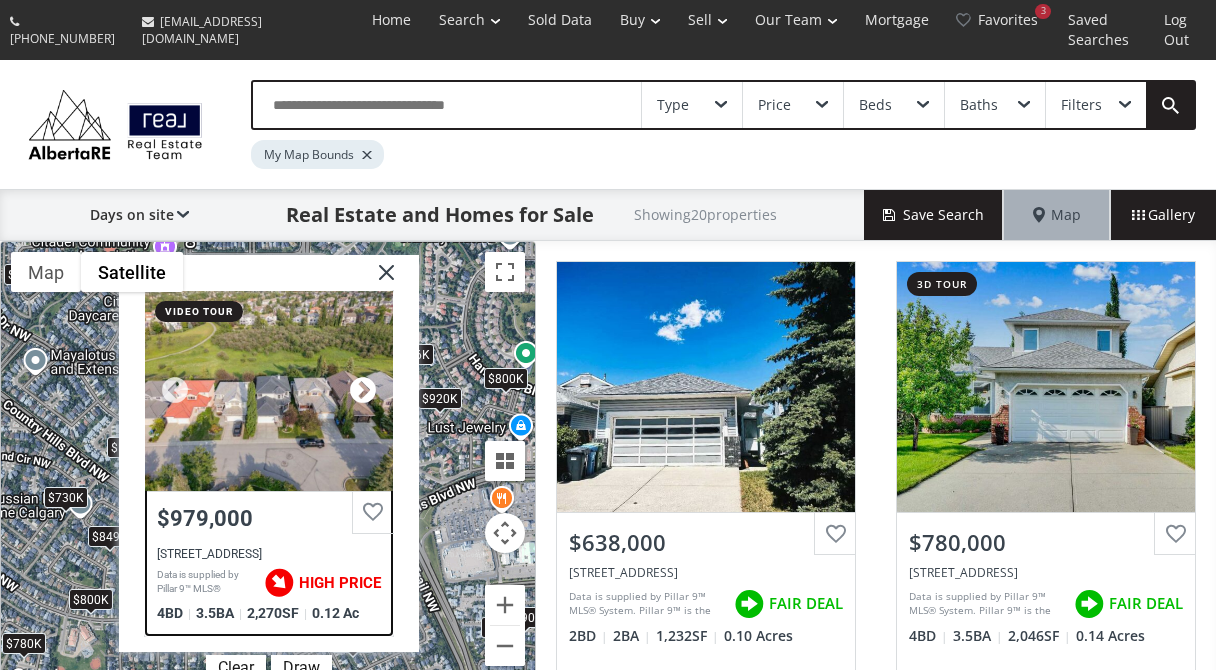 click at bounding box center [363, 391] 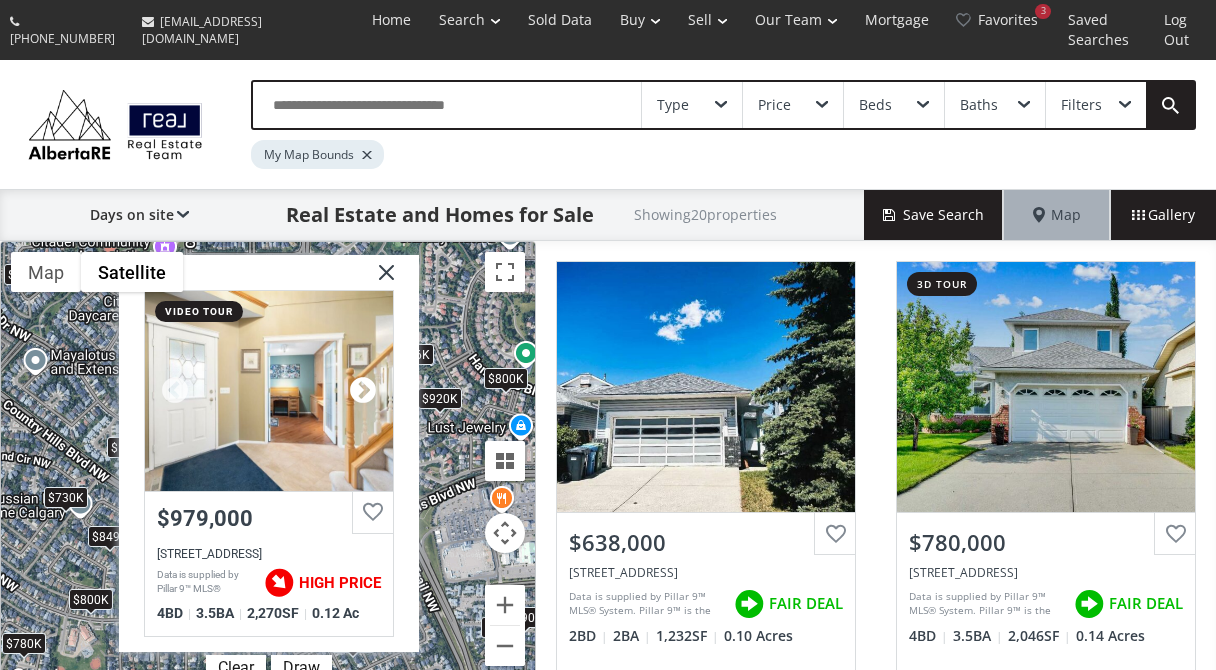 click at bounding box center [363, 391] 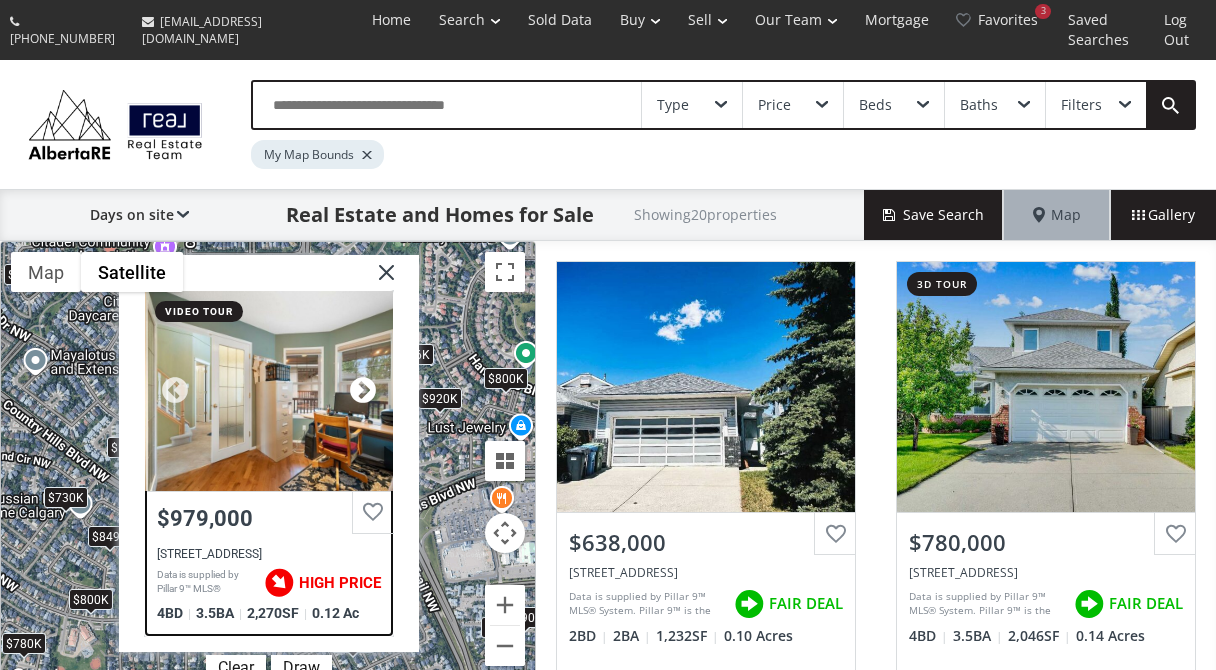 click at bounding box center [363, 391] 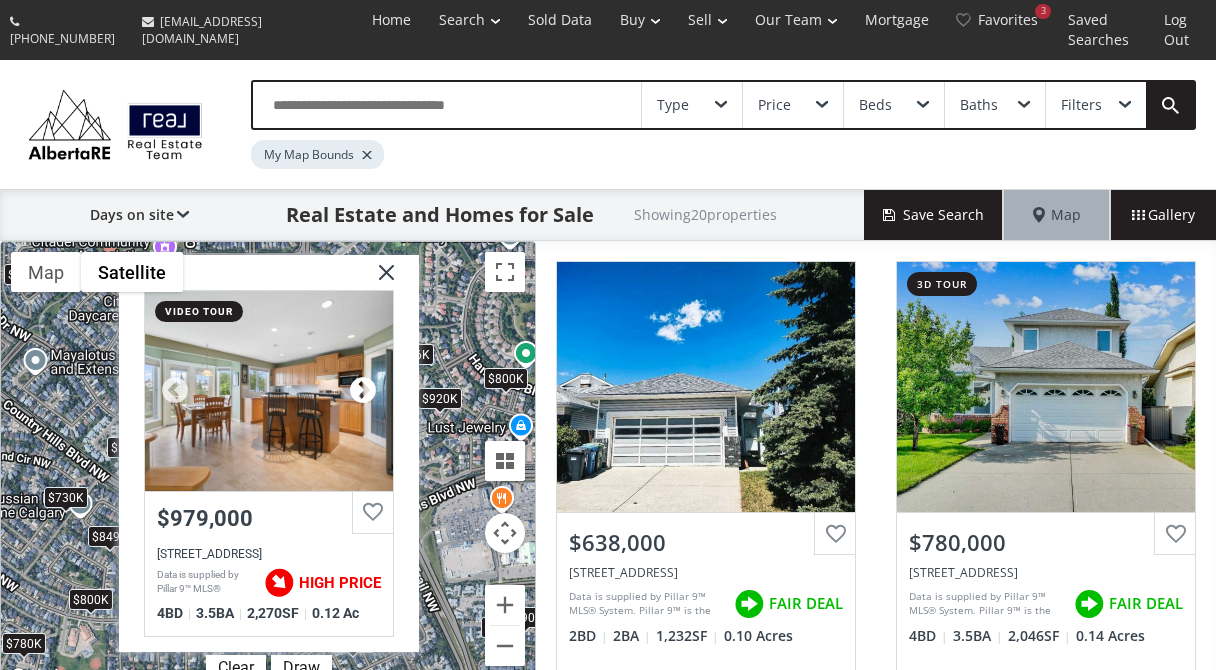 click at bounding box center (363, 391) 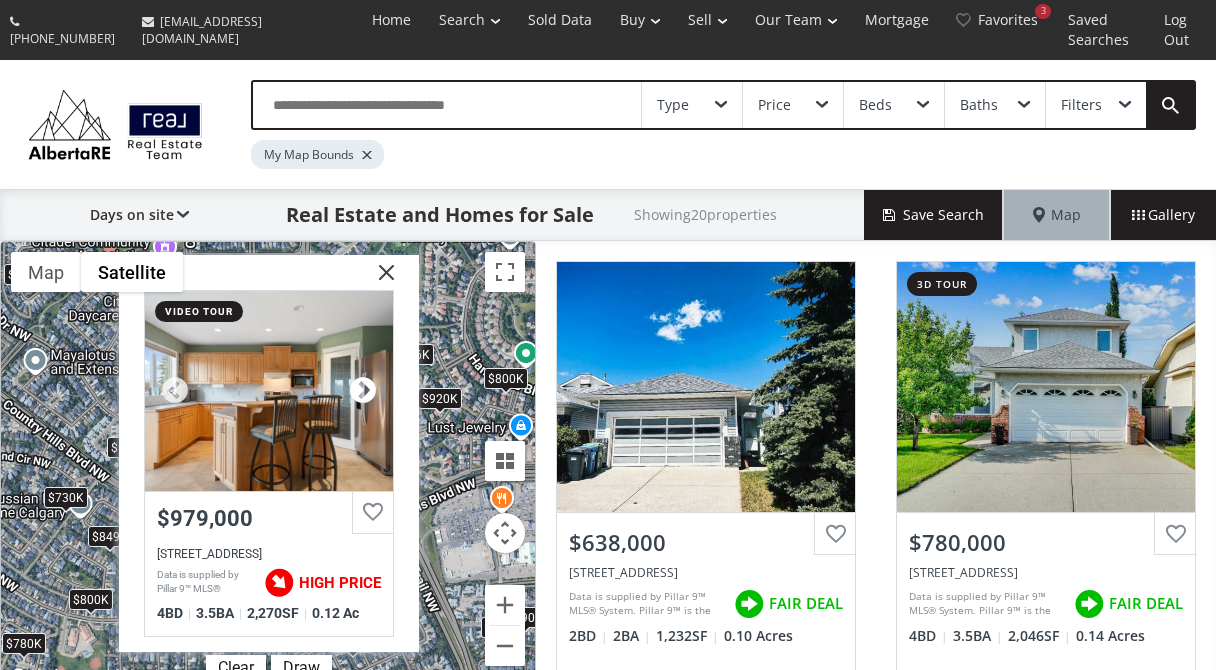 click at bounding box center (363, 391) 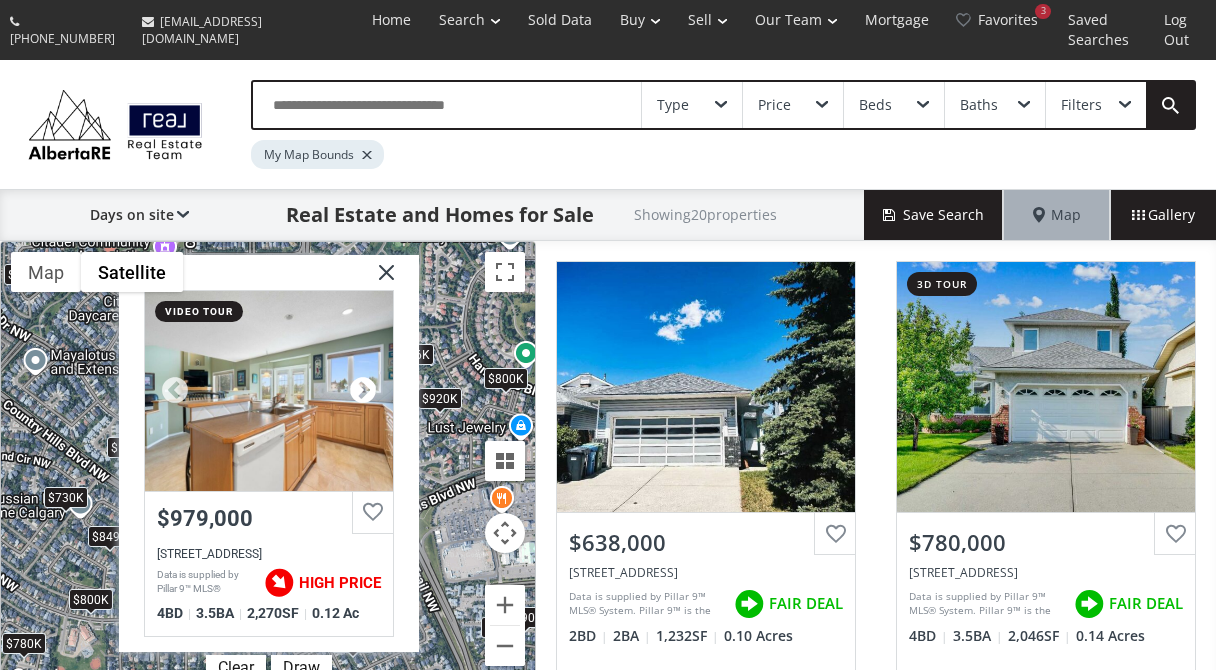 click at bounding box center (363, 391) 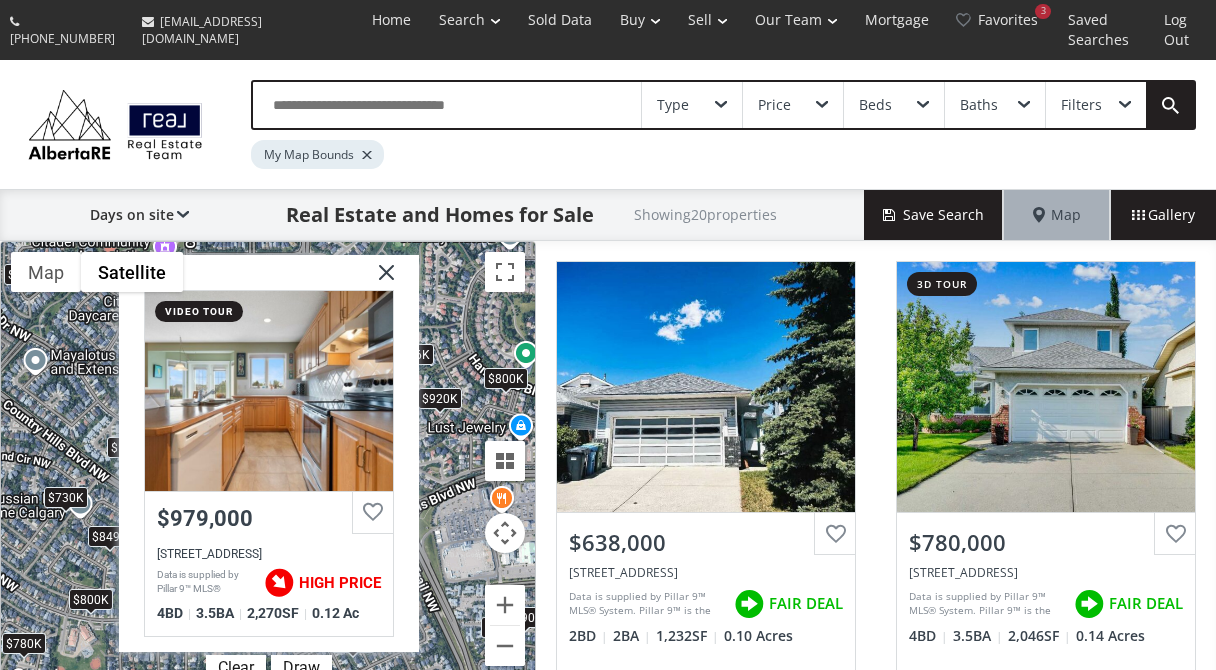 click at bounding box center (379, 280) 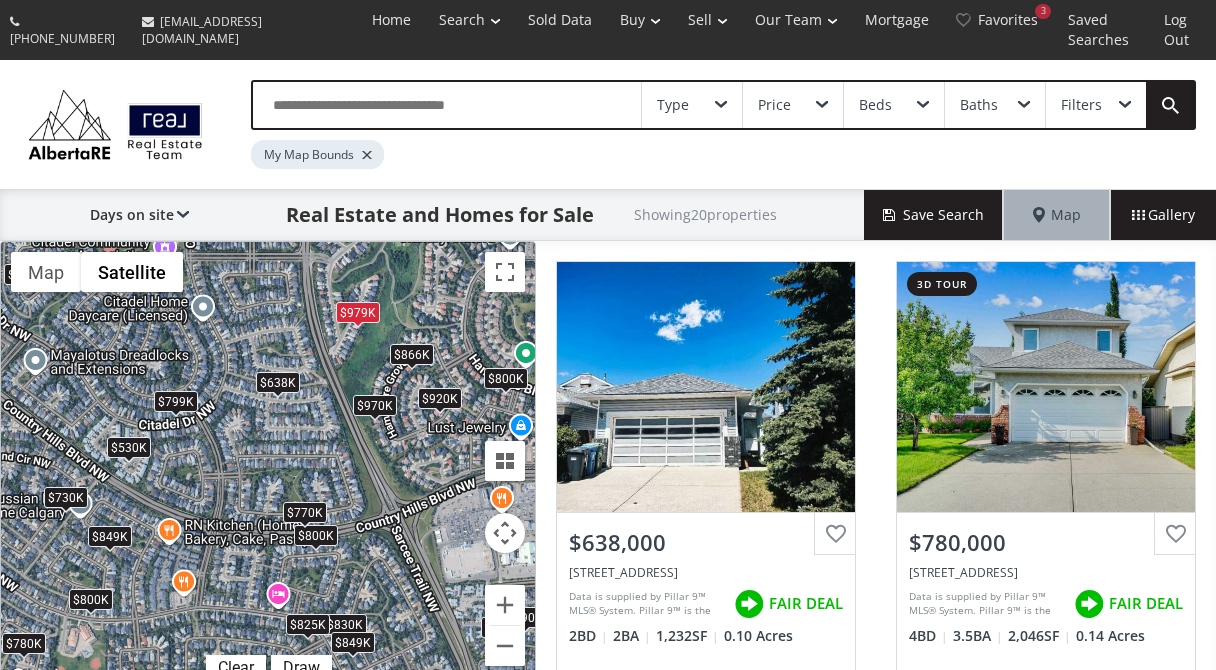 click on "$920K" at bounding box center (440, 398) 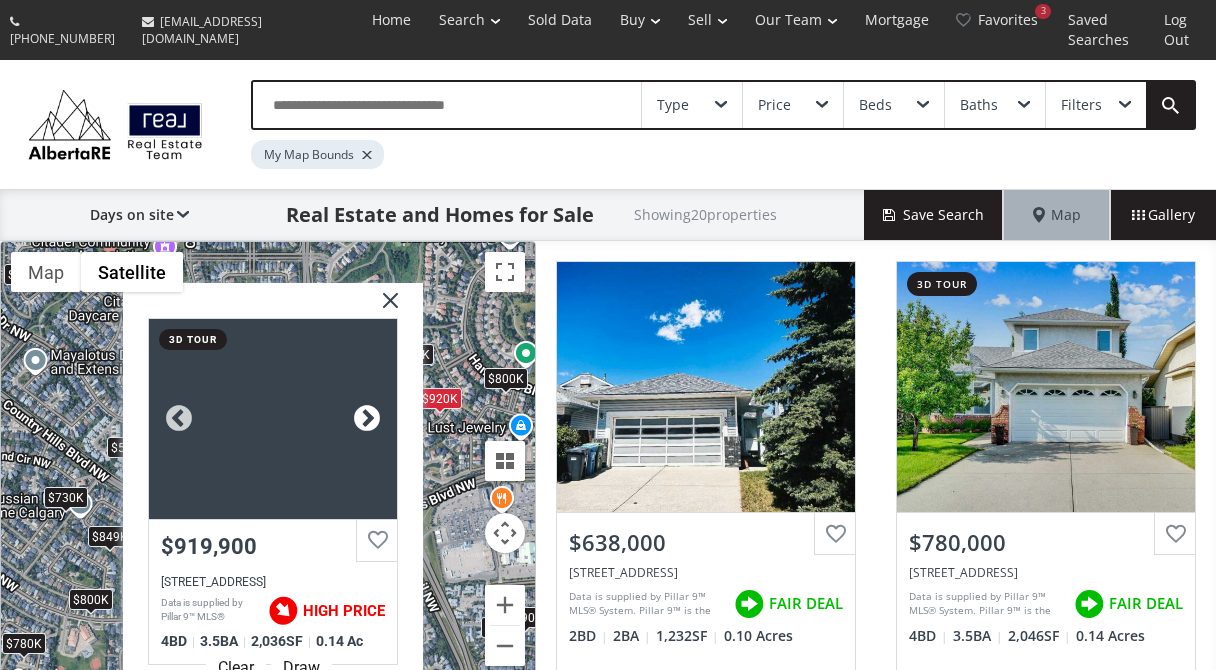 click at bounding box center [367, 419] 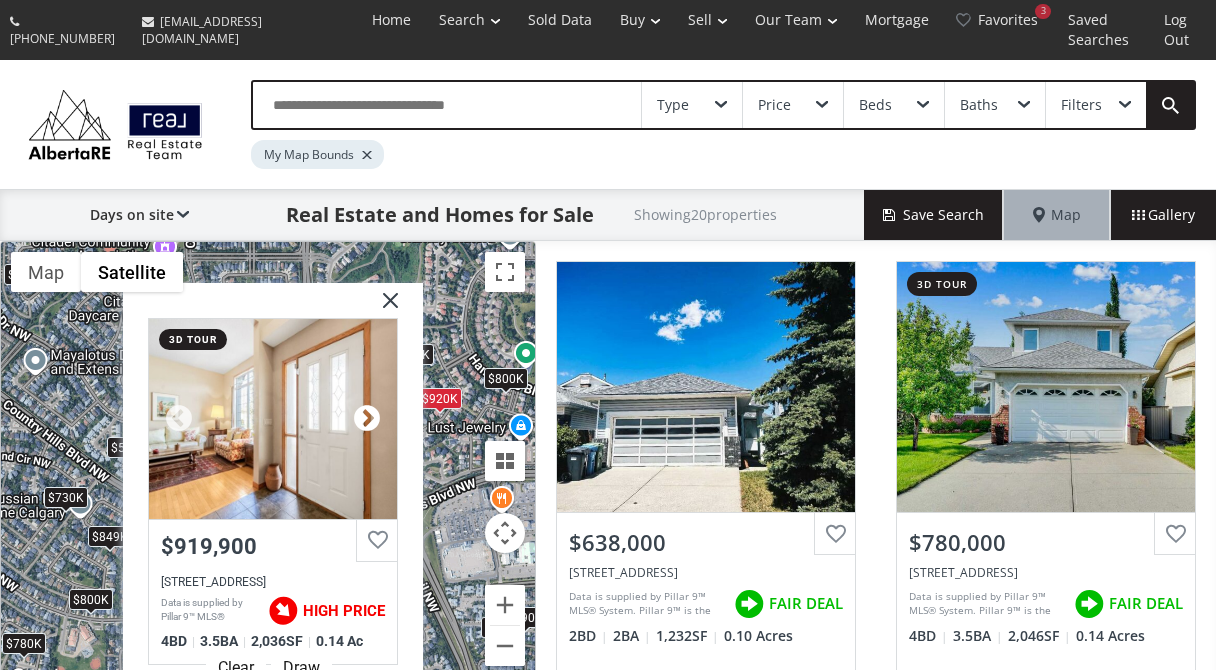 click at bounding box center (367, 419) 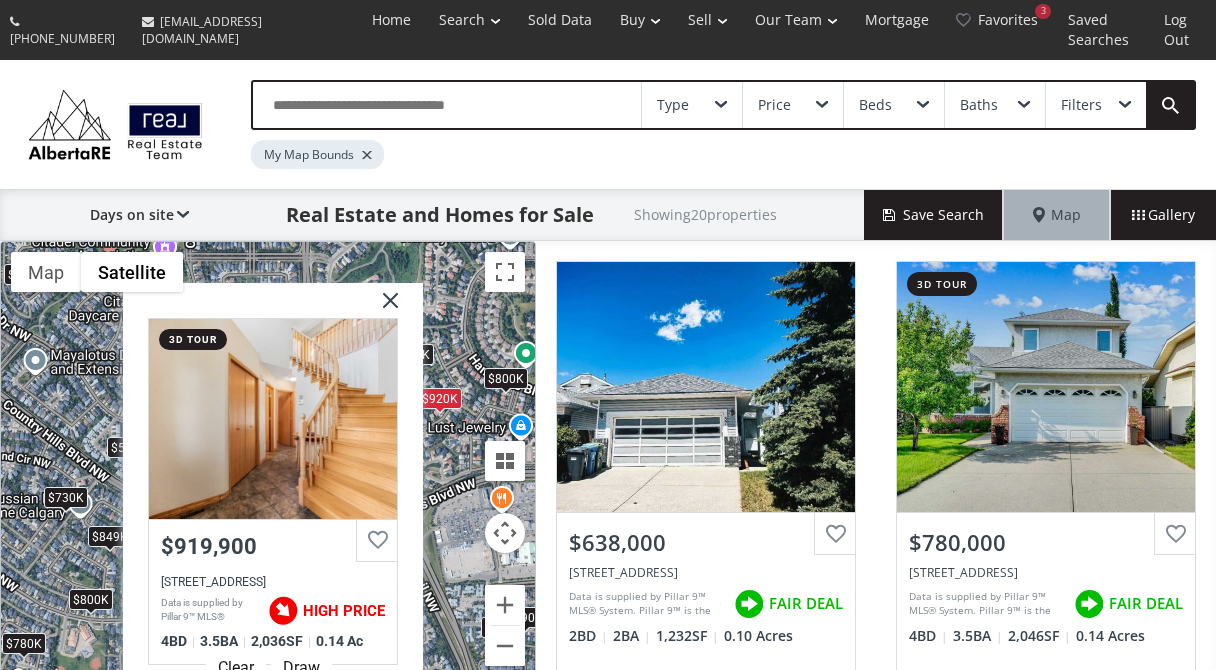 click at bounding box center [383, 308] 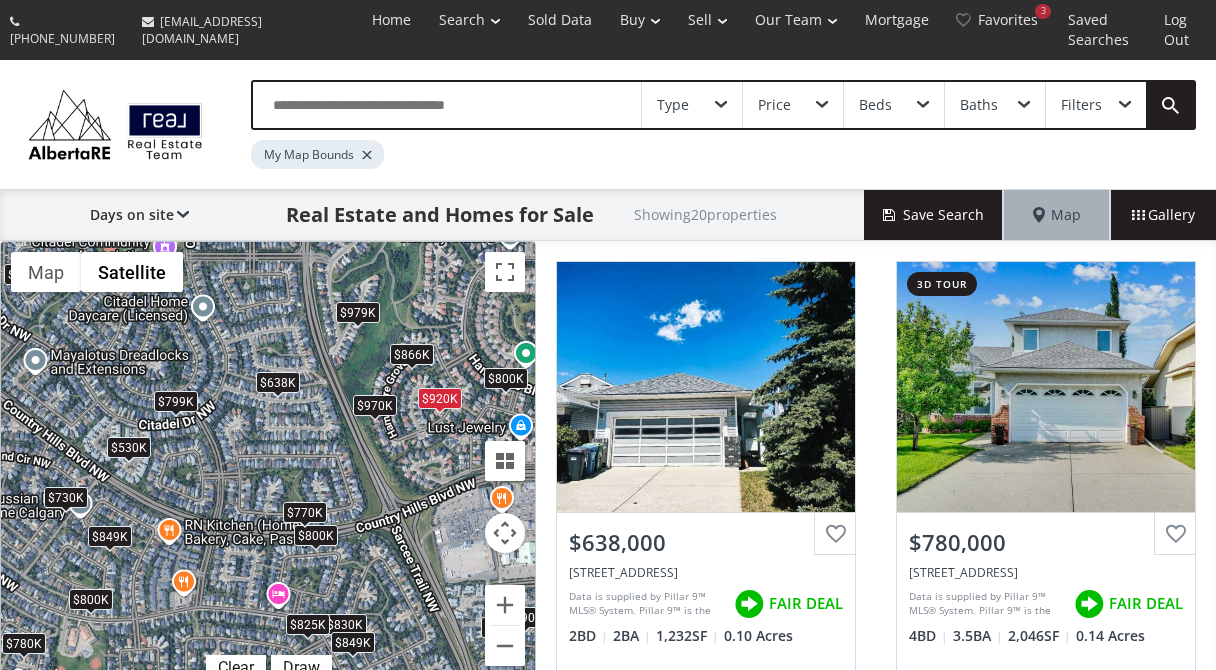 click on "To navigate, press the arrow keys. $638K $780K $660K $979K $830K $530K $970K $590K $730K $799K $800K $570K $825K $866K $849K $920K $849K $800K $800K $770K" at bounding box center (268, 466) 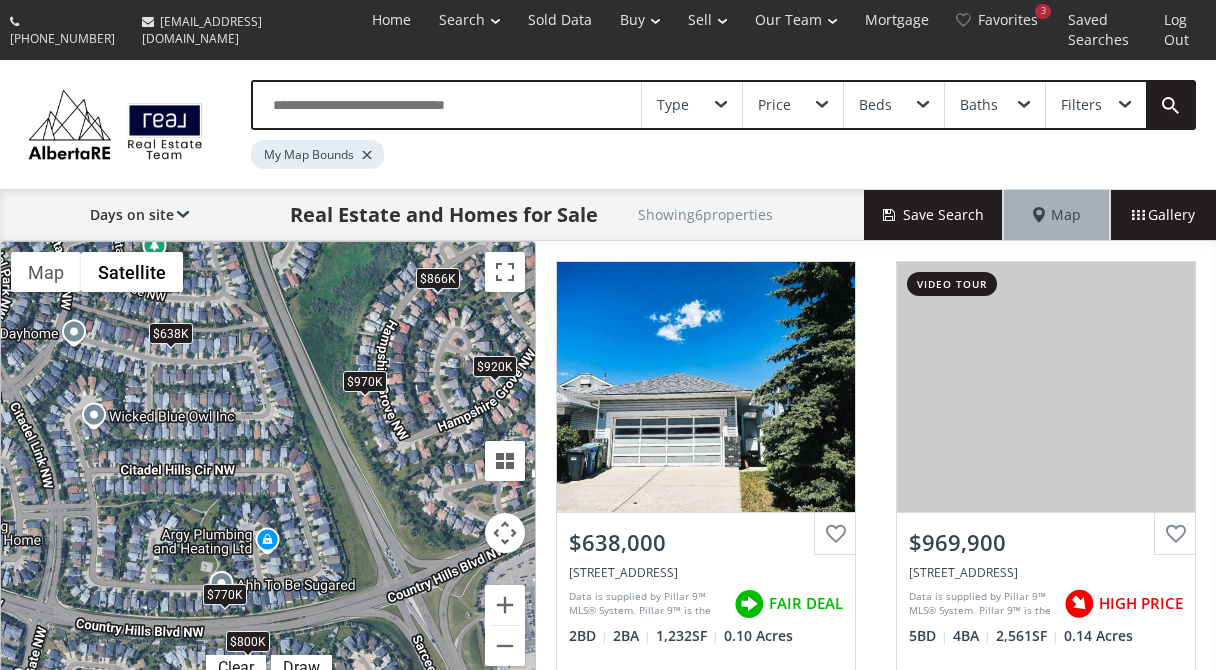 click on "$970K" at bounding box center (365, 380) 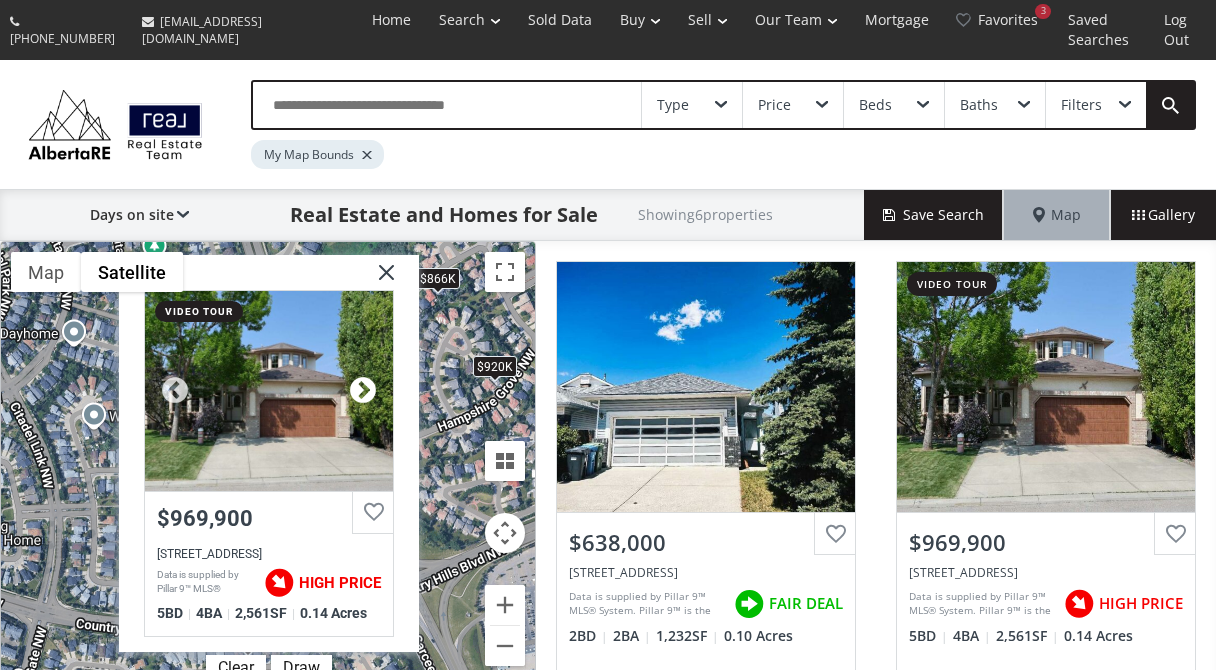 click at bounding box center [363, 391] 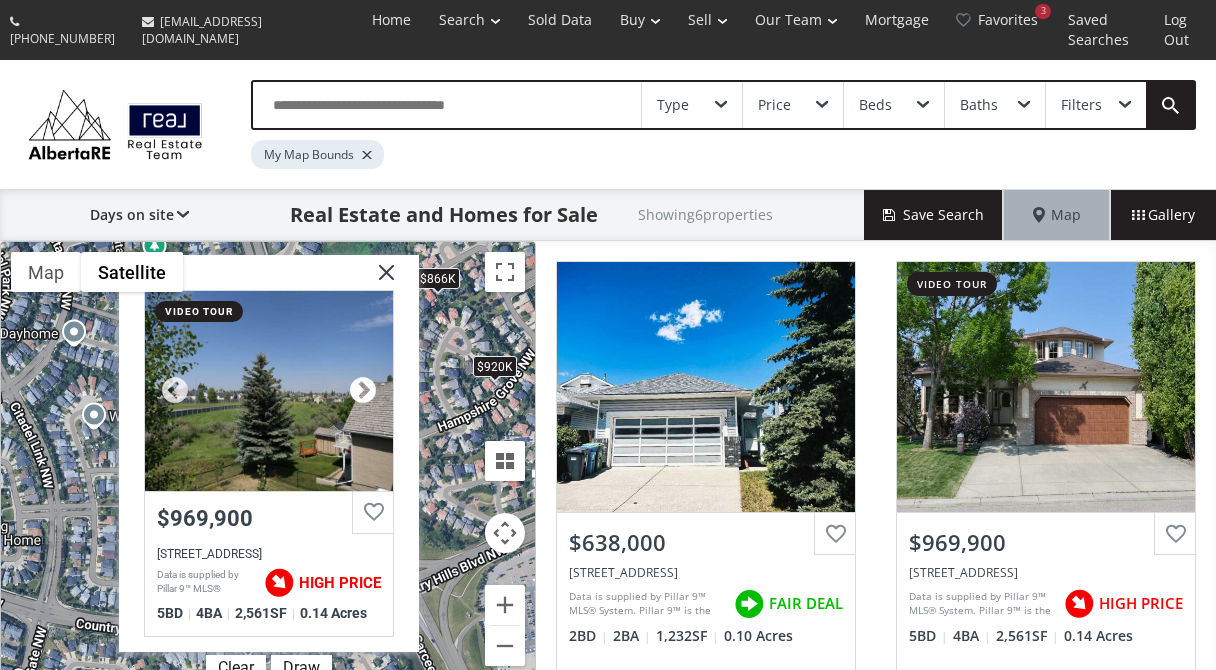 click at bounding box center [363, 391] 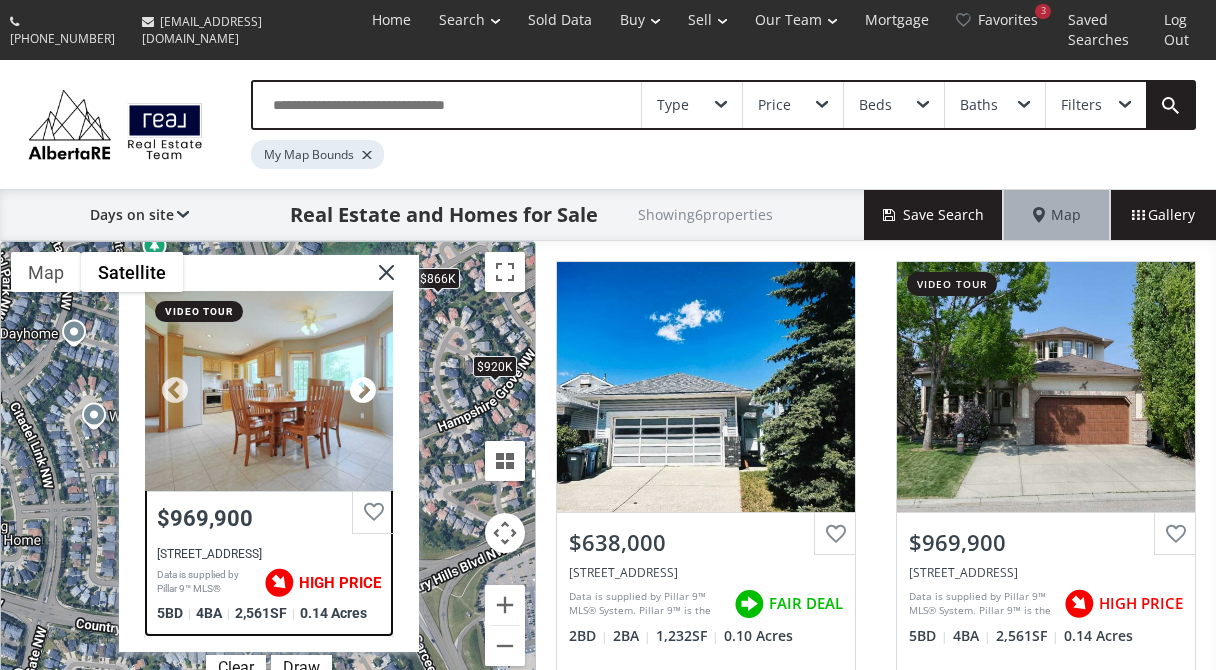 click at bounding box center (363, 391) 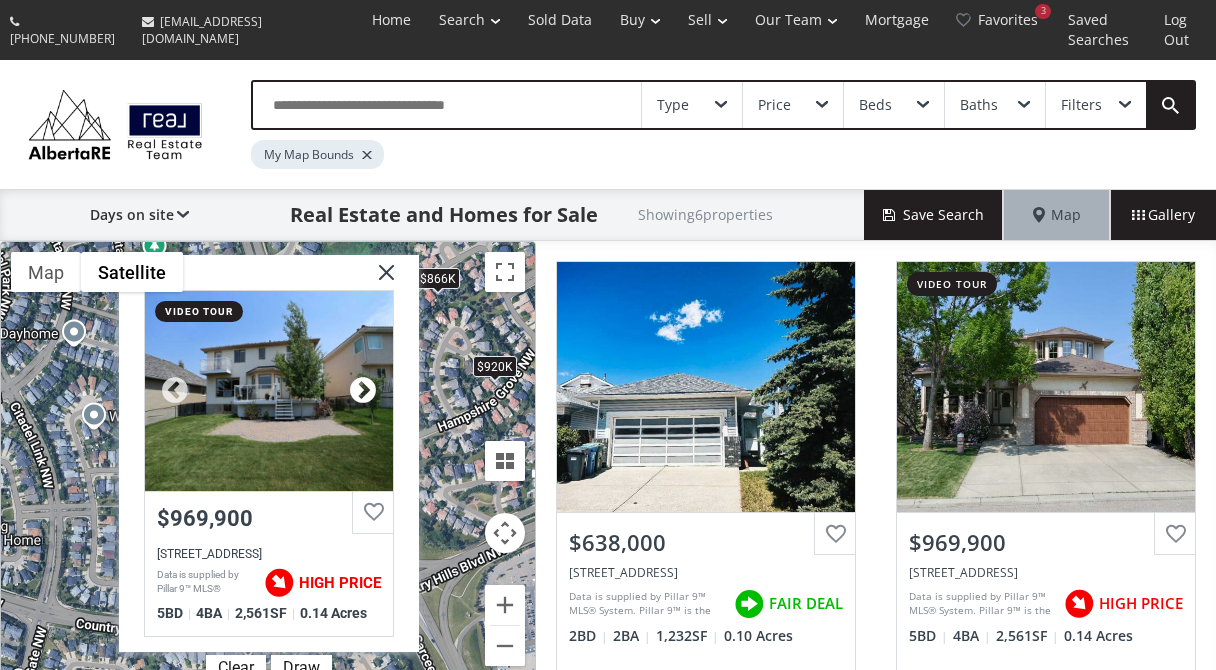 click at bounding box center [363, 391] 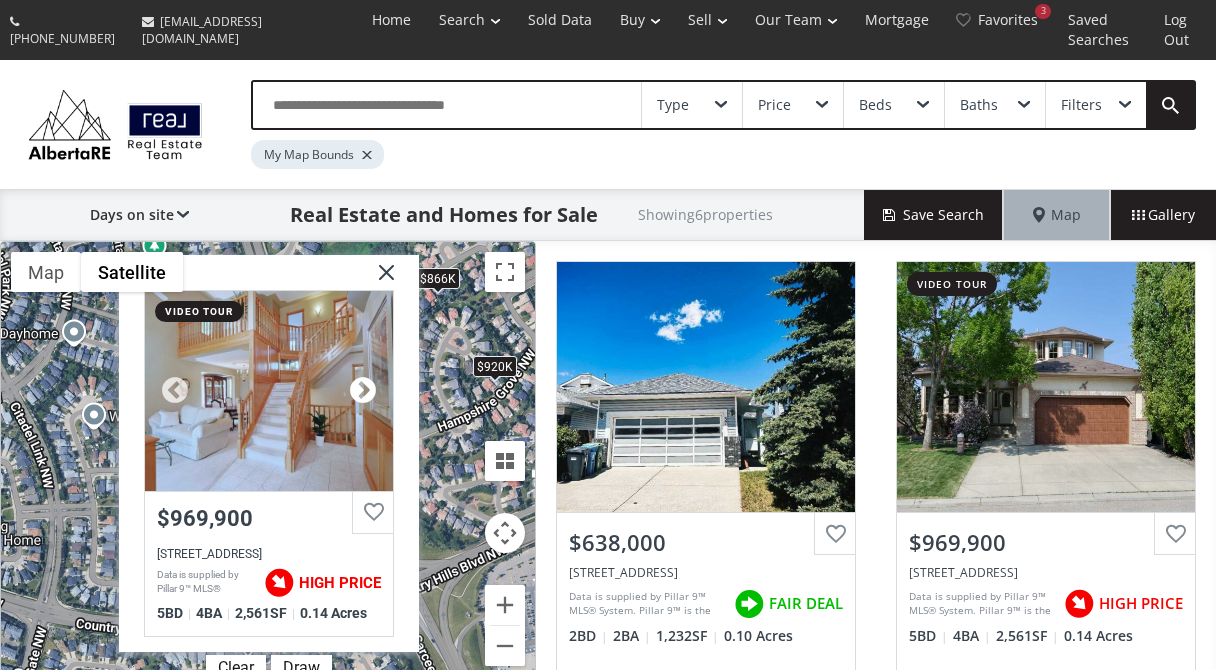 click at bounding box center [363, 391] 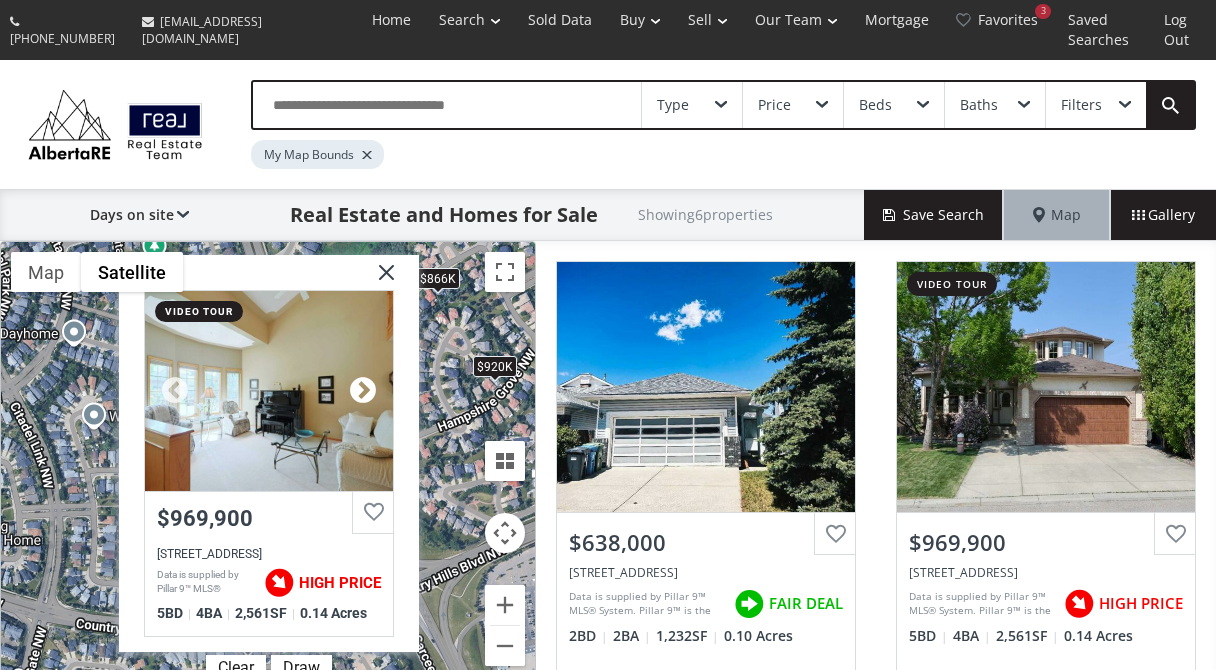 click at bounding box center [363, 391] 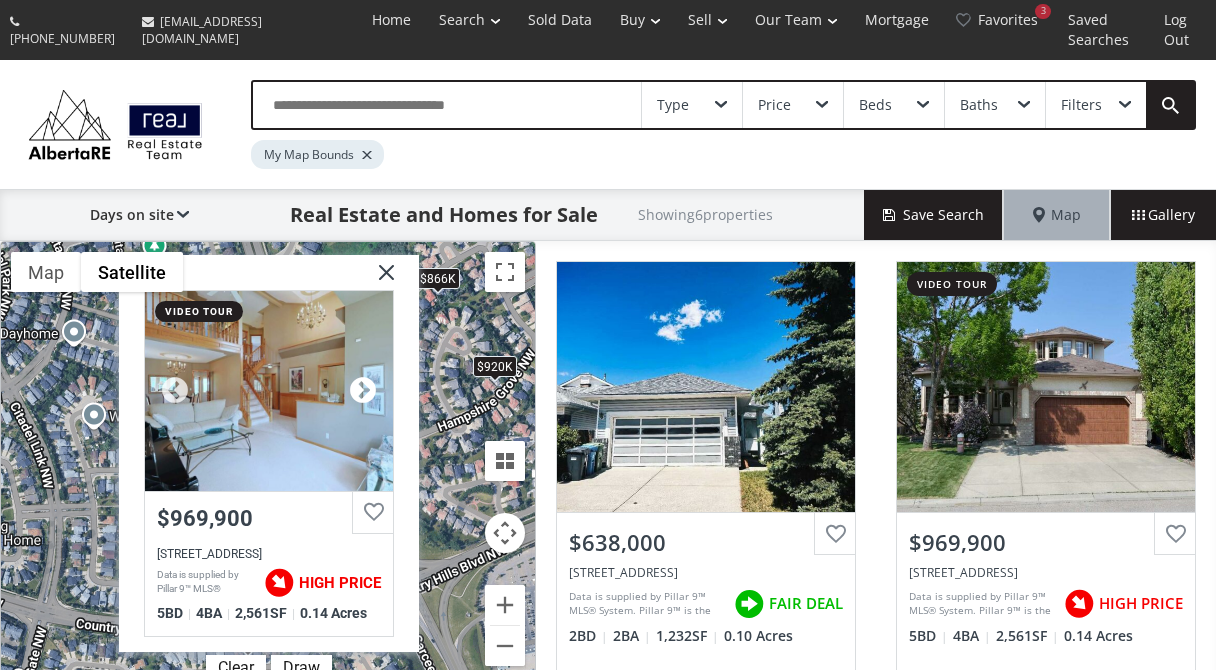 click at bounding box center [363, 391] 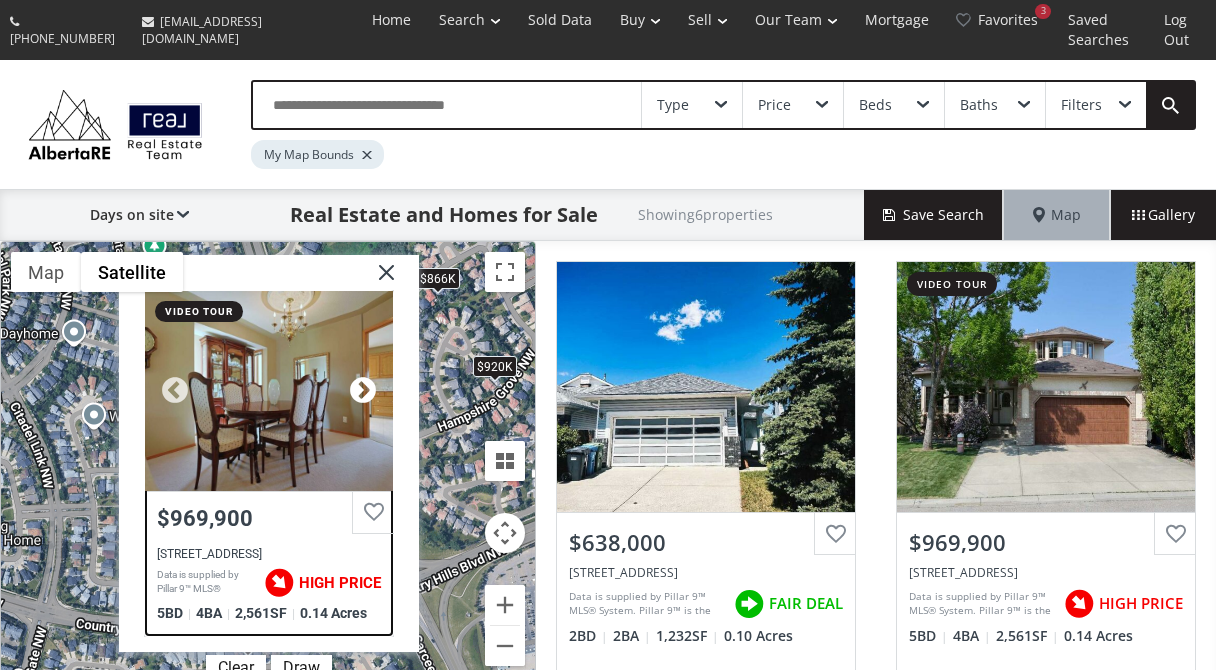 click at bounding box center [363, 391] 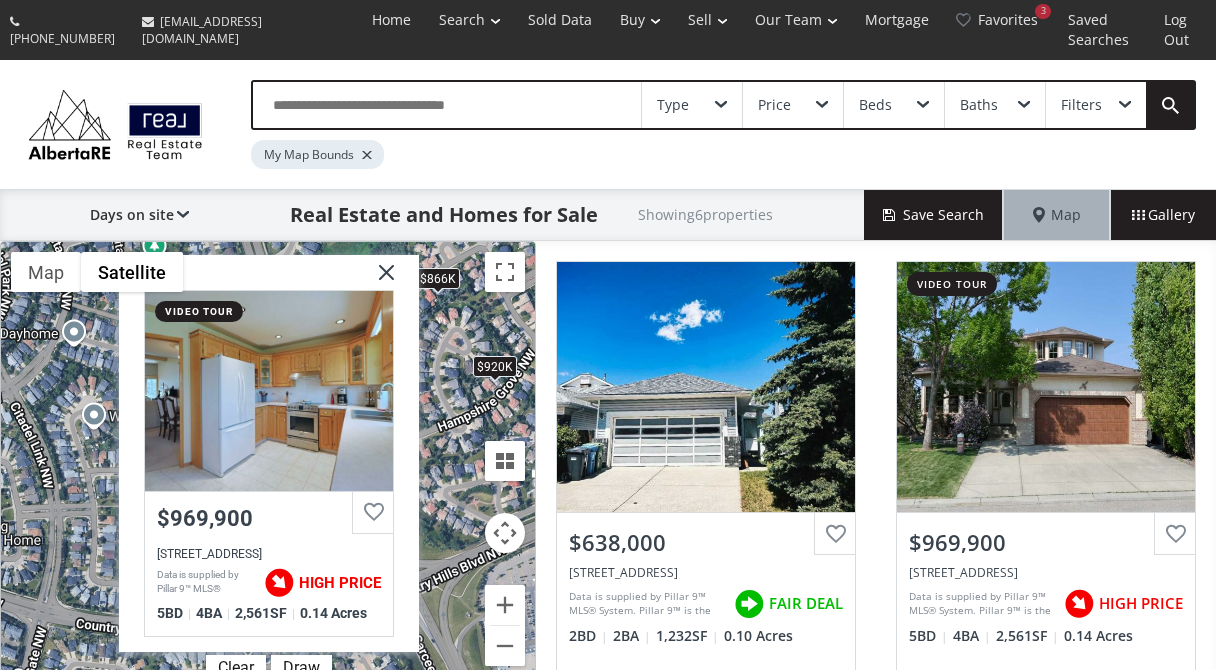 click at bounding box center [379, 280] 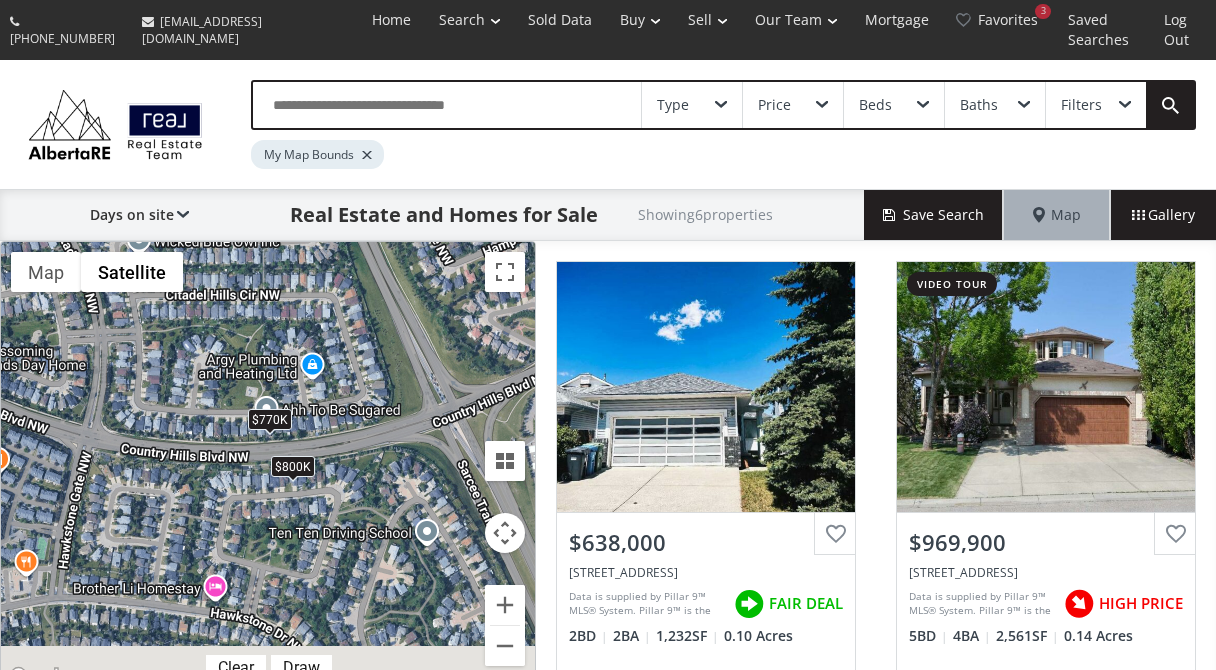 drag, startPoint x: 366, startPoint y: 411, endPoint x: 412, endPoint y: 226, distance: 190.63315 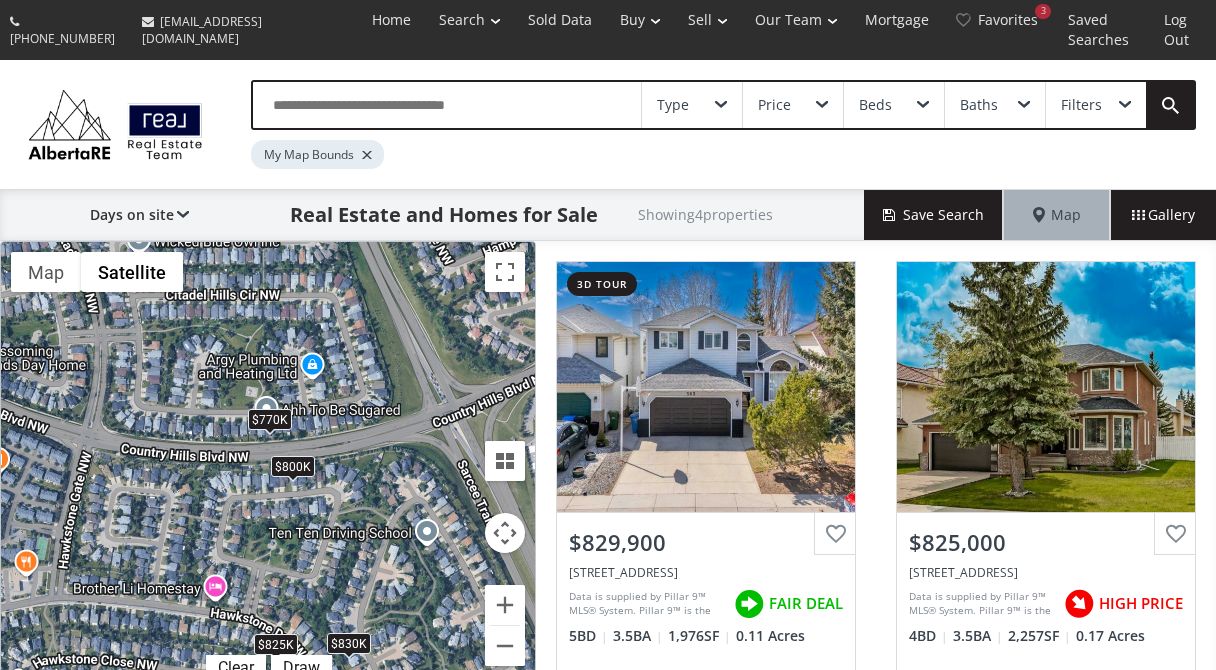 click on "$770K" at bounding box center [270, 418] 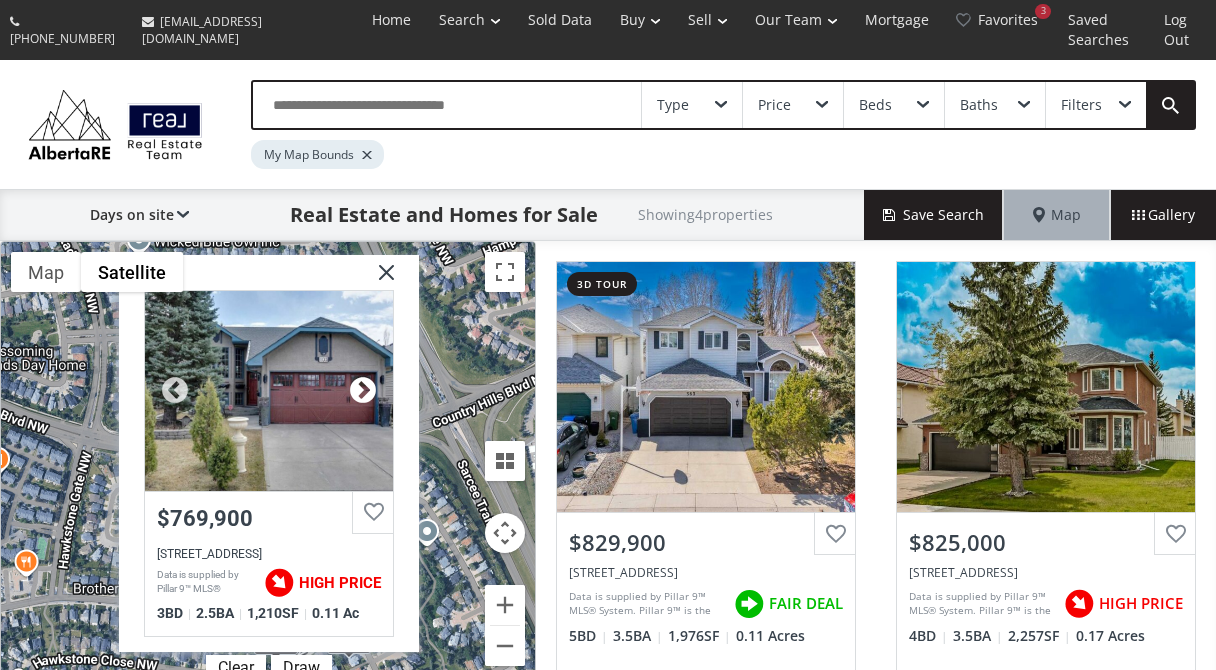 click at bounding box center (363, 391) 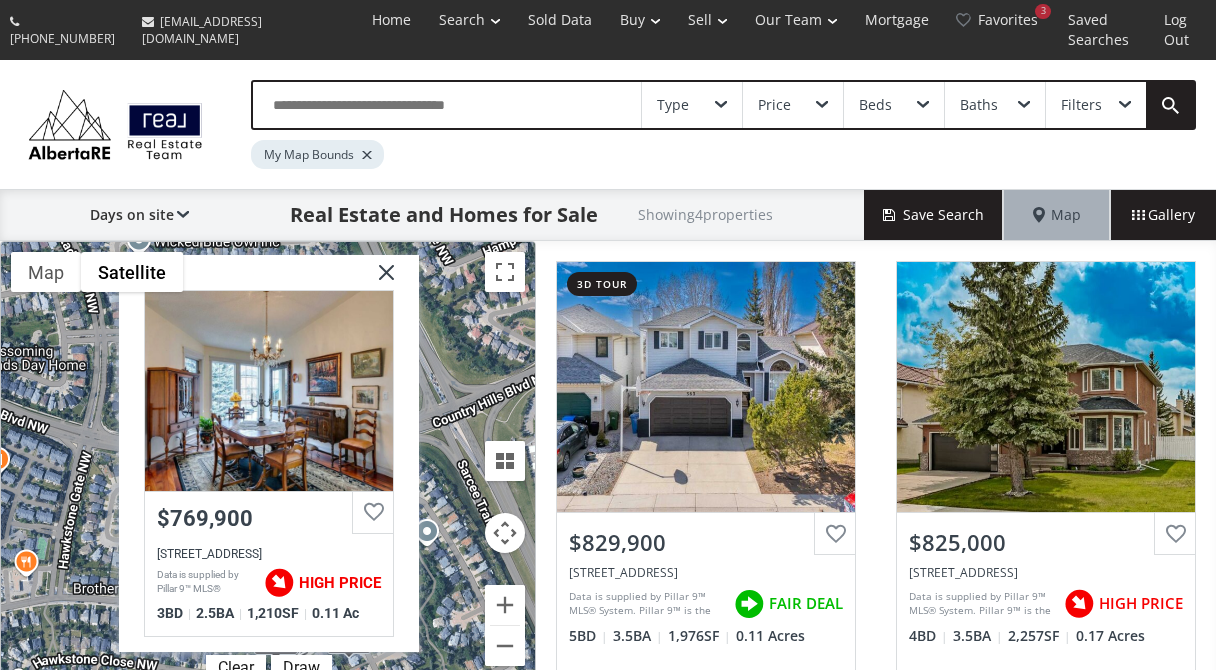 click at bounding box center [379, 280] 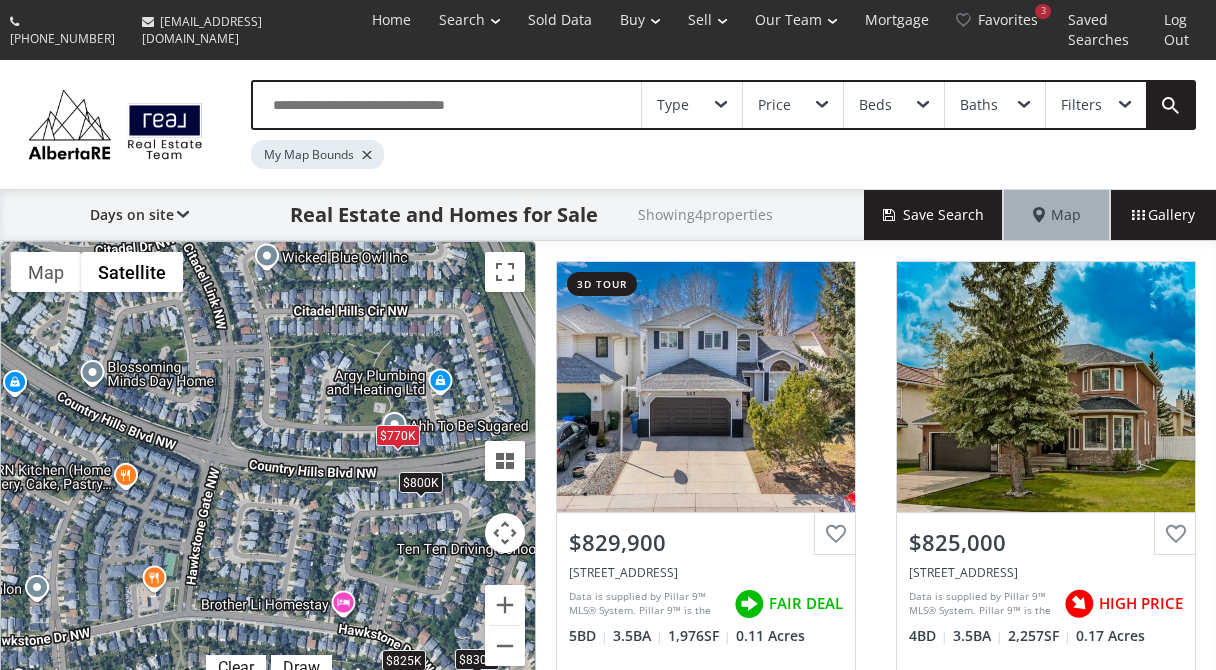 drag, startPoint x: 187, startPoint y: 421, endPoint x: 326, endPoint y: 422, distance: 139.0036 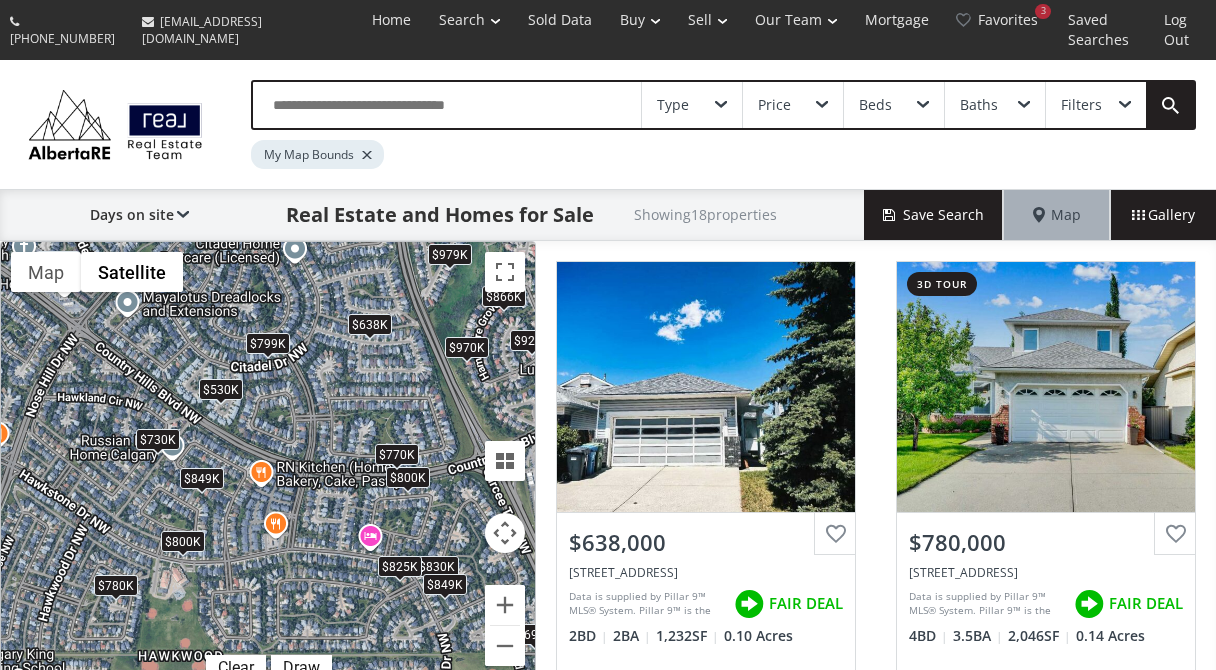drag, startPoint x: 191, startPoint y: 483, endPoint x: 223, endPoint y: 476, distance: 32.75668 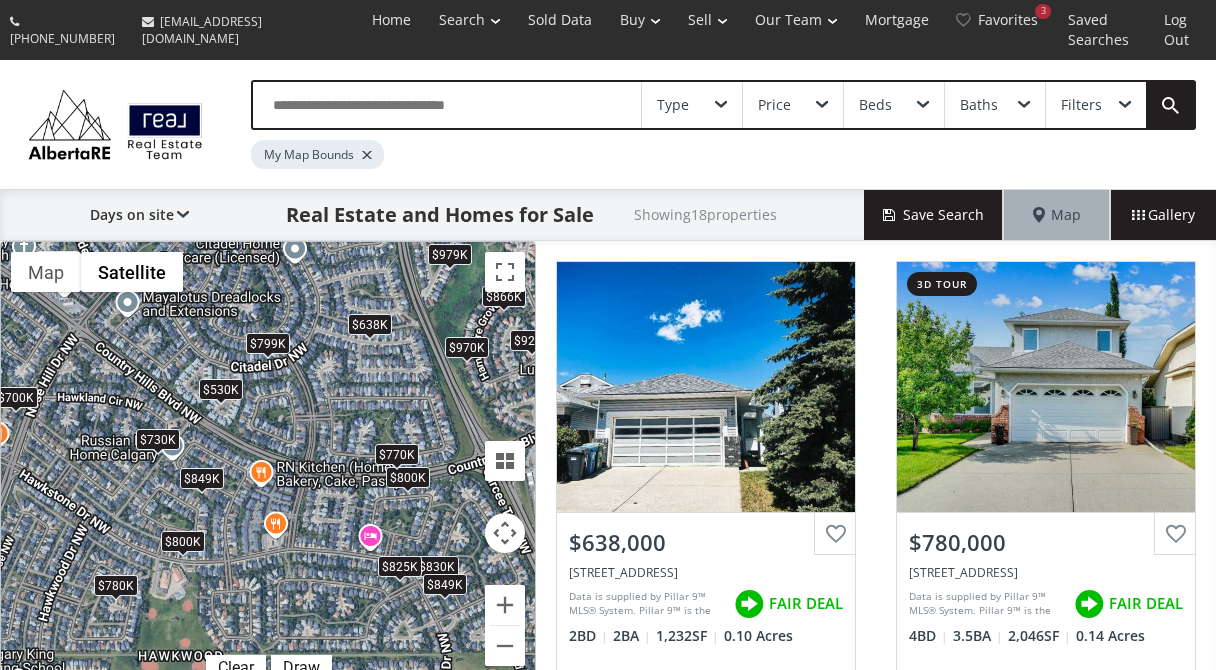 click on "To navigate, press the arrow keys. $638K $780K $979K $830K $530K $970K $565K $730K $799K $825K $866K $849K $920K $849K $700K $800K $800K $770K" at bounding box center [268, 466] 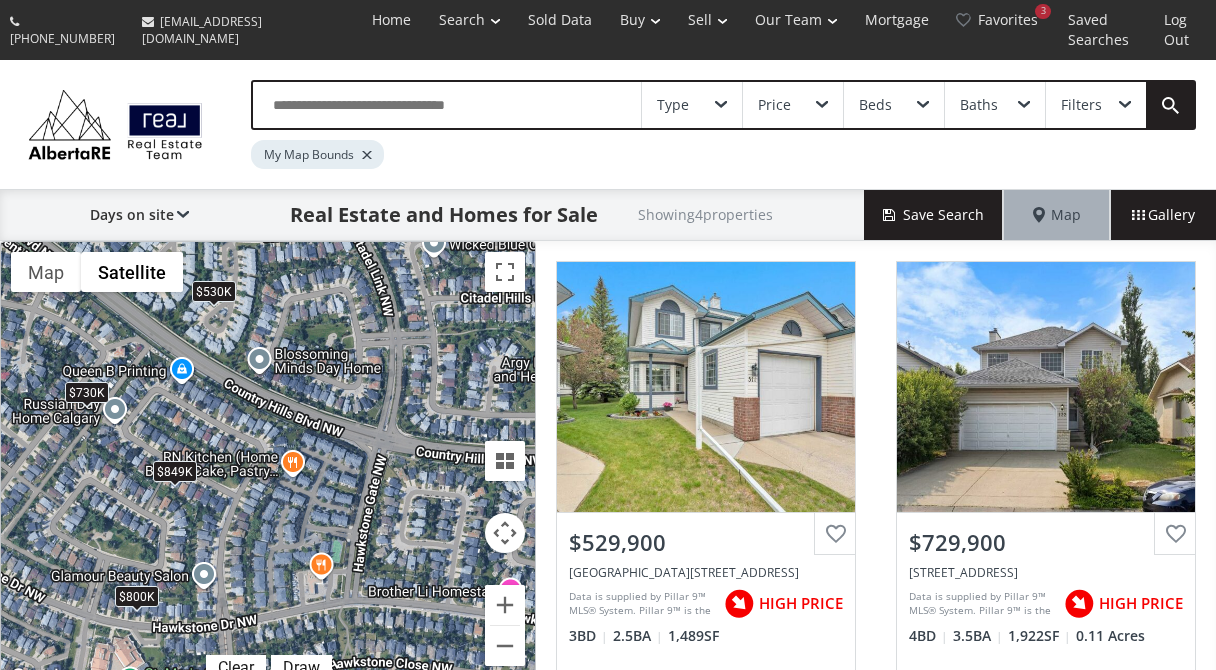 click on "To navigate, press the arrow keys. $530K $730K $849K $800K" at bounding box center [268, 466] 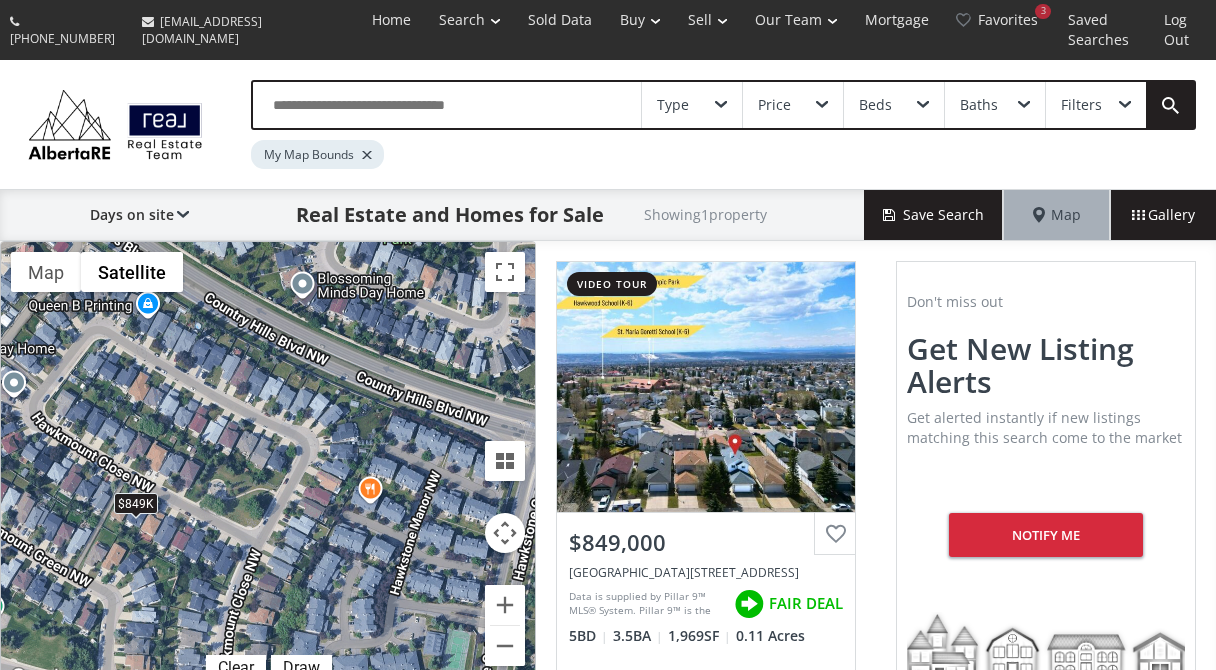 click on "To navigate, press the arrow keys. $849K" at bounding box center [268, 466] 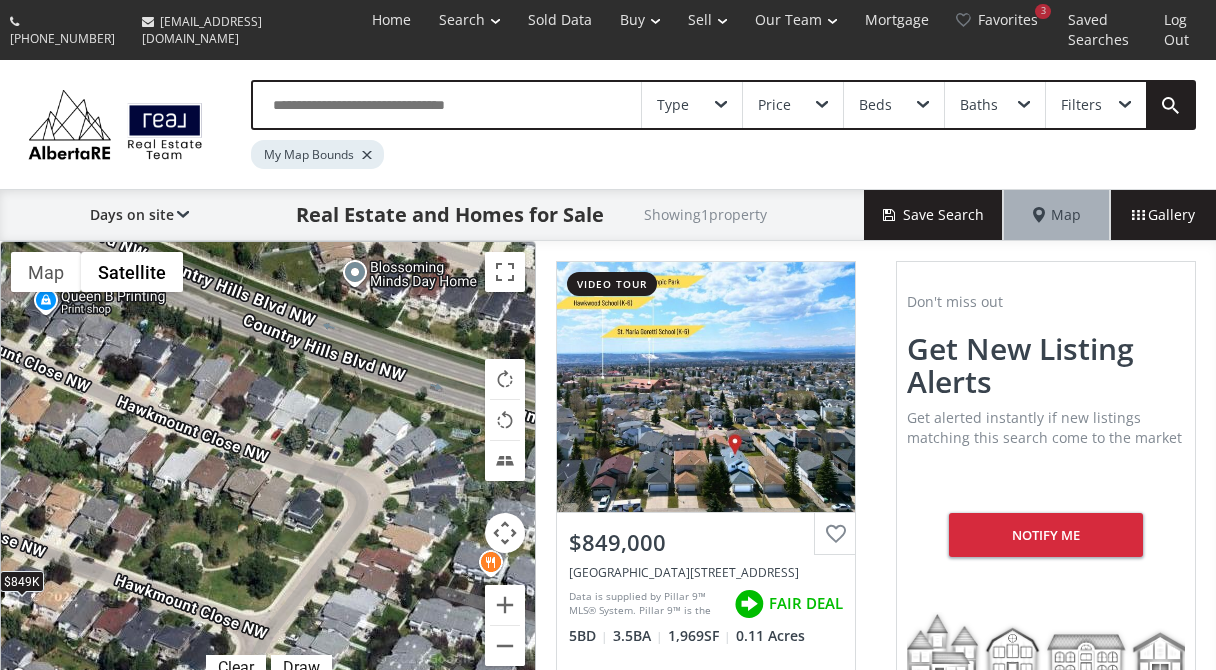 click on "$849K" at bounding box center [22, 581] 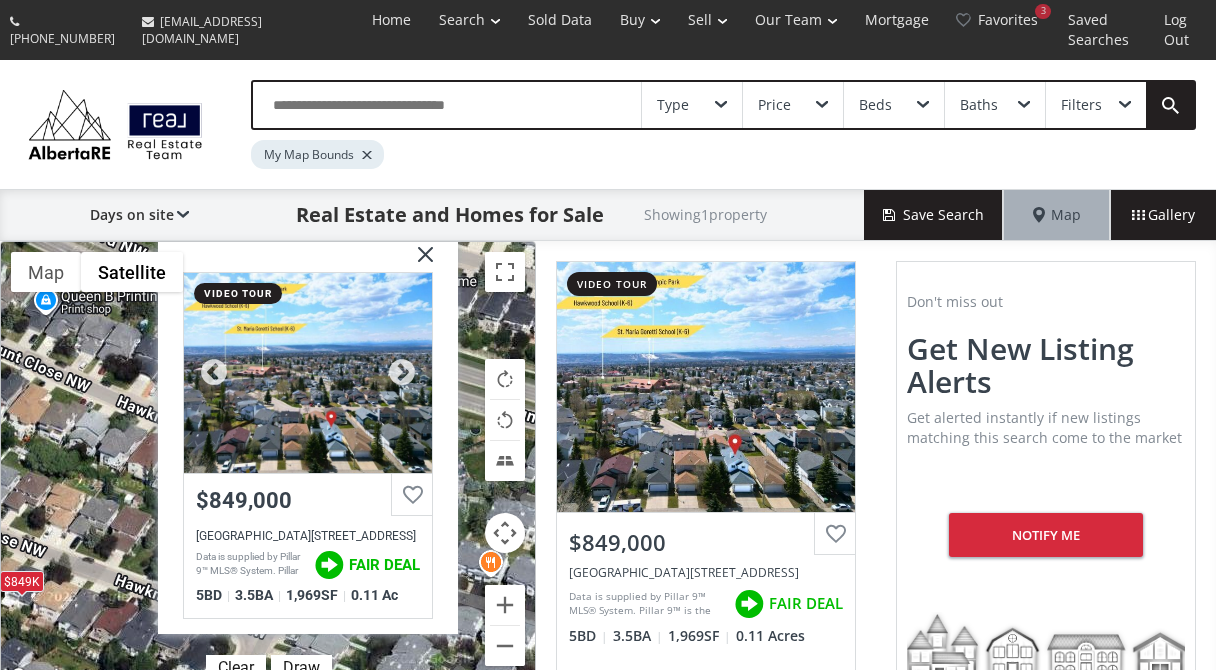 click at bounding box center (308, 373) 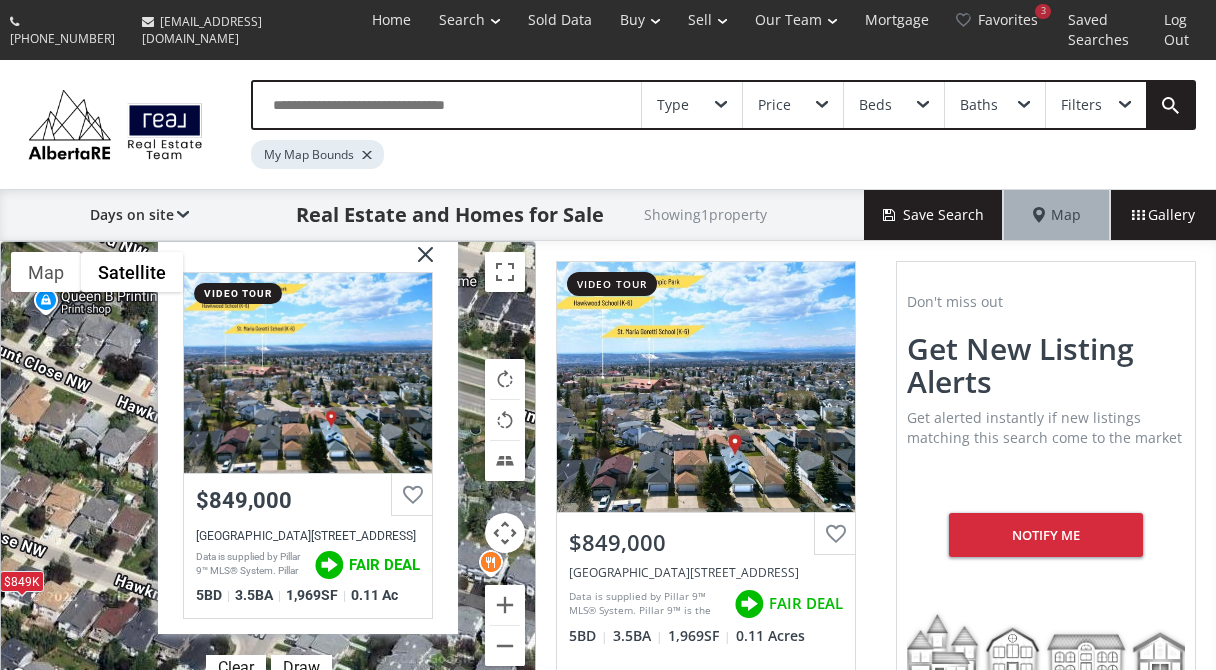 click at bounding box center [418, 262] 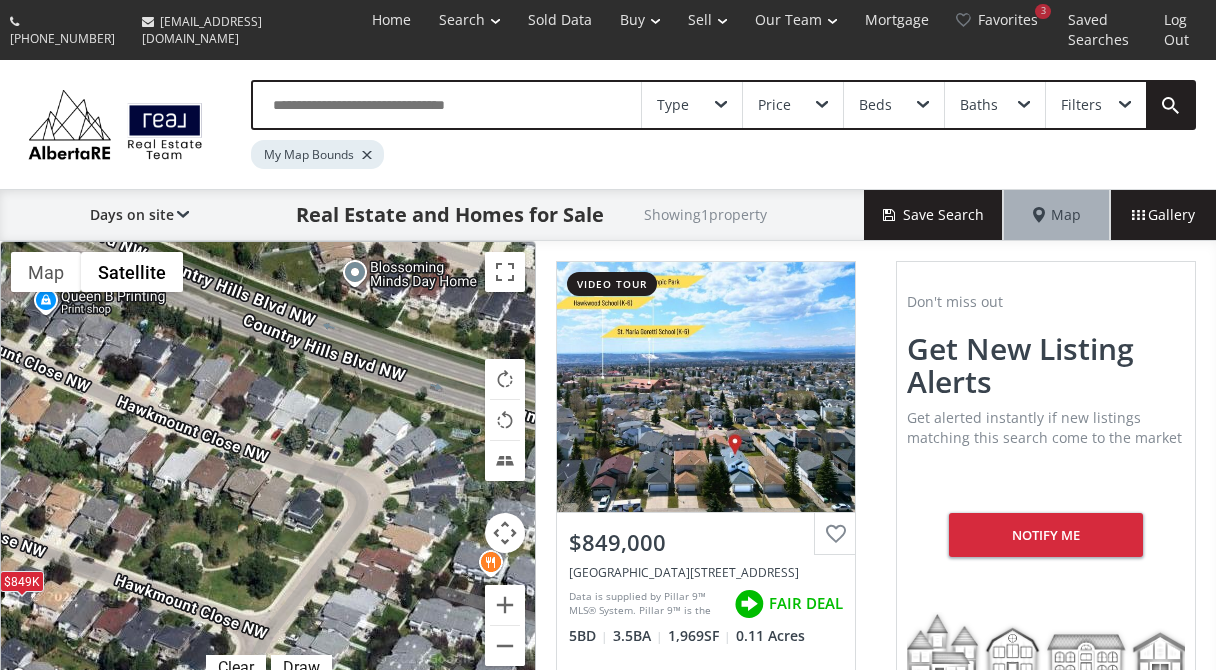 click on "To navigate, press the arrow keys. $849K" at bounding box center [268, 466] 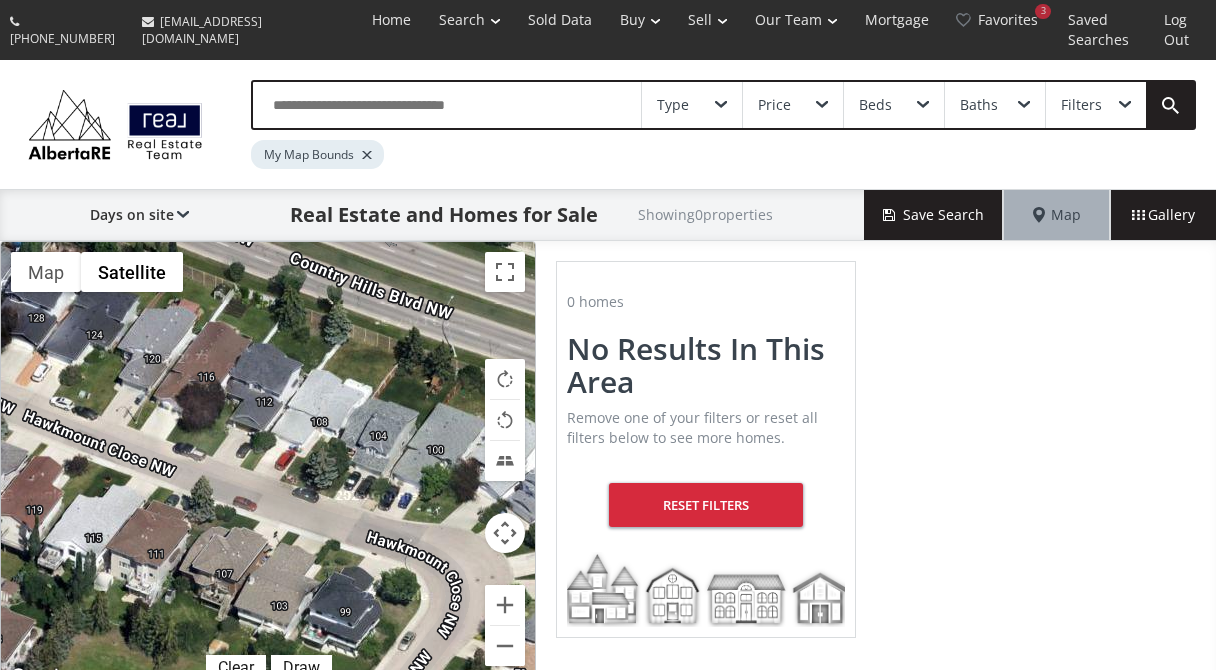click on "To navigate, press the arrow keys." at bounding box center [268, 466] 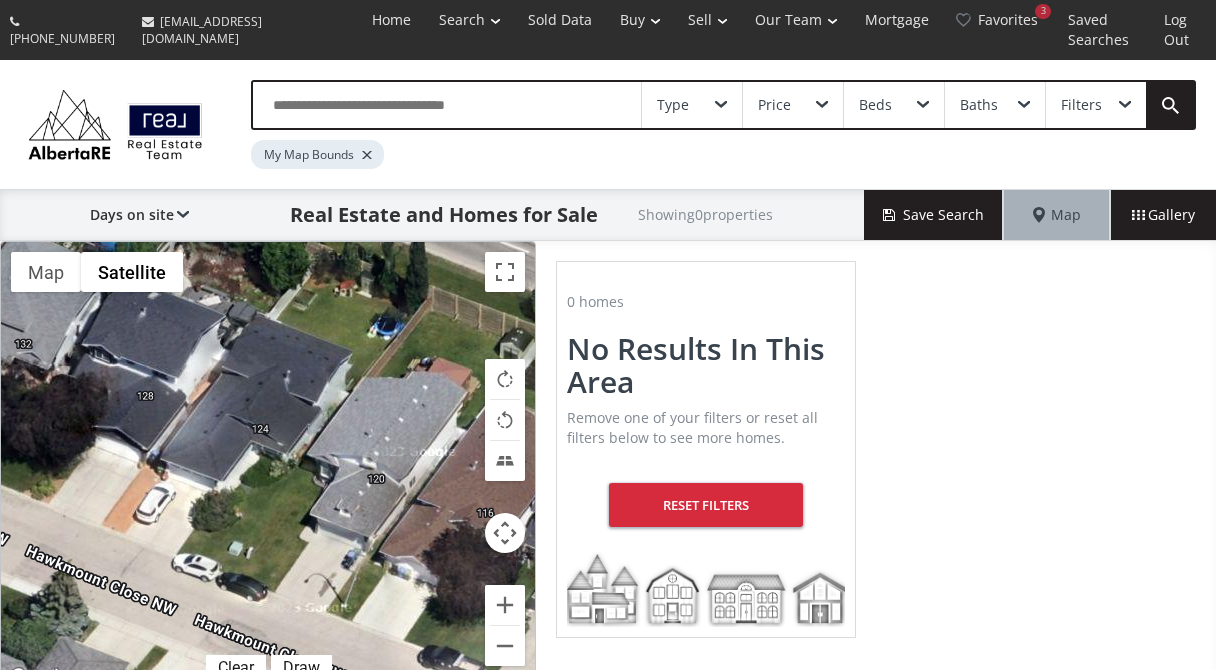 drag, startPoint x: 241, startPoint y: 436, endPoint x: 465, endPoint y: 554, distance: 253.17978 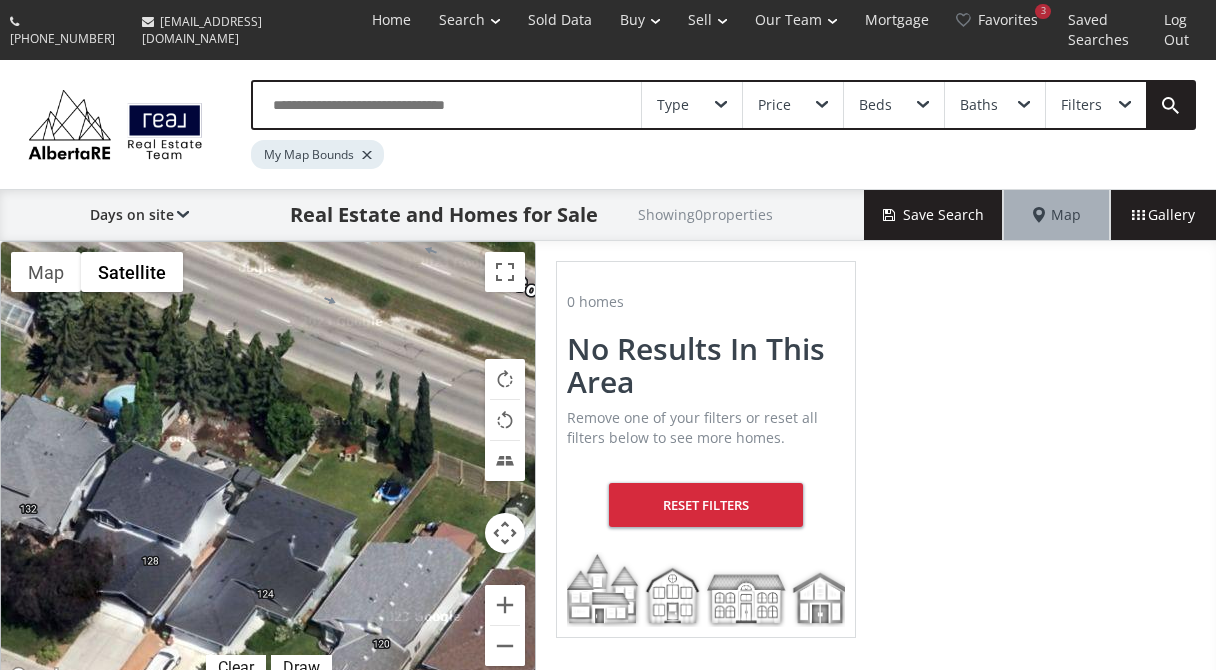 drag, startPoint x: 262, startPoint y: 437, endPoint x: 261, endPoint y: 595, distance: 158.00316 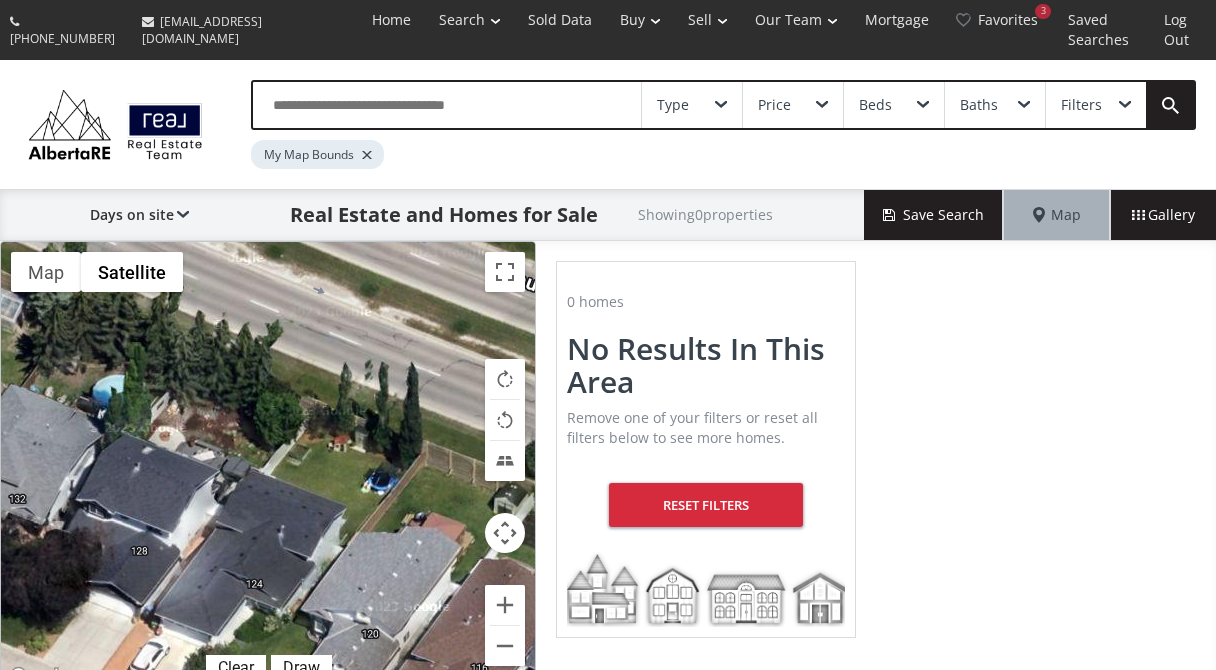 click on "To navigate, press the arrow keys." at bounding box center (268, 466) 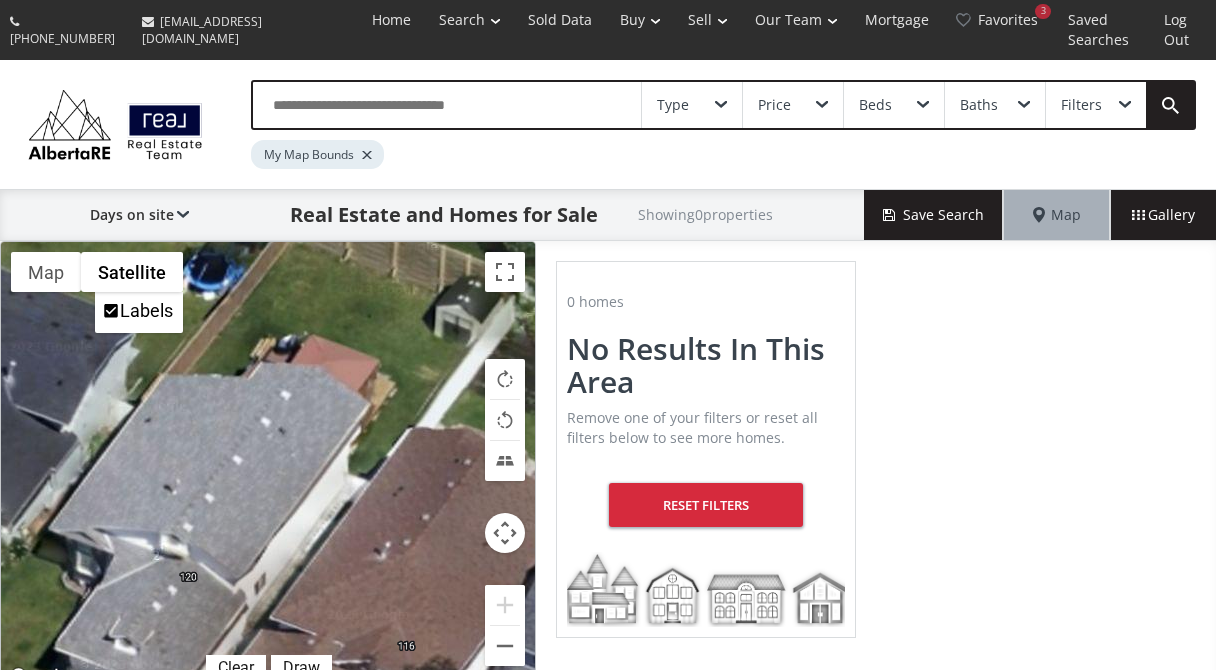 drag, startPoint x: 368, startPoint y: 443, endPoint x: 178, endPoint y: 217, distance: 295.25583 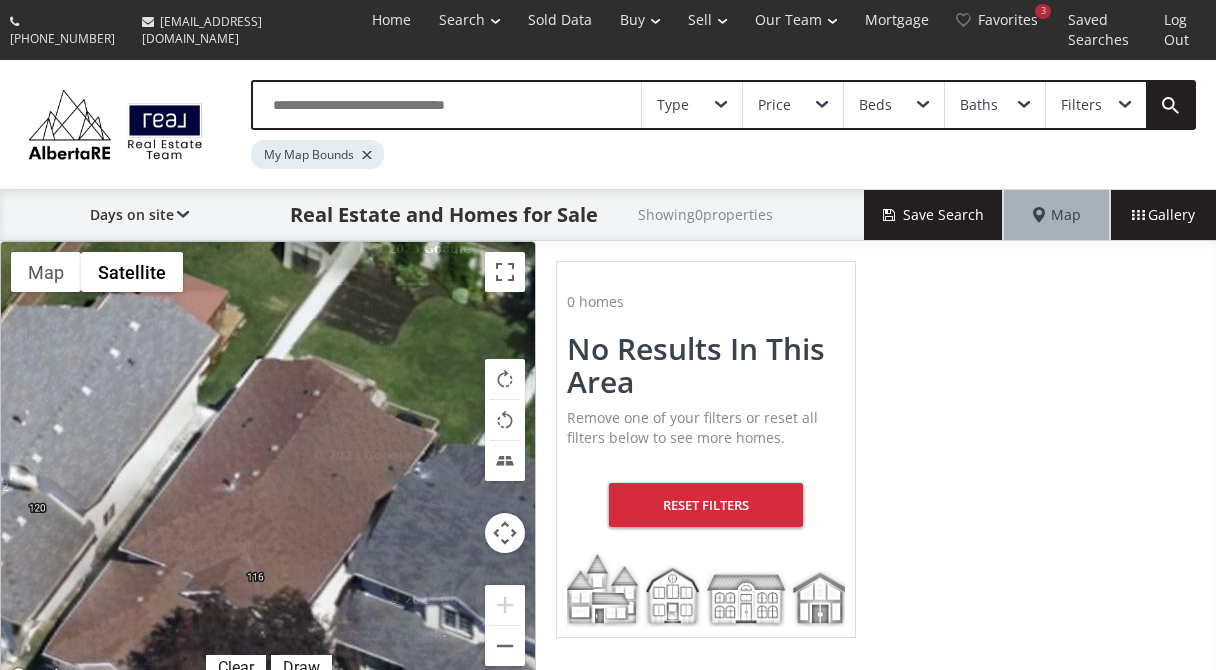 drag, startPoint x: 331, startPoint y: 376, endPoint x: 174, endPoint y: 308, distance: 171.09354 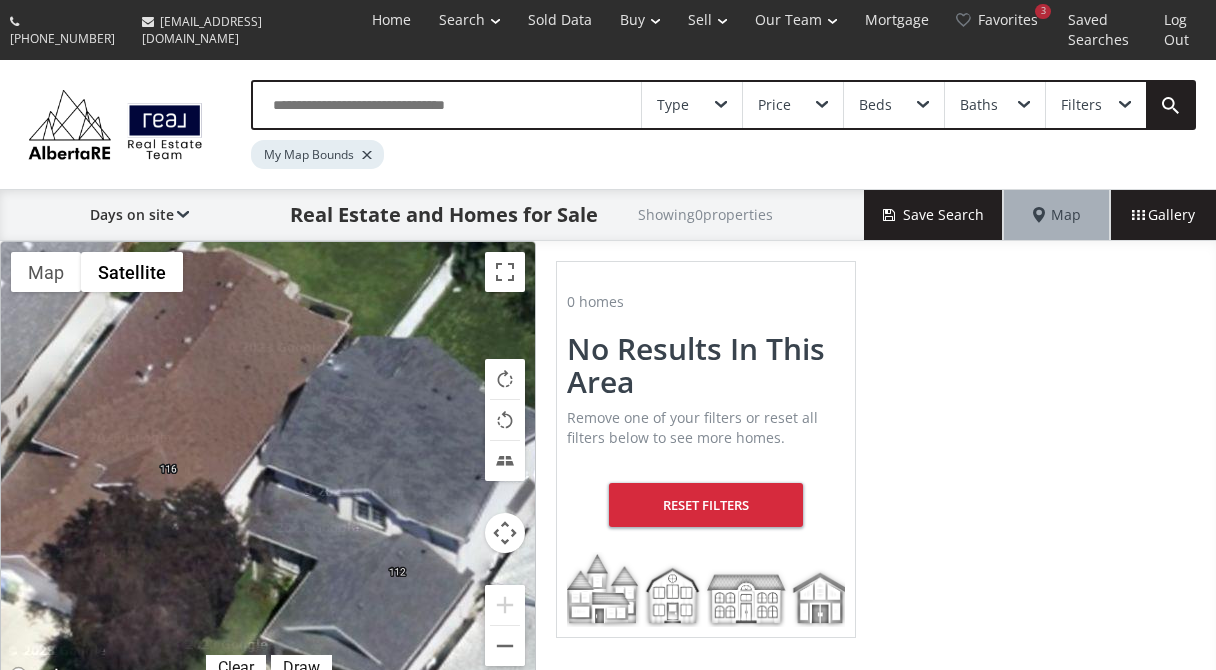 drag, startPoint x: 369, startPoint y: 405, endPoint x: 279, endPoint y: 294, distance: 142.90207 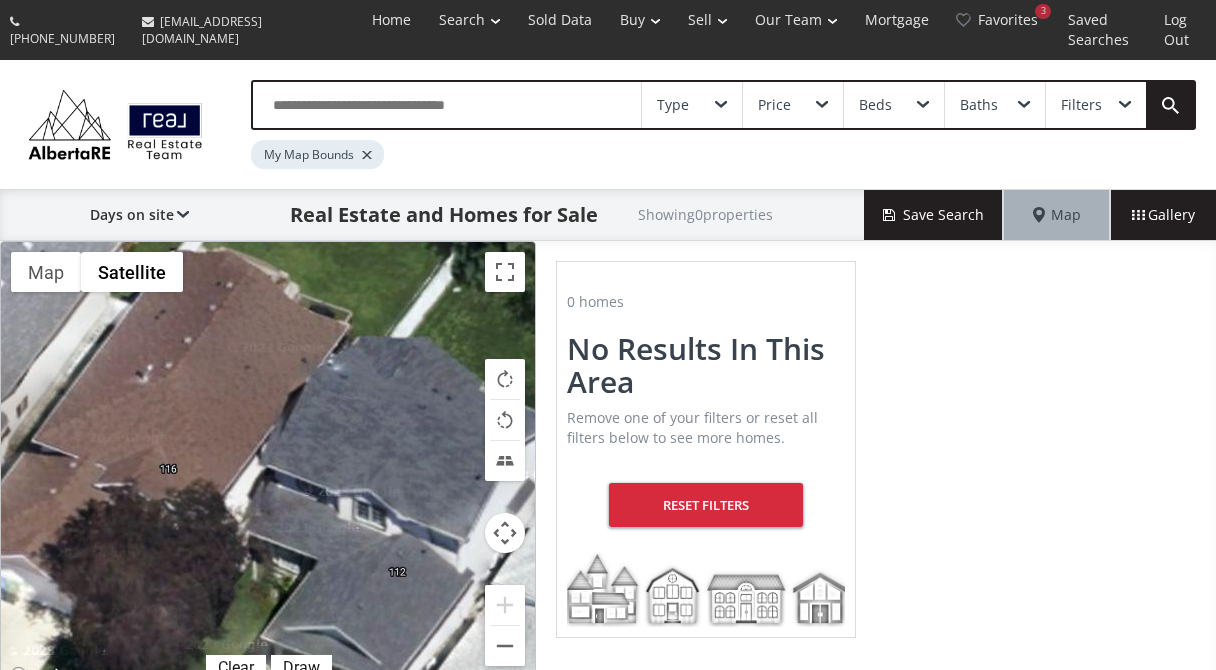 drag, startPoint x: 188, startPoint y: 496, endPoint x: 353, endPoint y: 326, distance: 236.90715 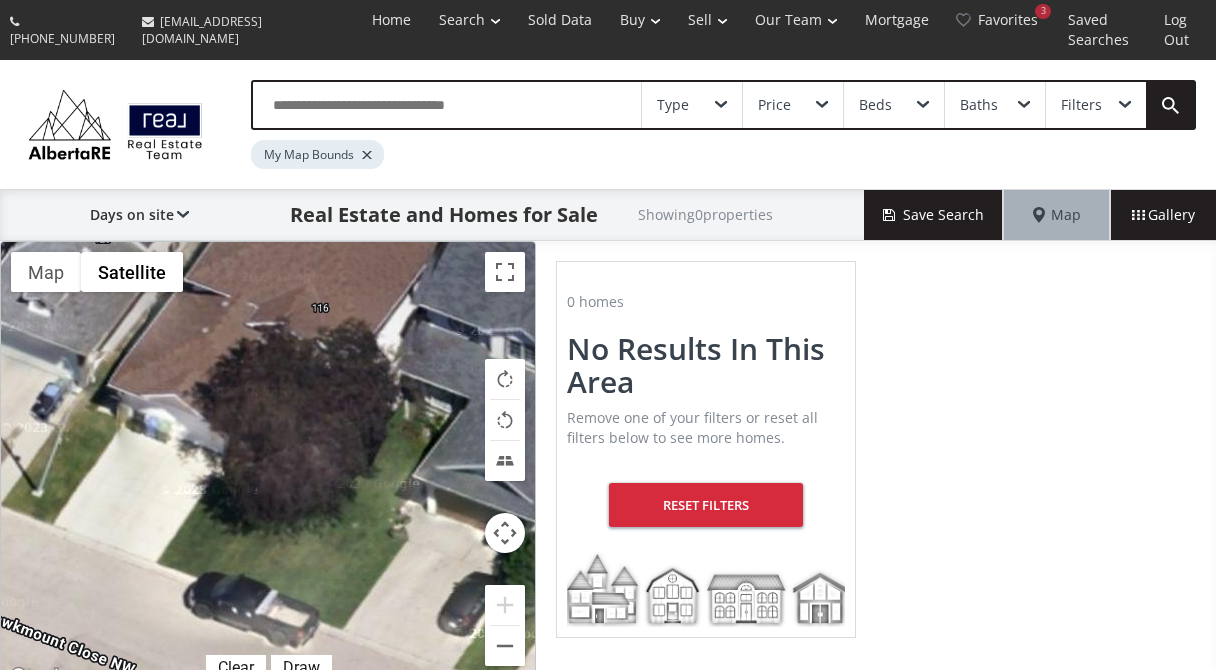 drag, startPoint x: 311, startPoint y: 433, endPoint x: 464, endPoint y: 270, distance: 223.5576 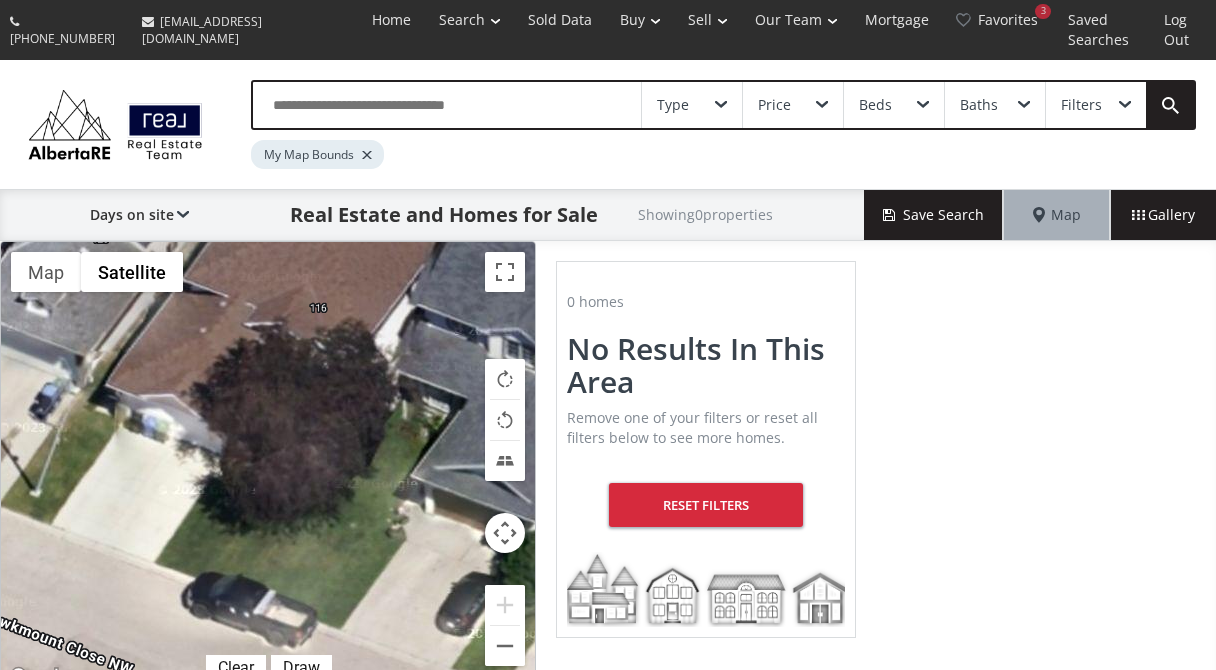click on "To navigate, press the arrow keys." at bounding box center (268, 466) 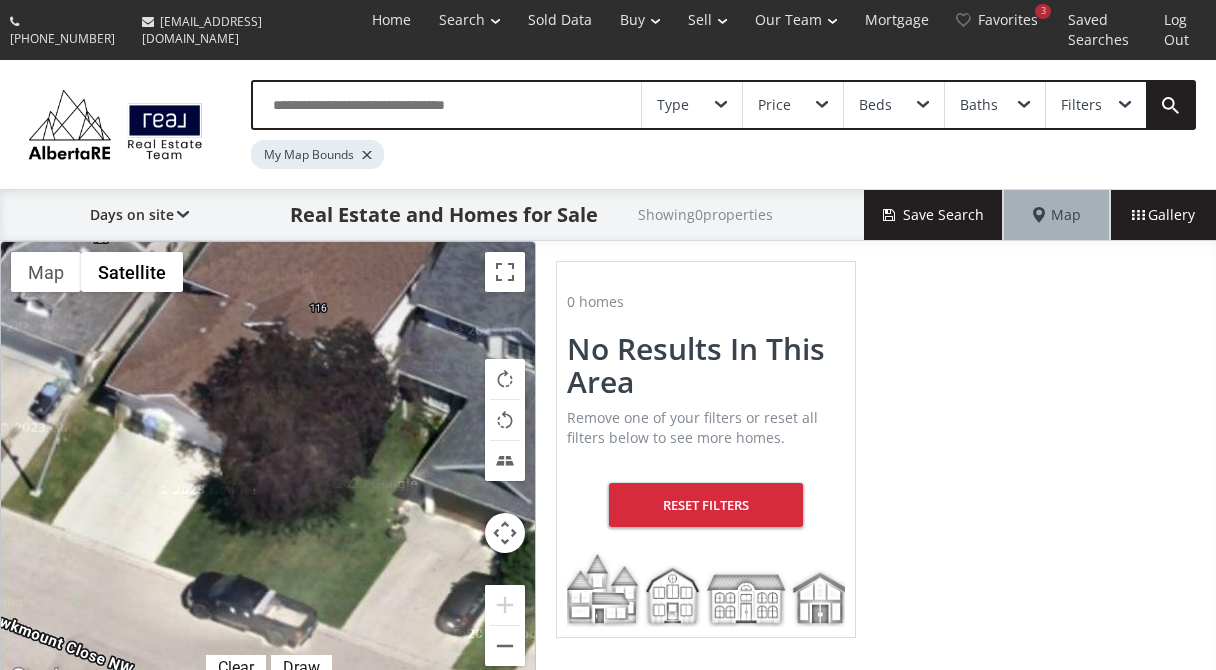click on "To navigate, press the arrow keys." at bounding box center [268, 466] 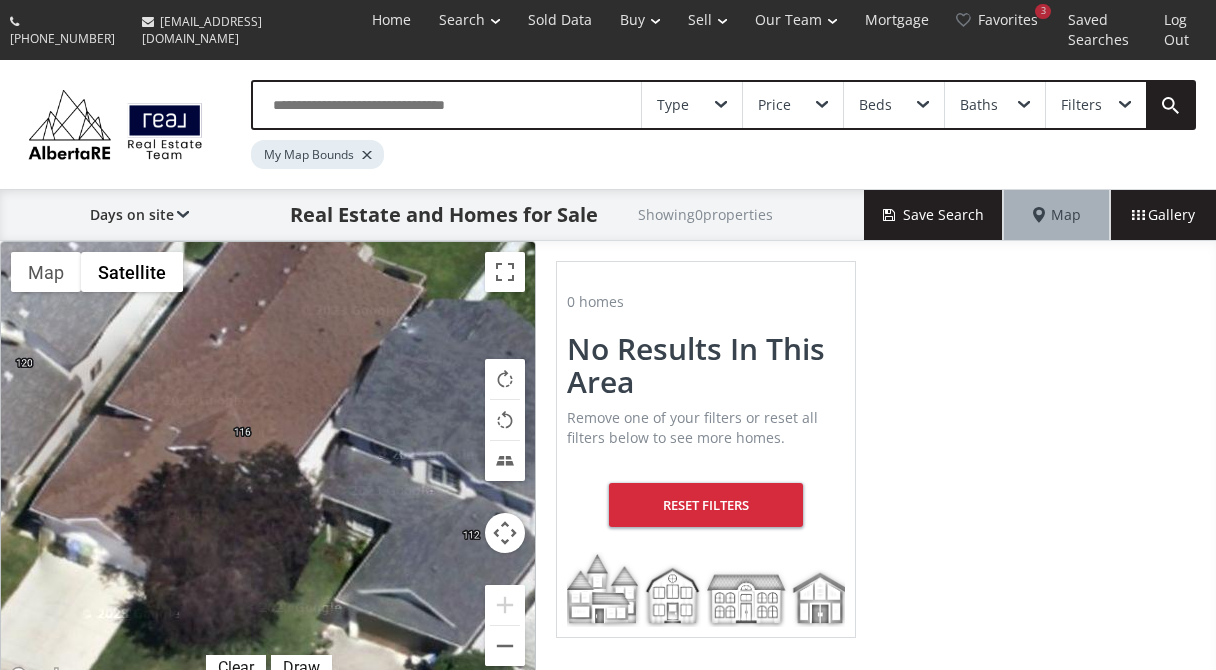 drag, startPoint x: 348, startPoint y: 335, endPoint x: 253, endPoint y: 505, distance: 194.74342 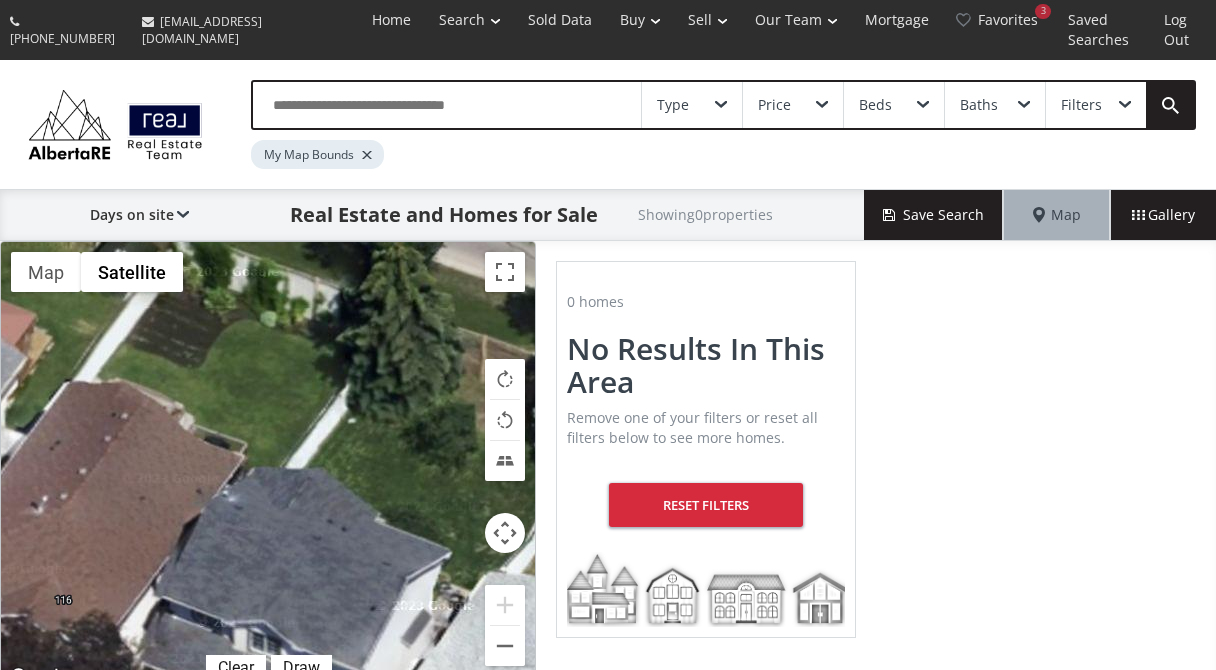 drag, startPoint x: 331, startPoint y: 389, endPoint x: 171, endPoint y: 497, distance: 193.03885 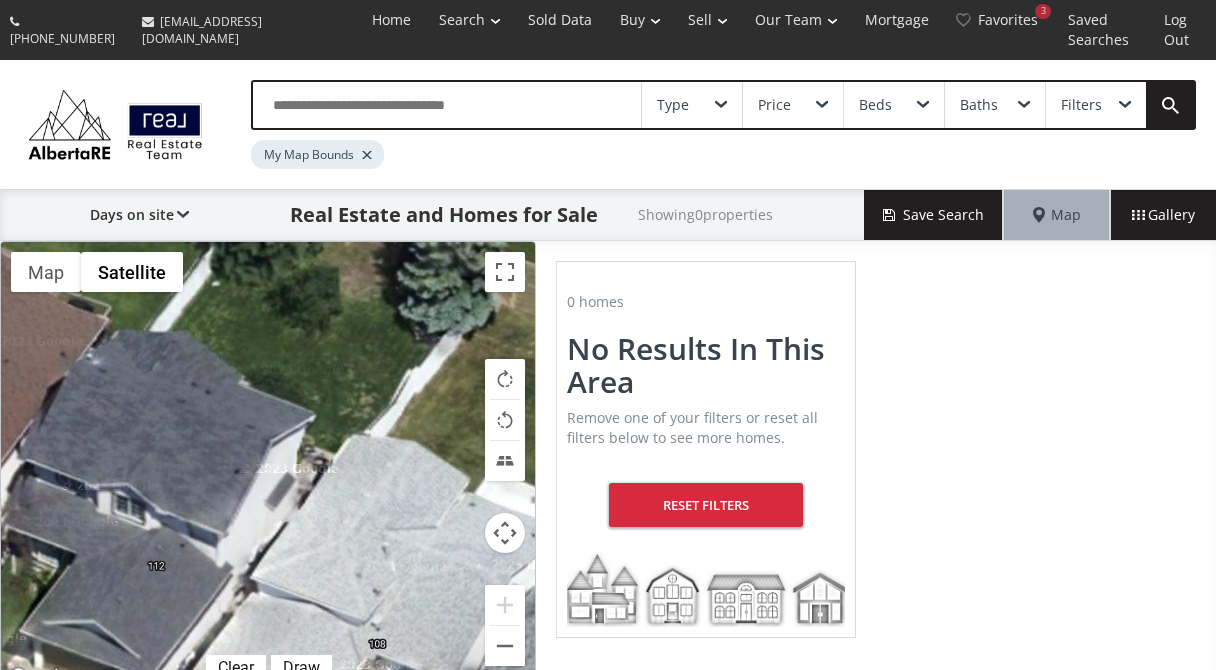drag, startPoint x: 326, startPoint y: 429, endPoint x: 190, endPoint y: 289, distance: 195.18196 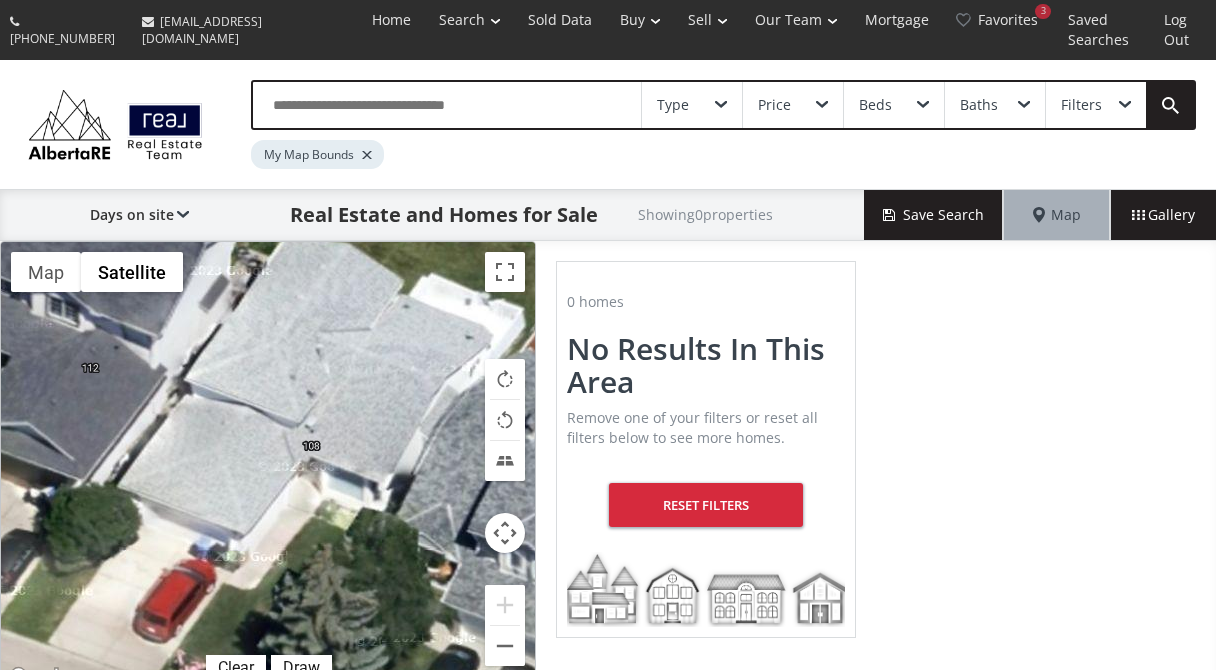 drag, startPoint x: 276, startPoint y: 439, endPoint x: 206, endPoint y: 244, distance: 207.18349 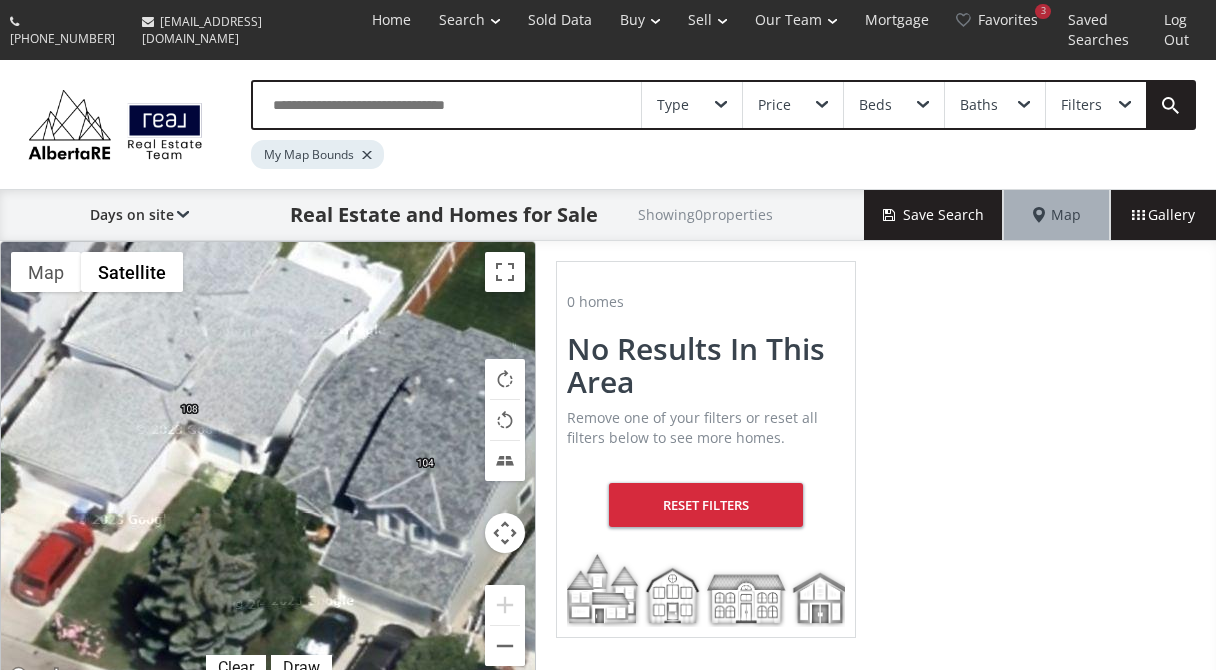 drag, startPoint x: 297, startPoint y: 420, endPoint x: 171, endPoint y: 384, distance: 131.04198 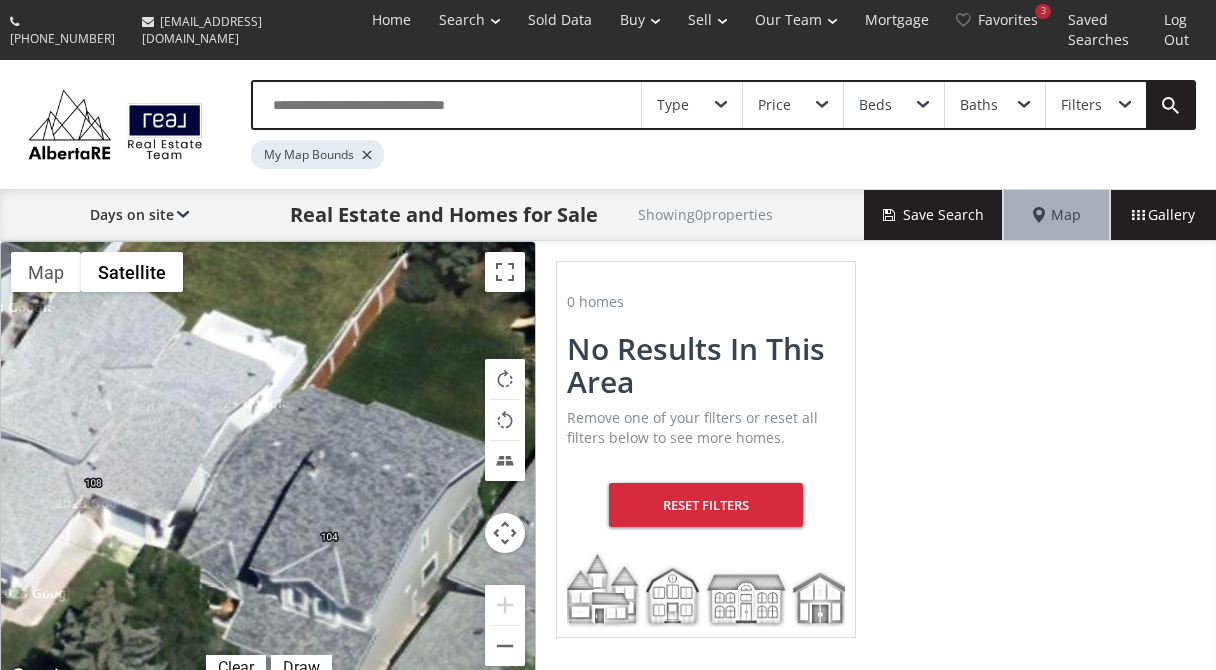 drag, startPoint x: 365, startPoint y: 382, endPoint x: 264, endPoint y: 454, distance: 124.036285 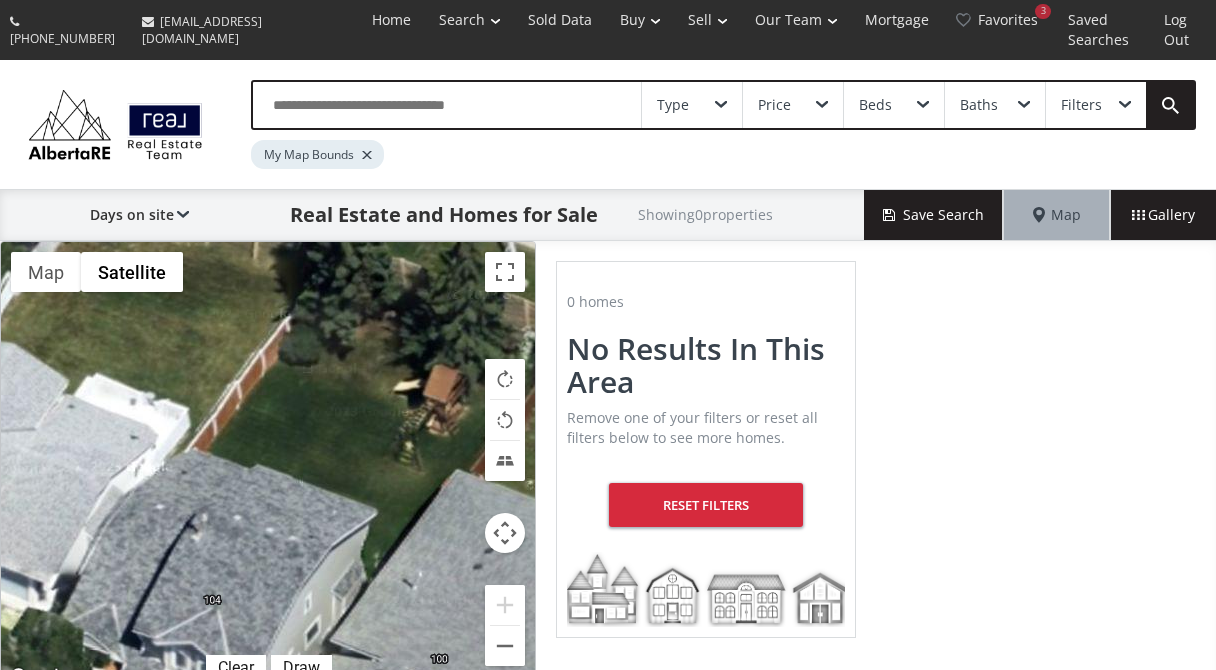 drag, startPoint x: 309, startPoint y: 379, endPoint x: 191, endPoint y: 431, distance: 128.9496 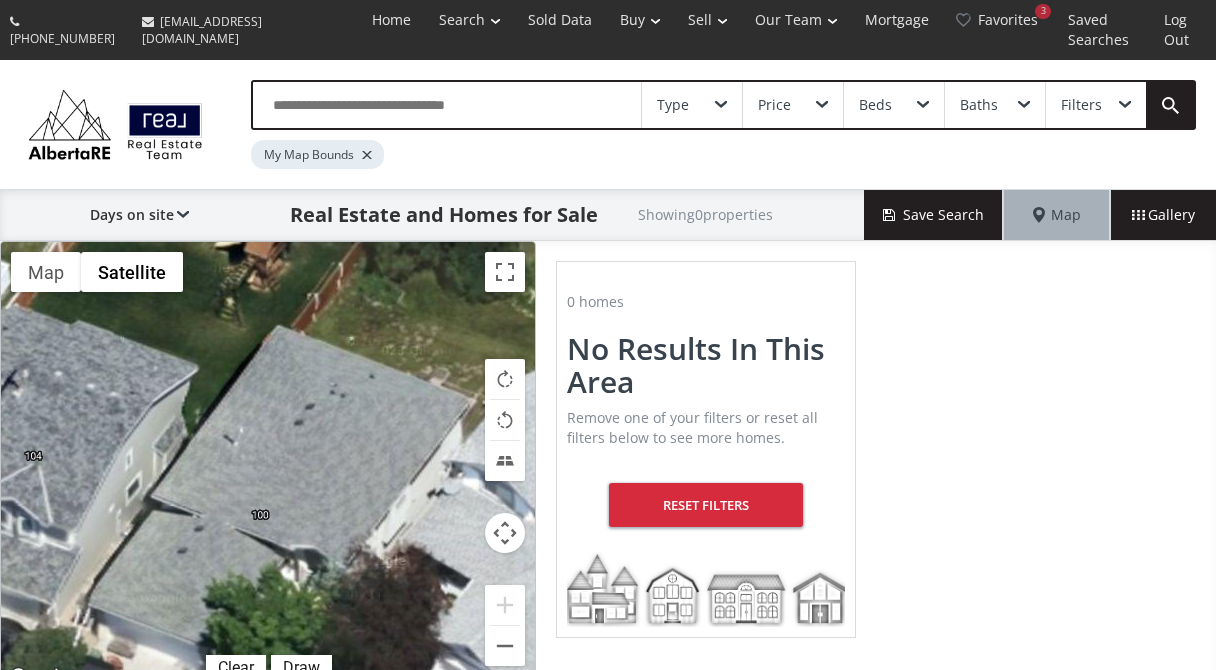 drag, startPoint x: 341, startPoint y: 494, endPoint x: 160, endPoint y: 346, distance: 233.80548 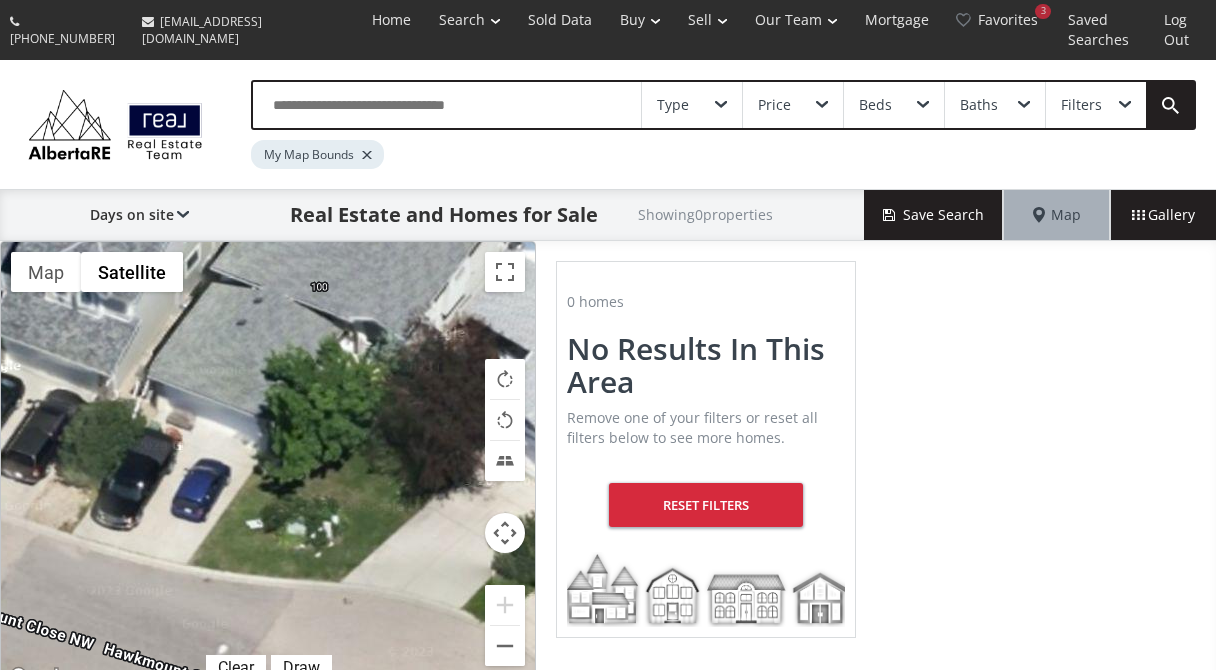 drag, startPoint x: 358, startPoint y: 405, endPoint x: 426, endPoint y: 175, distance: 239.84161 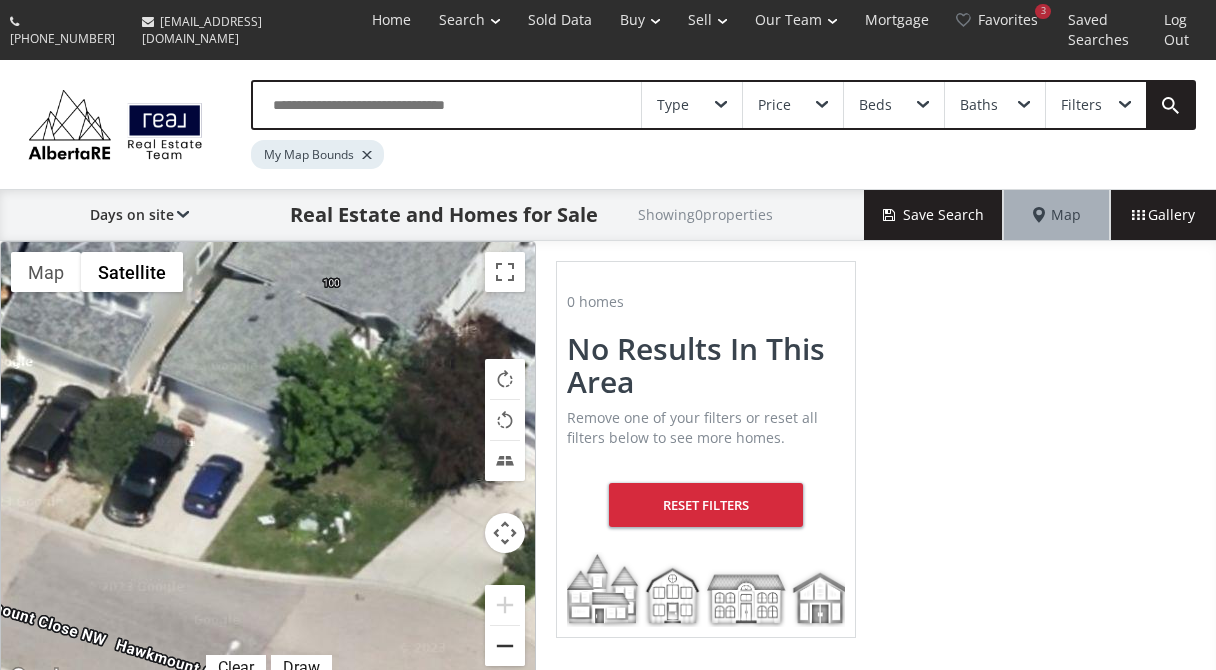click at bounding box center (505, 646) 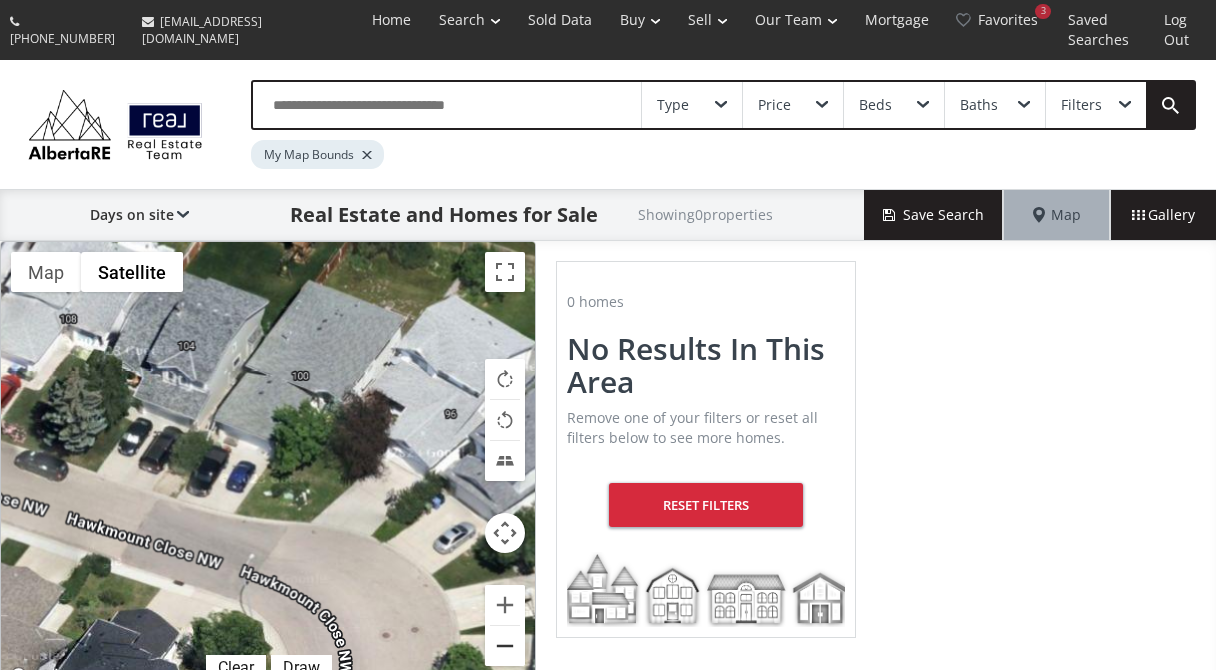 click on "← Move left → Move right ↑ Move up ↓ Move down + Zoom in - Zoom out Home Jump left by 75% End Jump right by 75% Page Up Jump up by 75% Page Down Jump down by 75% To navigate, press the arrow keys. Map Terrain Satellite Labels Clear Draw Keyboard shortcuts Map Data Map data ©2025 Google Imagery ©2025 Airbus Map data ©2025 Google Imagery ©2025 Airbus 5 m  Click to toggle between metric and imperial units Terms Report a map error" at bounding box center [268, 466] 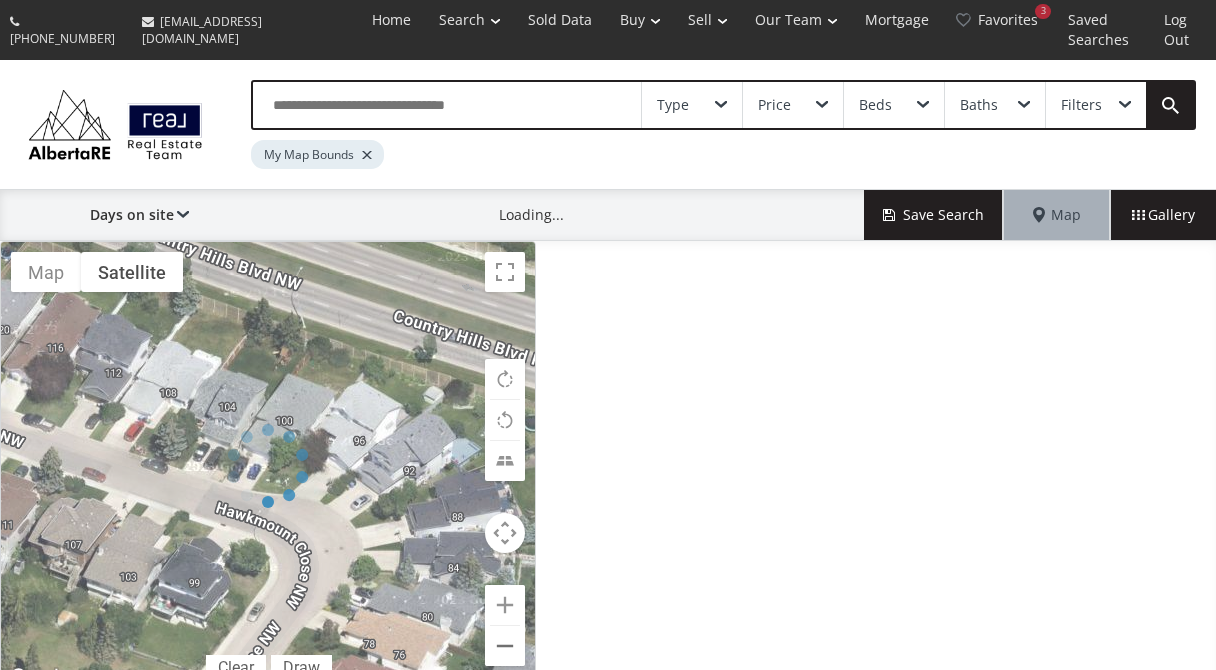 click on "← Move left → Move right ↑ Move up ↓ Move down + Zoom in - Zoom out Home Jump left by 75% End Jump right by 75% Page Up Jump up by 75% Page Down Jump down by 75% To navigate, press the arrow keys. Map Terrain Satellite Labels Clear Draw Keyboard shortcuts Map Data Map data ©2025 Google Imagery ©2025 Airbus, Maxar Technologies Map data ©2025 Google Imagery ©2025 Airbus, Maxar Technologies 10 m  Click to toggle between metric and imperial units Terms Report a map error" at bounding box center (268, 466) 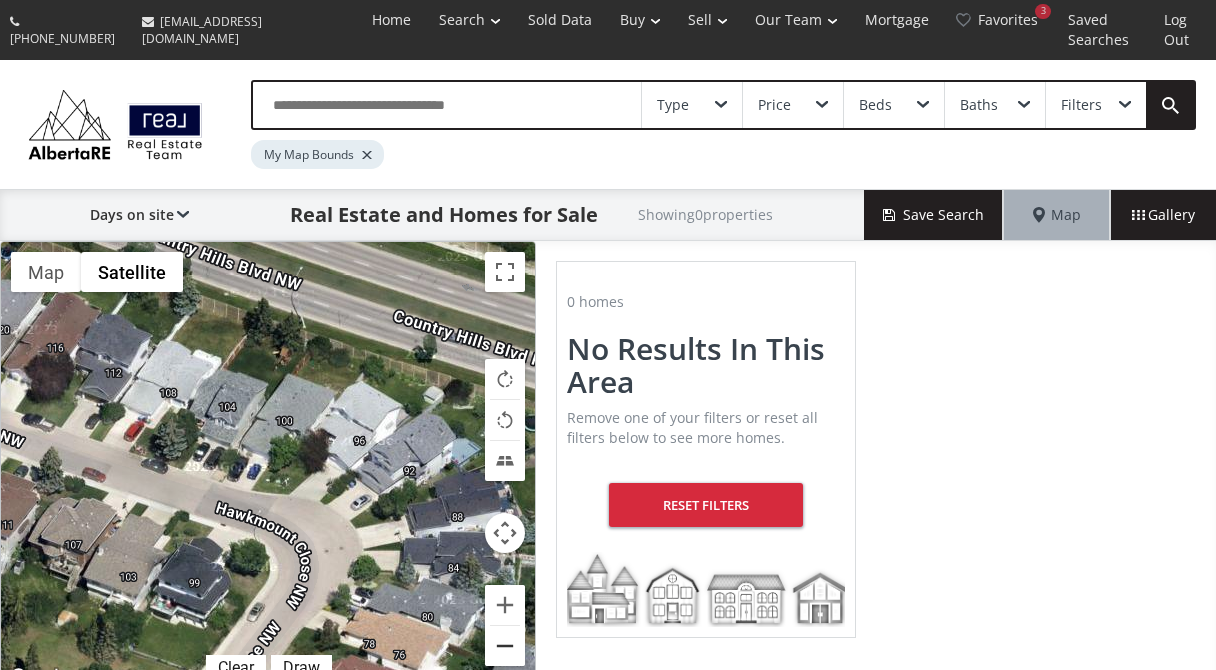 click at bounding box center (505, 646) 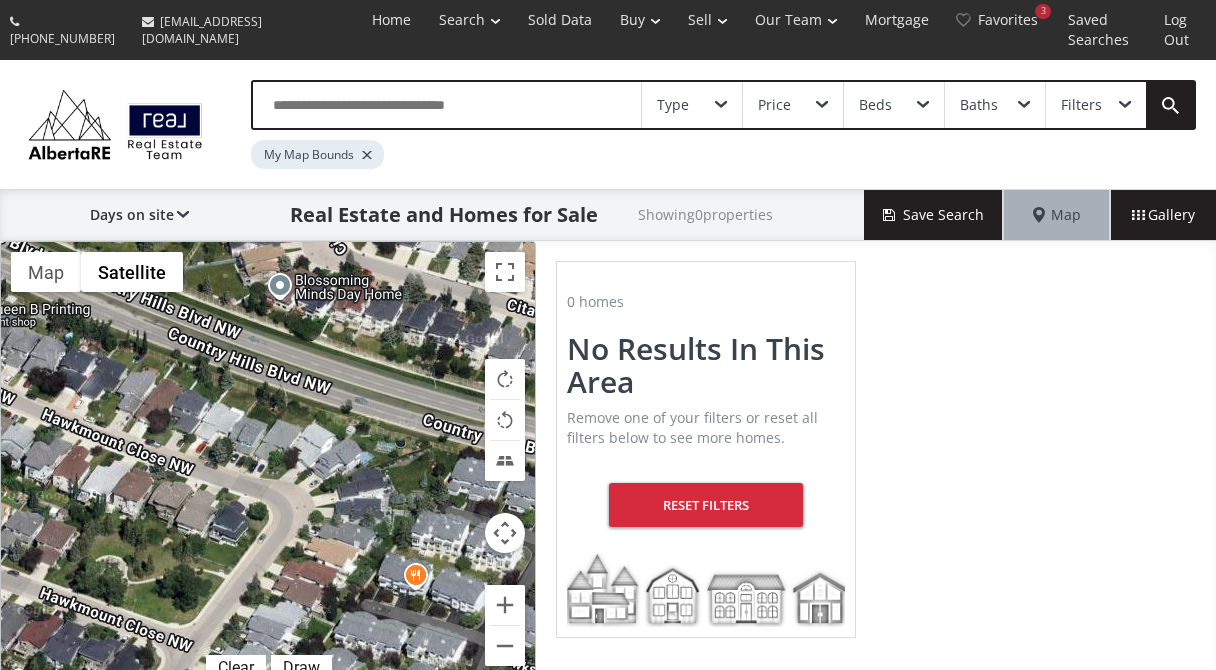 click on "Type" at bounding box center [692, 105] 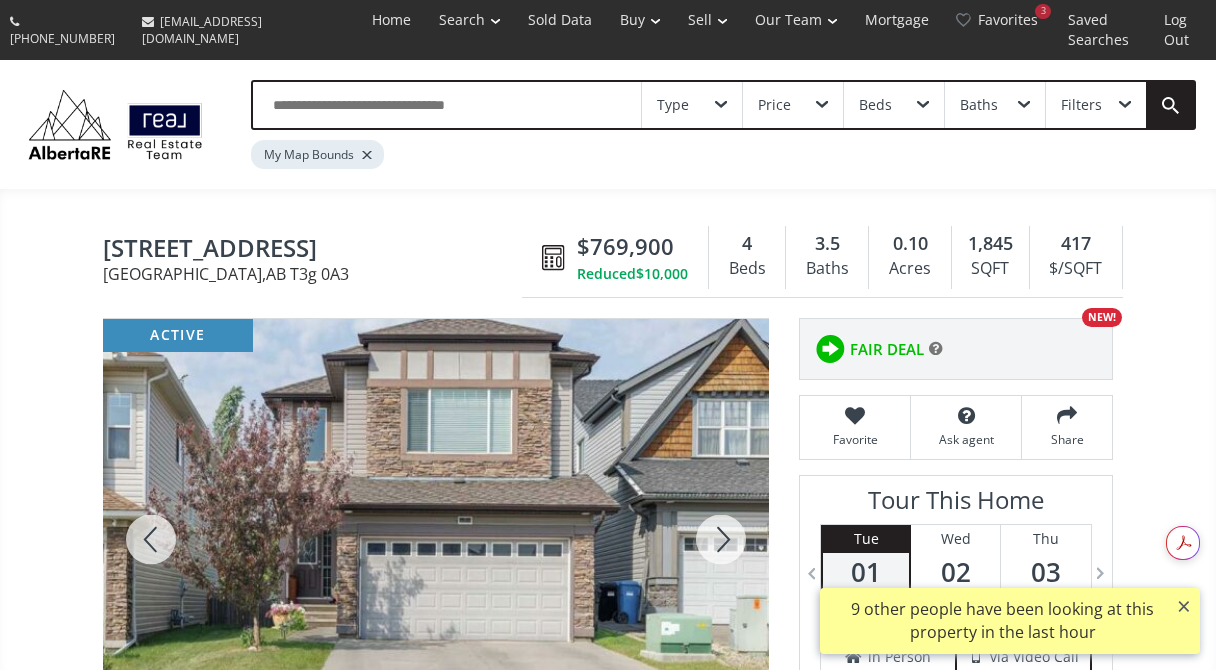 scroll, scrollTop: 0, scrollLeft: 0, axis: both 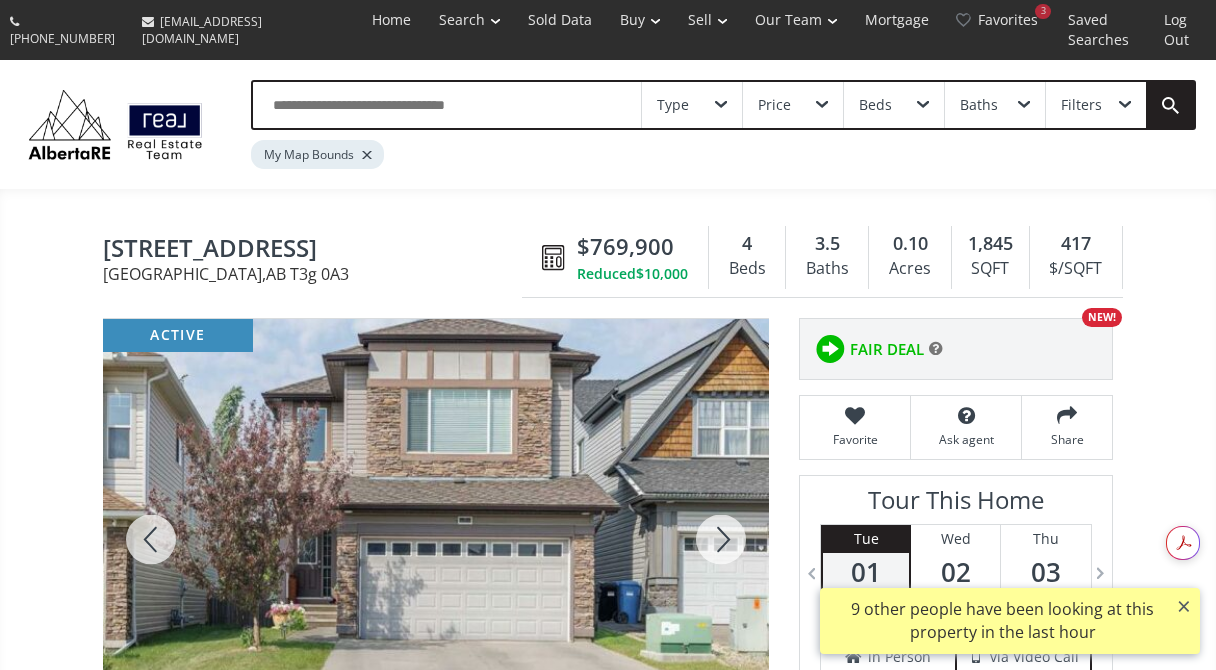 click at bounding box center (721, 539) 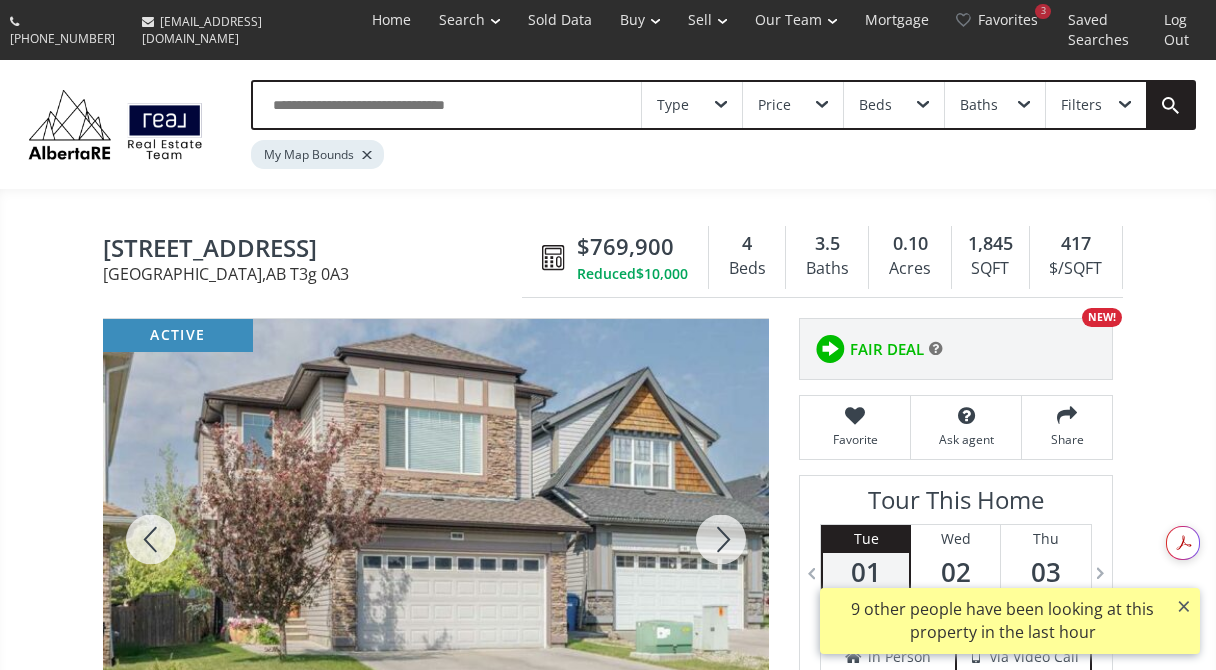 click at bounding box center [721, 539] 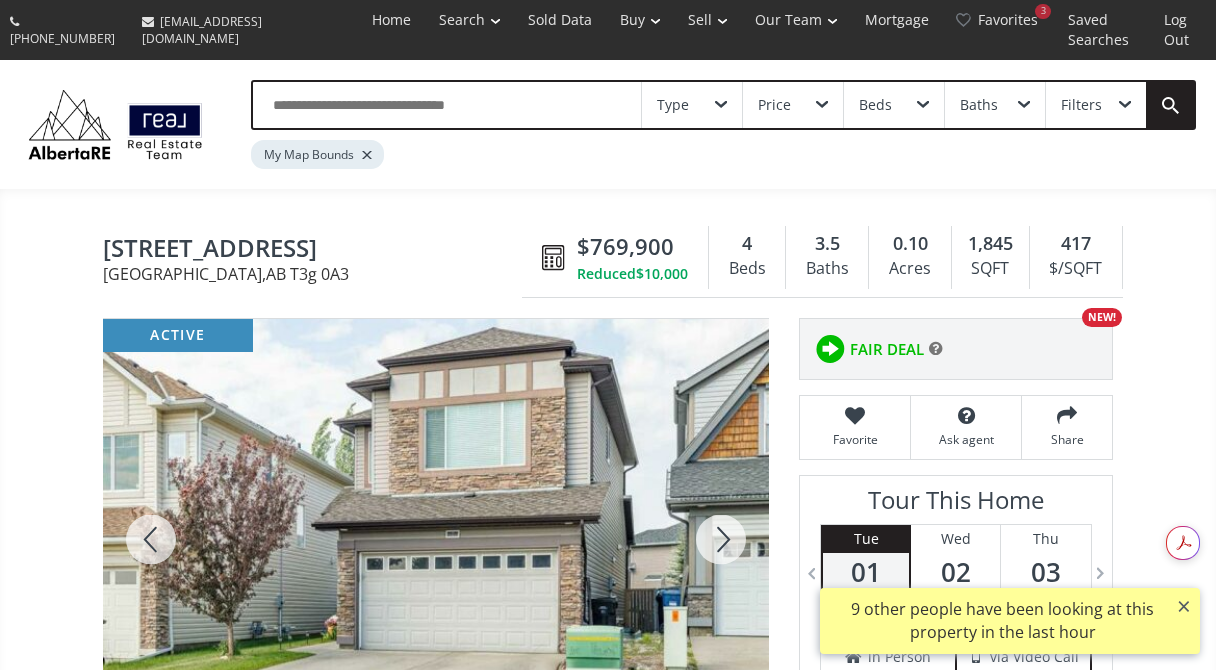 click at bounding box center (721, 539) 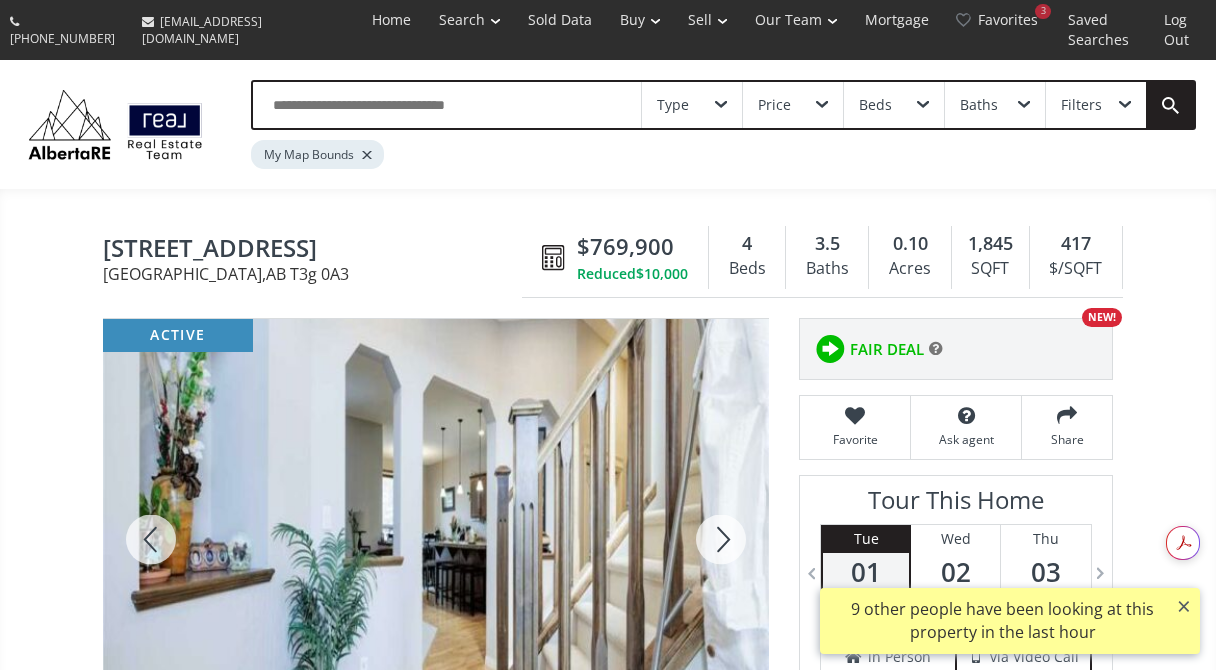 click at bounding box center (721, 539) 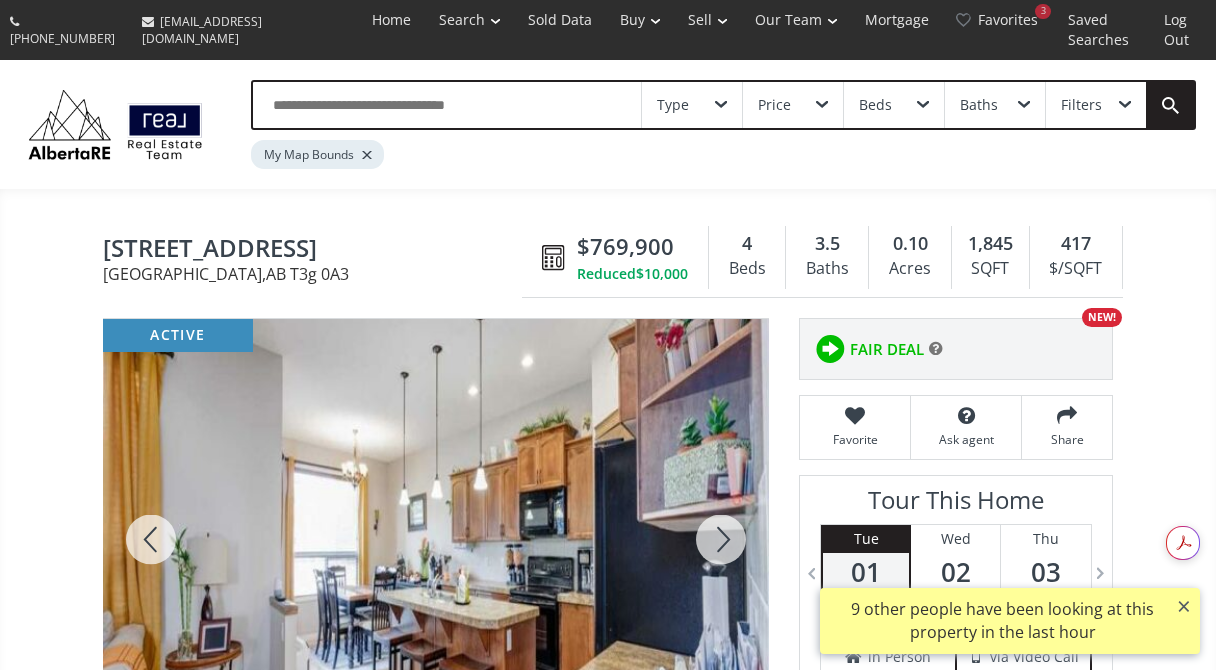 click at bounding box center [721, 539] 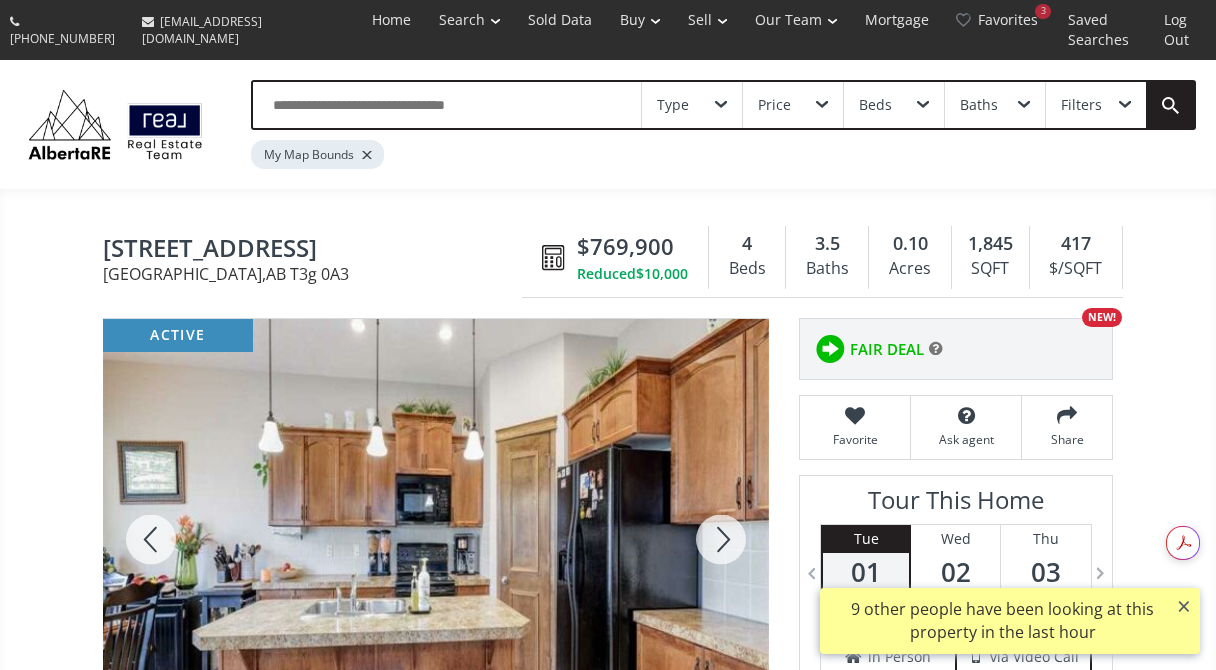 click at bounding box center [721, 539] 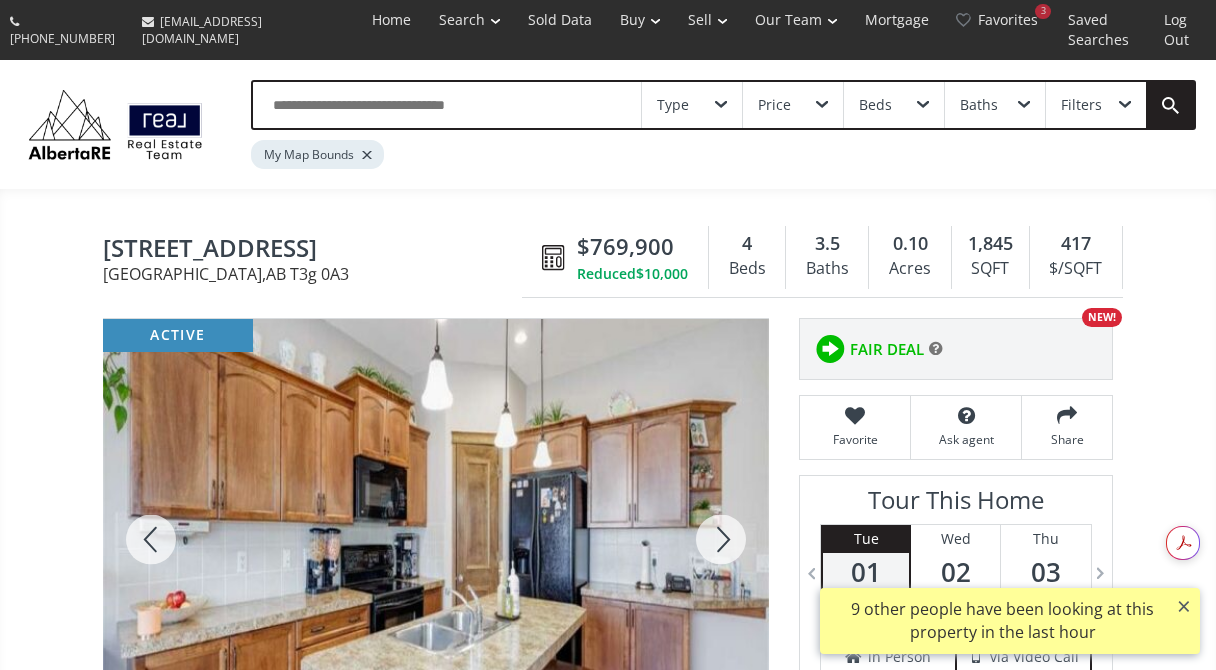 click at bounding box center (721, 539) 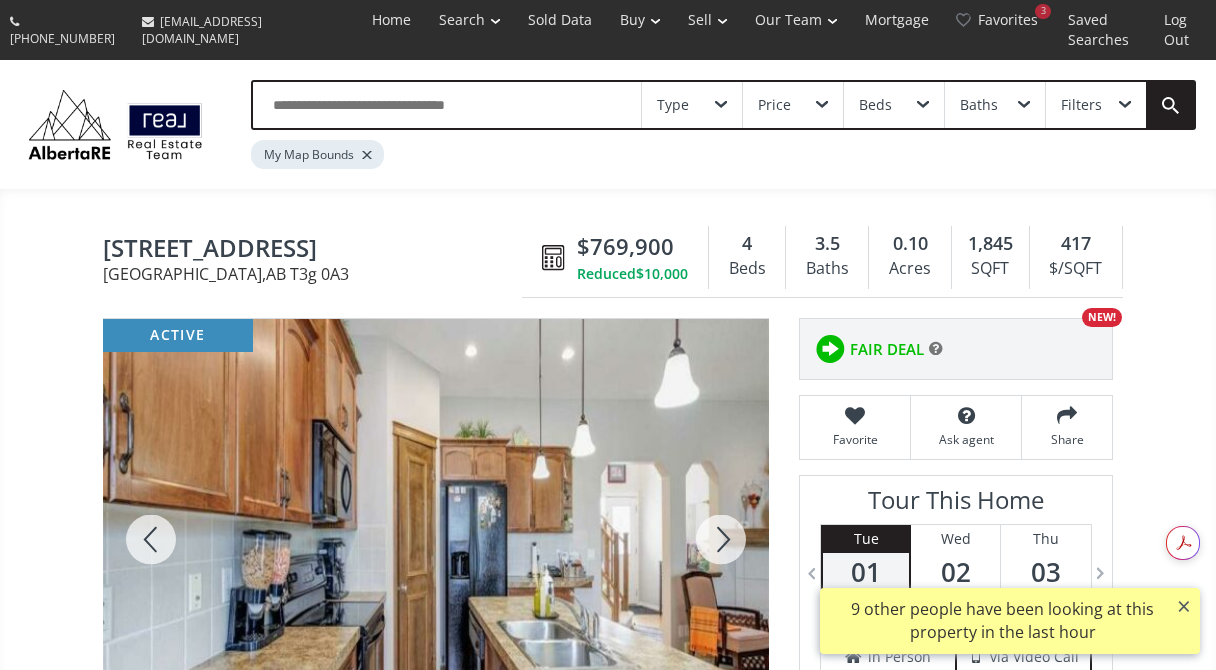 click at bounding box center [721, 539] 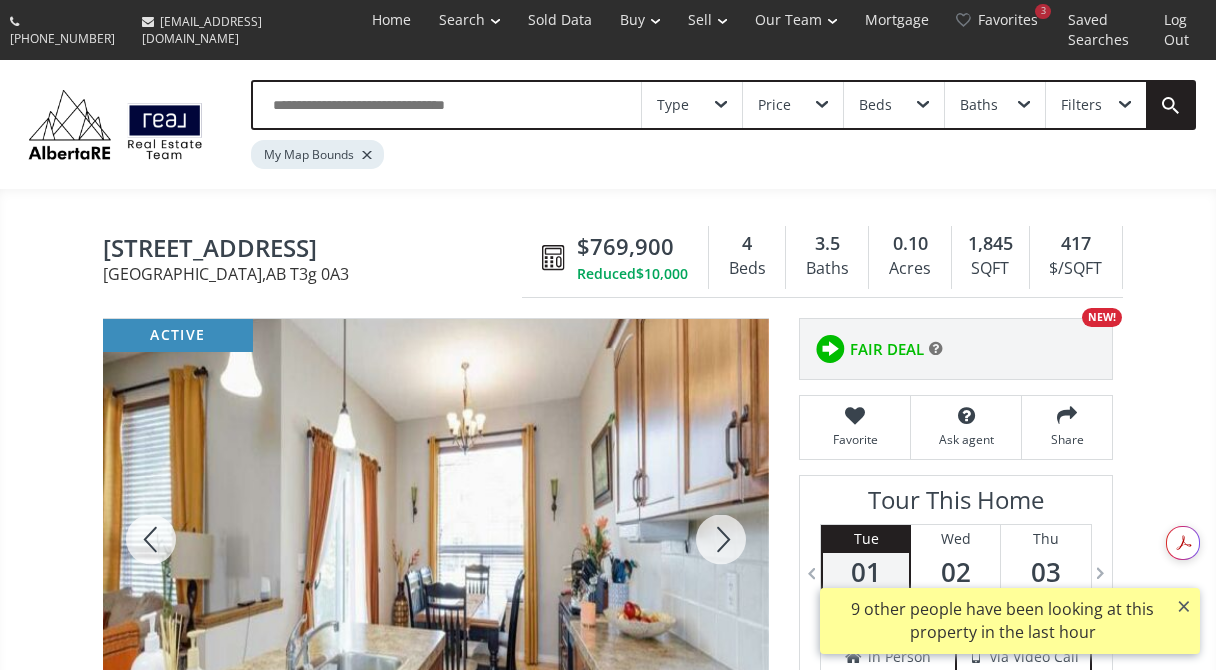 click at bounding box center (721, 539) 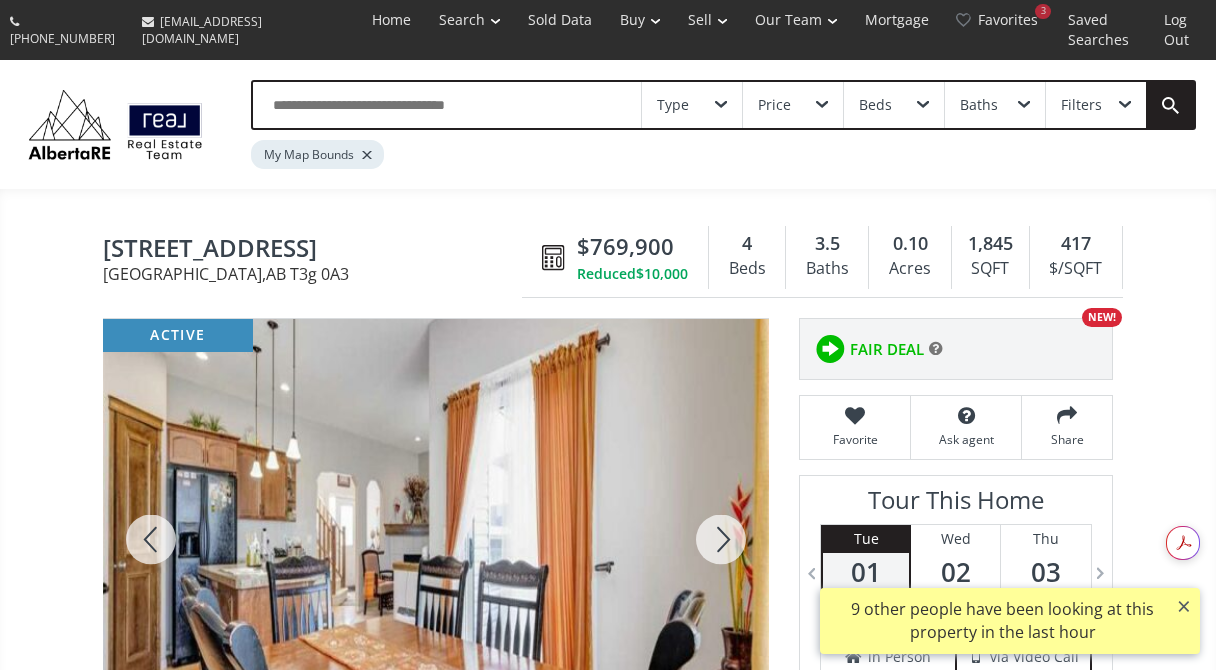 click at bounding box center (721, 539) 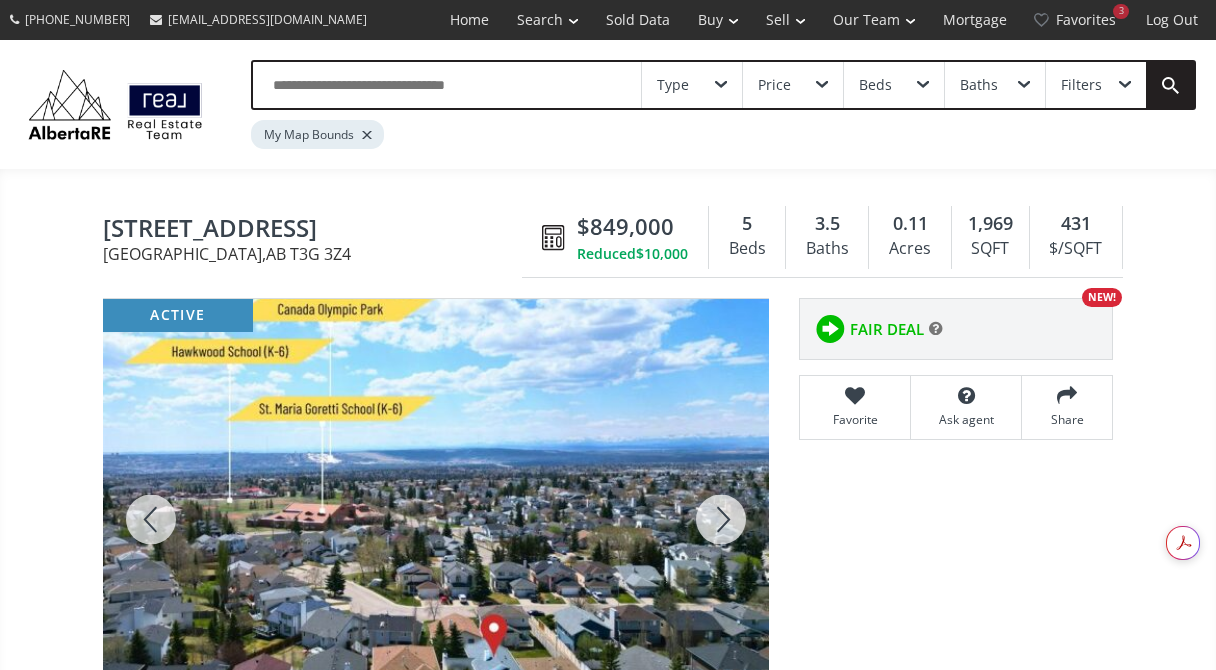 scroll, scrollTop: 0, scrollLeft: 0, axis: both 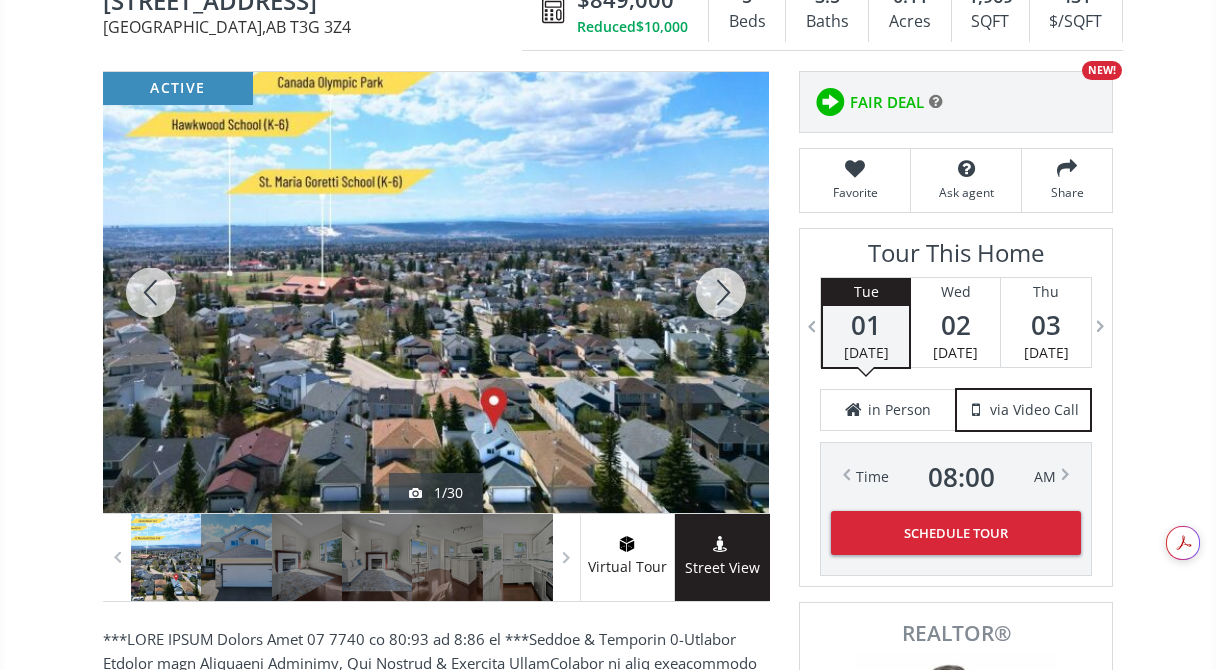 click at bounding box center [721, 292] 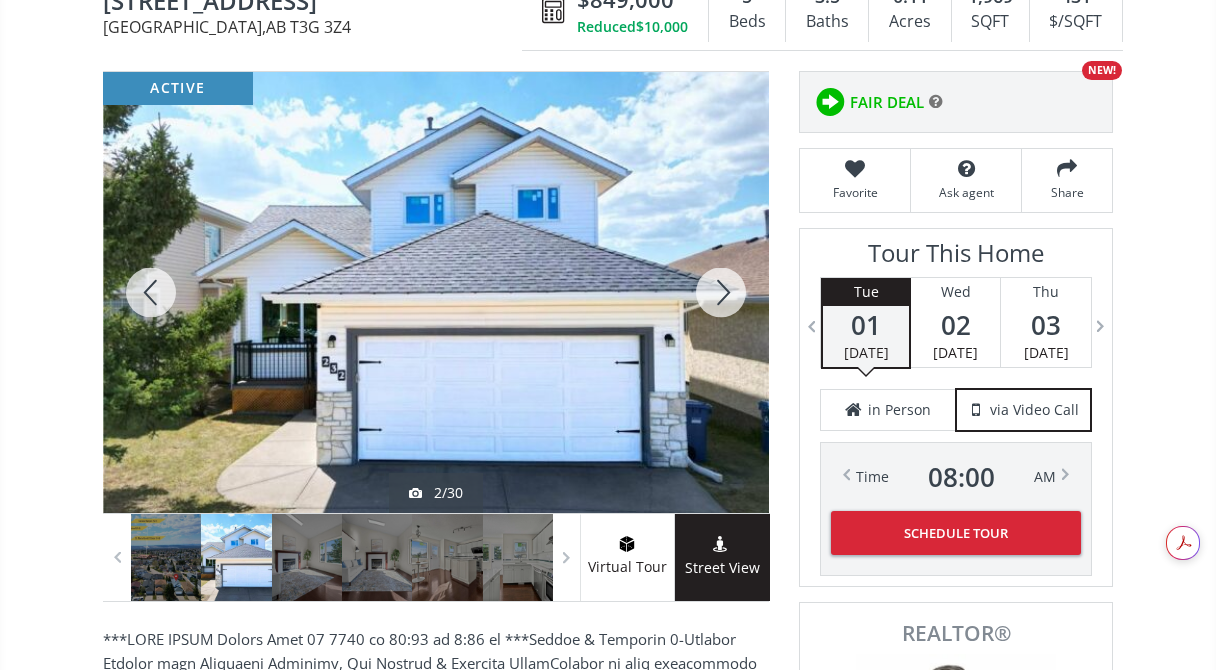 click at bounding box center (721, 292) 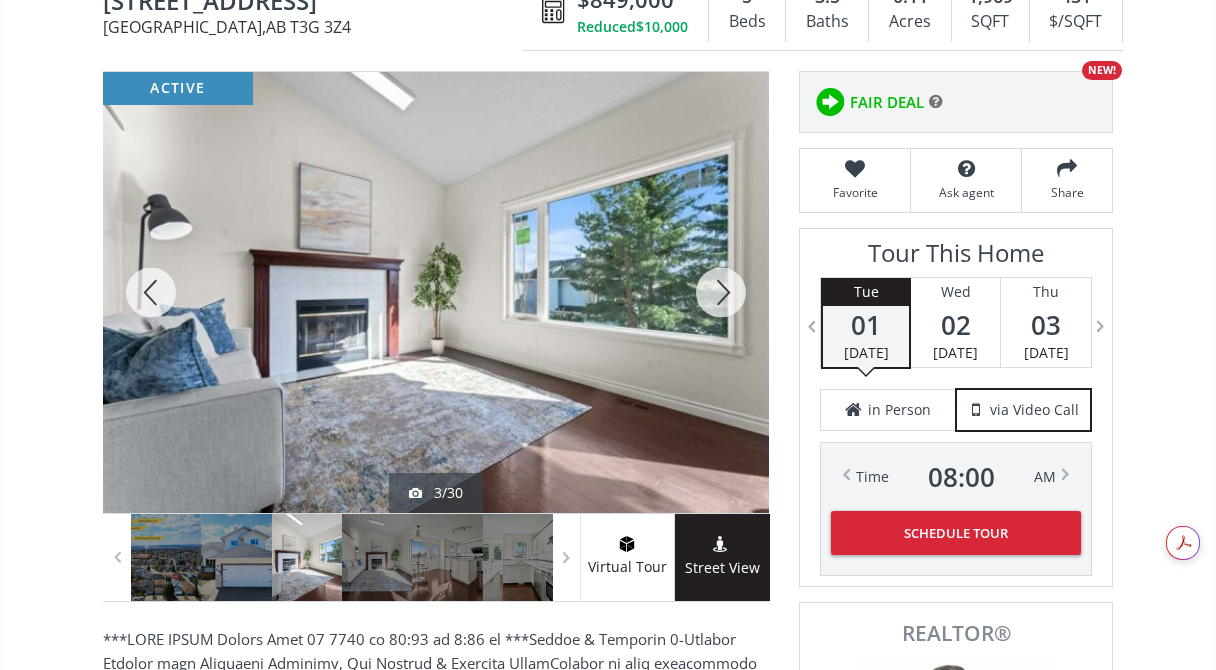 click at bounding box center [721, 292] 